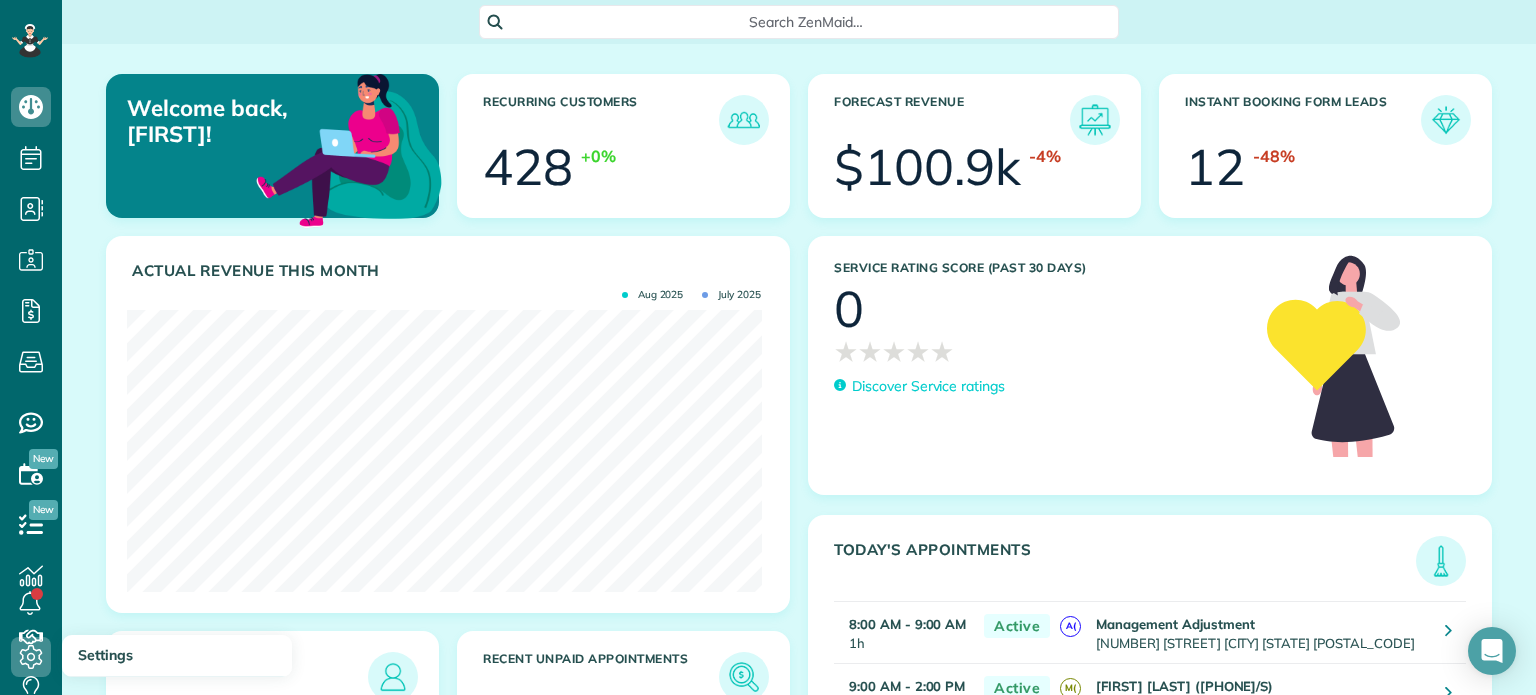 scroll, scrollTop: 0, scrollLeft: 0, axis: both 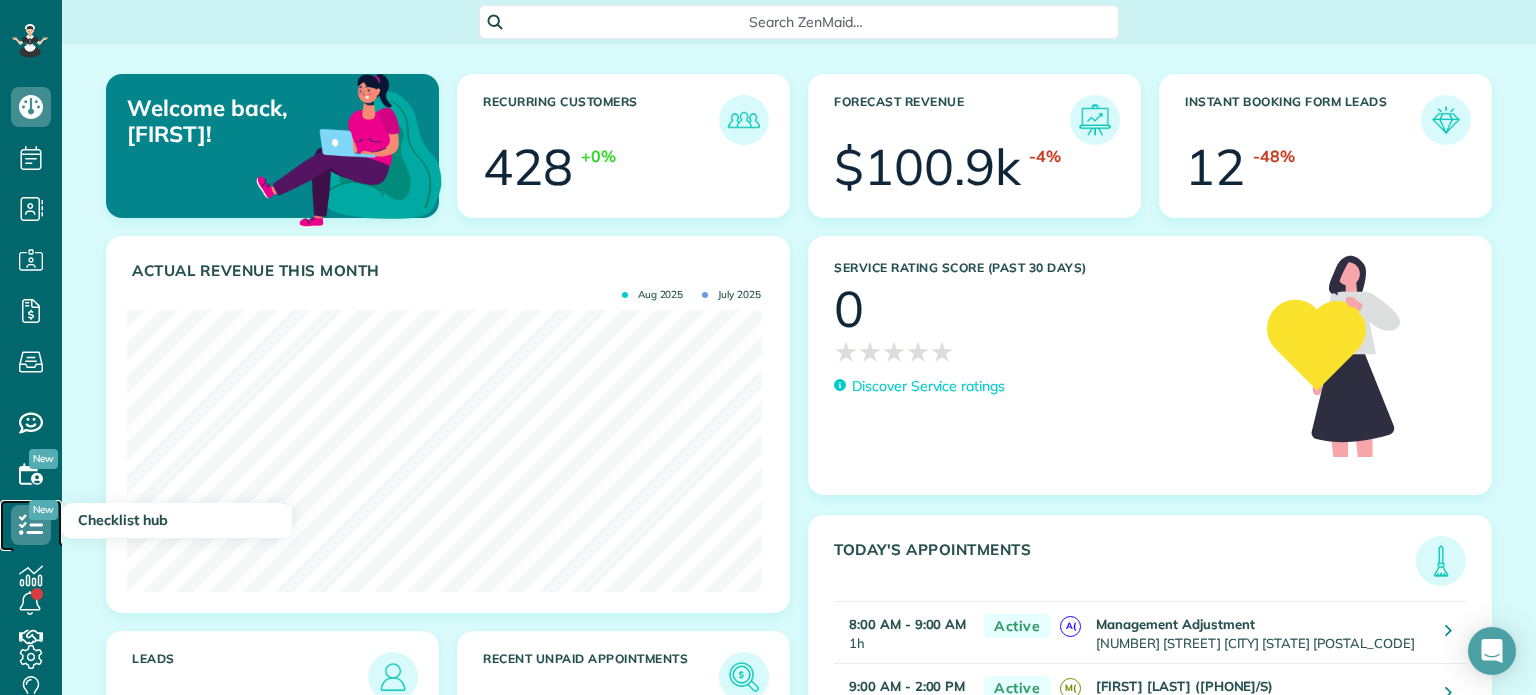 click 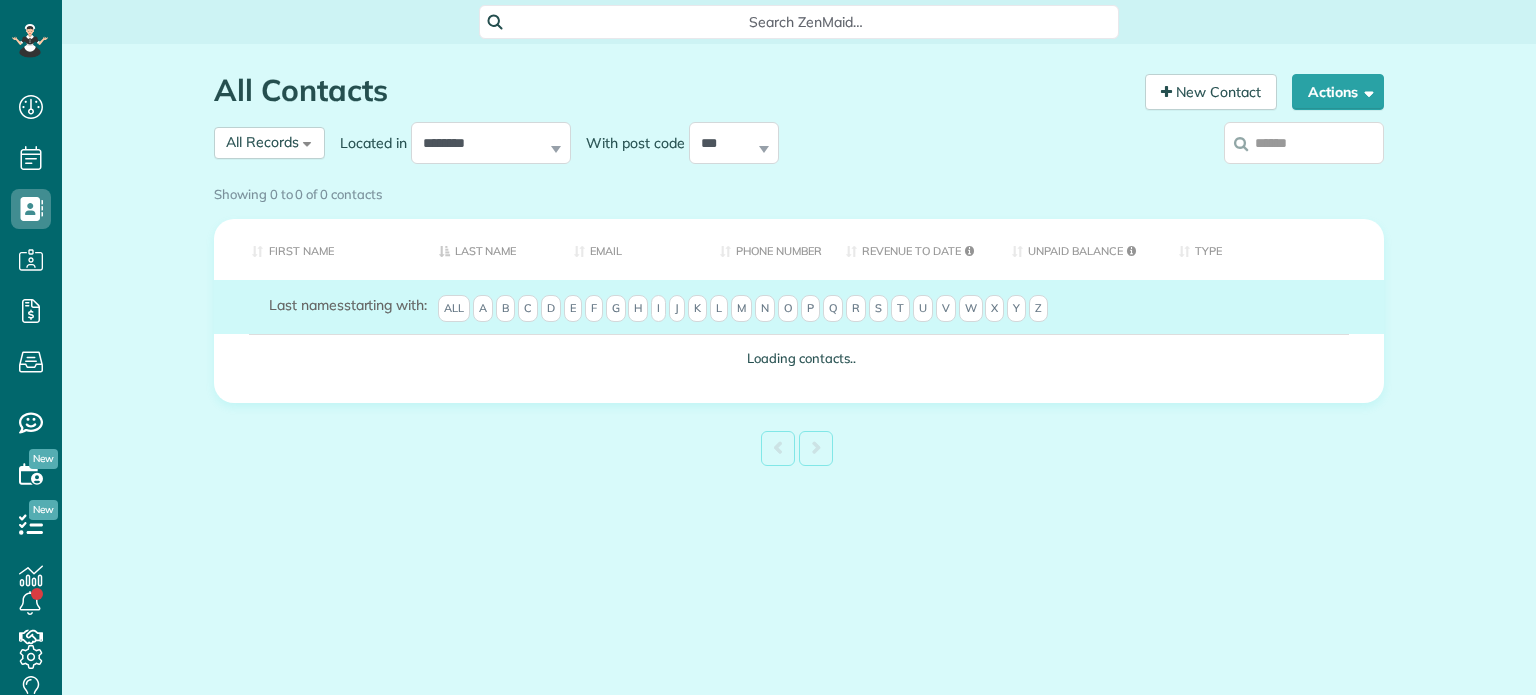 scroll, scrollTop: 0, scrollLeft: 0, axis: both 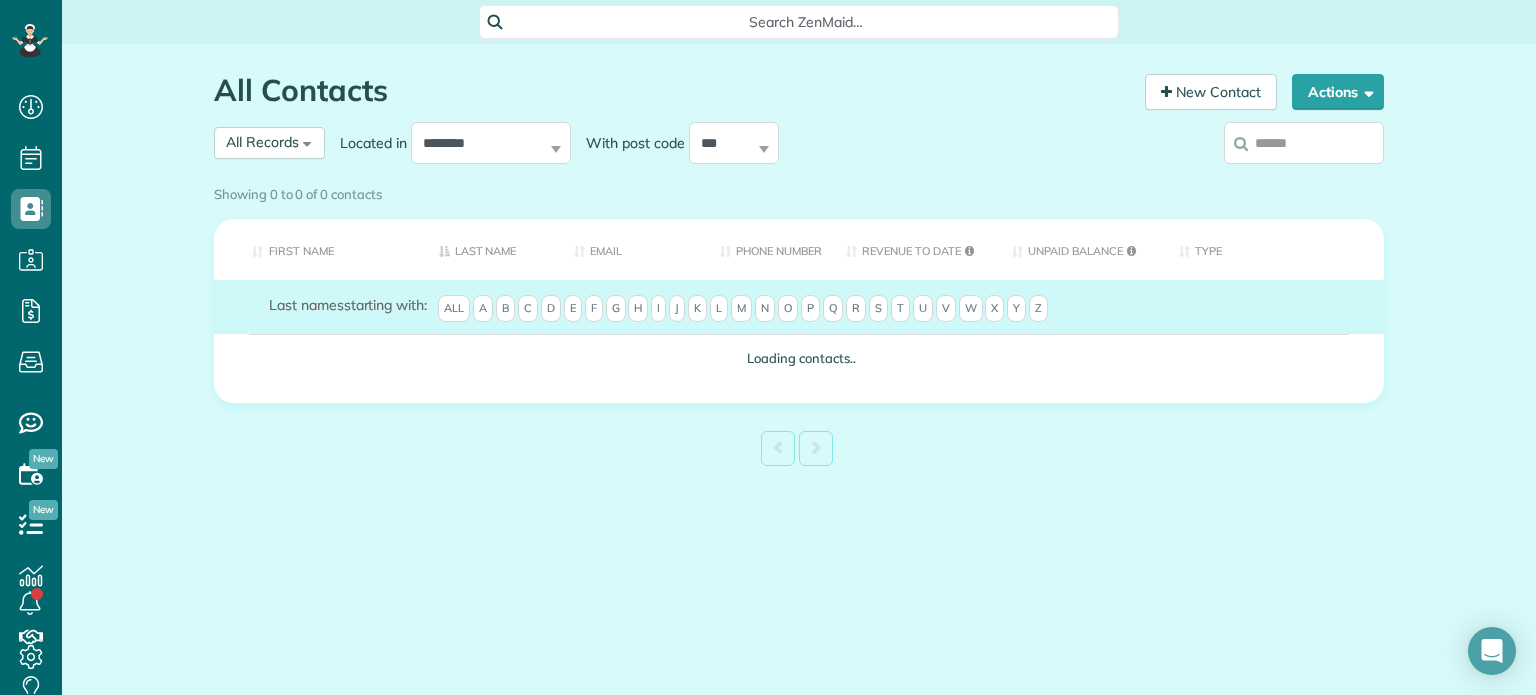 click on "**********" at bounding box center [649, 143] 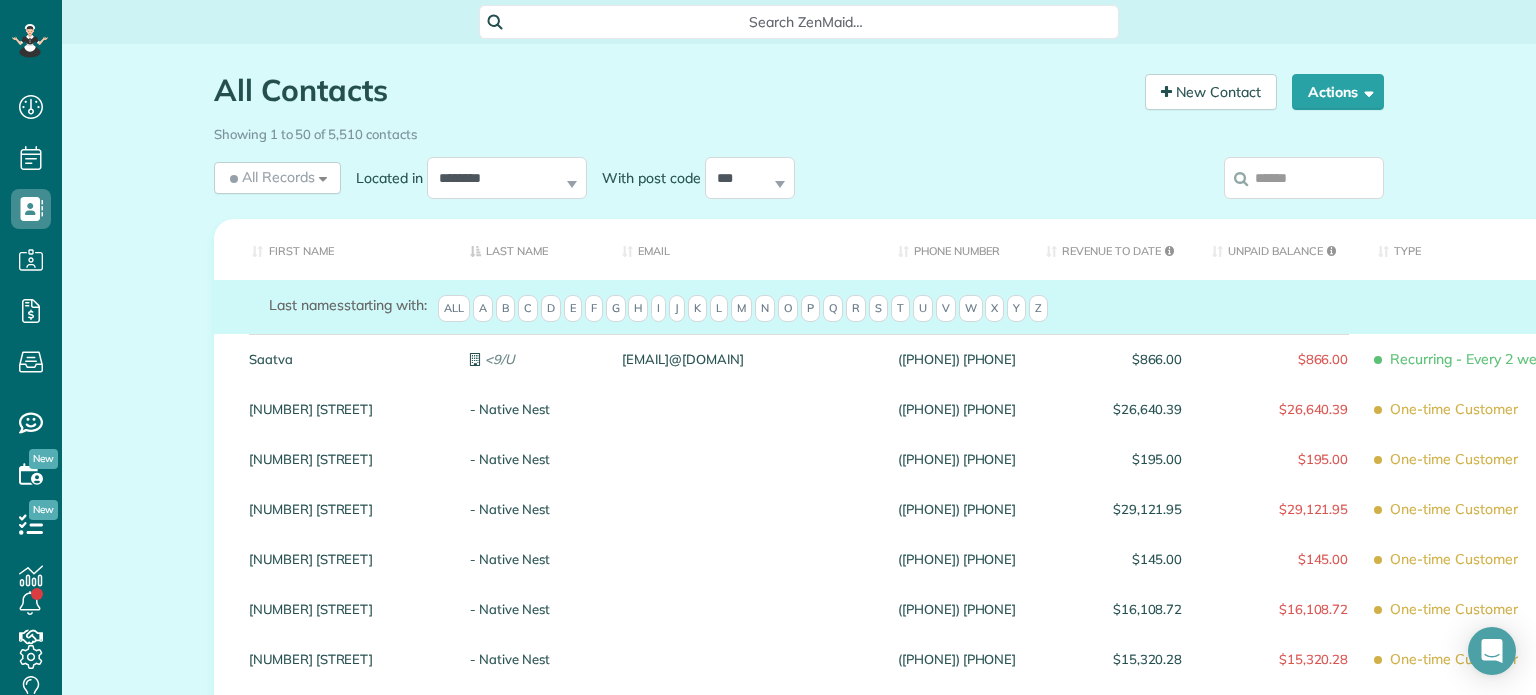click on "**********" at bounding box center [649, 178] 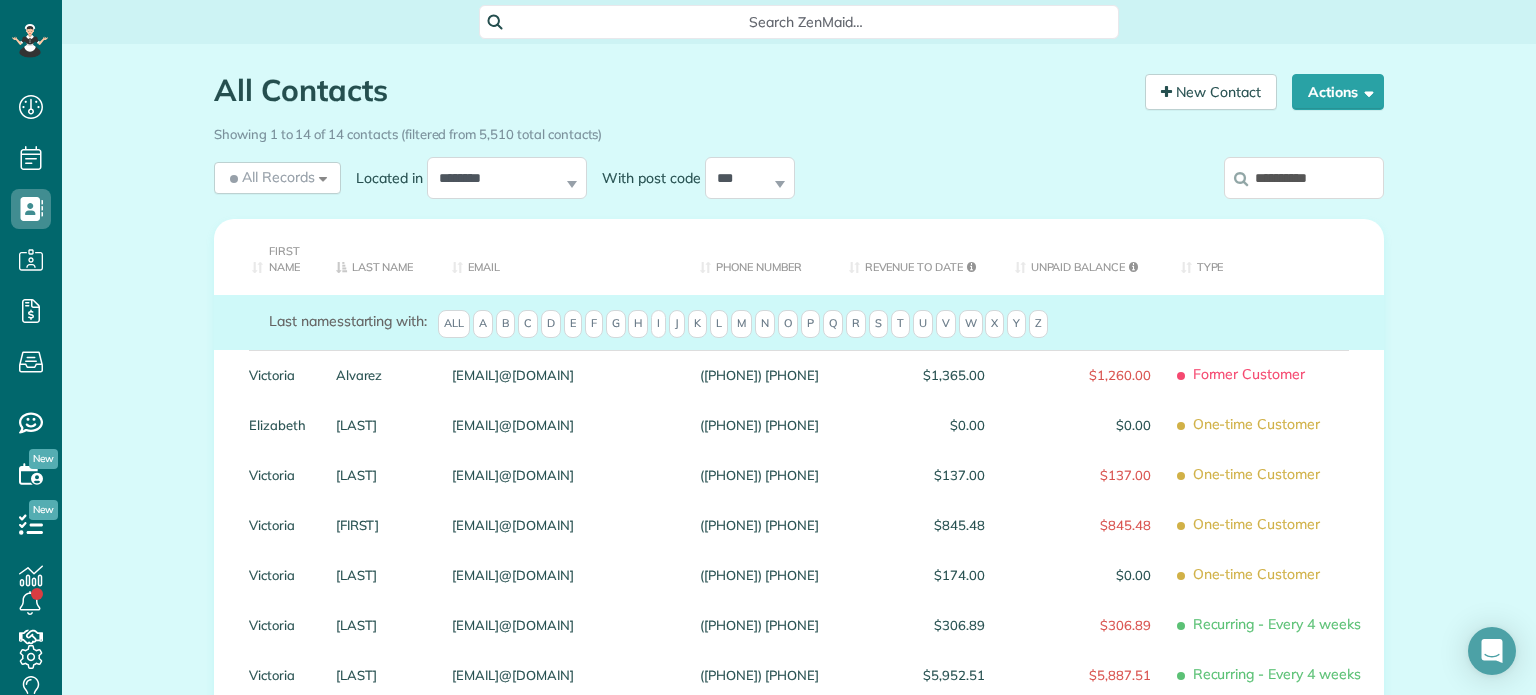 click on "**********" at bounding box center [1304, 178] 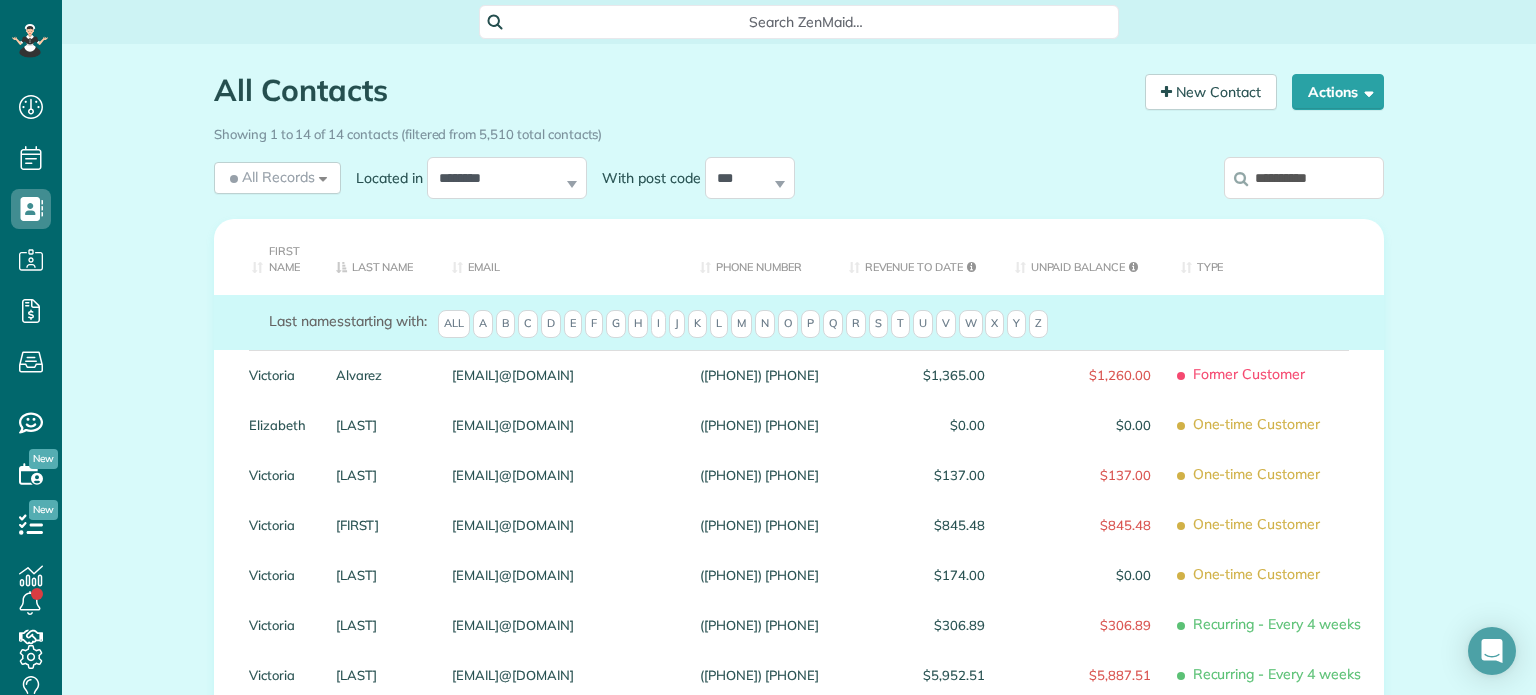 paste on "******" 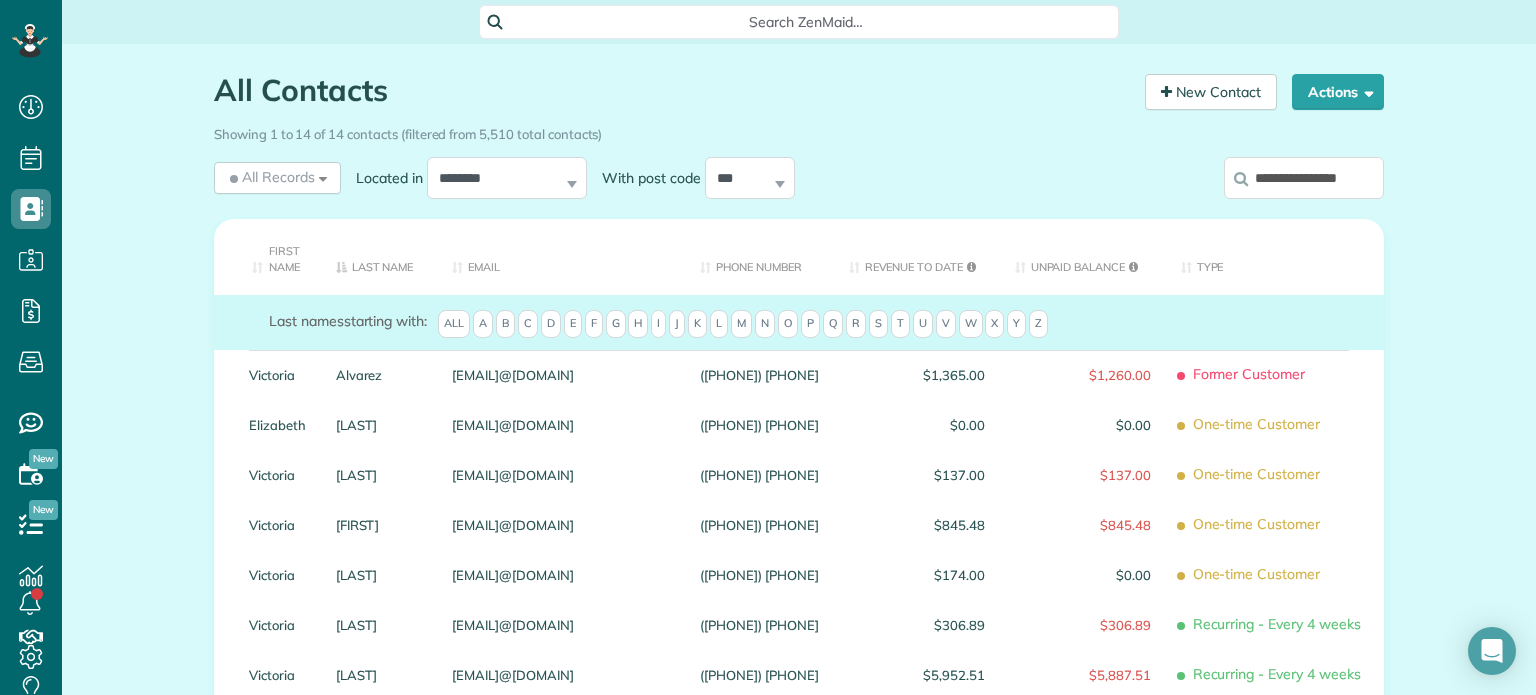 scroll, scrollTop: 0, scrollLeft: 14, axis: horizontal 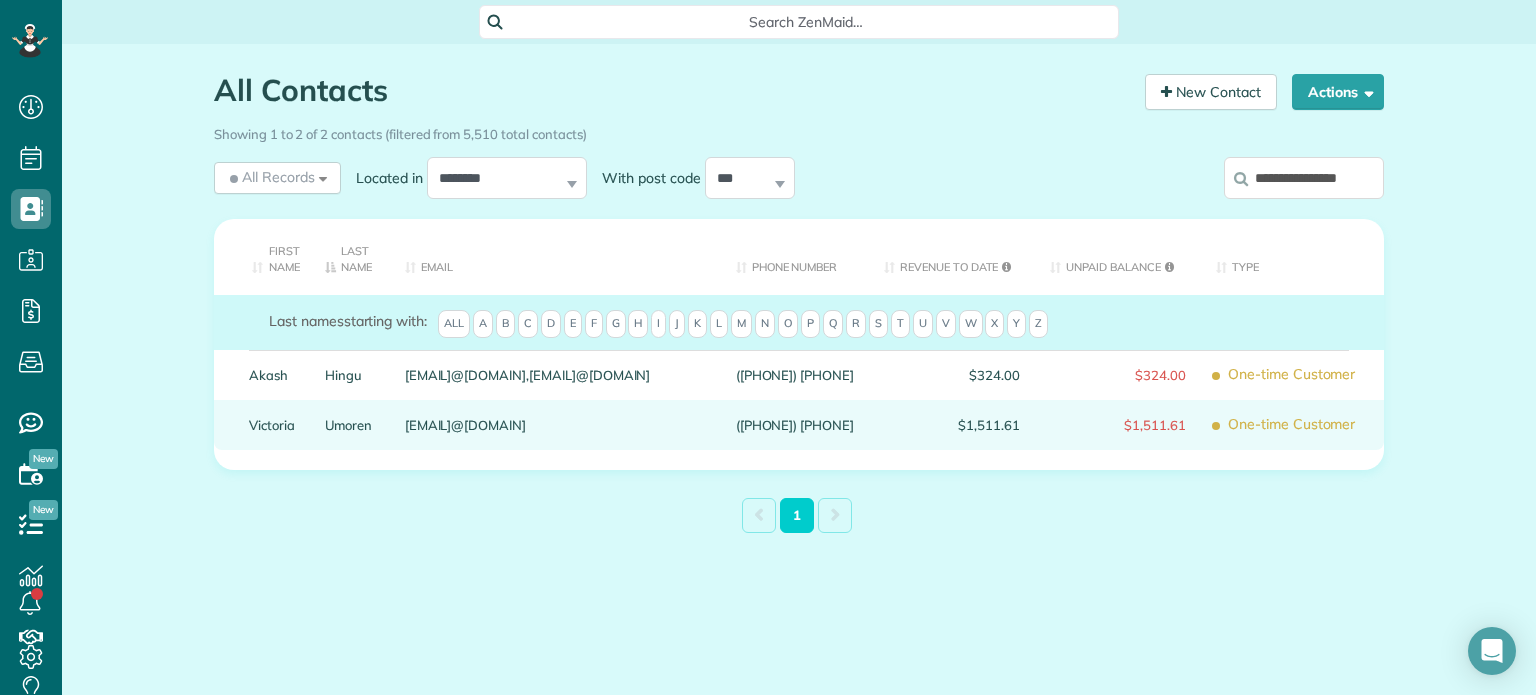 type on "**********" 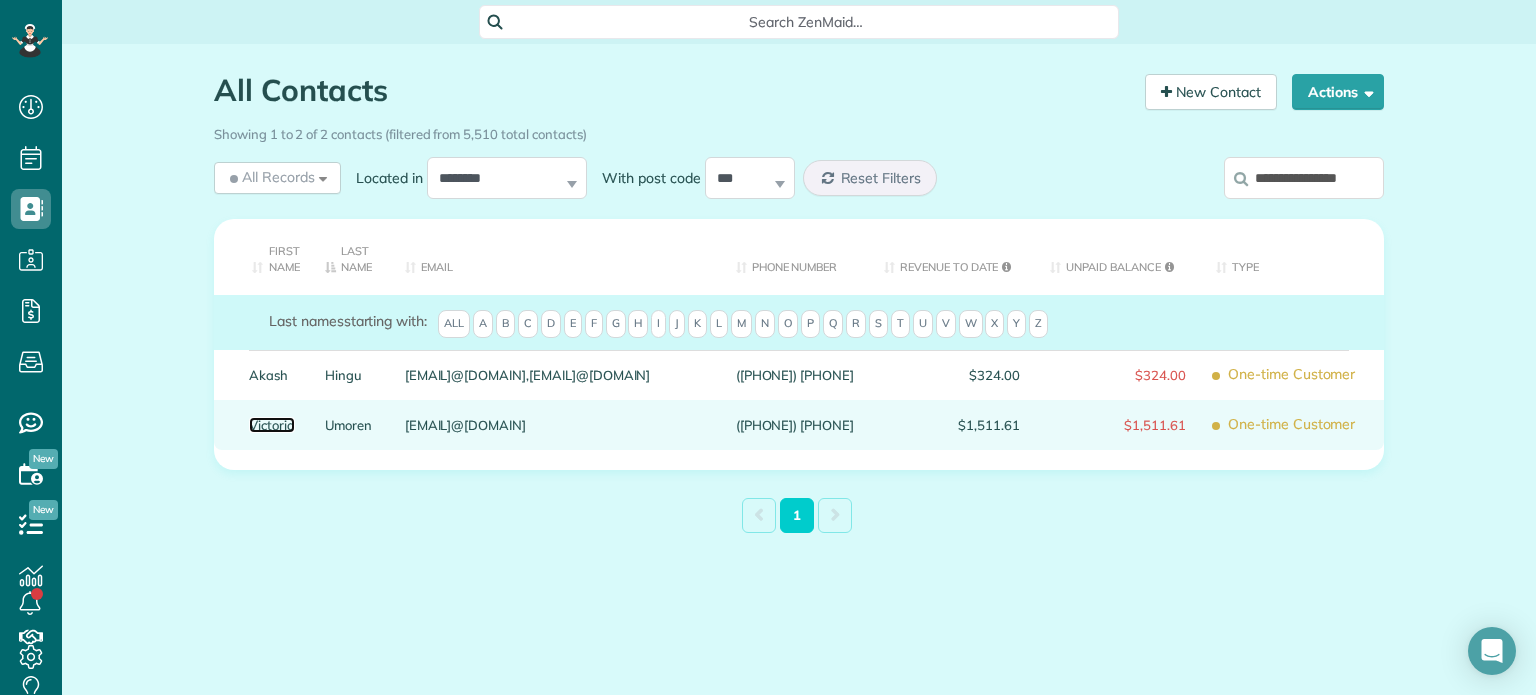 click on "Victoria" at bounding box center [272, 425] 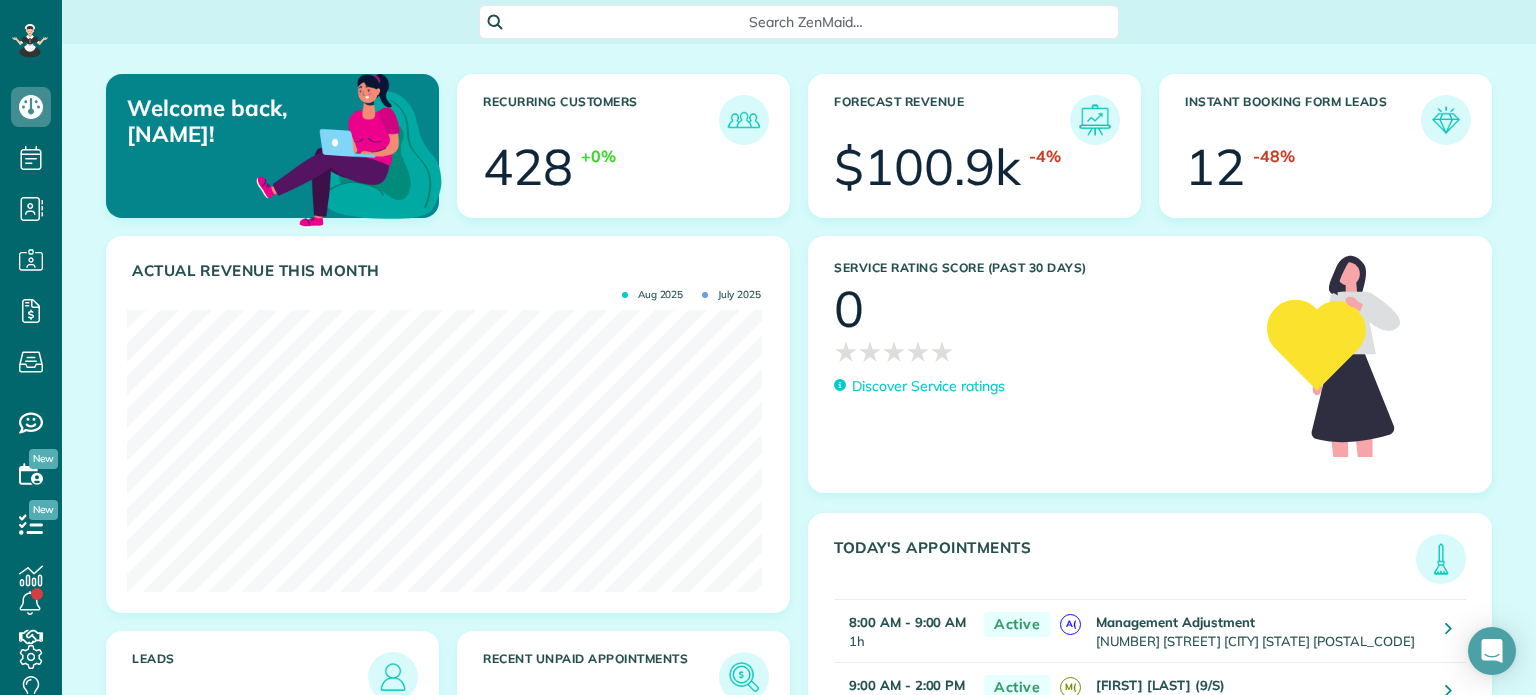 scroll, scrollTop: 0, scrollLeft: 0, axis: both 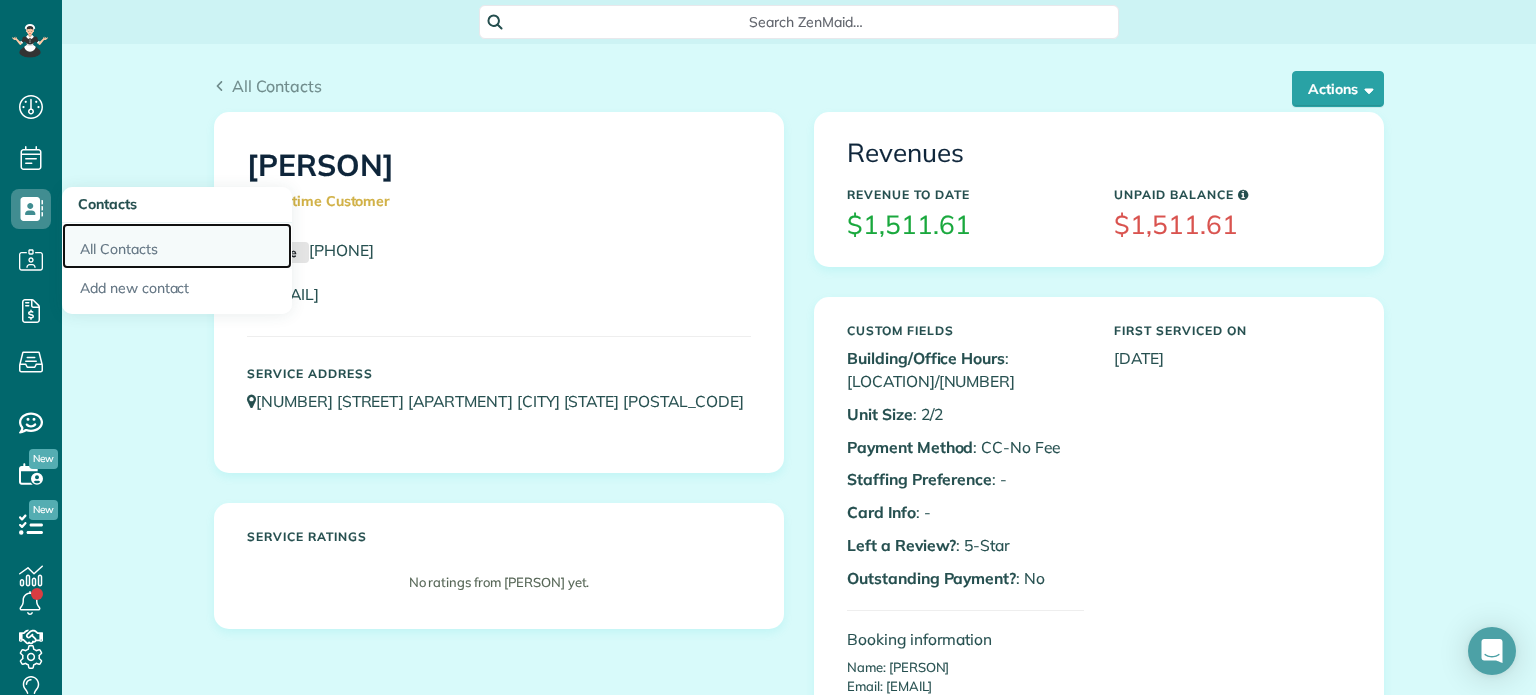 click on "All Contacts" at bounding box center (177, 246) 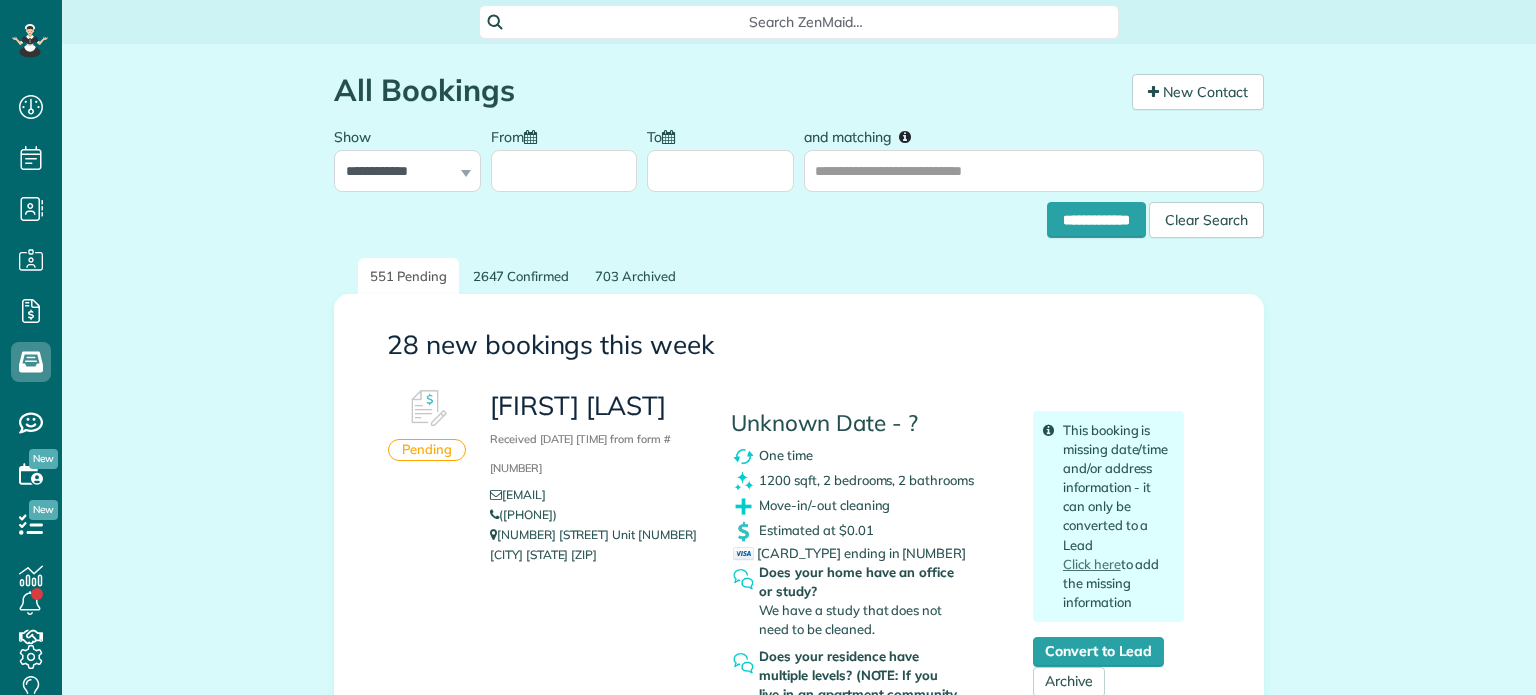 scroll, scrollTop: 0, scrollLeft: 0, axis: both 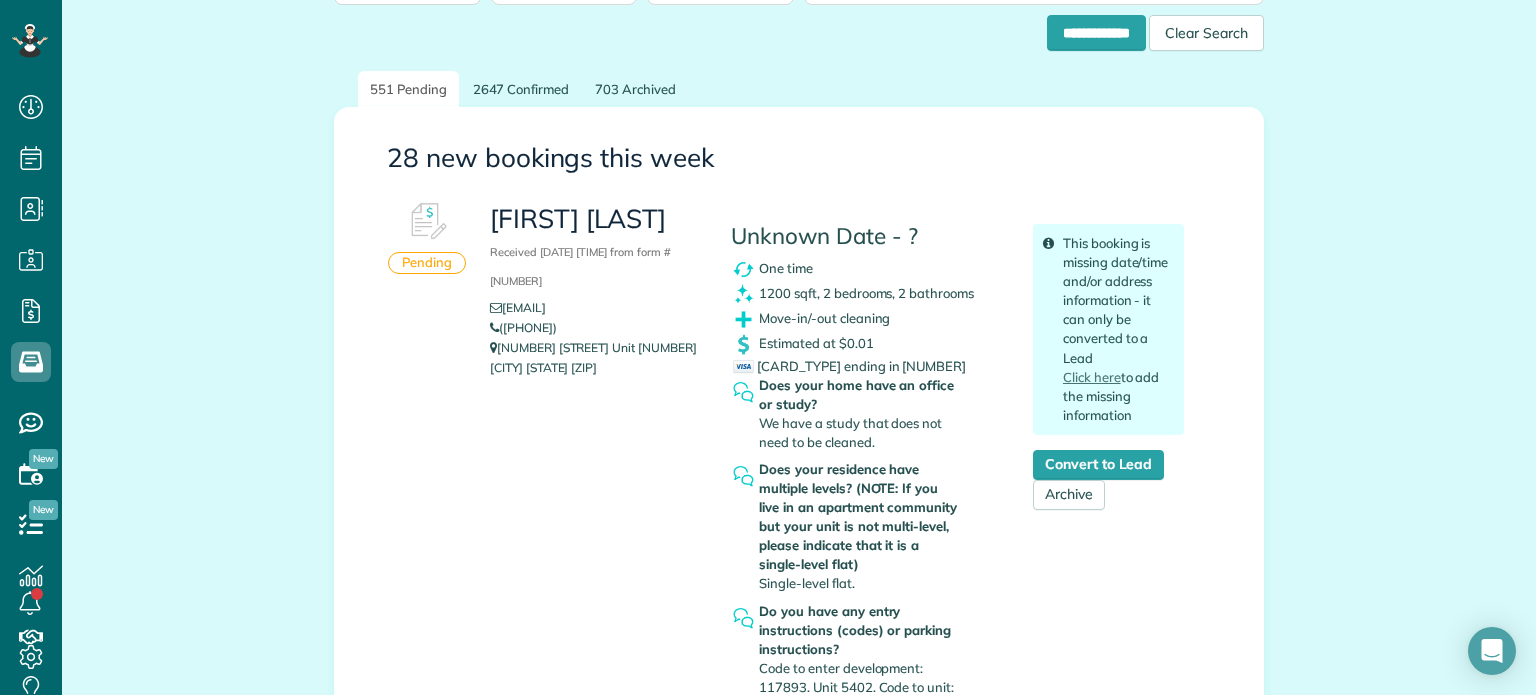 drag, startPoint x: 635, startPoint y: 247, endPoint x: 488, endPoint y: 215, distance: 150.44267 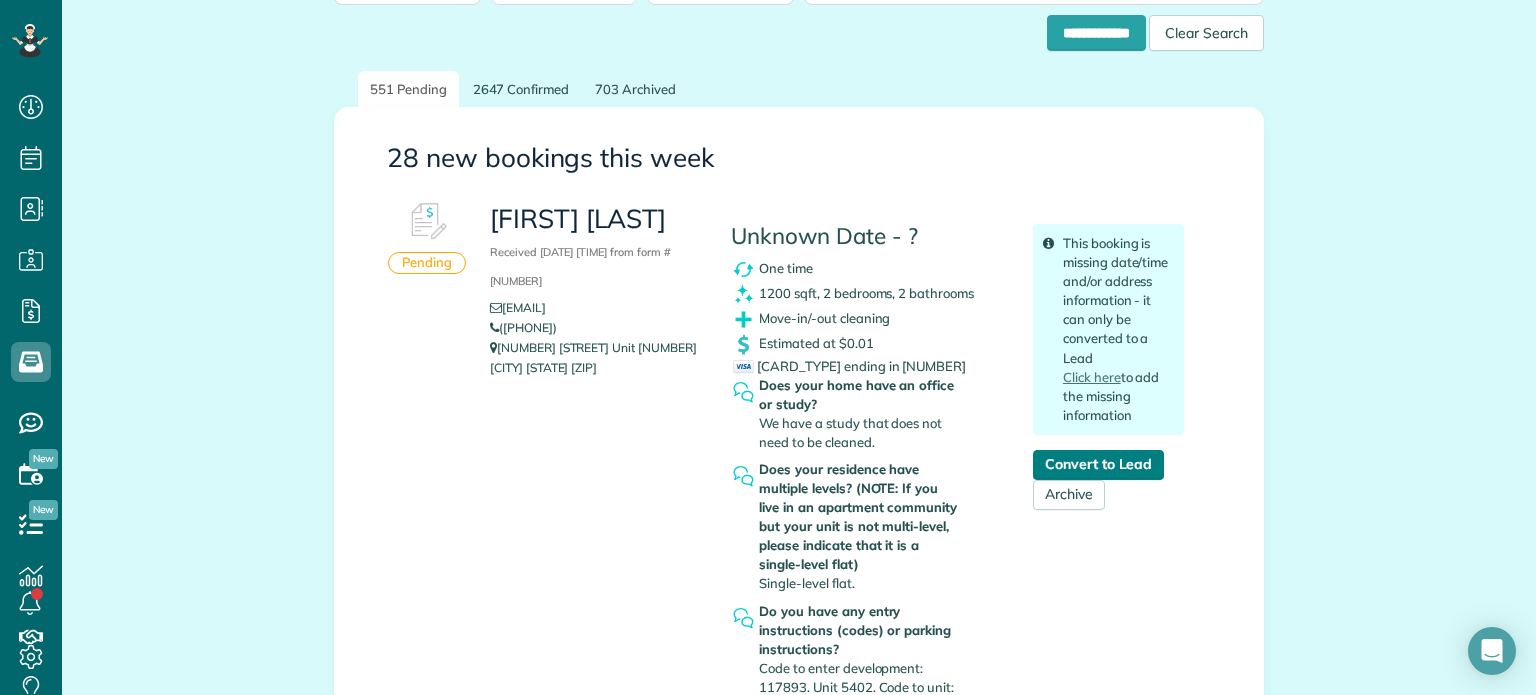 click on "Convert to Lead" at bounding box center (1098, 465) 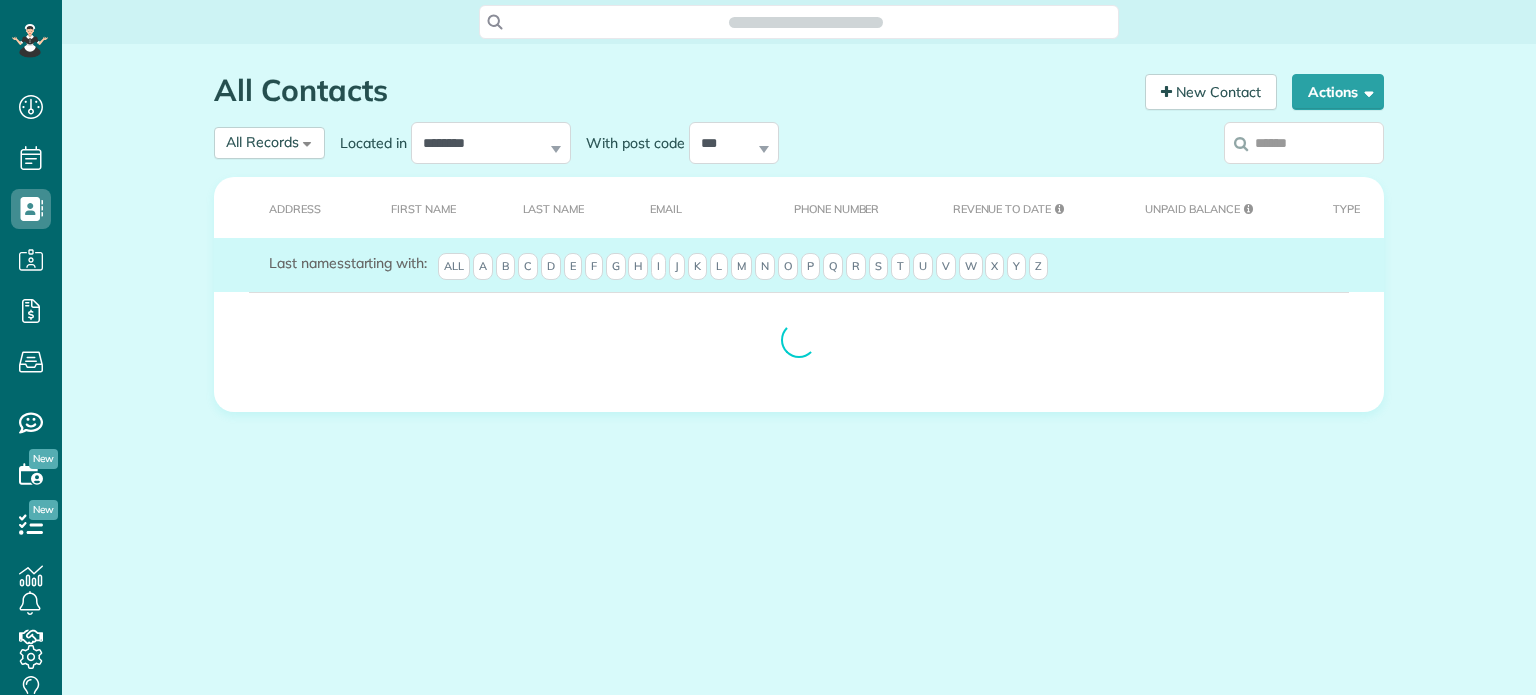 scroll, scrollTop: 0, scrollLeft: 0, axis: both 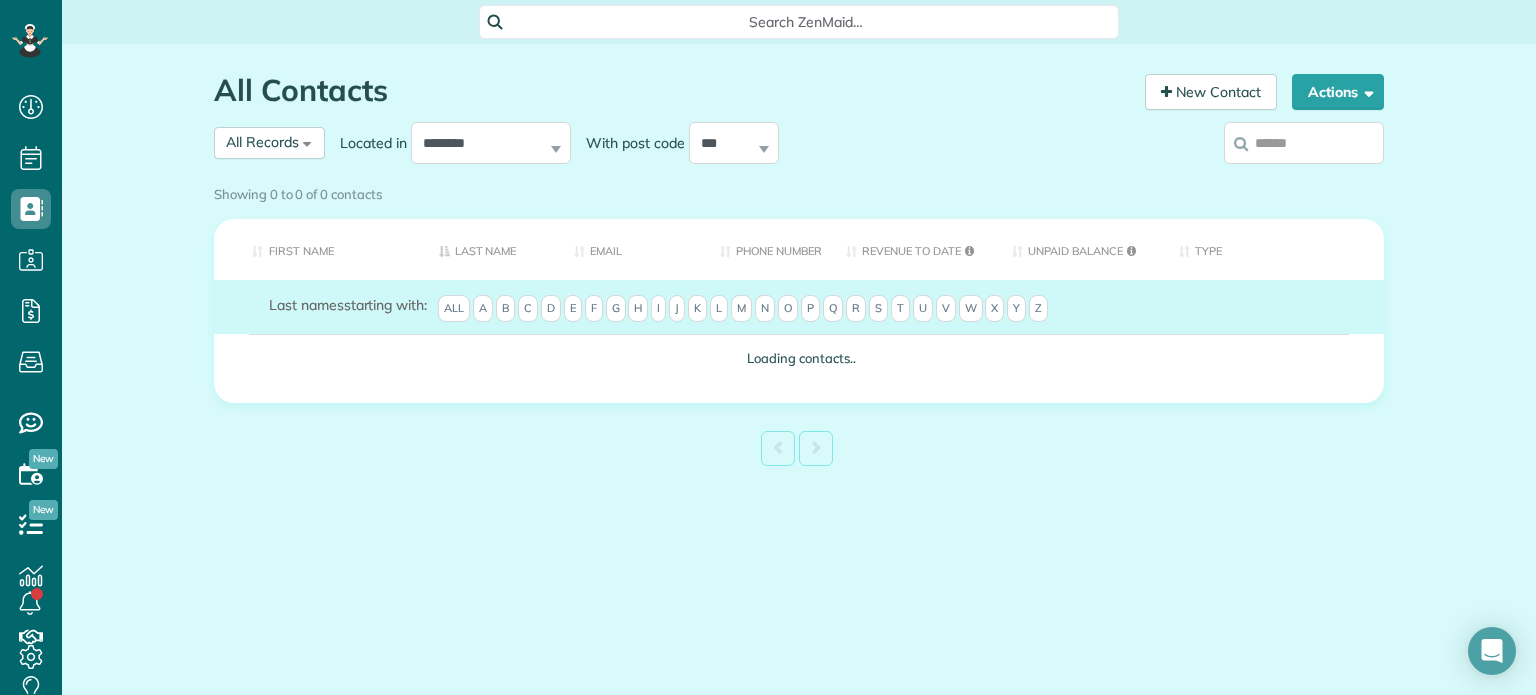 drag, startPoint x: 1016, startPoint y: 140, endPoint x: 1047, endPoint y: 149, distance: 32.280025 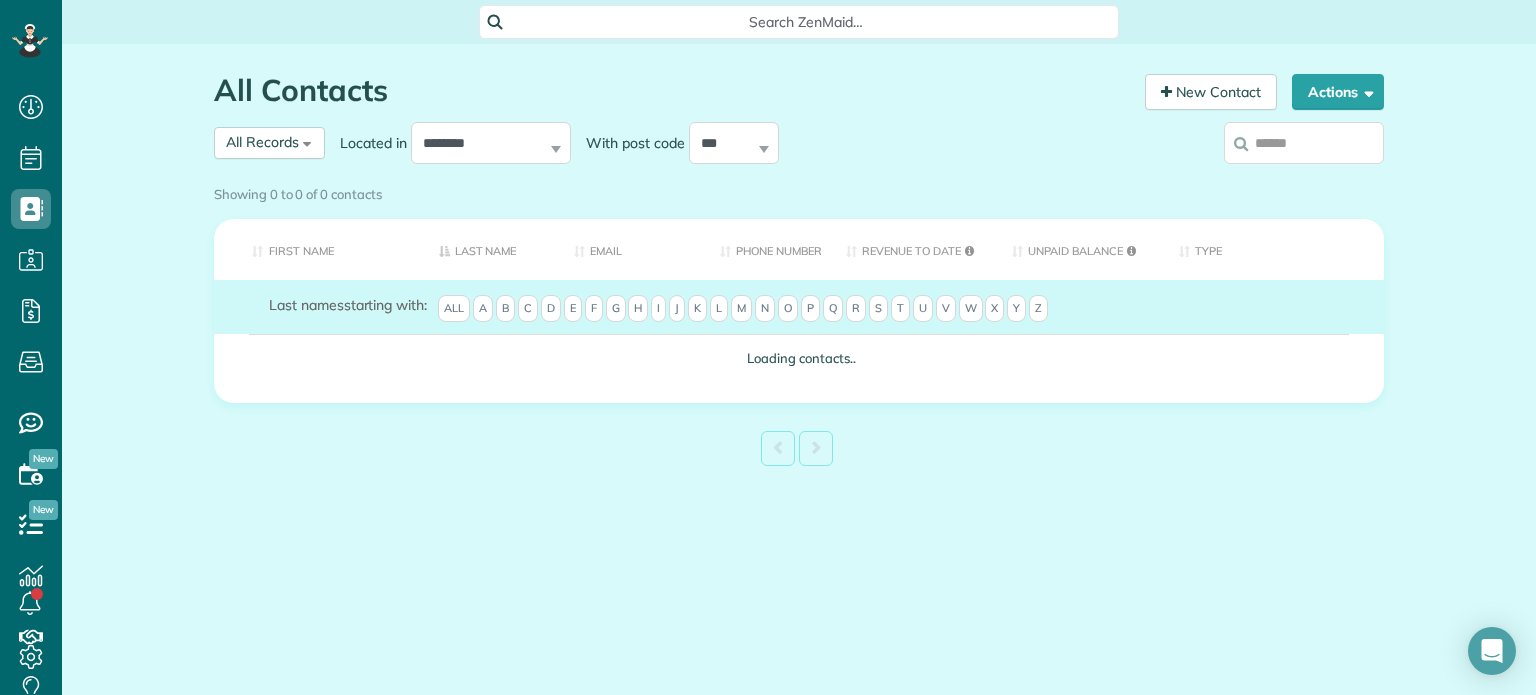 drag, startPoint x: 1269, startPoint y: 156, endPoint x: 1072, endPoint y: 163, distance: 197.12433 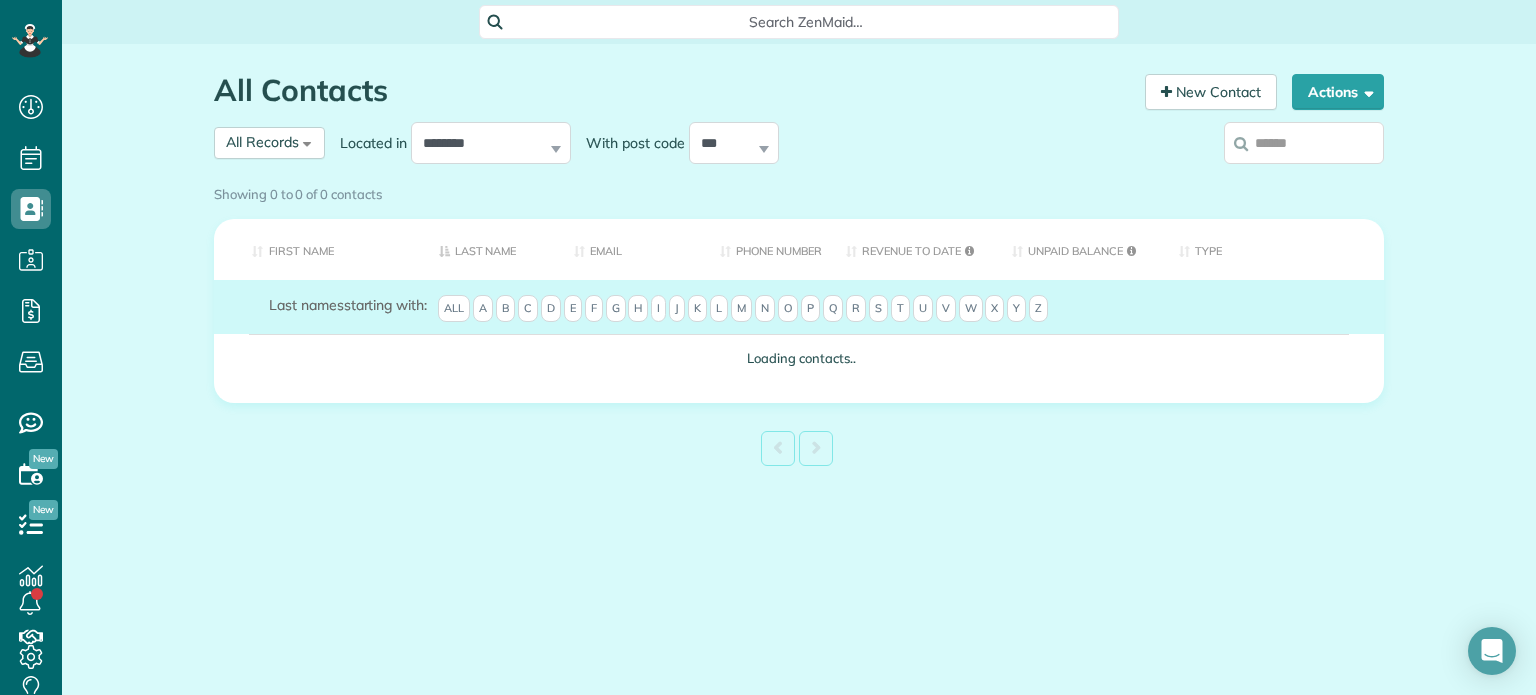 click at bounding box center (1304, 143) 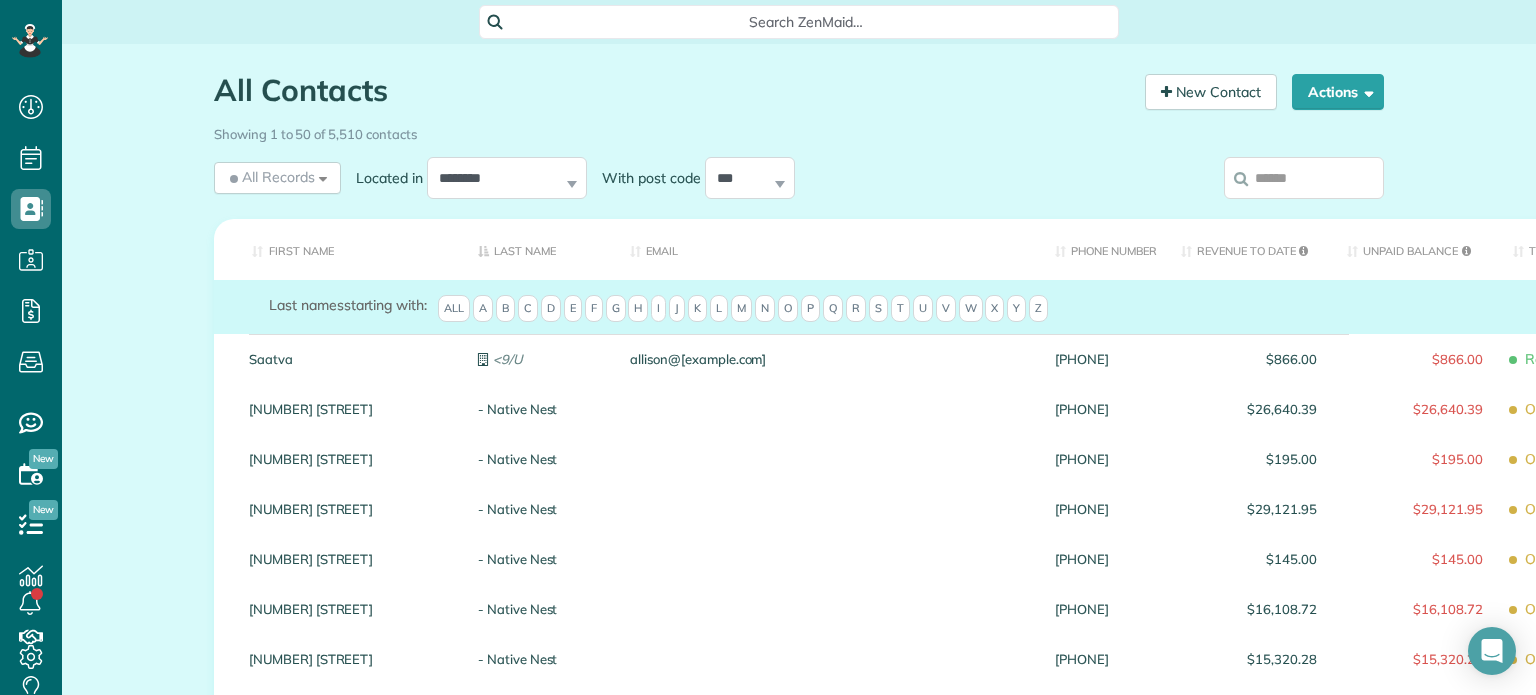 click on "**********" at bounding box center [649, 178] 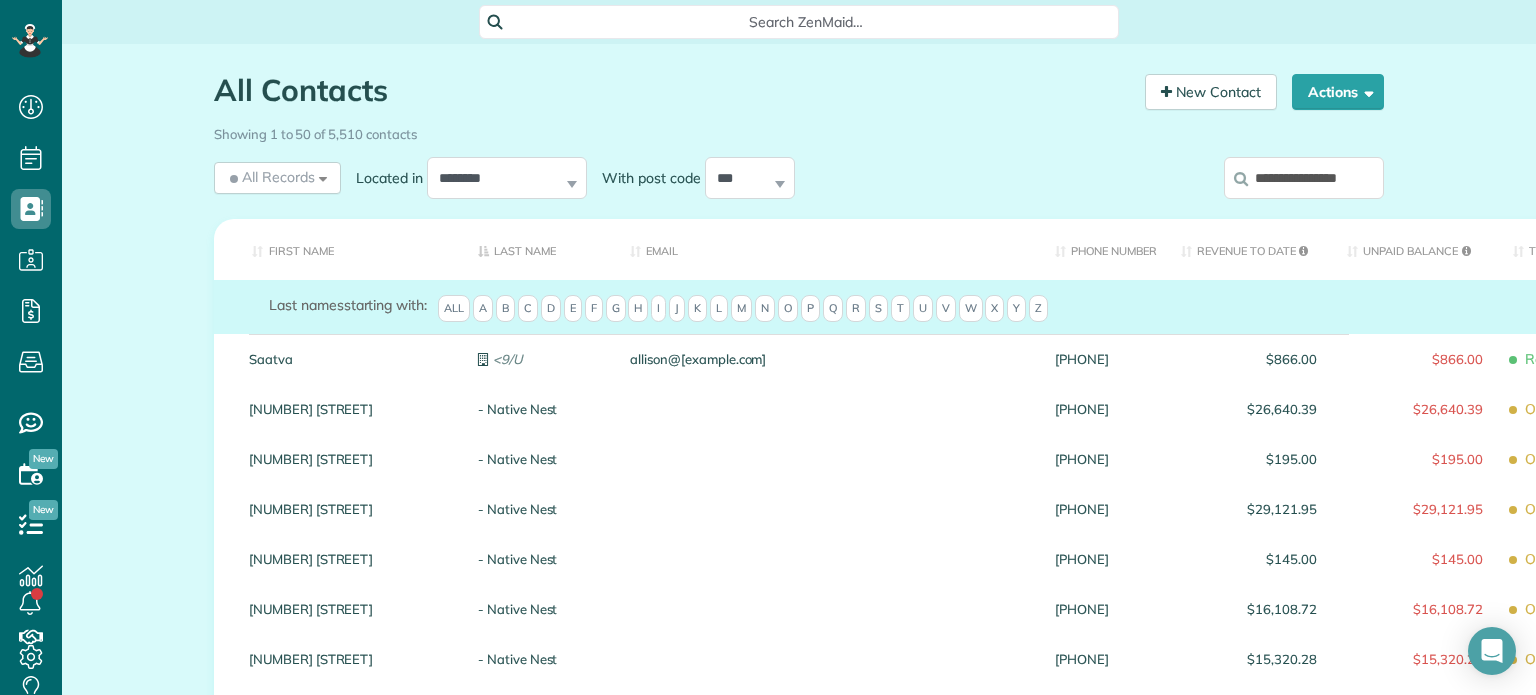 scroll, scrollTop: 0, scrollLeft: 10, axis: horizontal 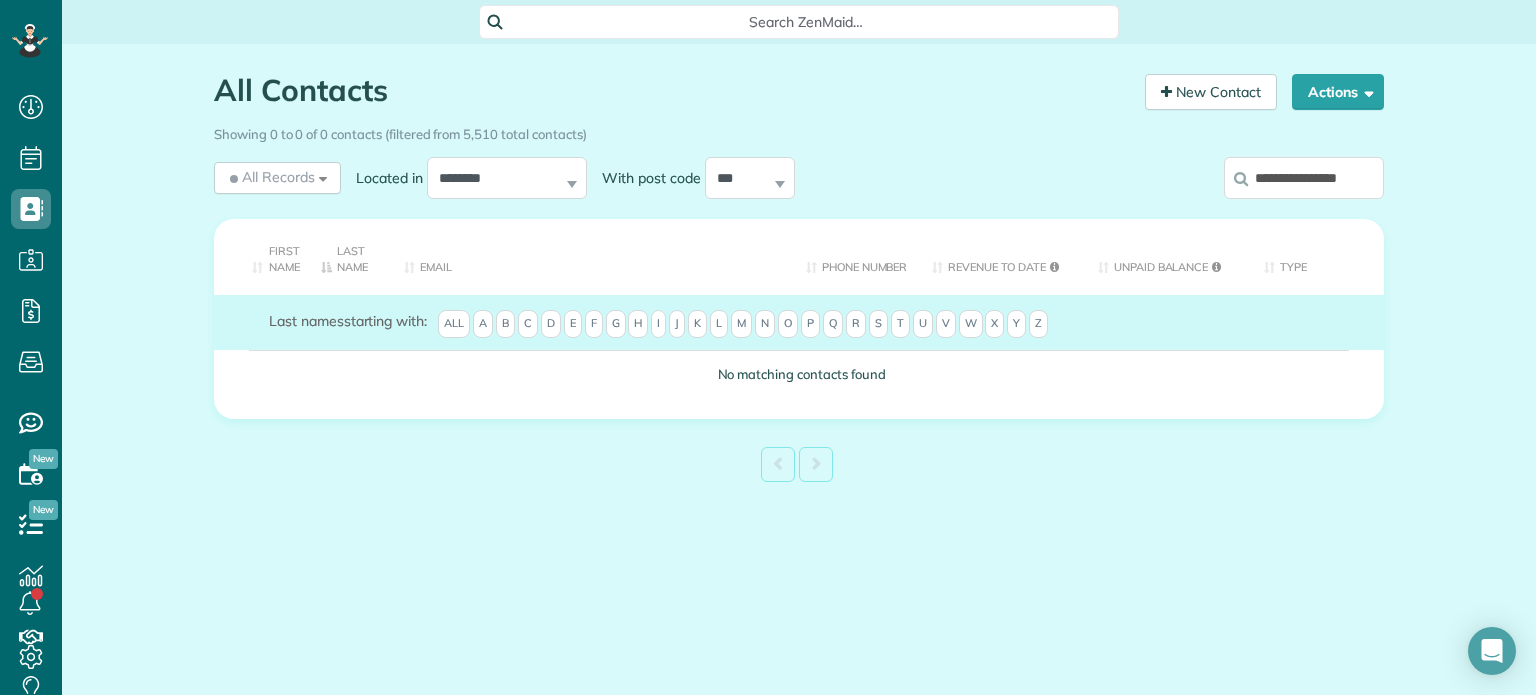click on "**********" at bounding box center [1304, 178] 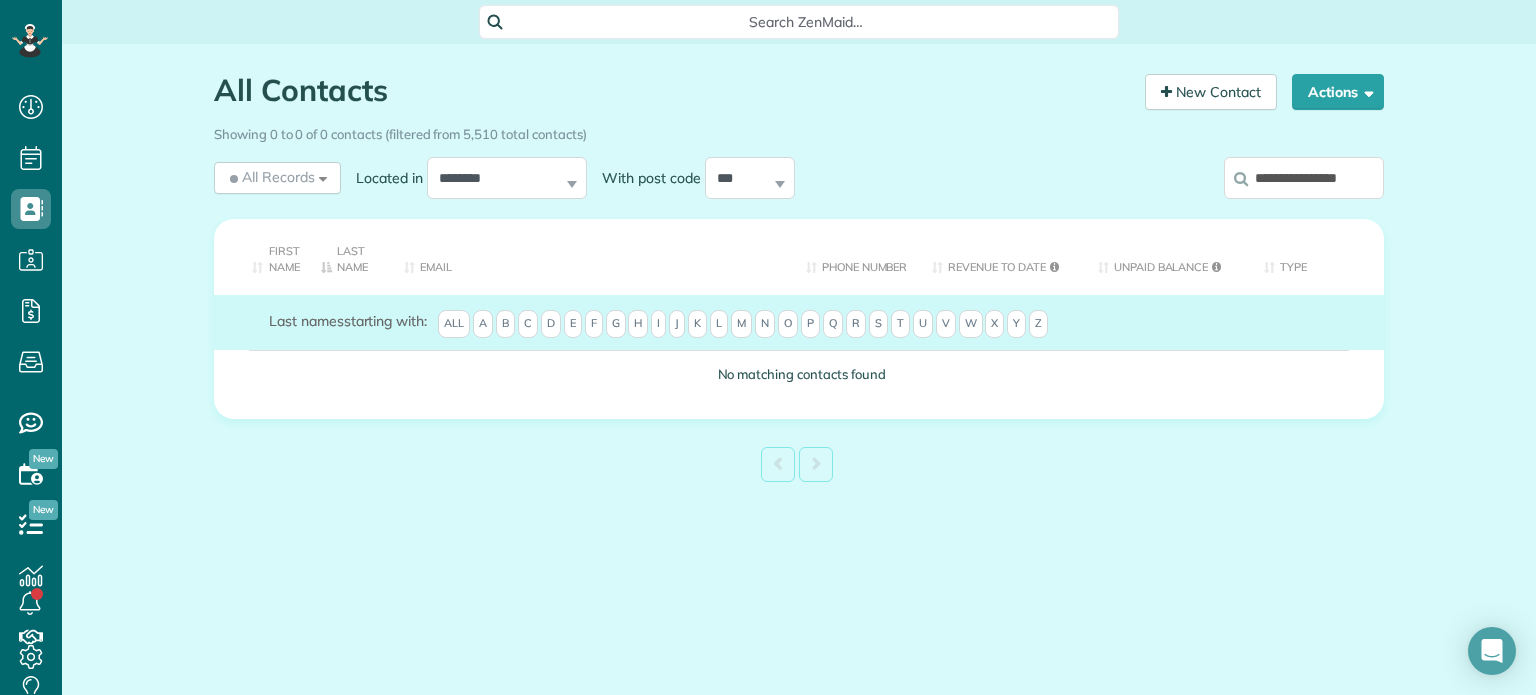 scroll, scrollTop: 0, scrollLeft: 0, axis: both 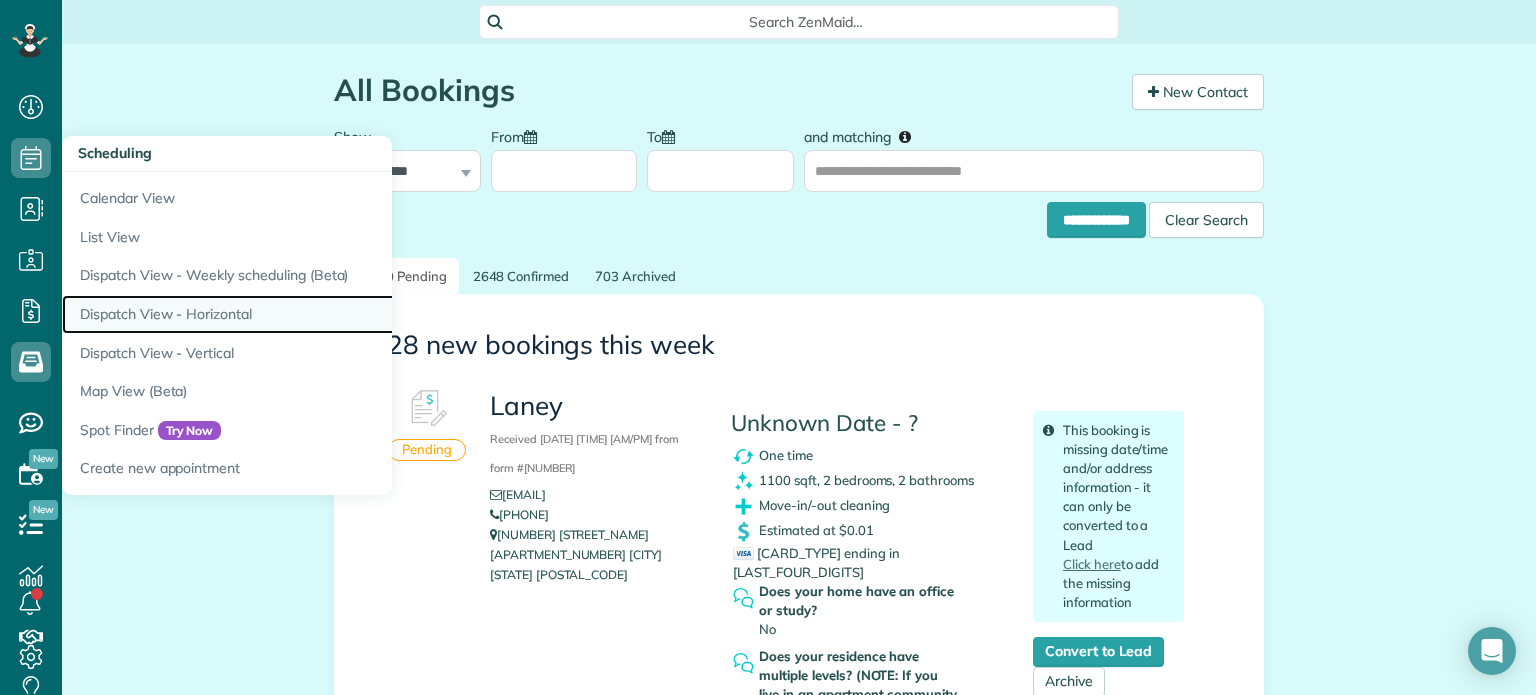 click on "Dispatch View - Horizontal" at bounding box center [312, 314] 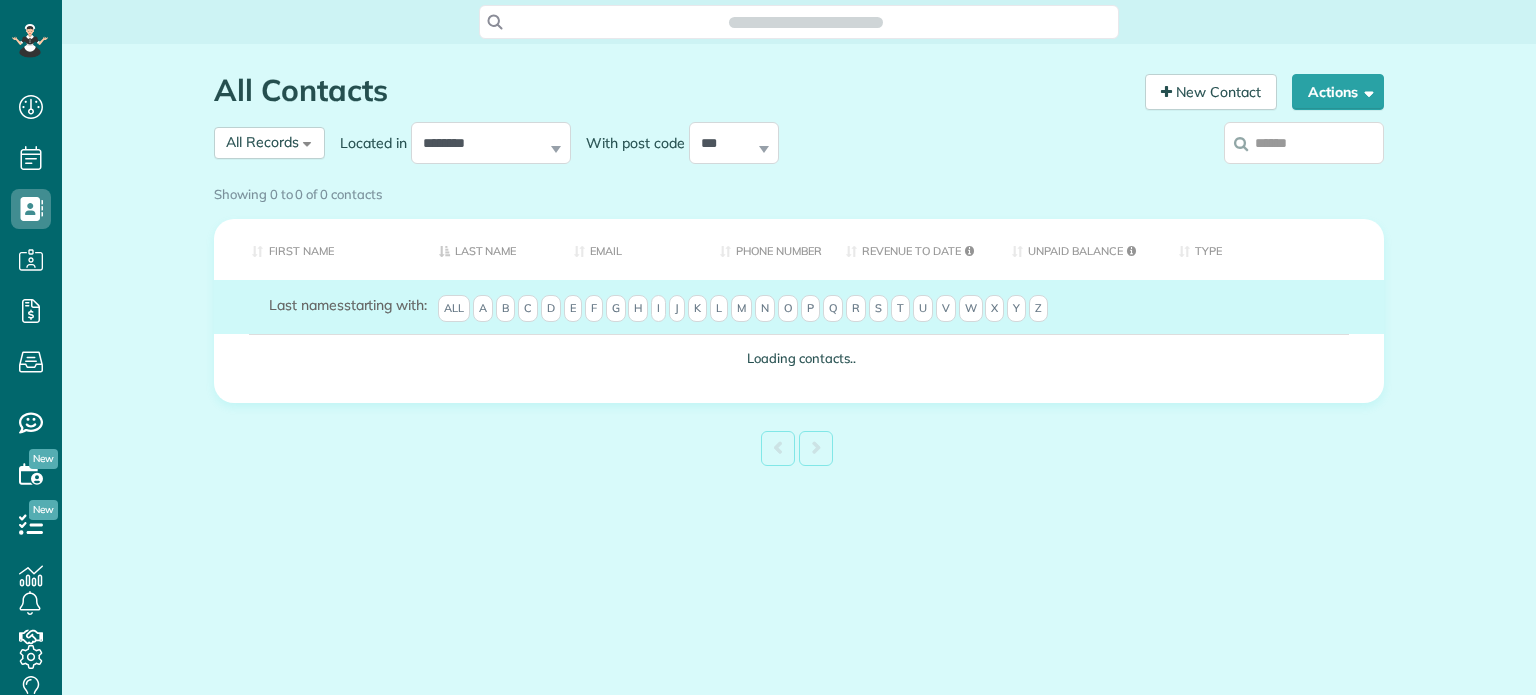 scroll, scrollTop: 0, scrollLeft: 0, axis: both 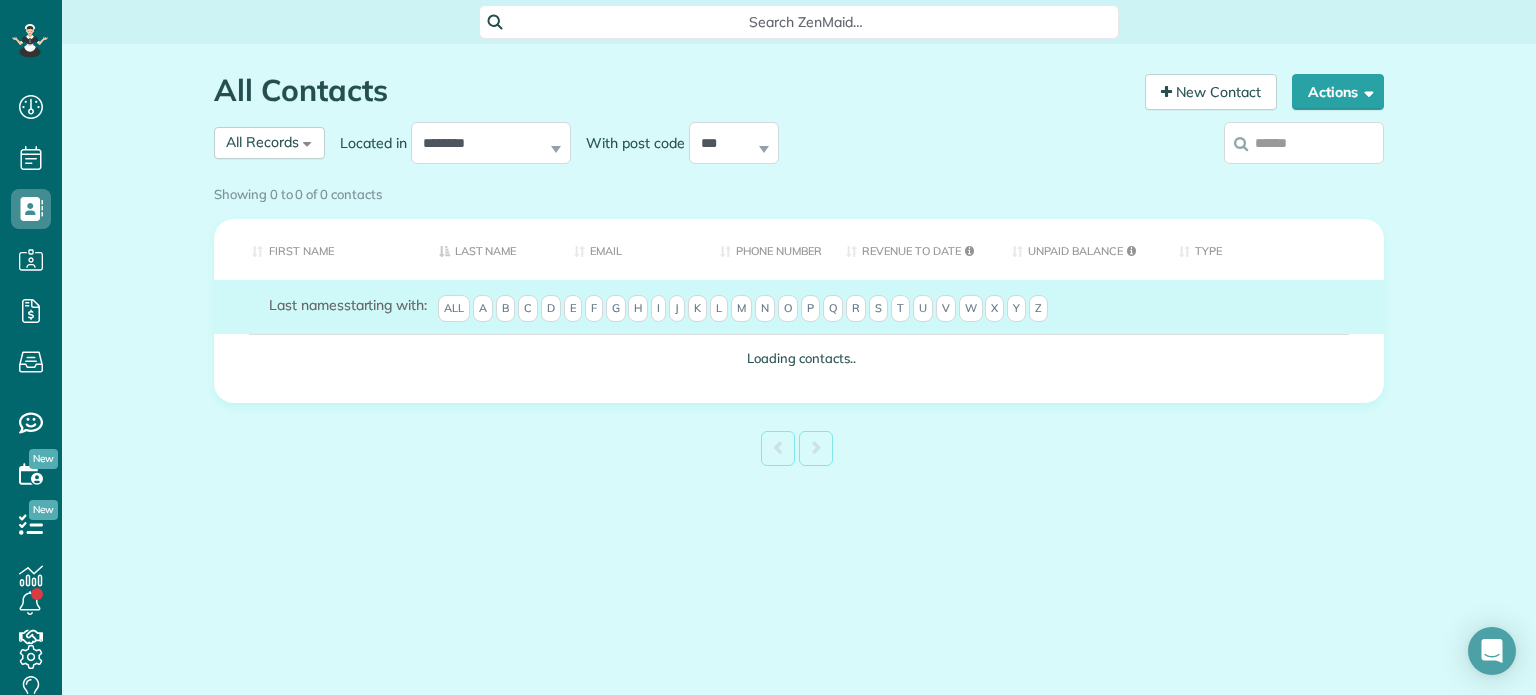 click at bounding box center [1304, 143] 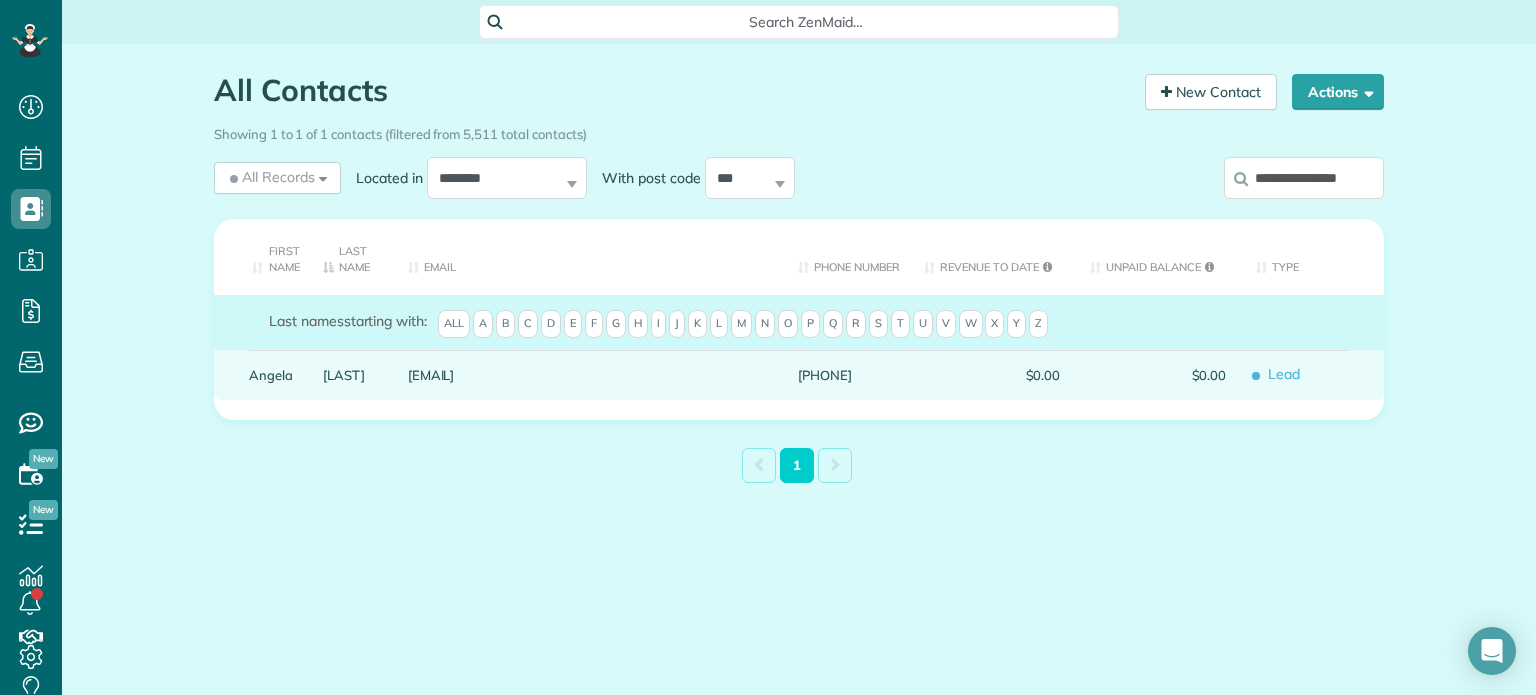 click on "[LAST]" at bounding box center [350, 375] 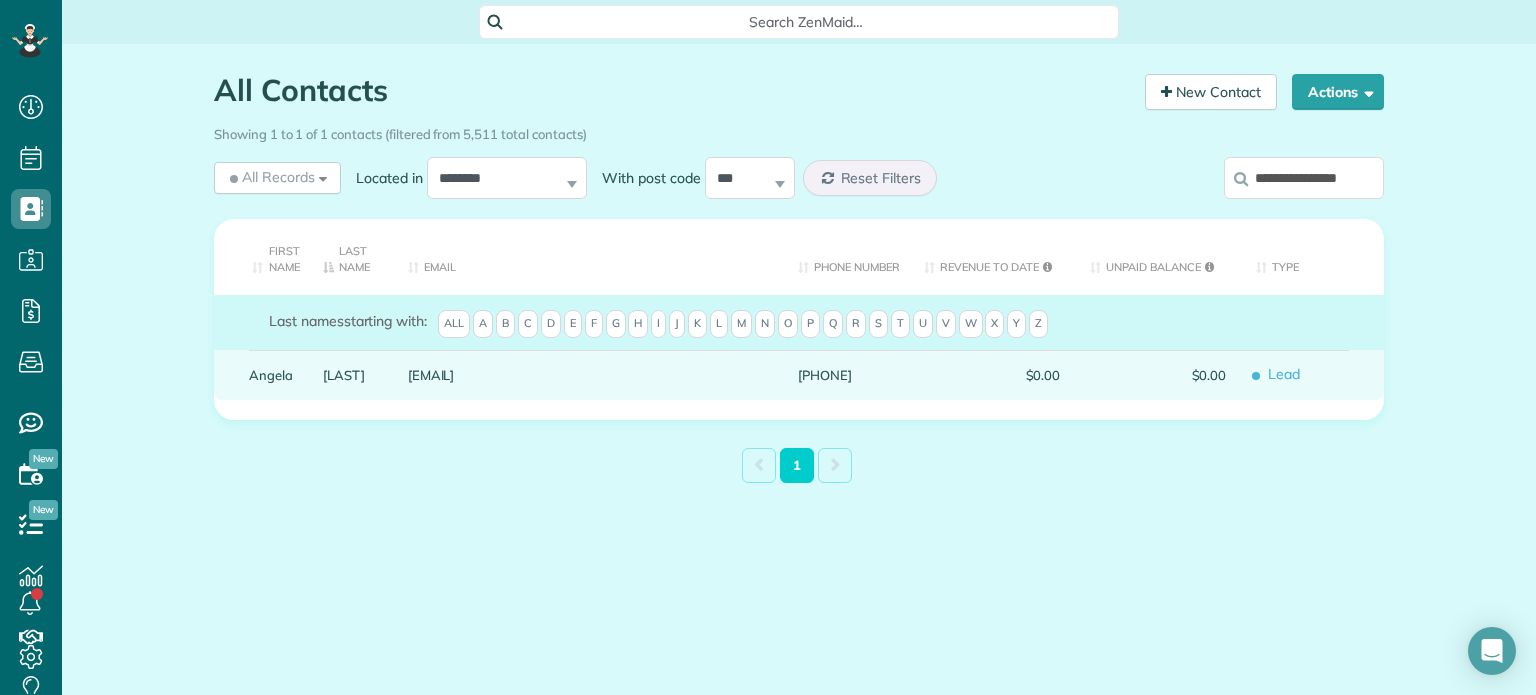 click on "[LAST]" at bounding box center (350, 375) 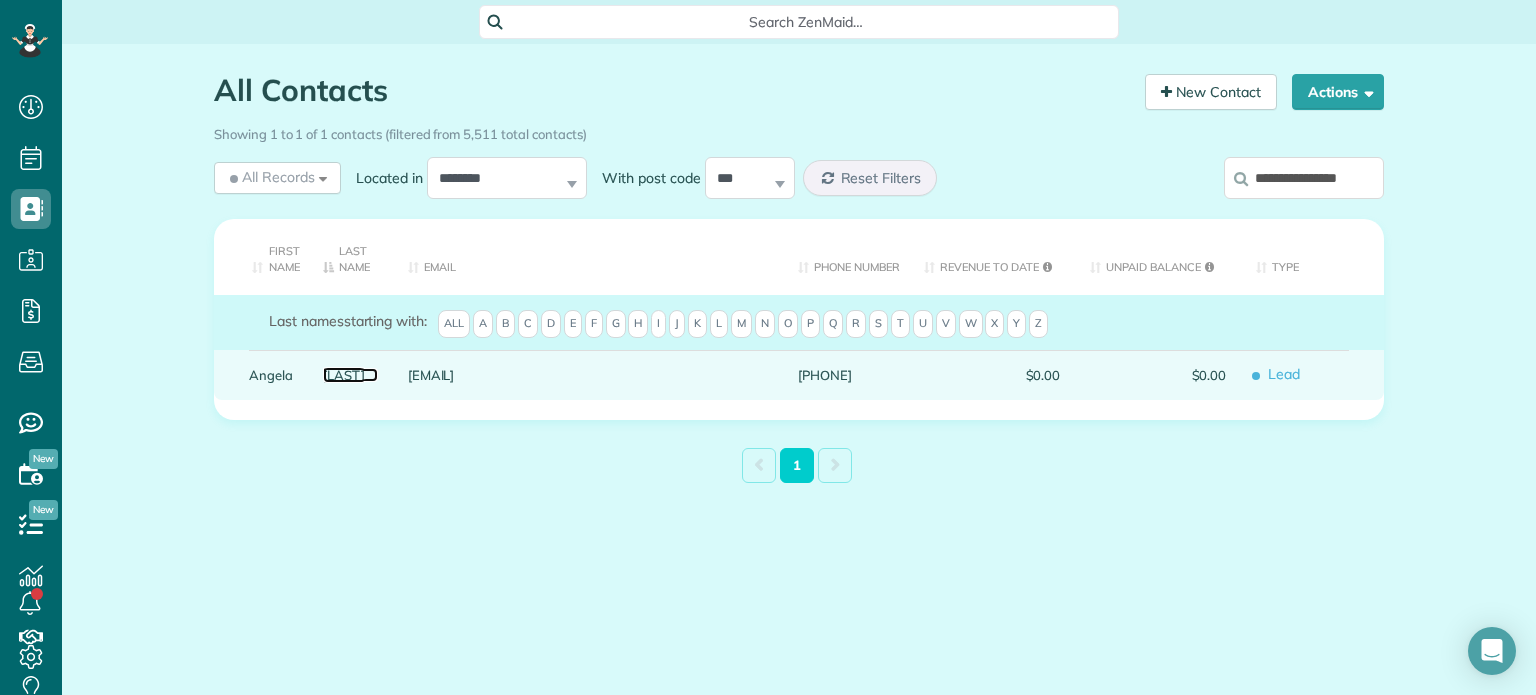 click on "[LAST]" at bounding box center [350, 375] 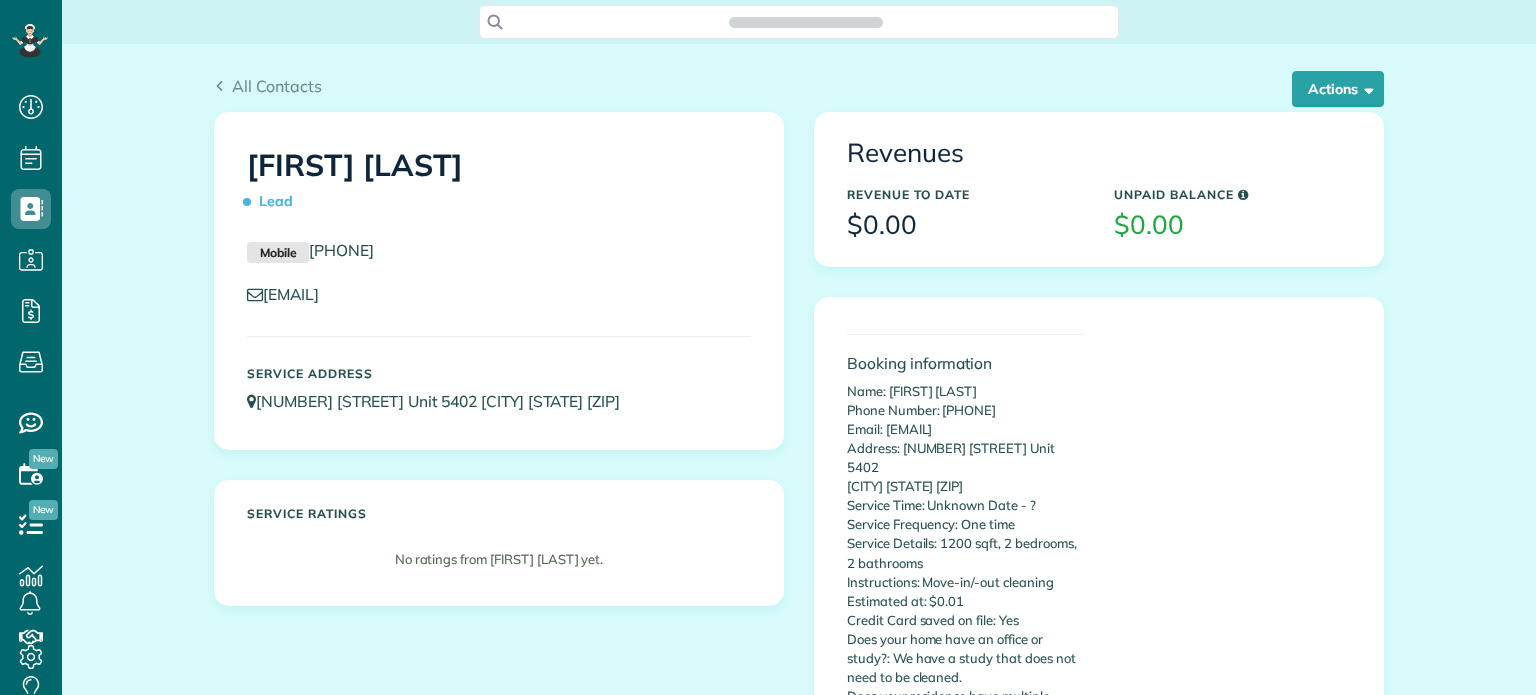 scroll, scrollTop: 0, scrollLeft: 0, axis: both 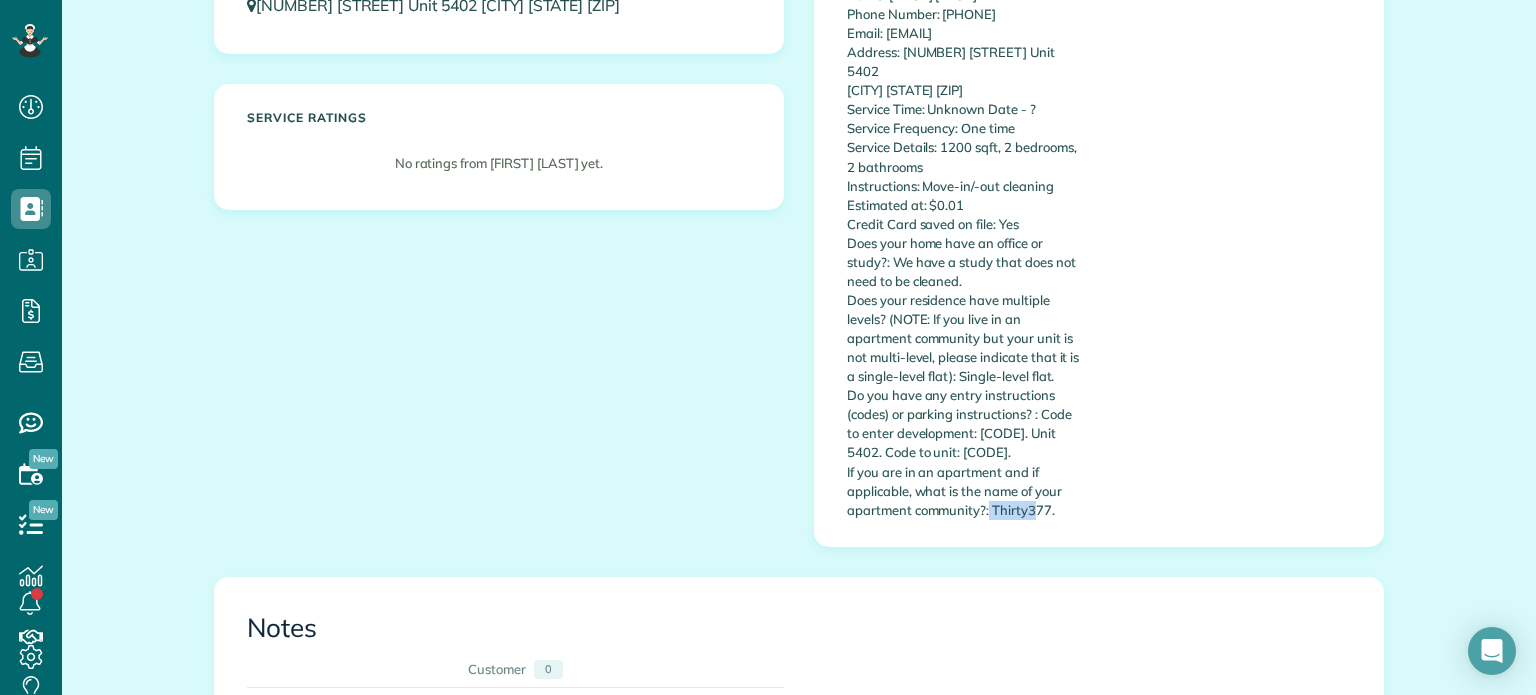 drag, startPoint x: 981, startPoint y: 501, endPoint x: 1024, endPoint y: 526, distance: 49.73932 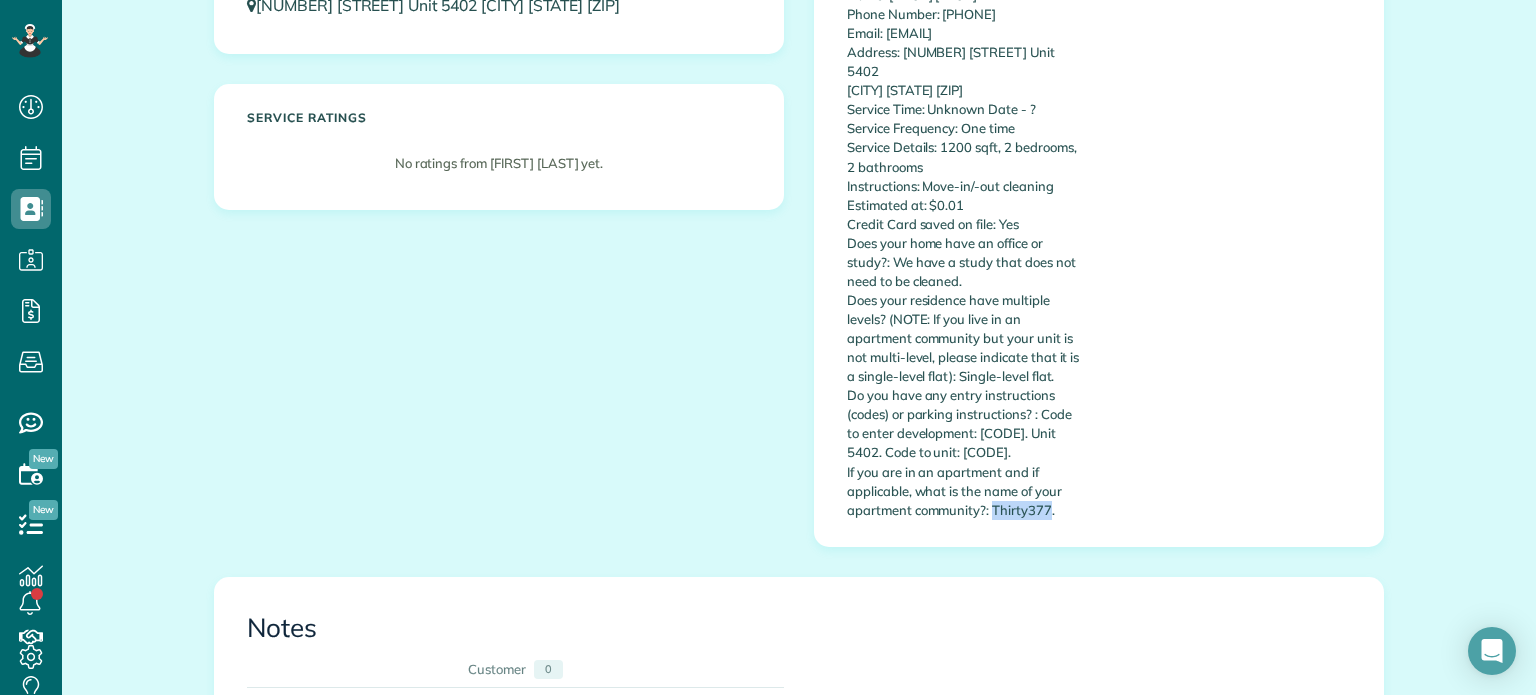drag, startPoint x: 982, startPoint y: 503, endPoint x: 1038, endPoint y: 513, distance: 56.88585 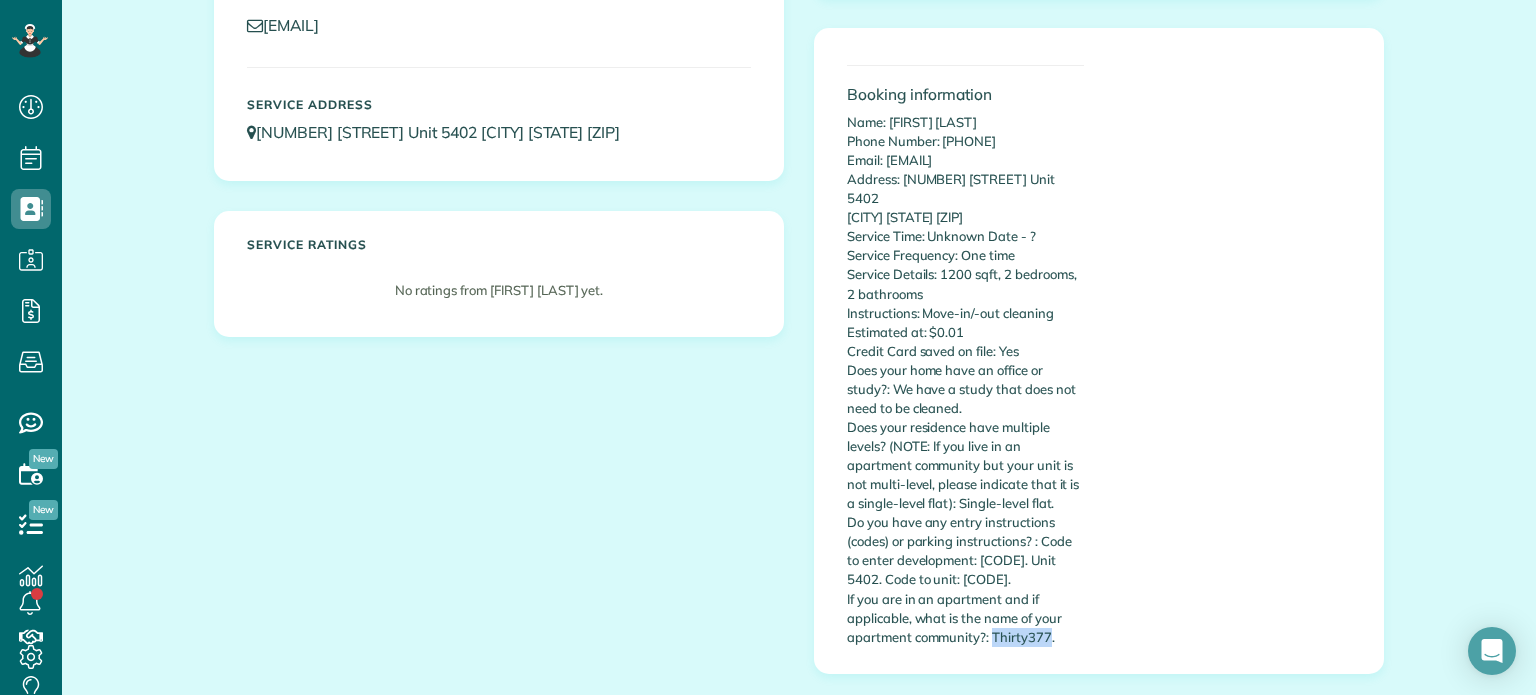 scroll, scrollTop: 225, scrollLeft: 0, axis: vertical 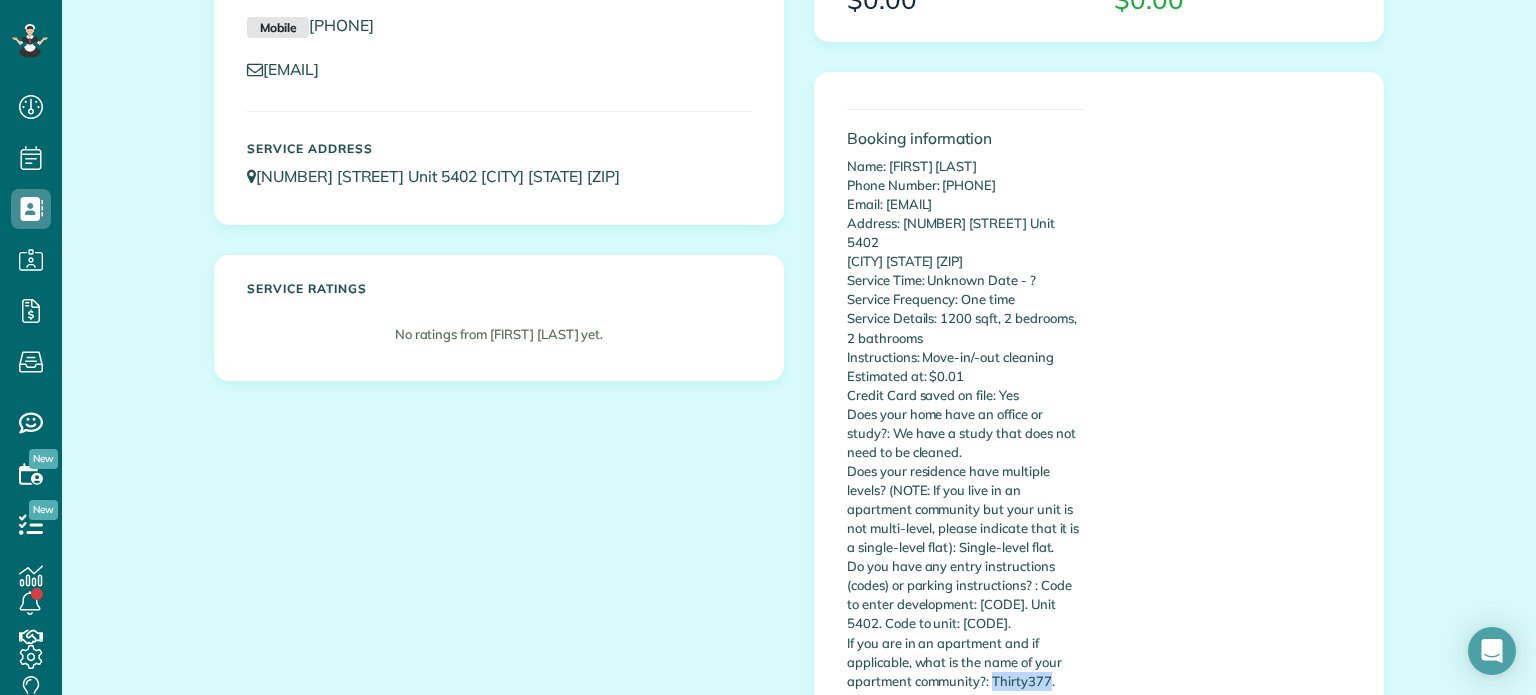 drag, startPoint x: 896, startPoint y: 224, endPoint x: 909, endPoint y: 235, distance: 17.029387 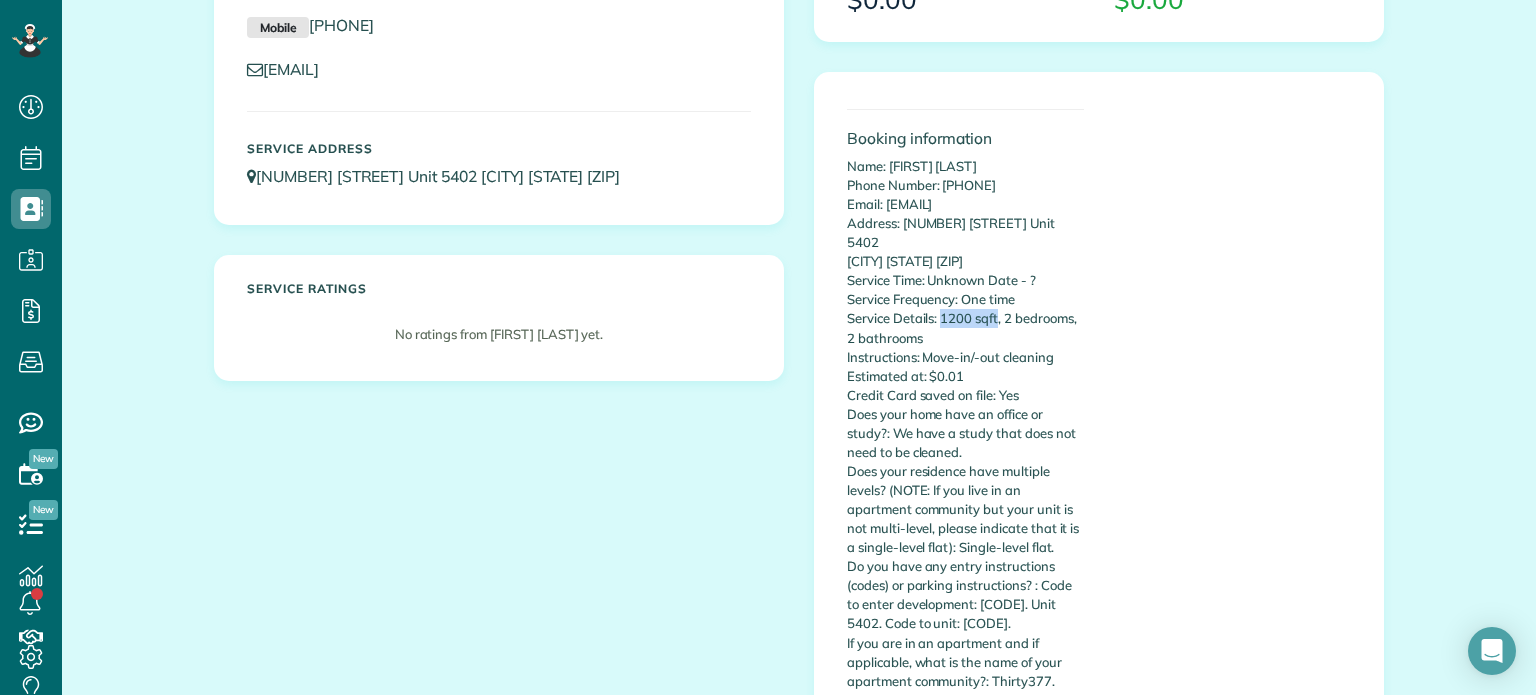 drag, startPoint x: 936, startPoint y: 315, endPoint x: 990, endPoint y: 315, distance: 54 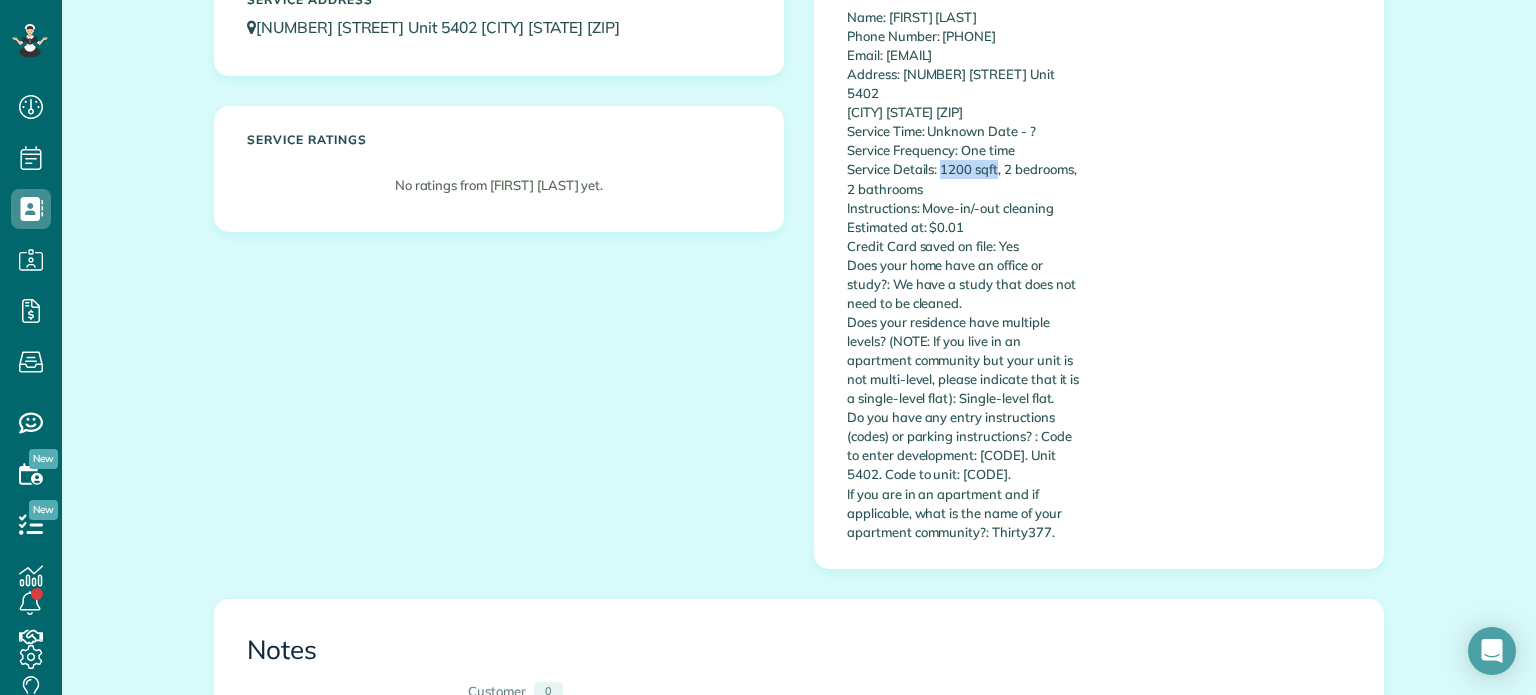 scroll, scrollTop: 413, scrollLeft: 0, axis: vertical 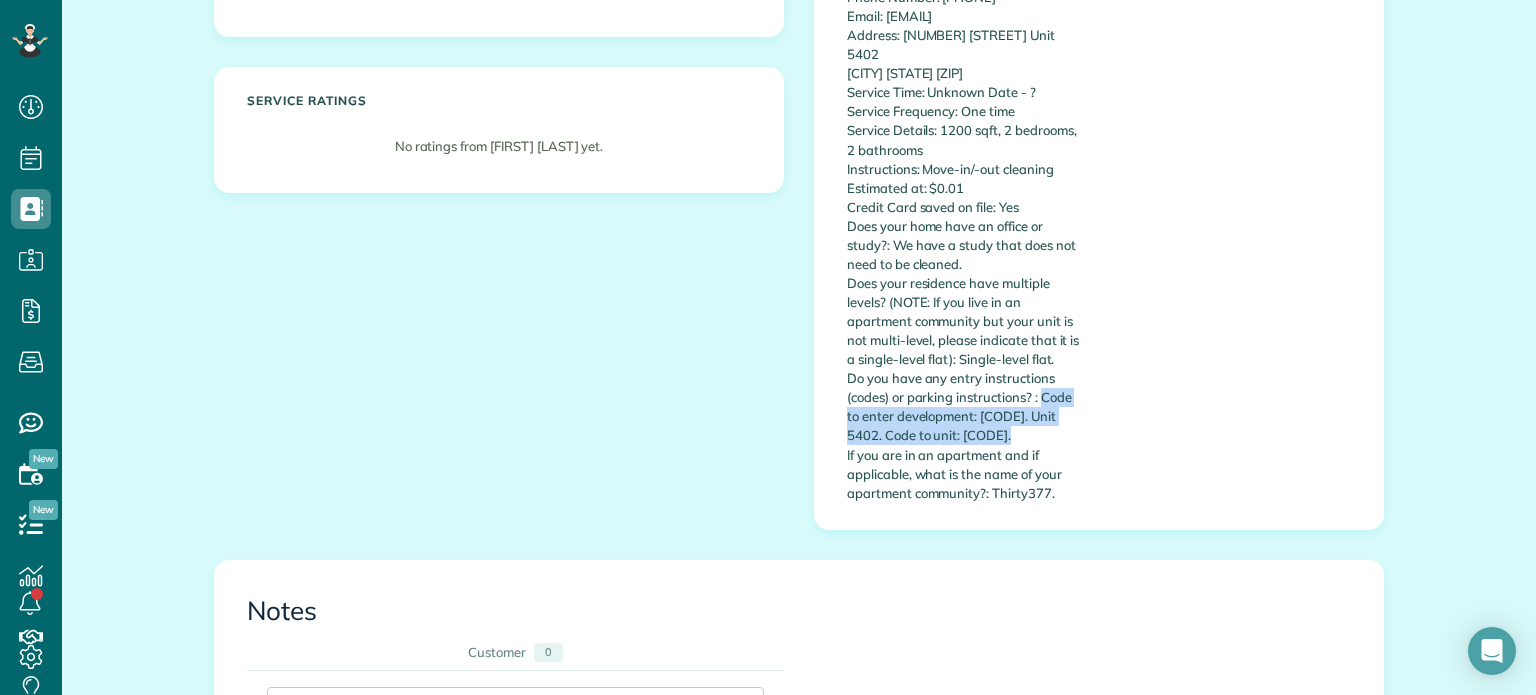 drag, startPoint x: 1032, startPoint y: 394, endPoint x: 1064, endPoint y: 431, distance: 48.9183 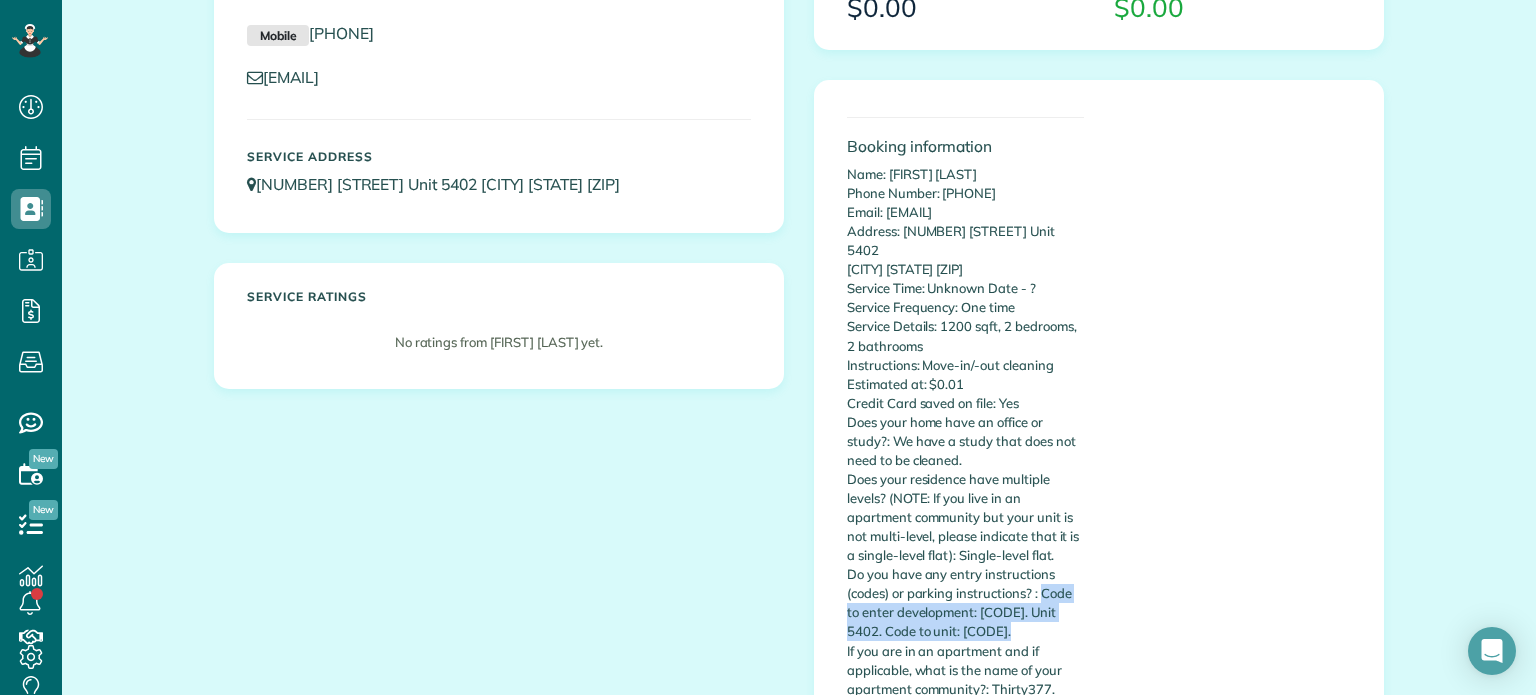 scroll, scrollTop: 168, scrollLeft: 0, axis: vertical 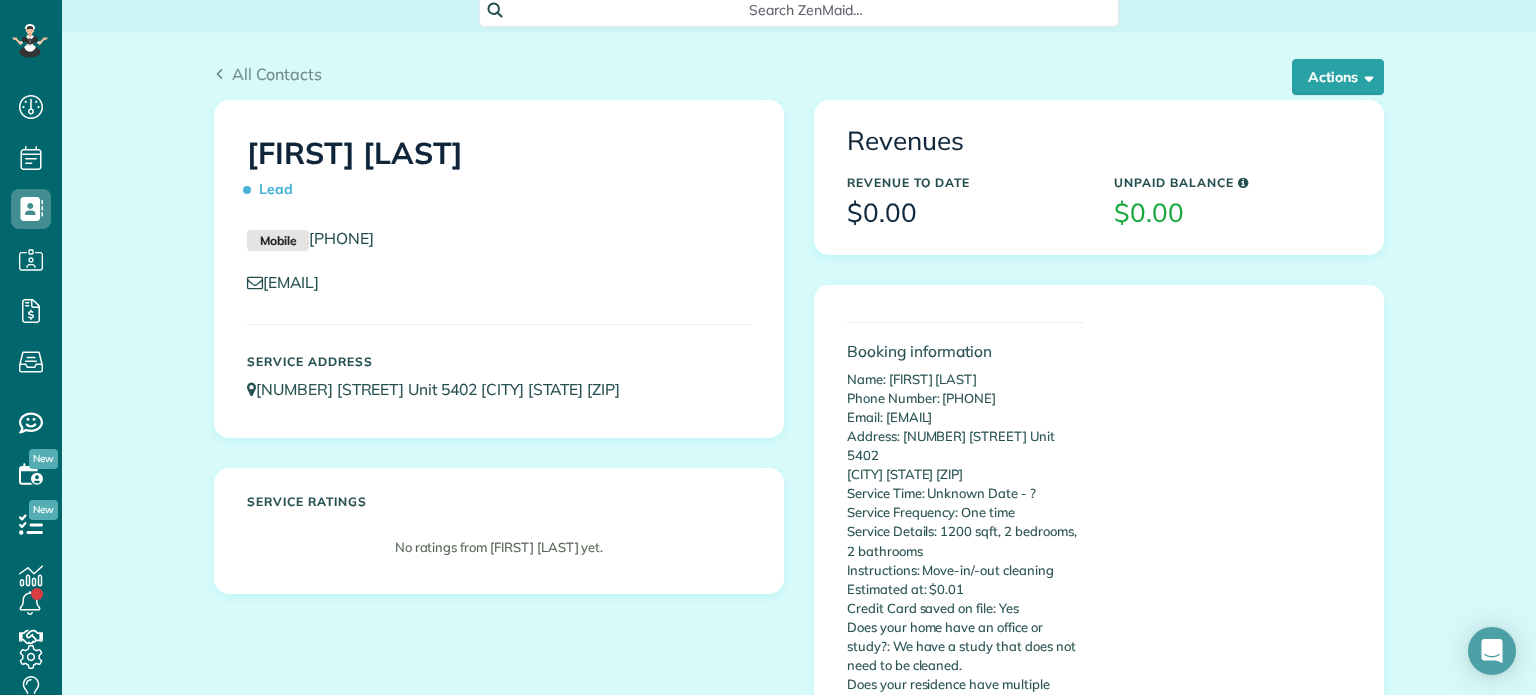 drag, startPoint x: 1535, startPoint y: 277, endPoint x: 1535, endPoint y: 224, distance: 53 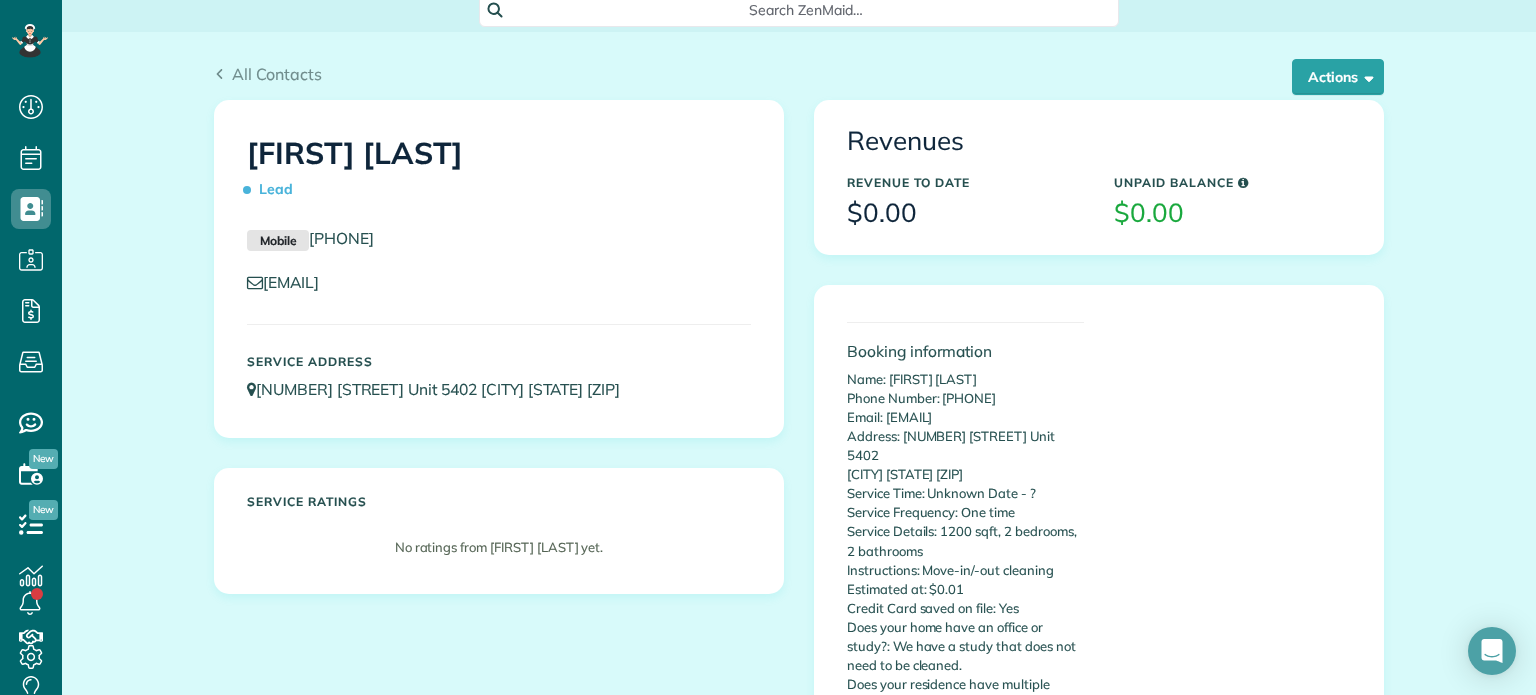 click on "Search ZenMaid…
All Contacts
Actions
Edit
Add Appointment
Recent Activity
Send Email
Repair Custom Fields
Show Past appointments
Show Future appointments" at bounding box center (799, 347) 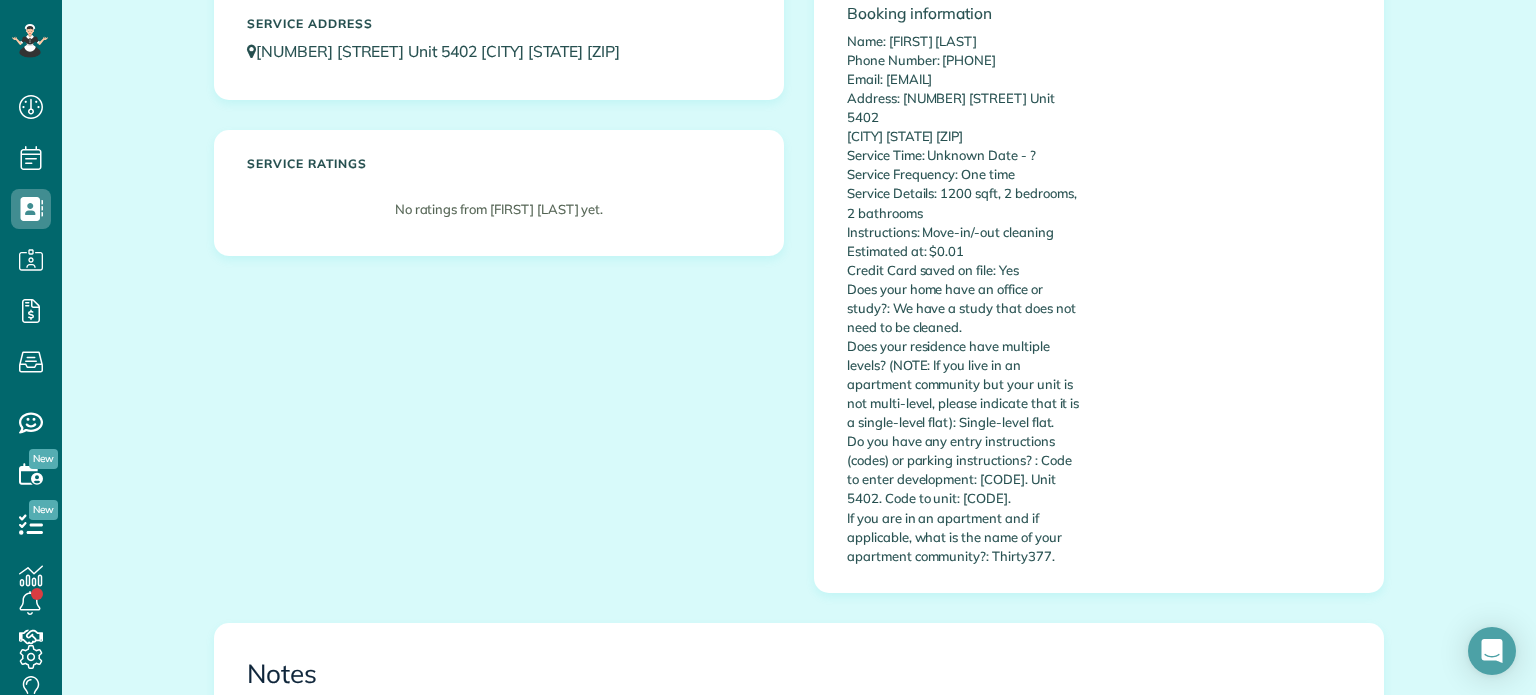 scroll, scrollTop: 378, scrollLeft: 0, axis: vertical 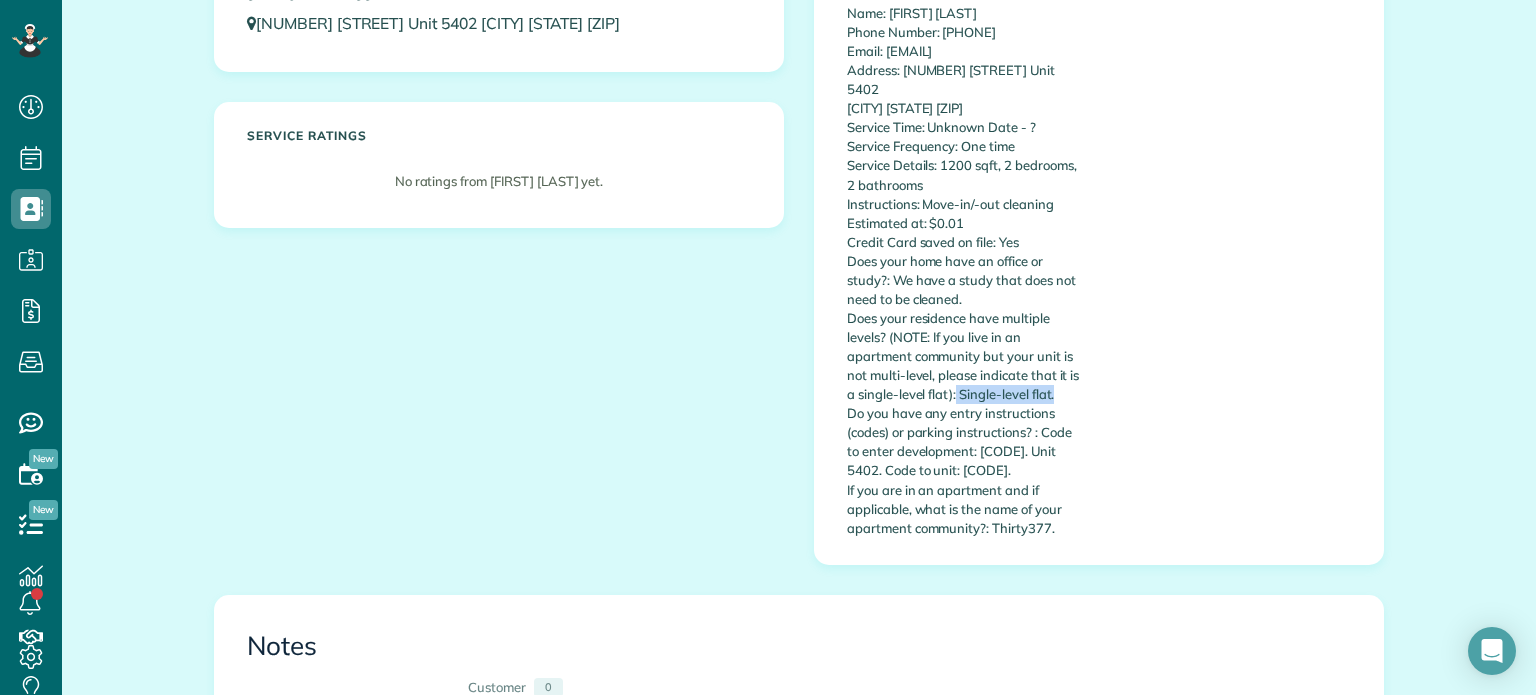 drag, startPoint x: 950, startPoint y: 393, endPoint x: 1062, endPoint y: 393, distance: 112 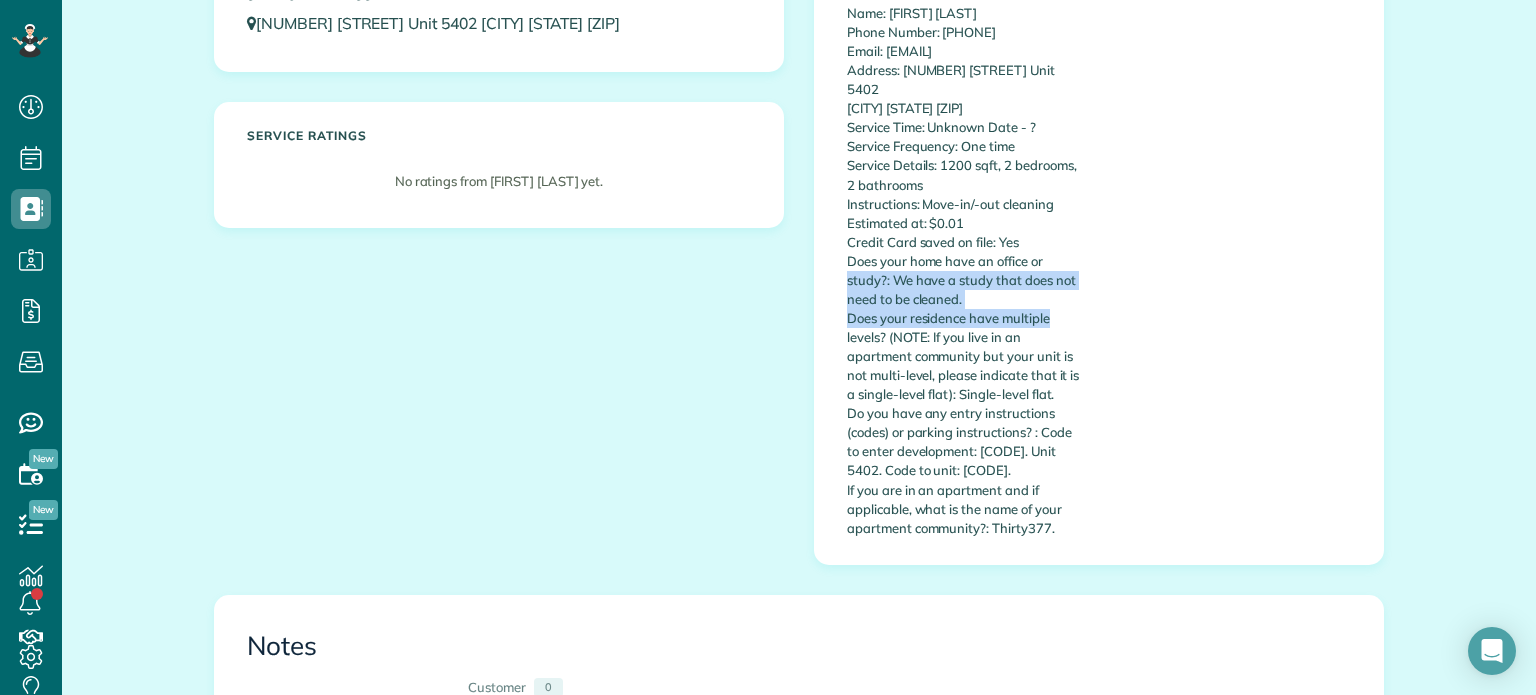 drag, startPoint x: 1519, startPoint y: 325, endPoint x: 1519, endPoint y: 258, distance: 67 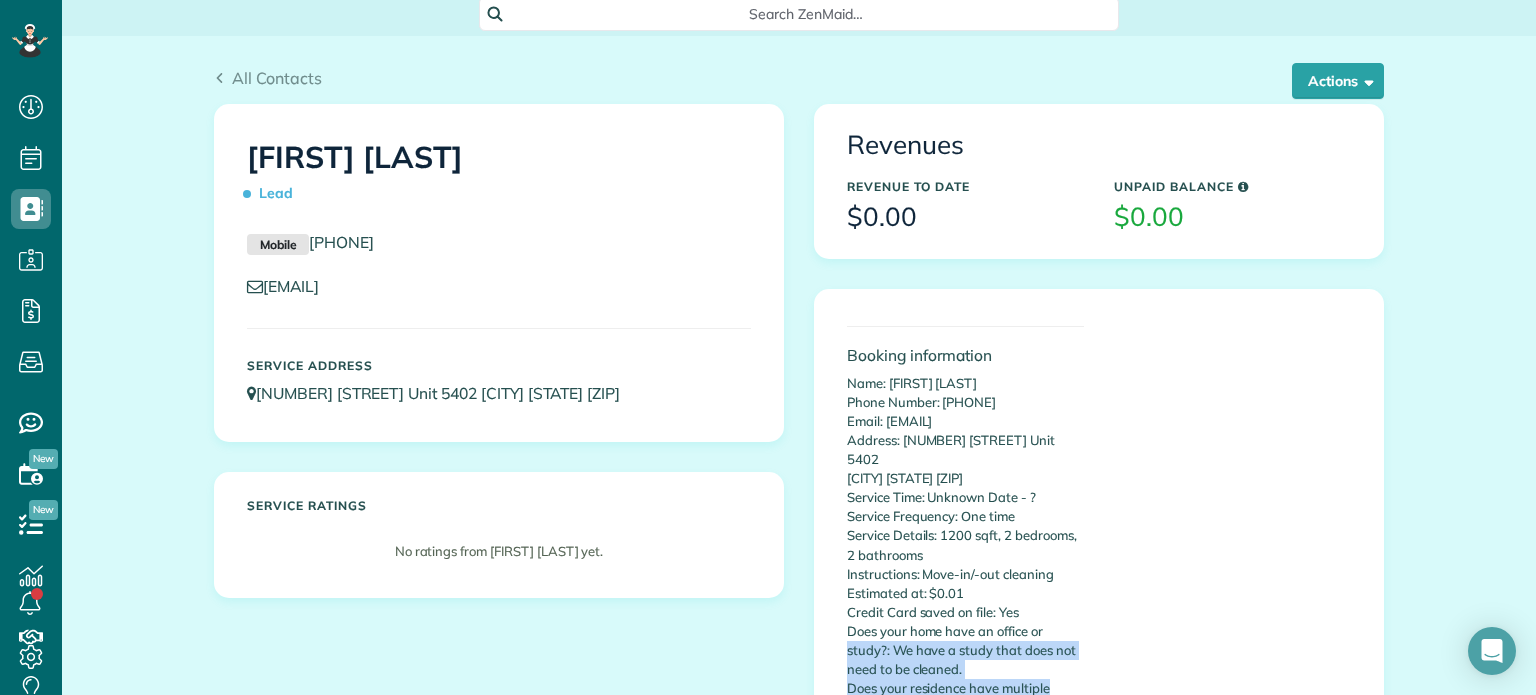 scroll, scrollTop: 0, scrollLeft: 0, axis: both 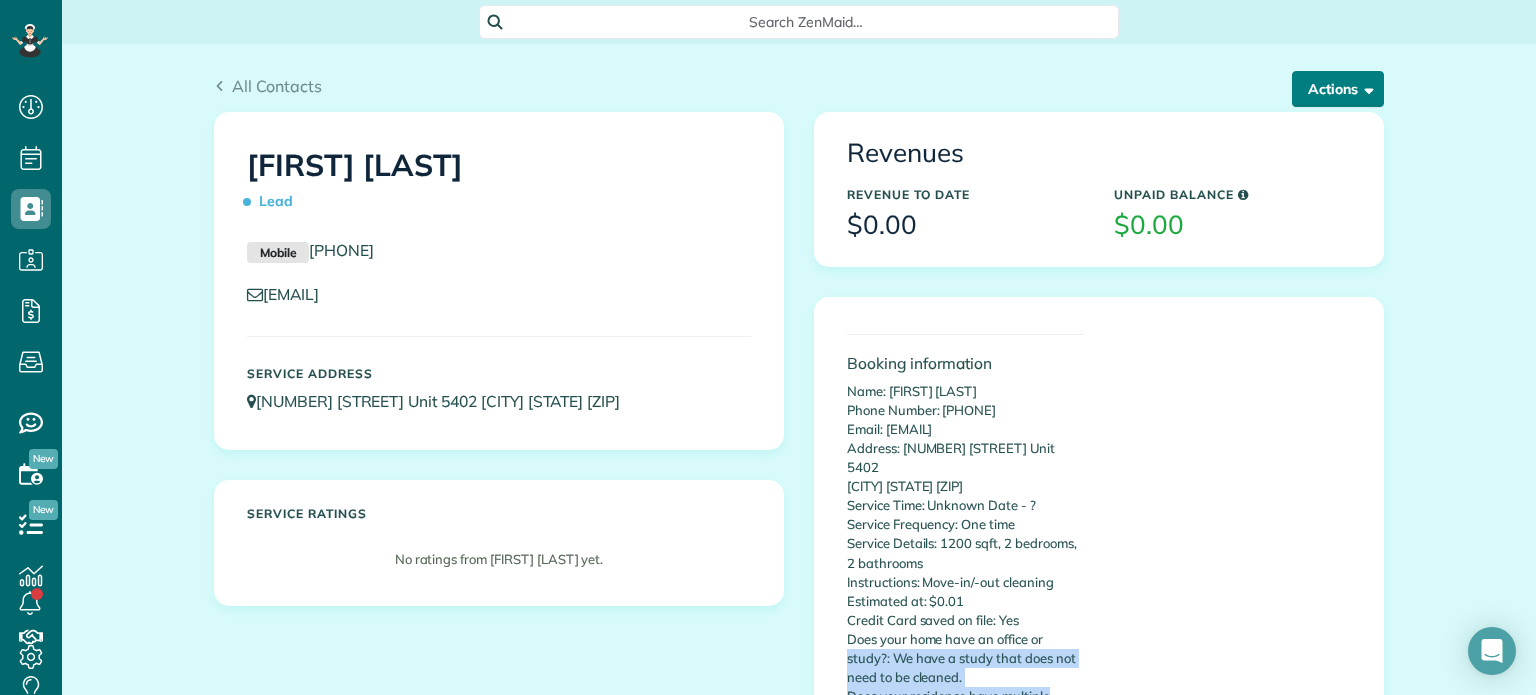 click on "Actions" at bounding box center (1338, 89) 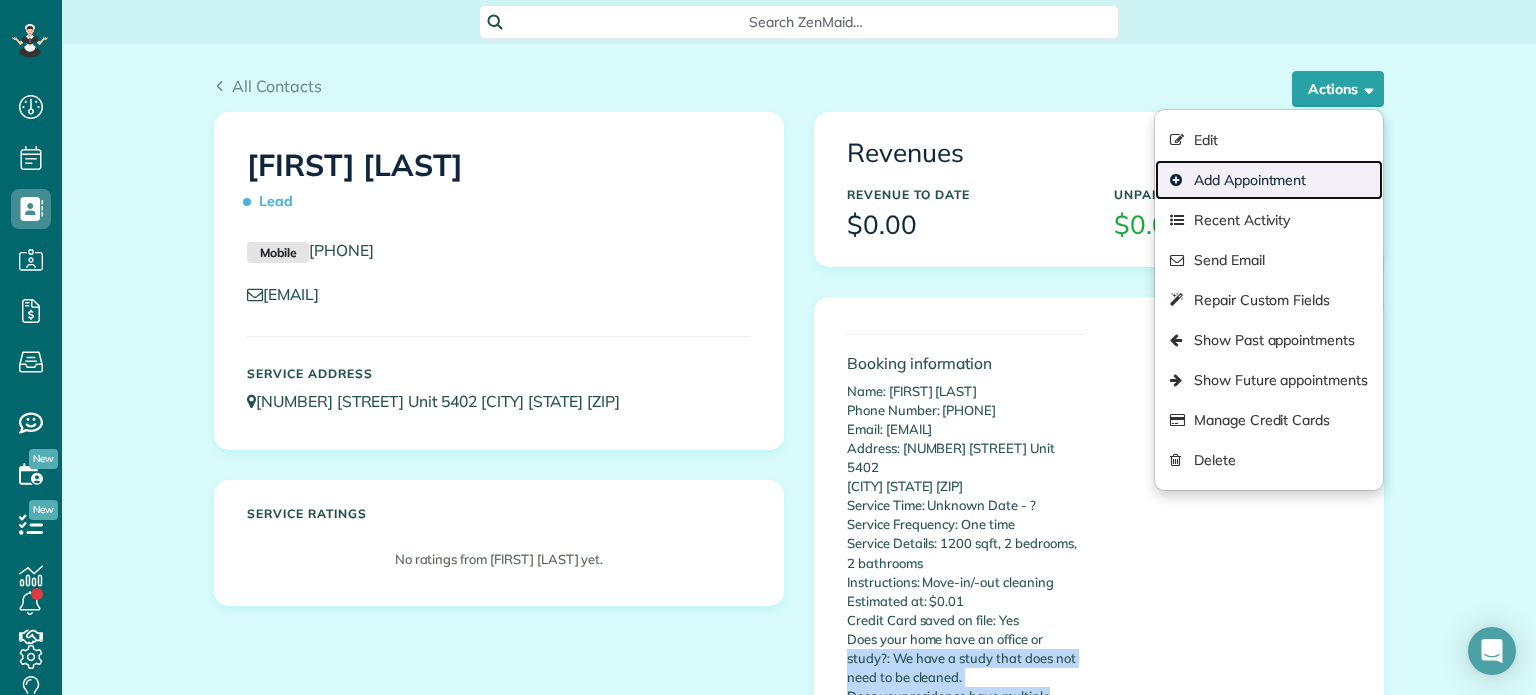 click on "Add Appointment" at bounding box center (1269, 180) 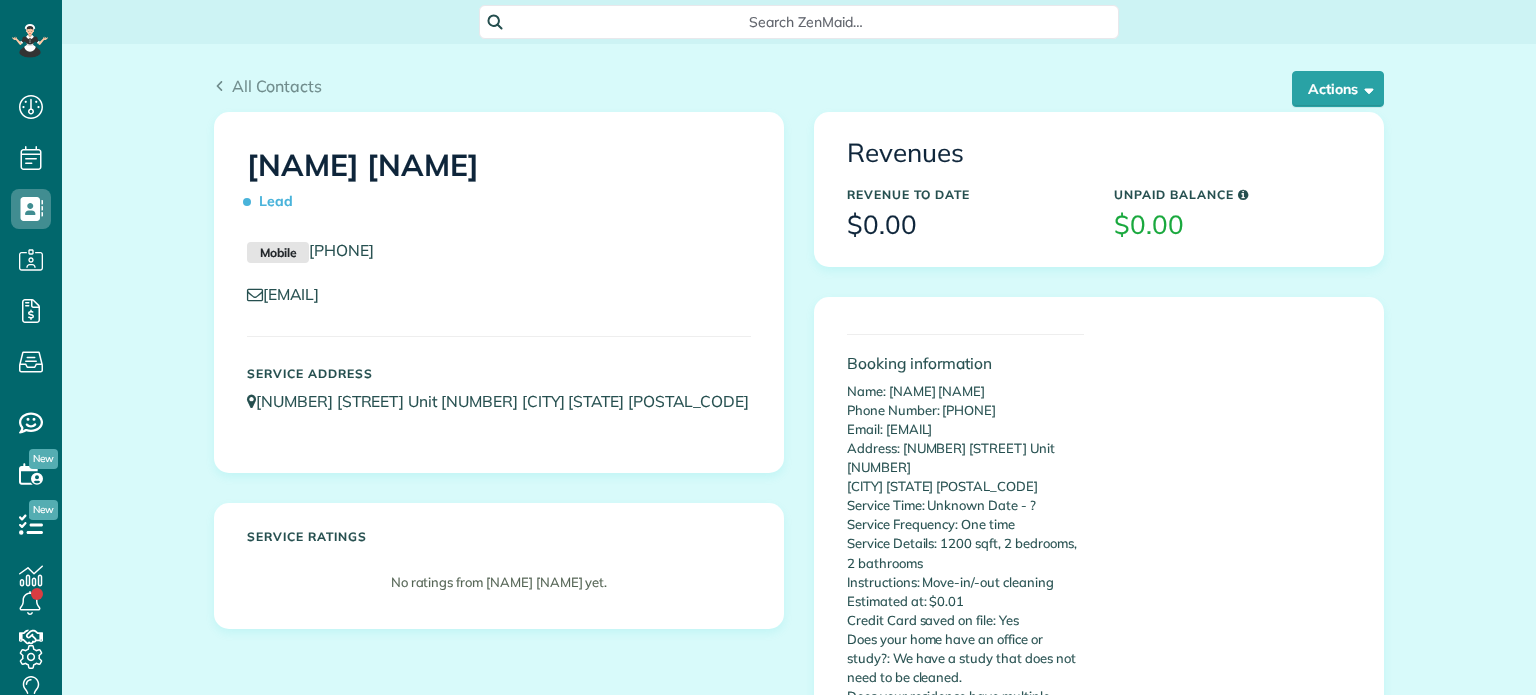scroll, scrollTop: 0, scrollLeft: 0, axis: both 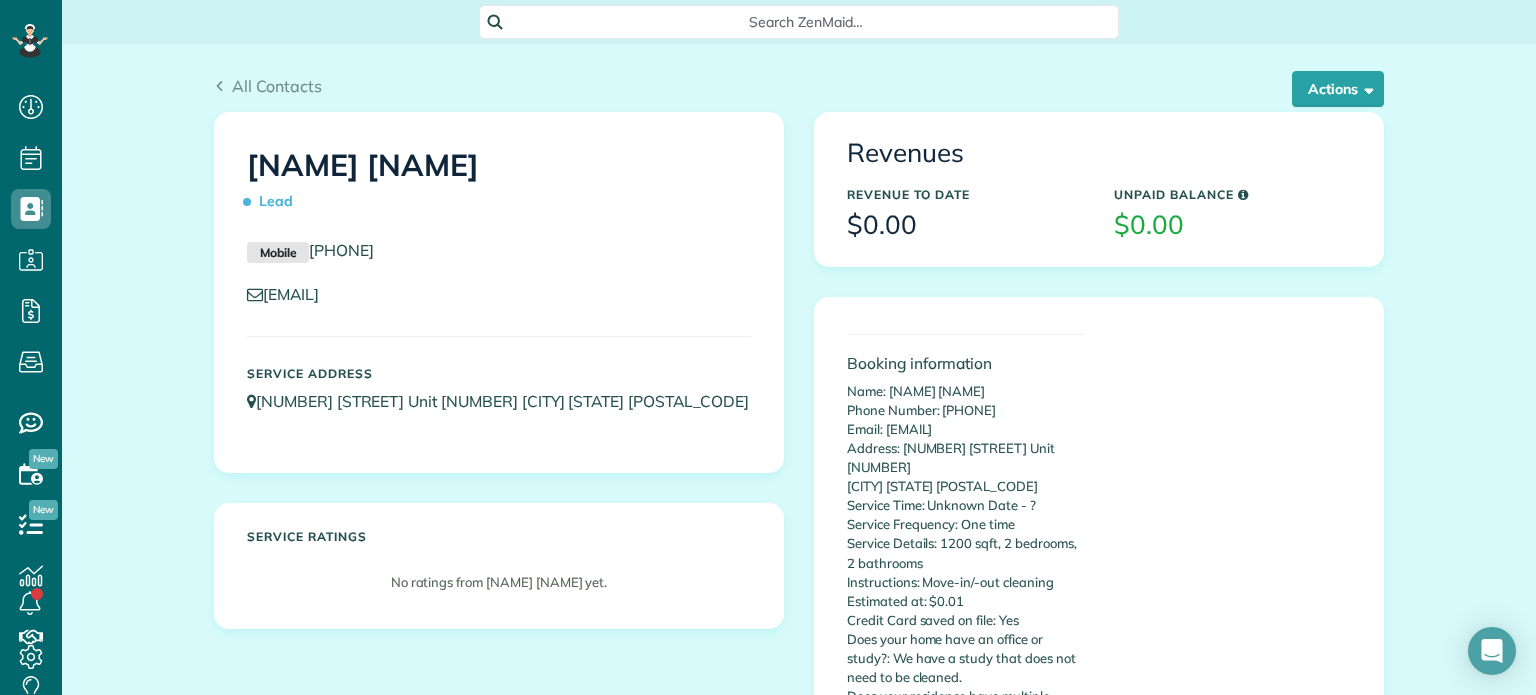 click on "All Contacts
Actions
Edit
Add Appointment
Recent Activity
Send Email
Repair Custom Fields
Show Past appointments
Show Future appointments
Manage Credit Cards
Delete" at bounding box center (799, 78) 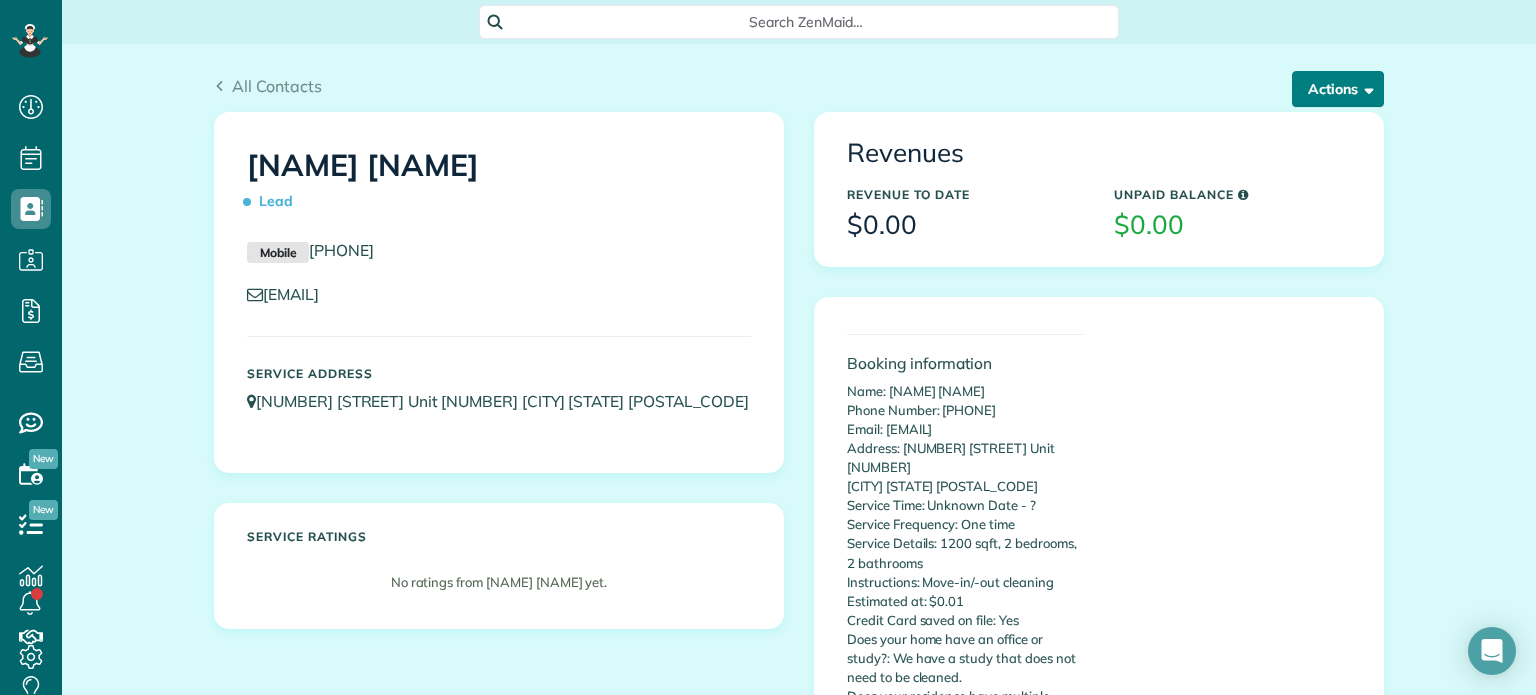 click on "Actions" at bounding box center (1338, 89) 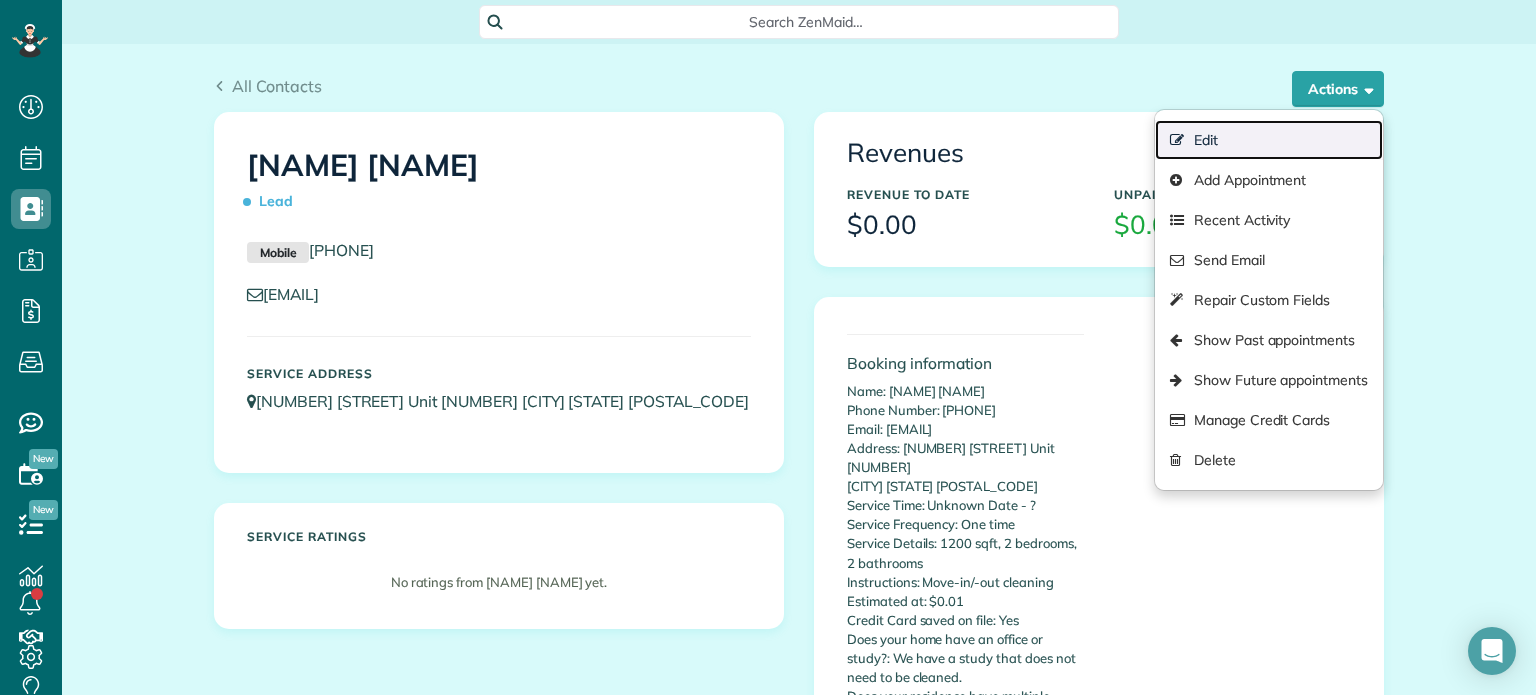 click on "Edit" at bounding box center (1269, 140) 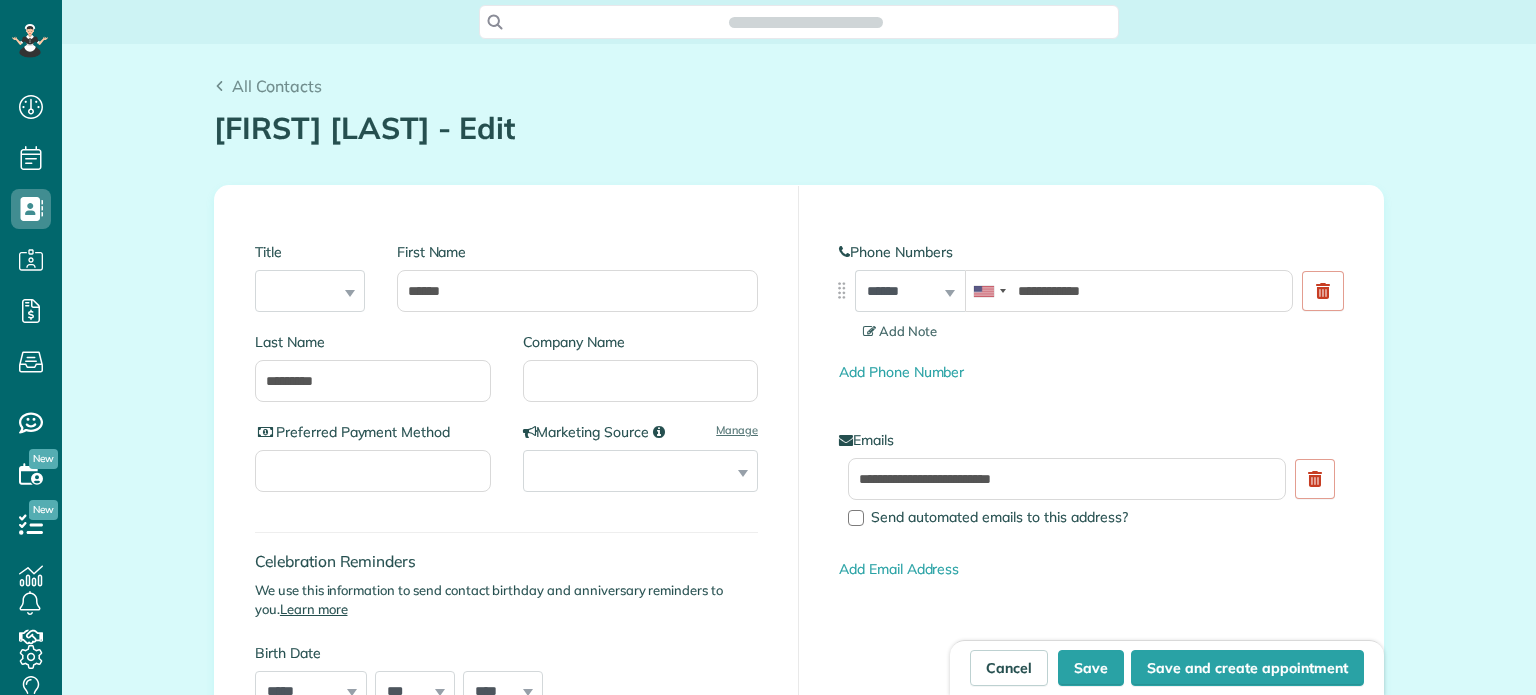 scroll, scrollTop: 0, scrollLeft: 0, axis: both 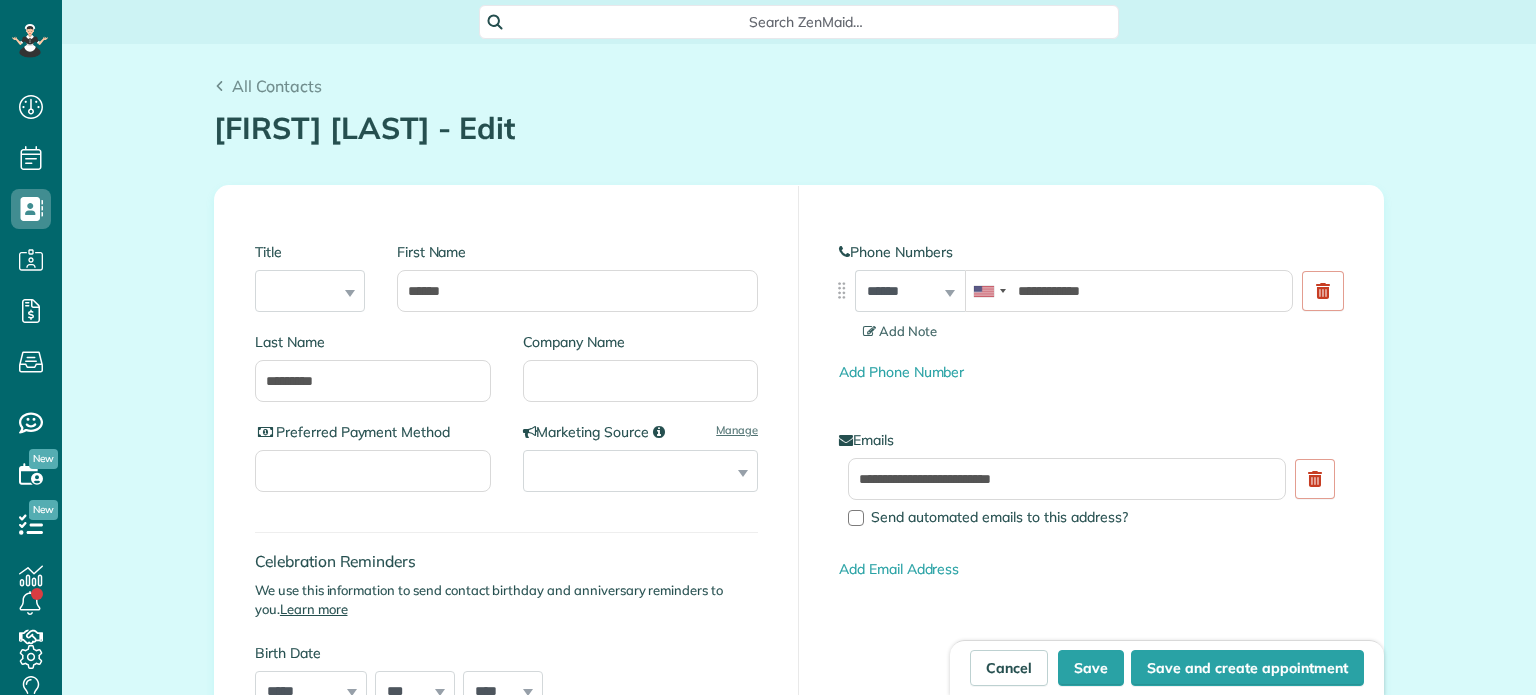 type on "**********" 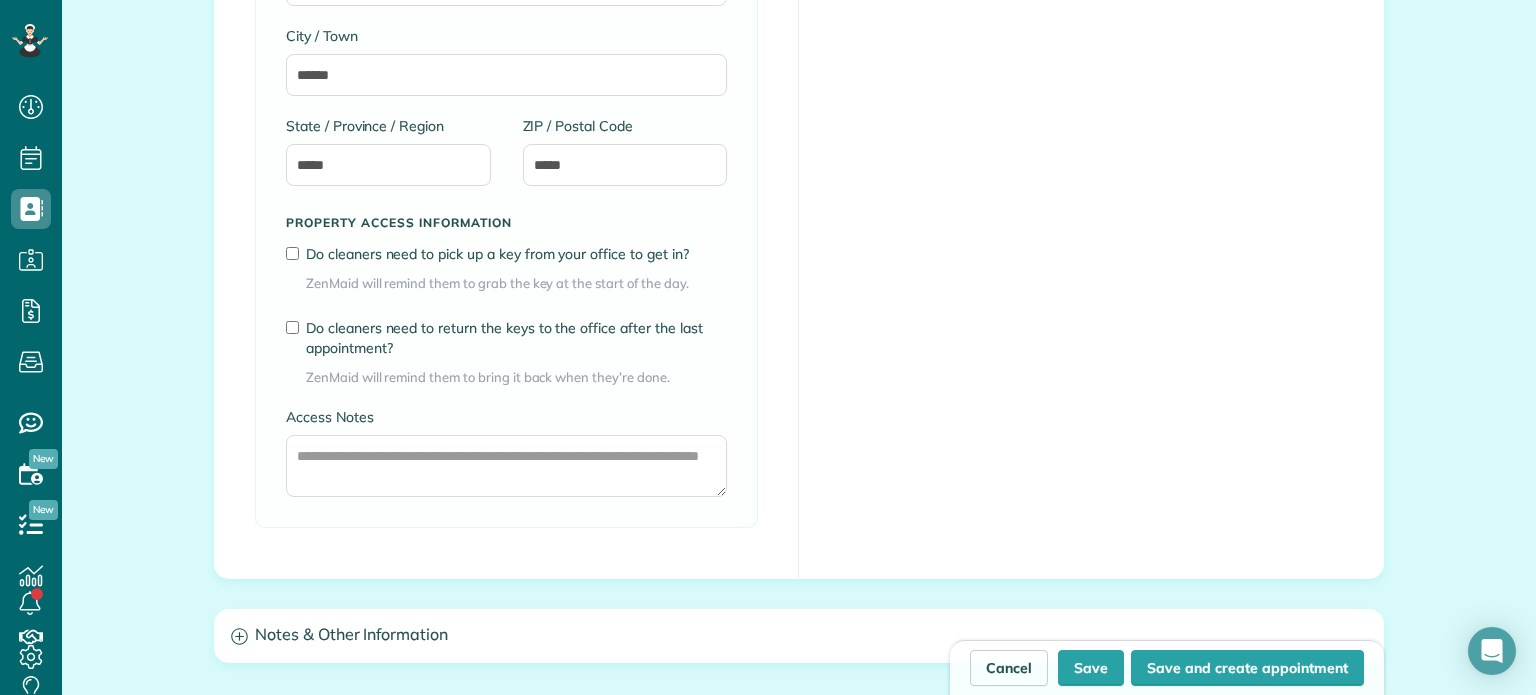 scroll, scrollTop: 1416, scrollLeft: 0, axis: vertical 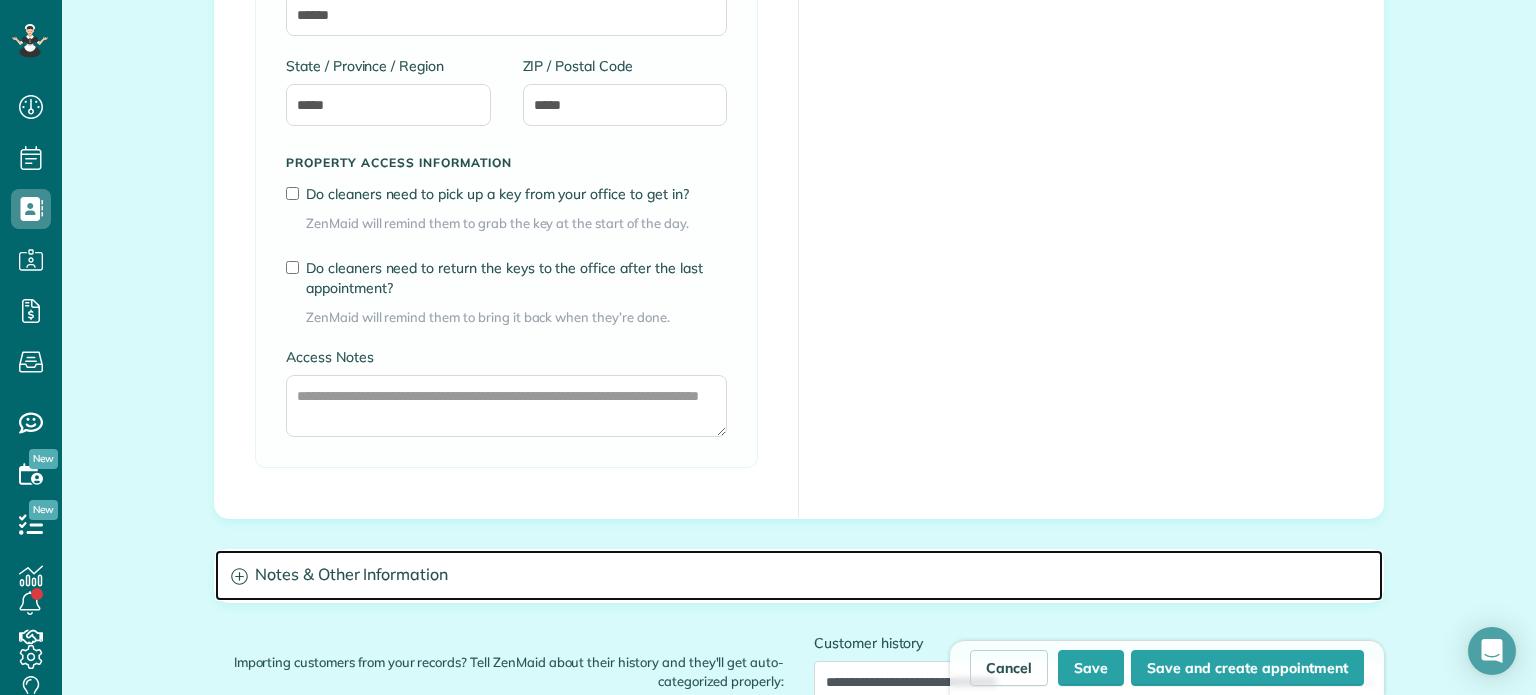 click on "Notes & Other Information" at bounding box center (799, 575) 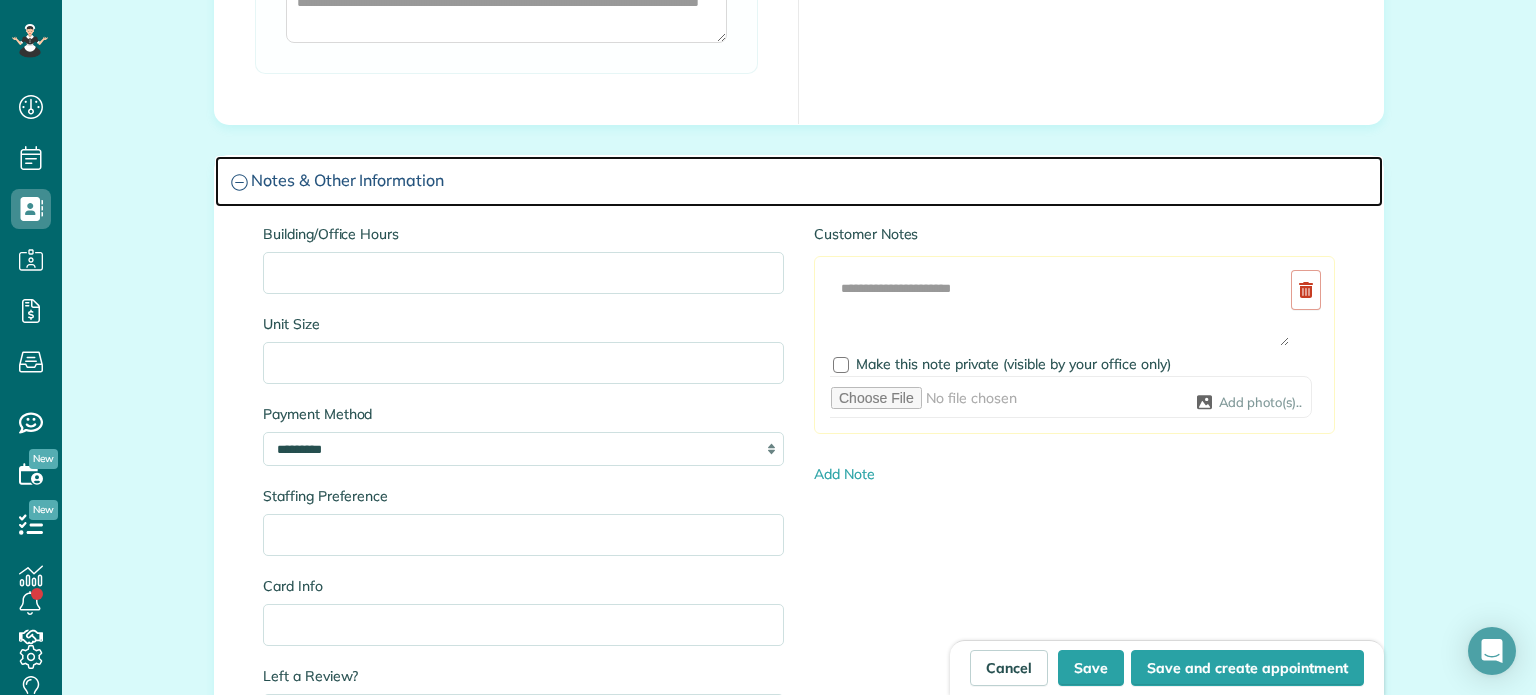 scroll, scrollTop: 1836, scrollLeft: 0, axis: vertical 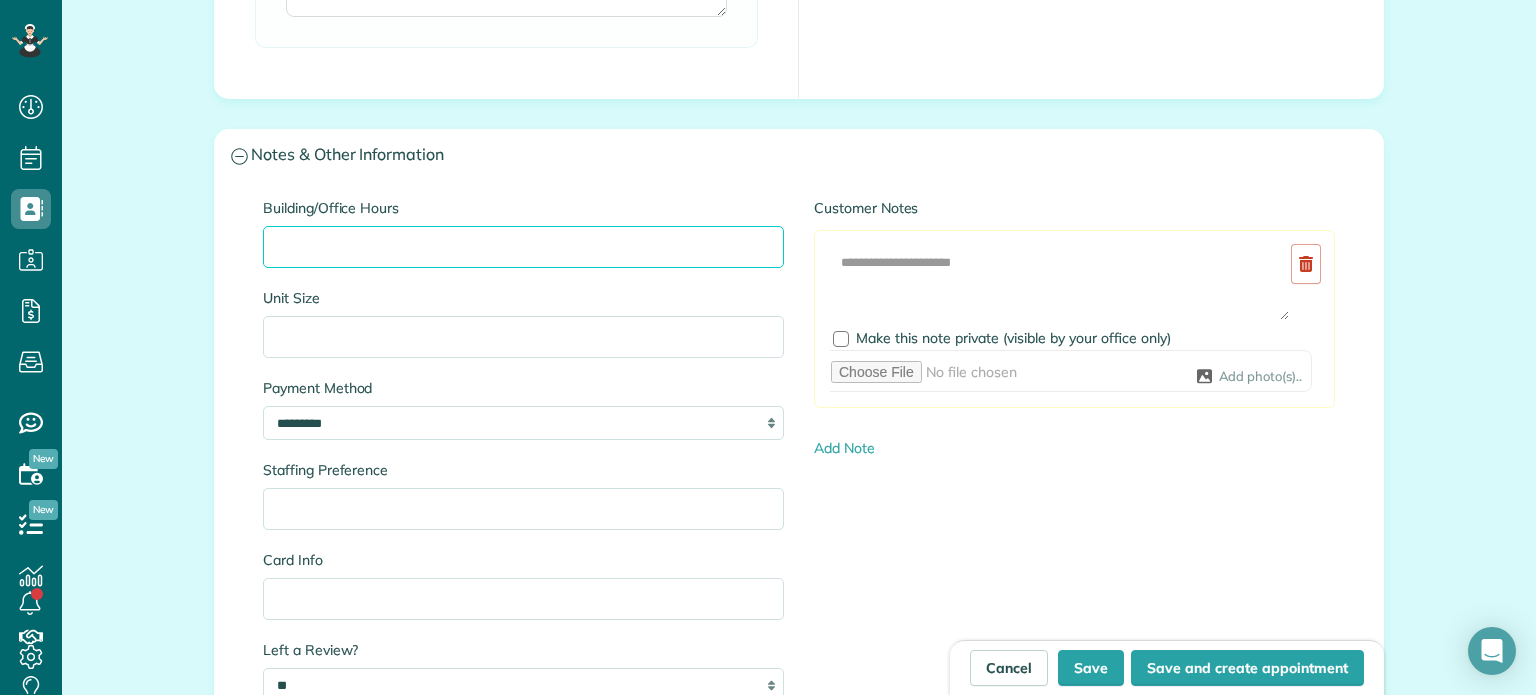 click on "Building/Office Hours" at bounding box center (523, 247) 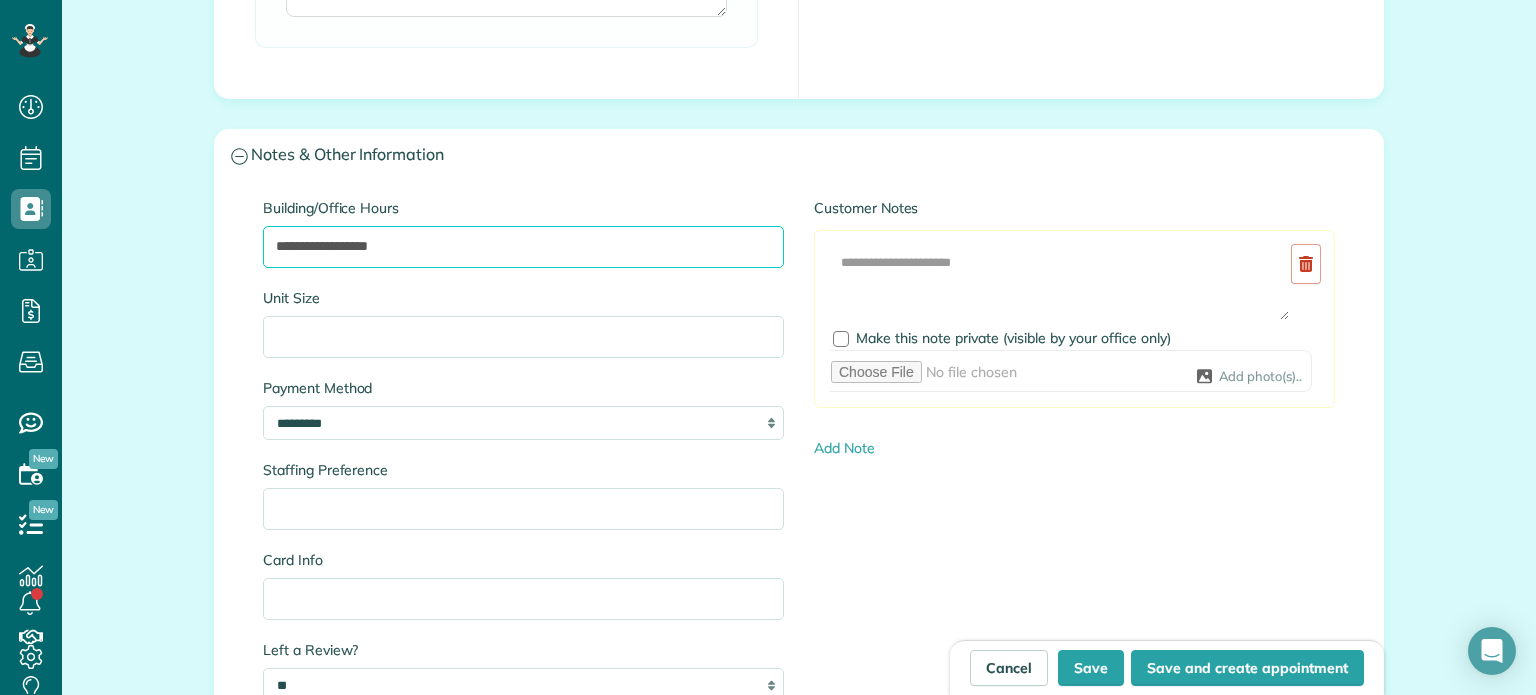 paste on "**********" 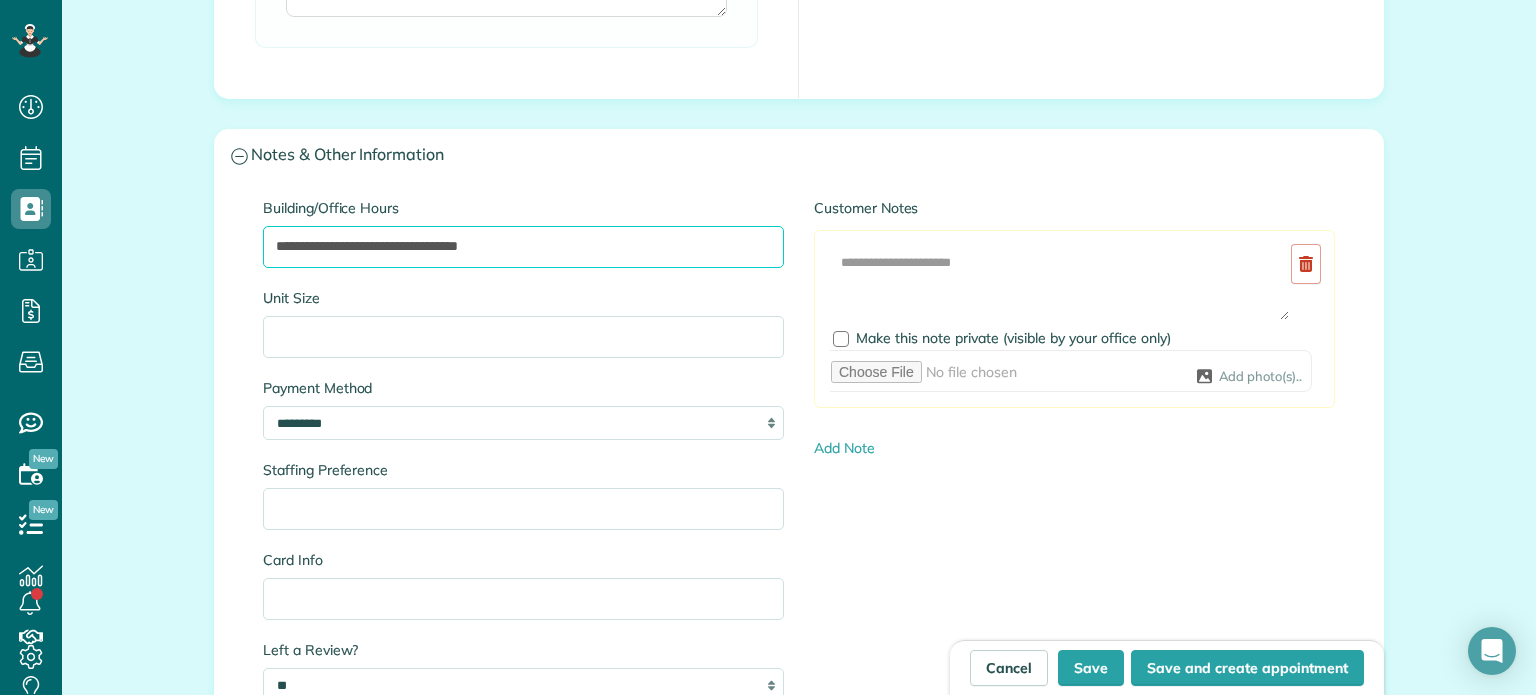 click on "**********" at bounding box center (523, 247) 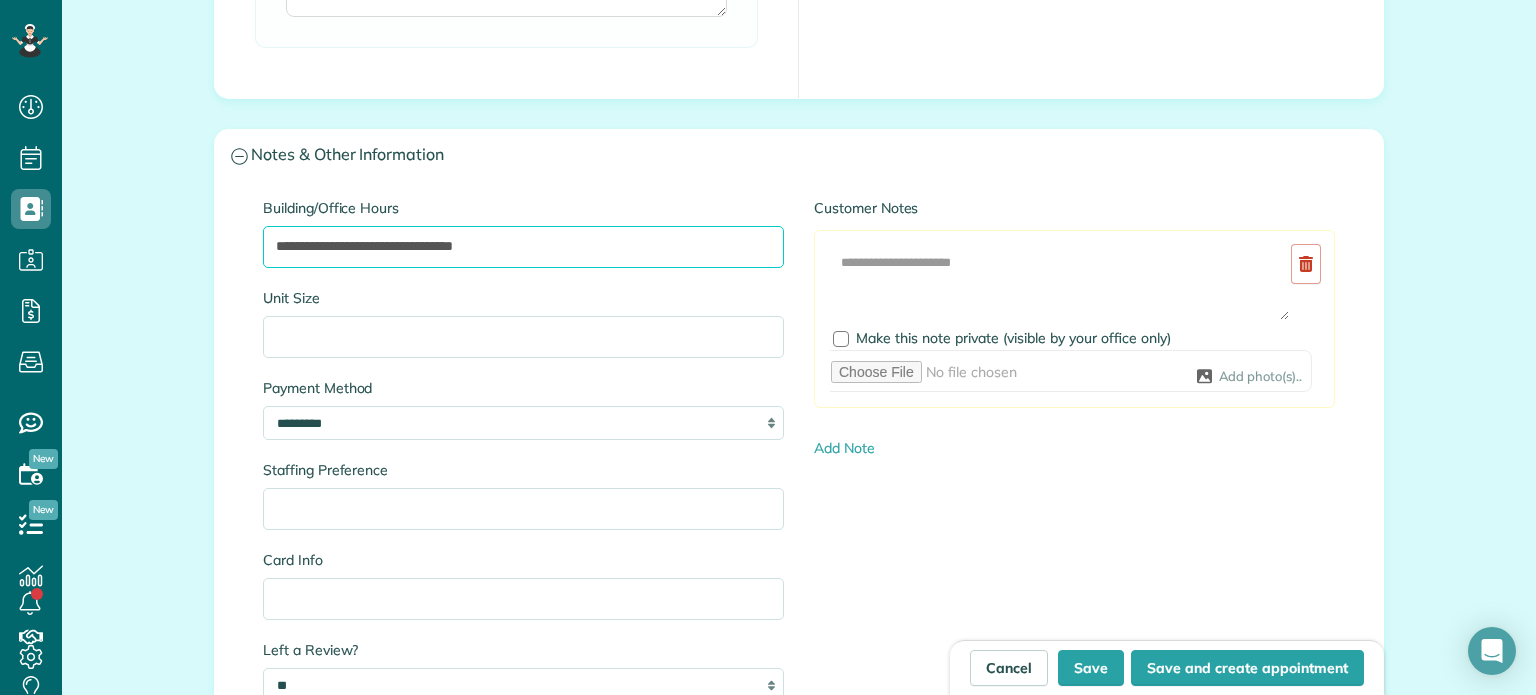 type on "**********" 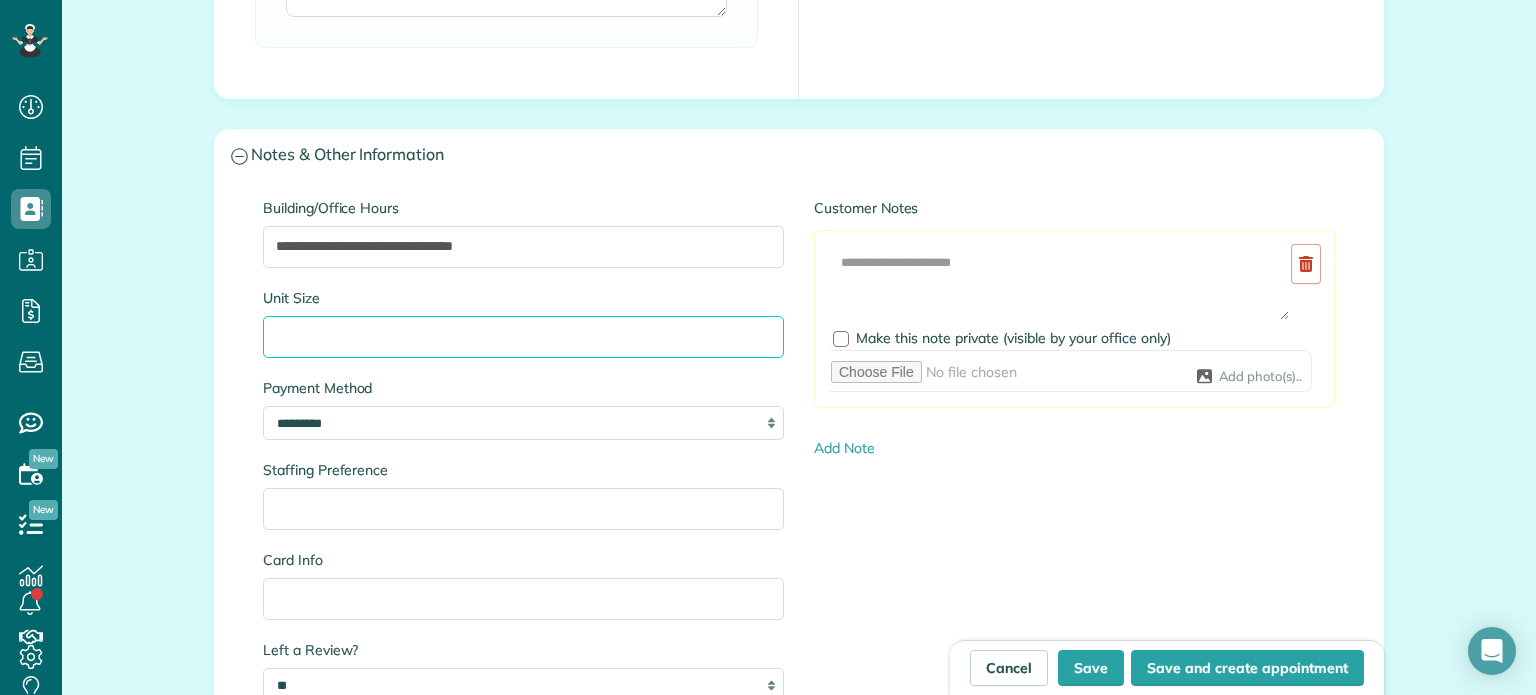 click on "Unit Size" at bounding box center (523, 337) 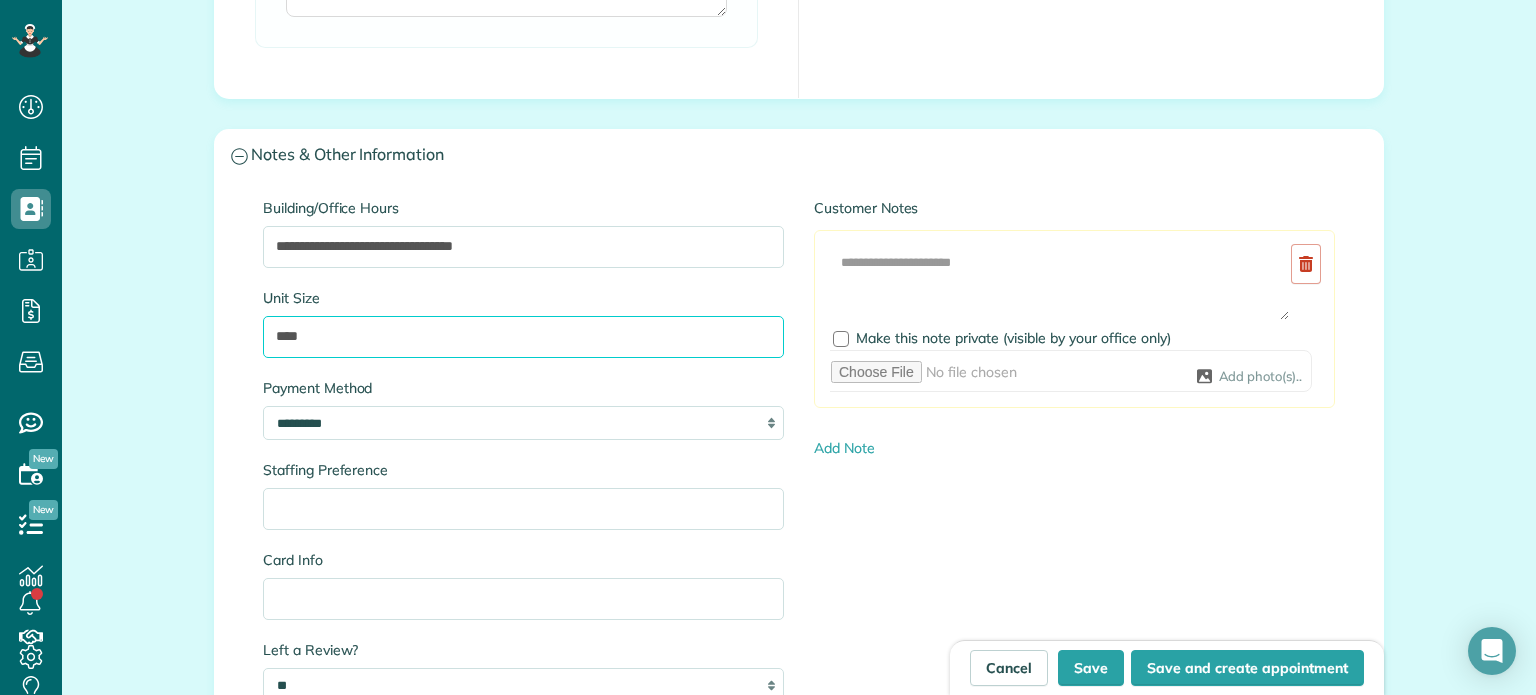 paste on "**********" 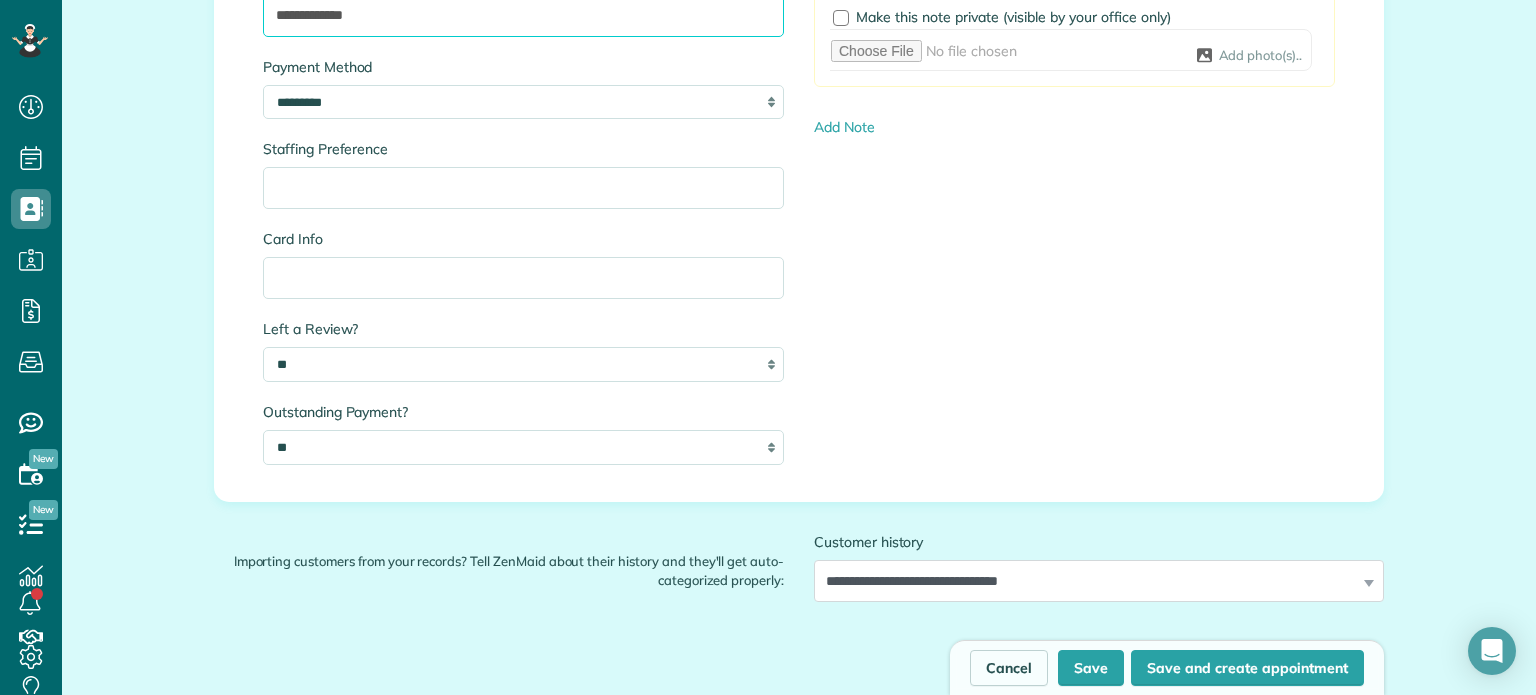 scroll, scrollTop: 2153, scrollLeft: 0, axis: vertical 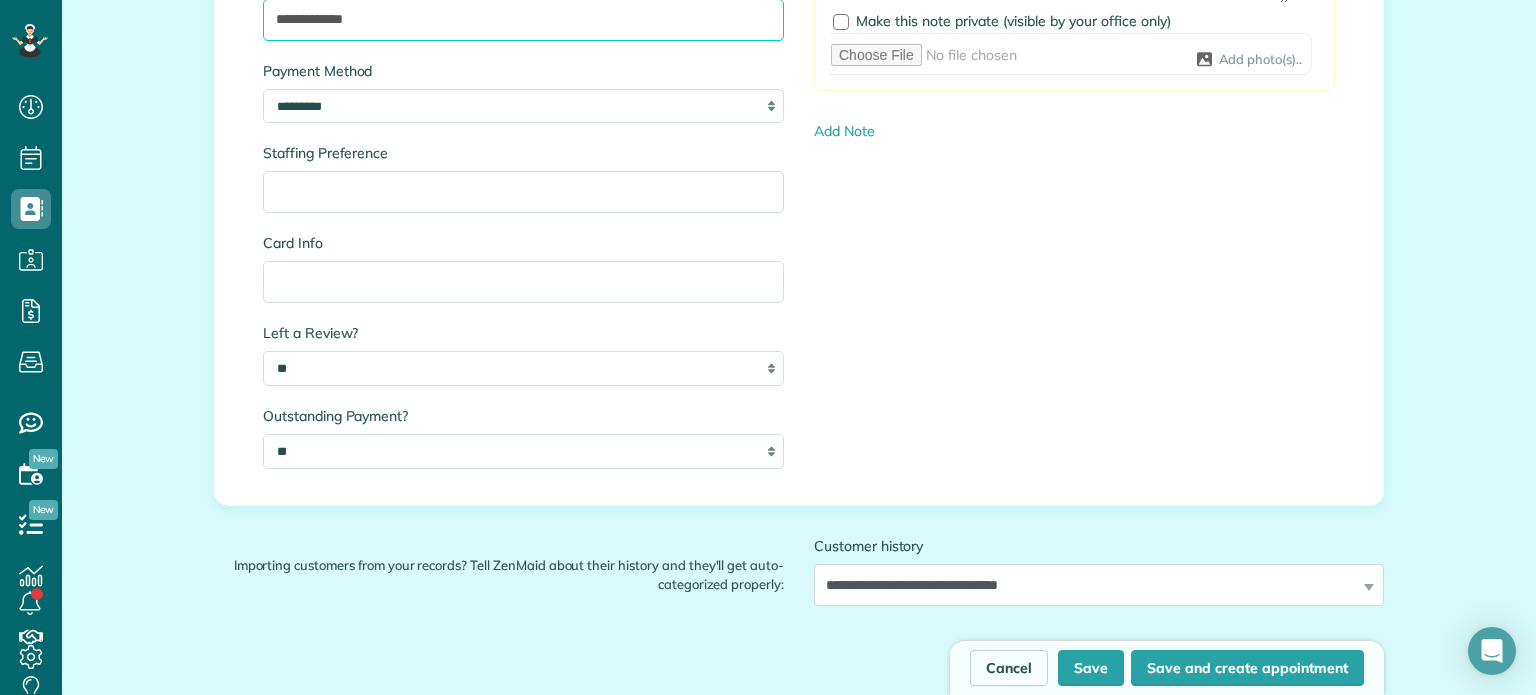 type on "**********" 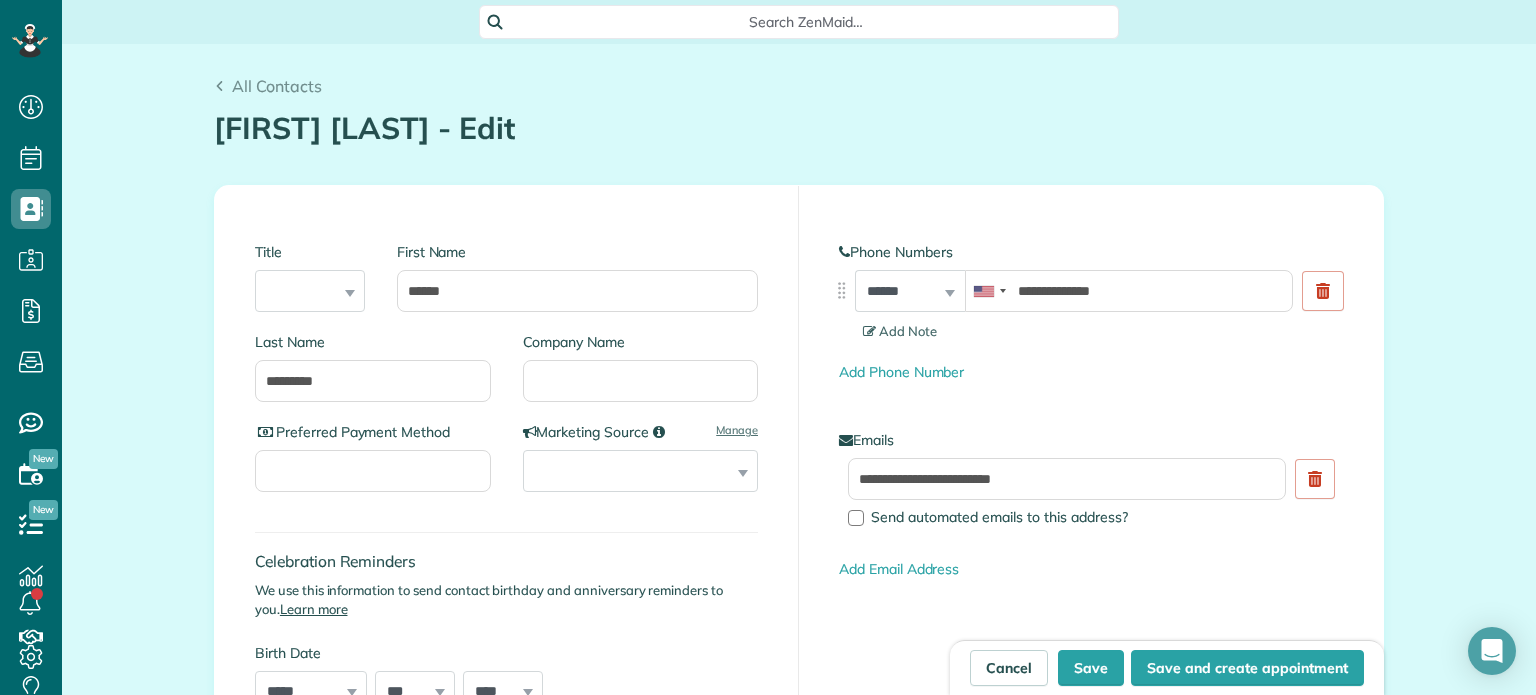 scroll, scrollTop: 300, scrollLeft: 0, axis: vertical 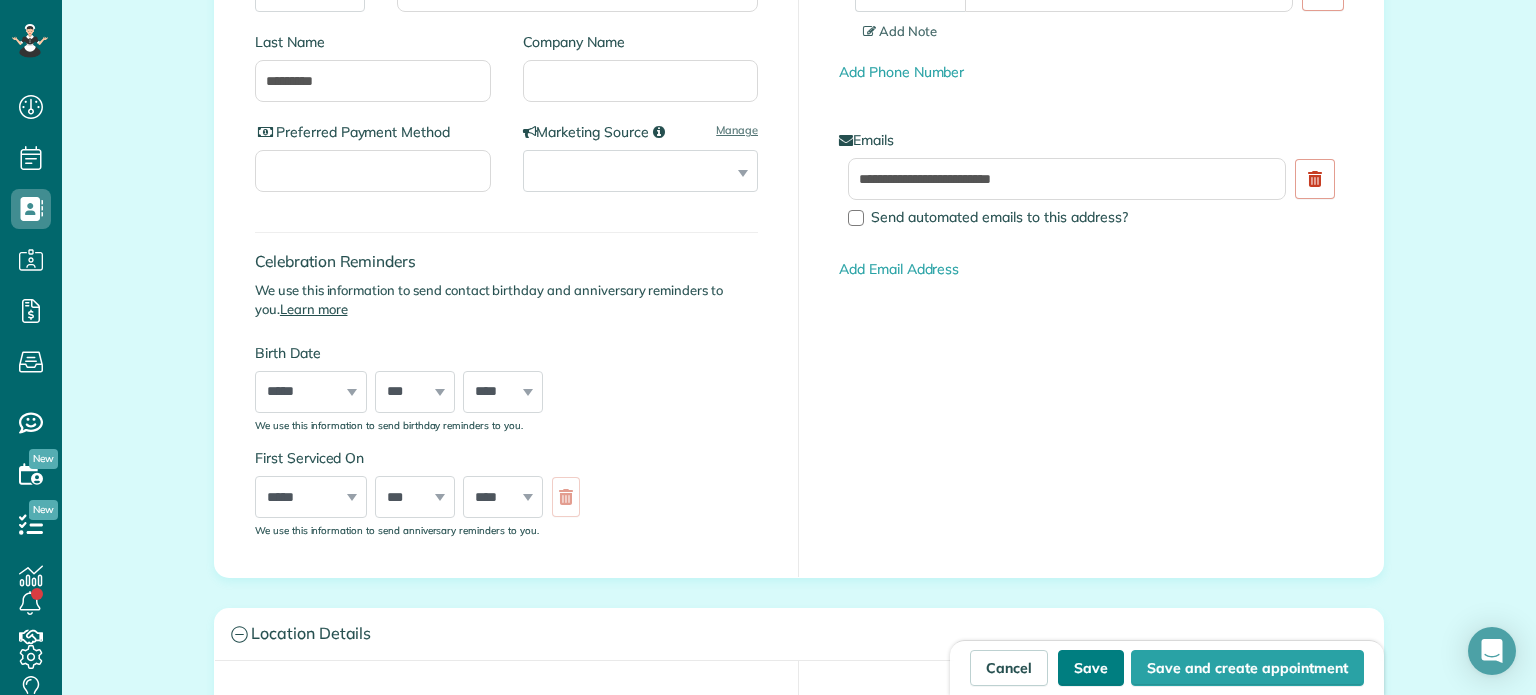 click on "Save" at bounding box center [1091, 668] 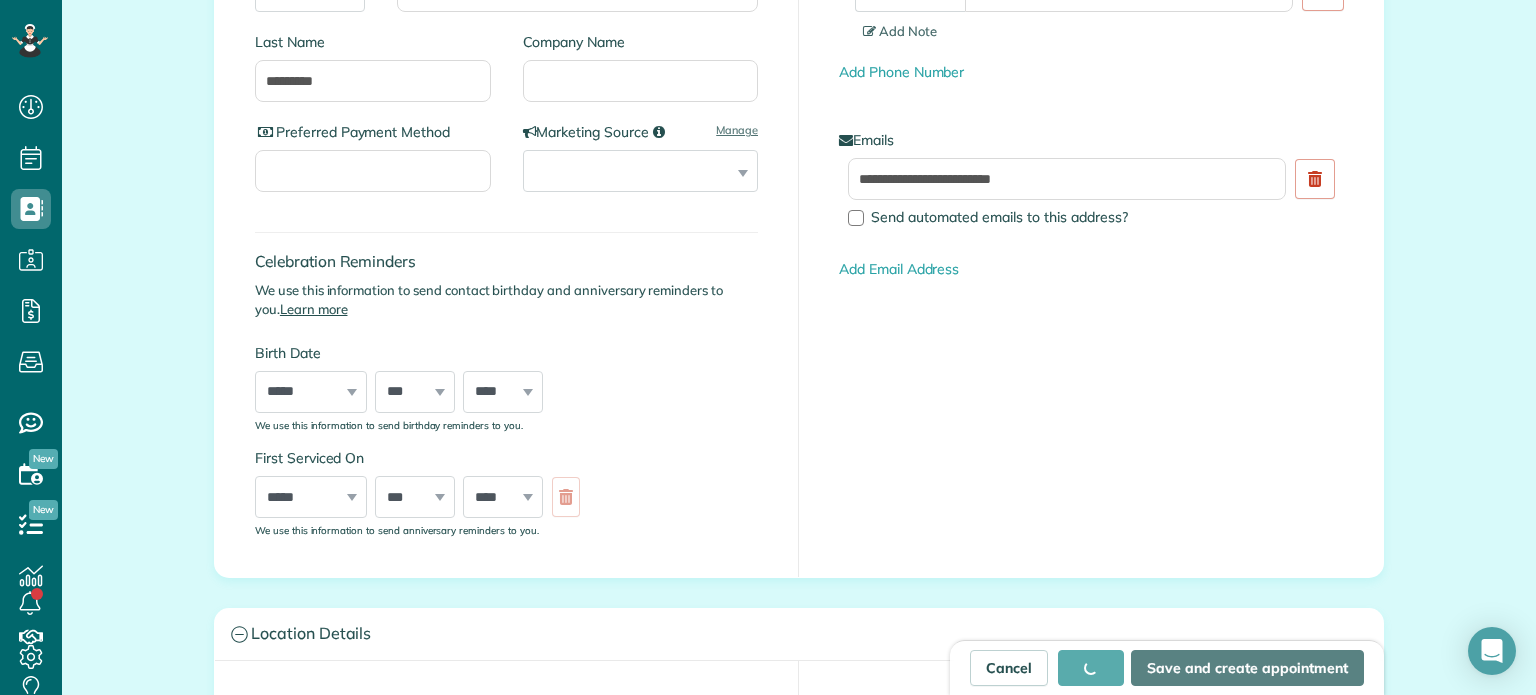 type on "**********" 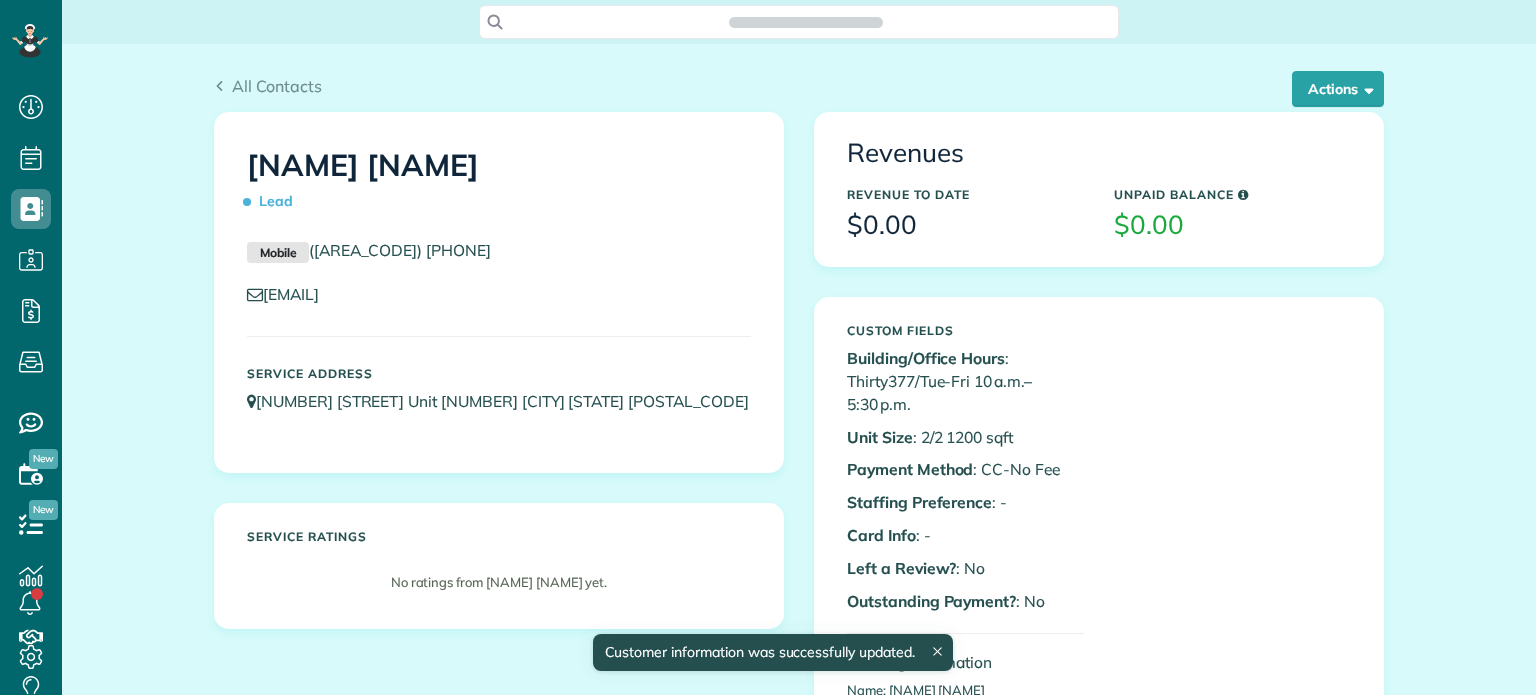 scroll, scrollTop: 0, scrollLeft: 0, axis: both 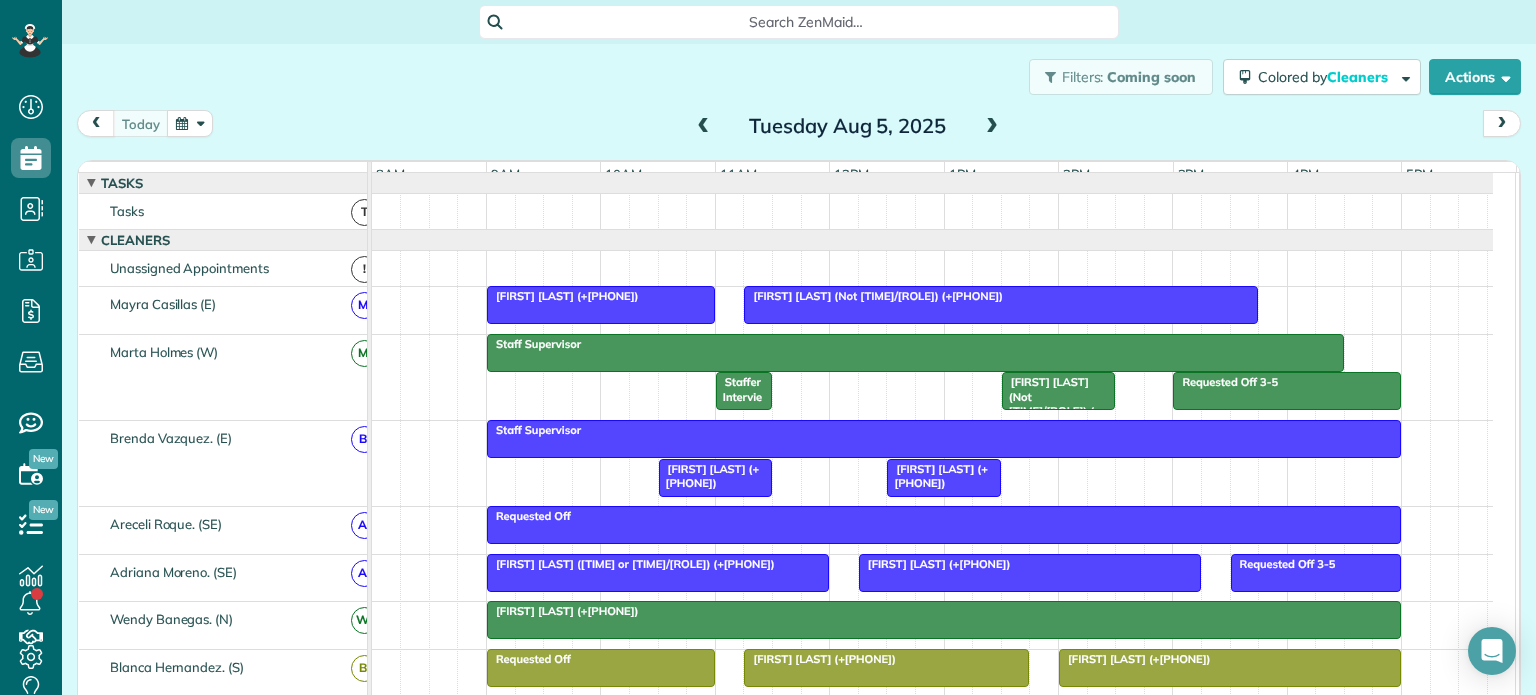 click at bounding box center [992, 127] 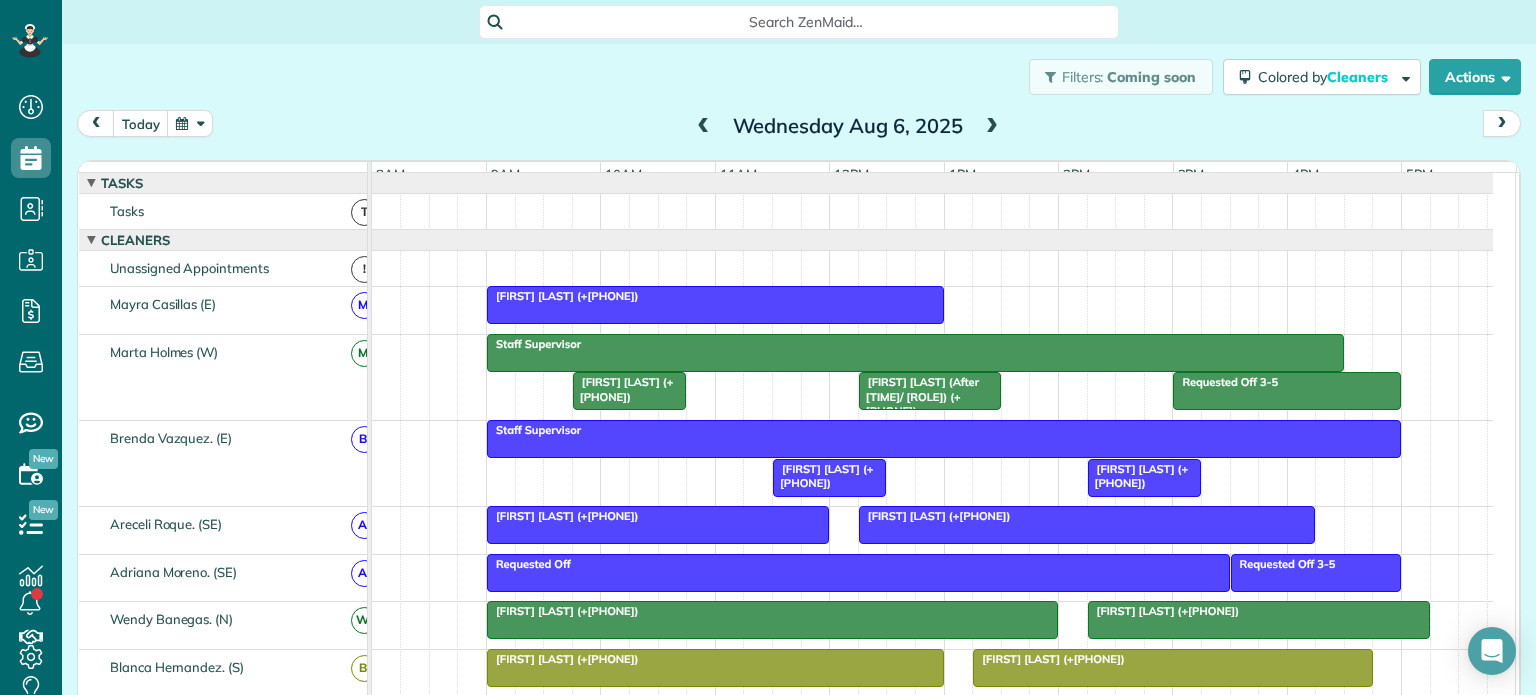 scroll, scrollTop: 75, scrollLeft: 0, axis: vertical 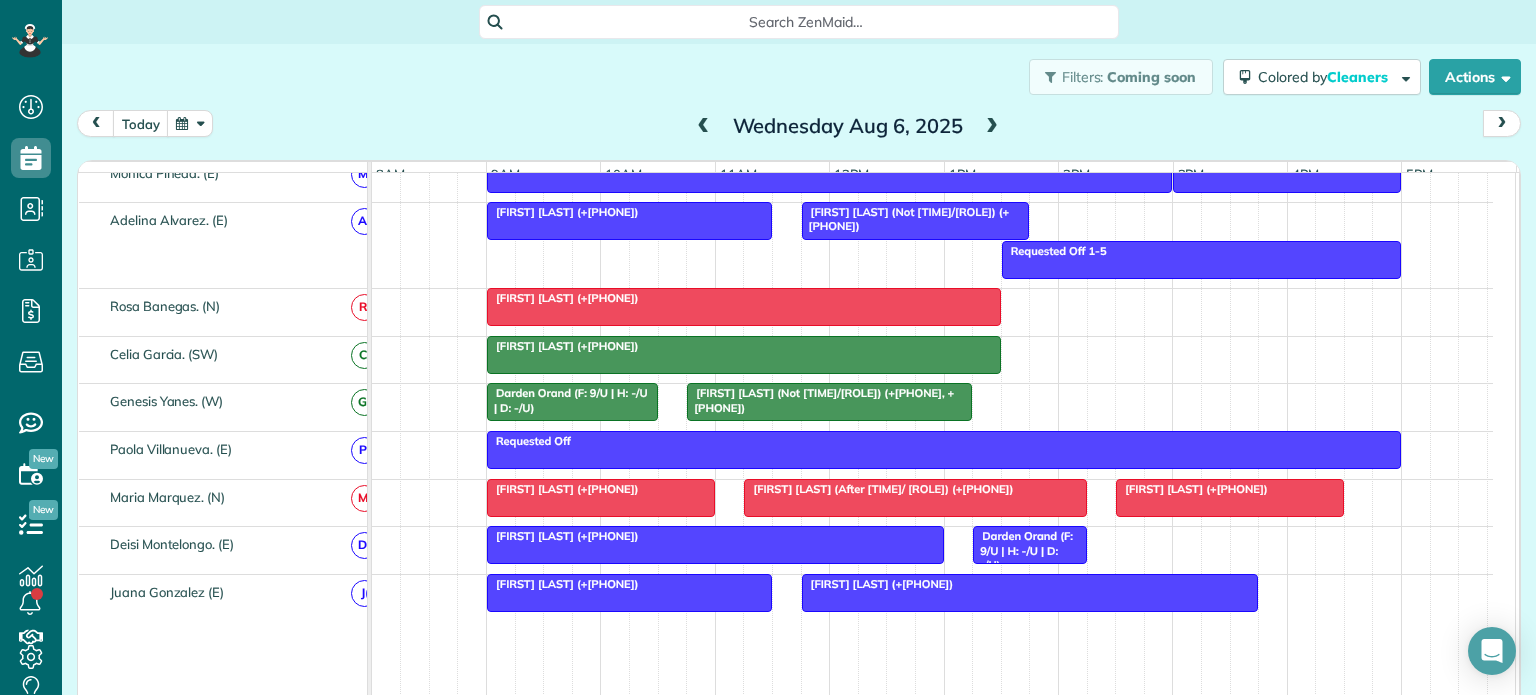 click at bounding box center [992, 127] 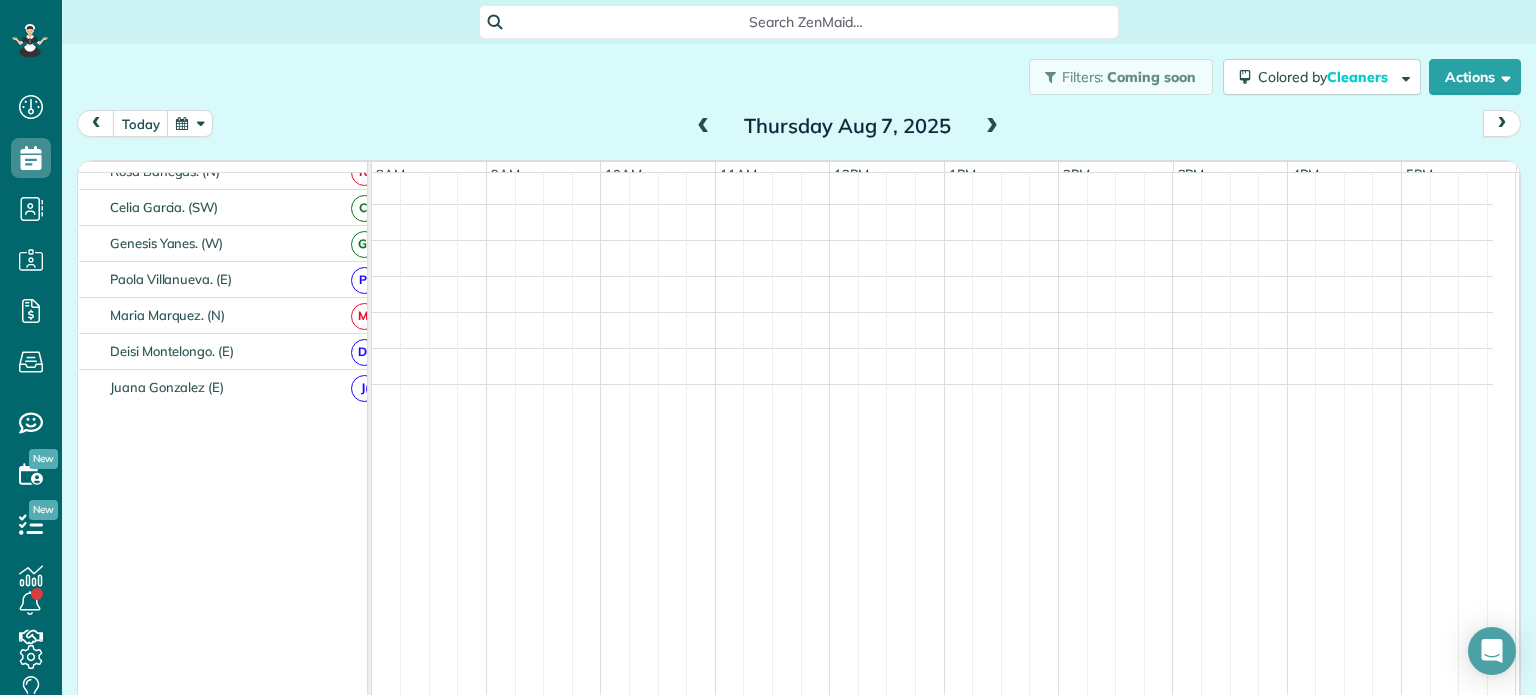 scroll, scrollTop: 841, scrollLeft: 0, axis: vertical 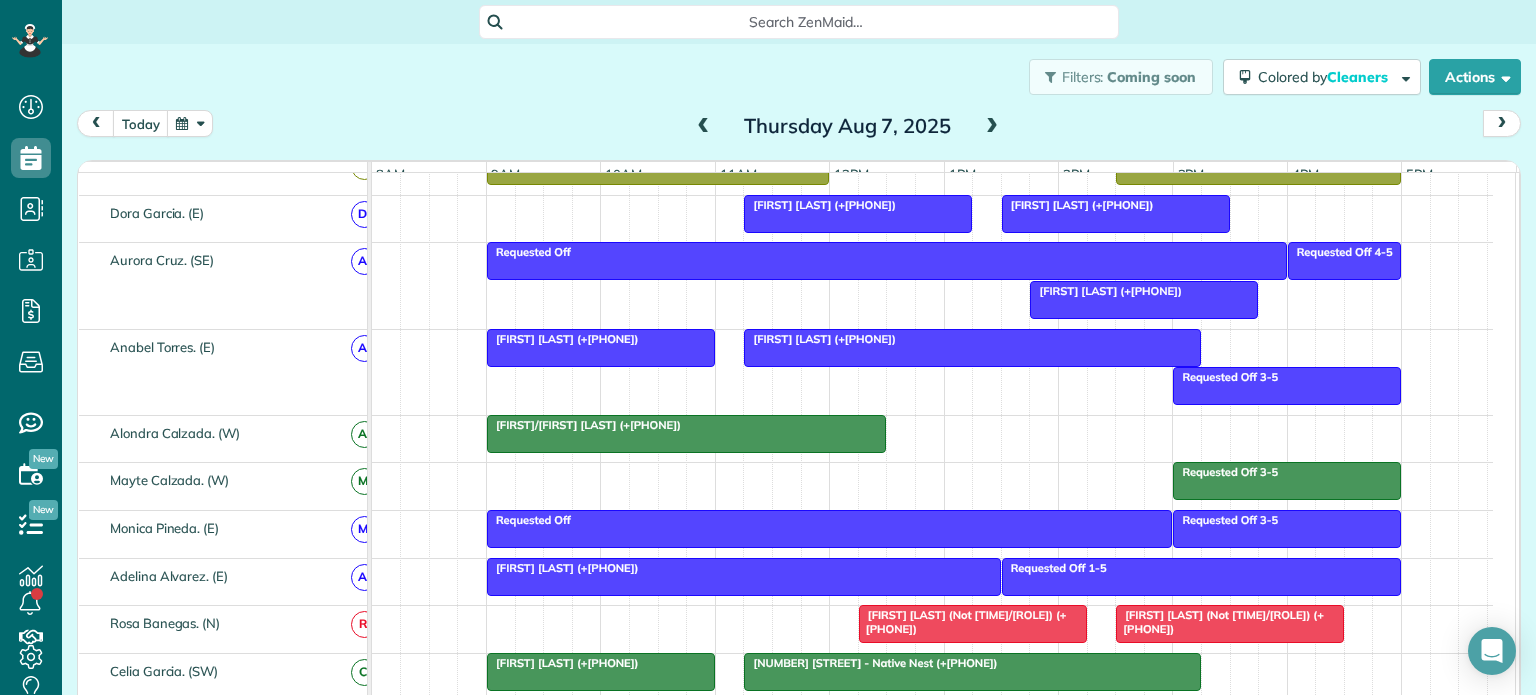 click at bounding box center (704, 127) 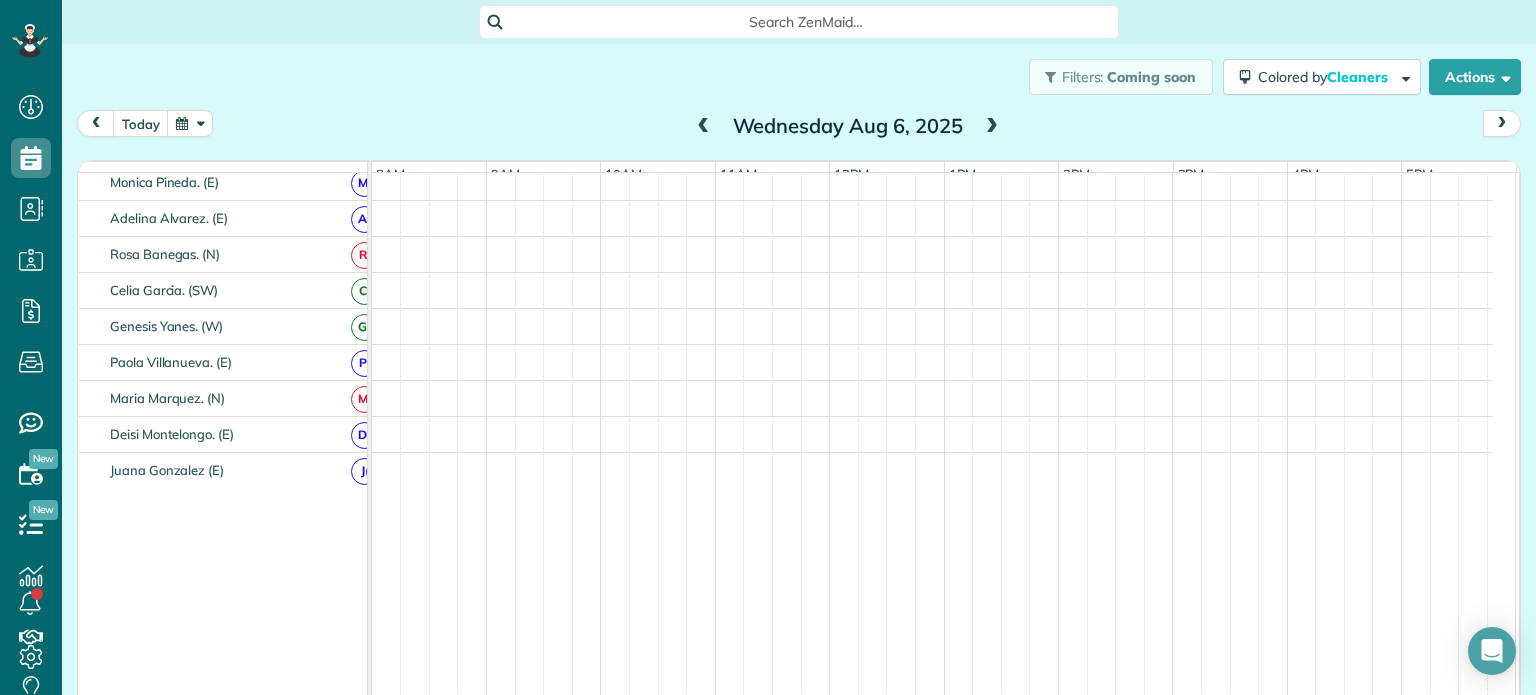scroll, scrollTop: 632, scrollLeft: 0, axis: vertical 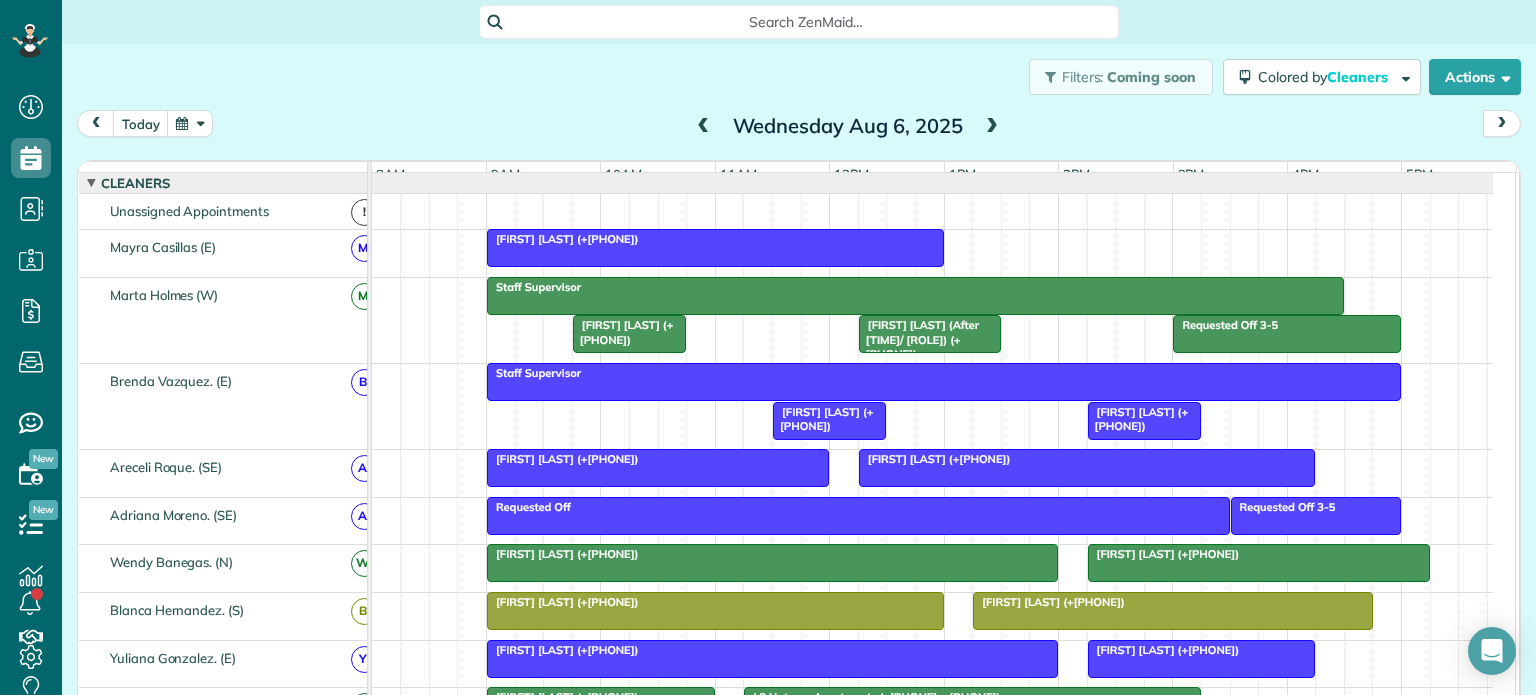 click at bounding box center [992, 127] 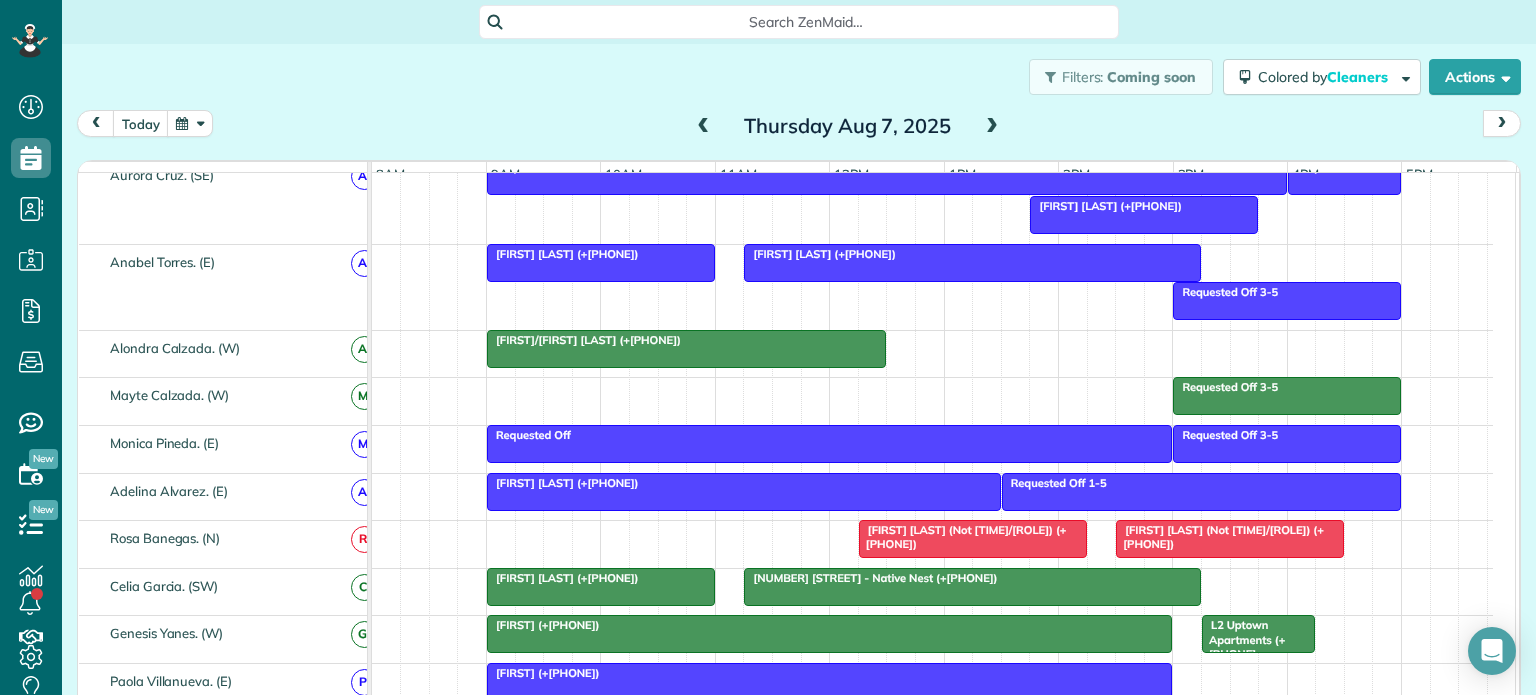 click at bounding box center (704, 127) 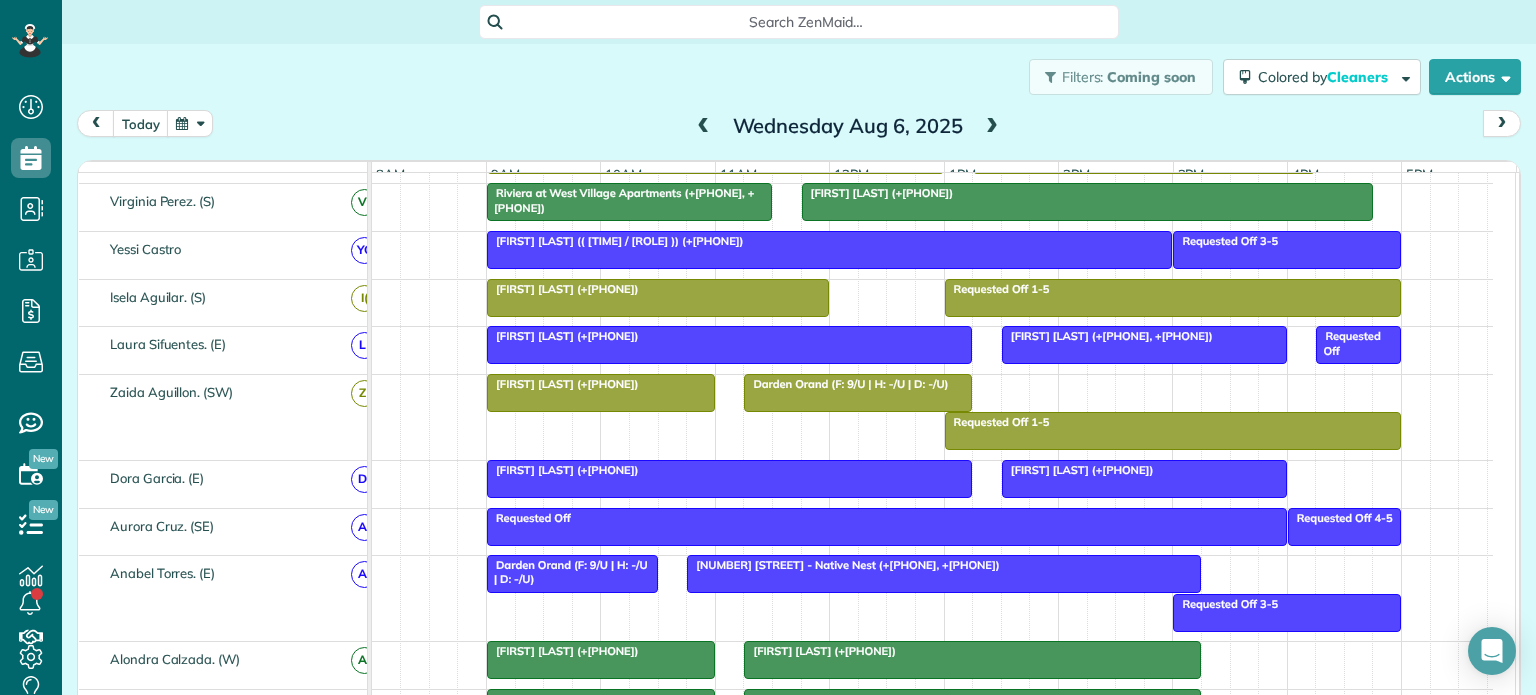 scroll, scrollTop: 956, scrollLeft: 0, axis: vertical 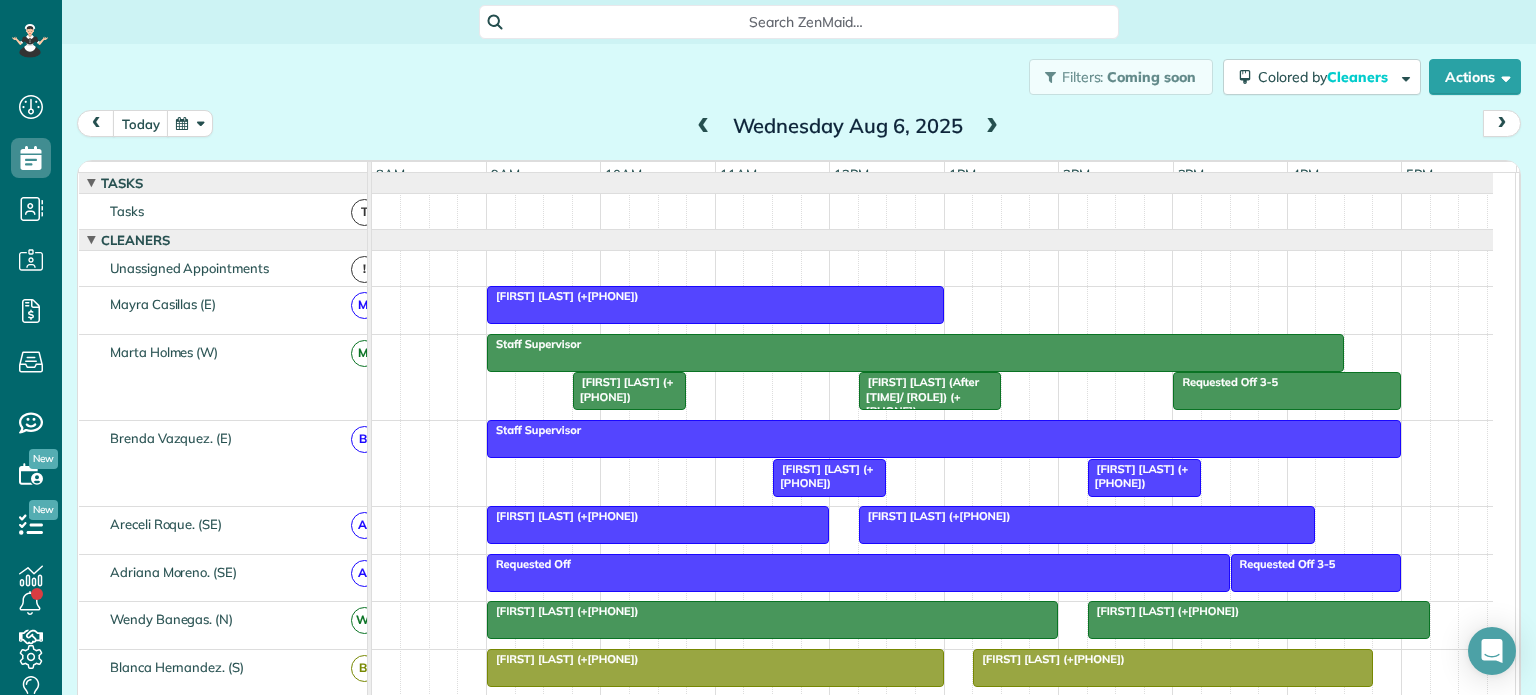 click on "Dewayne Jennings (9/E) (+19034567411)" at bounding box center [563, 296] 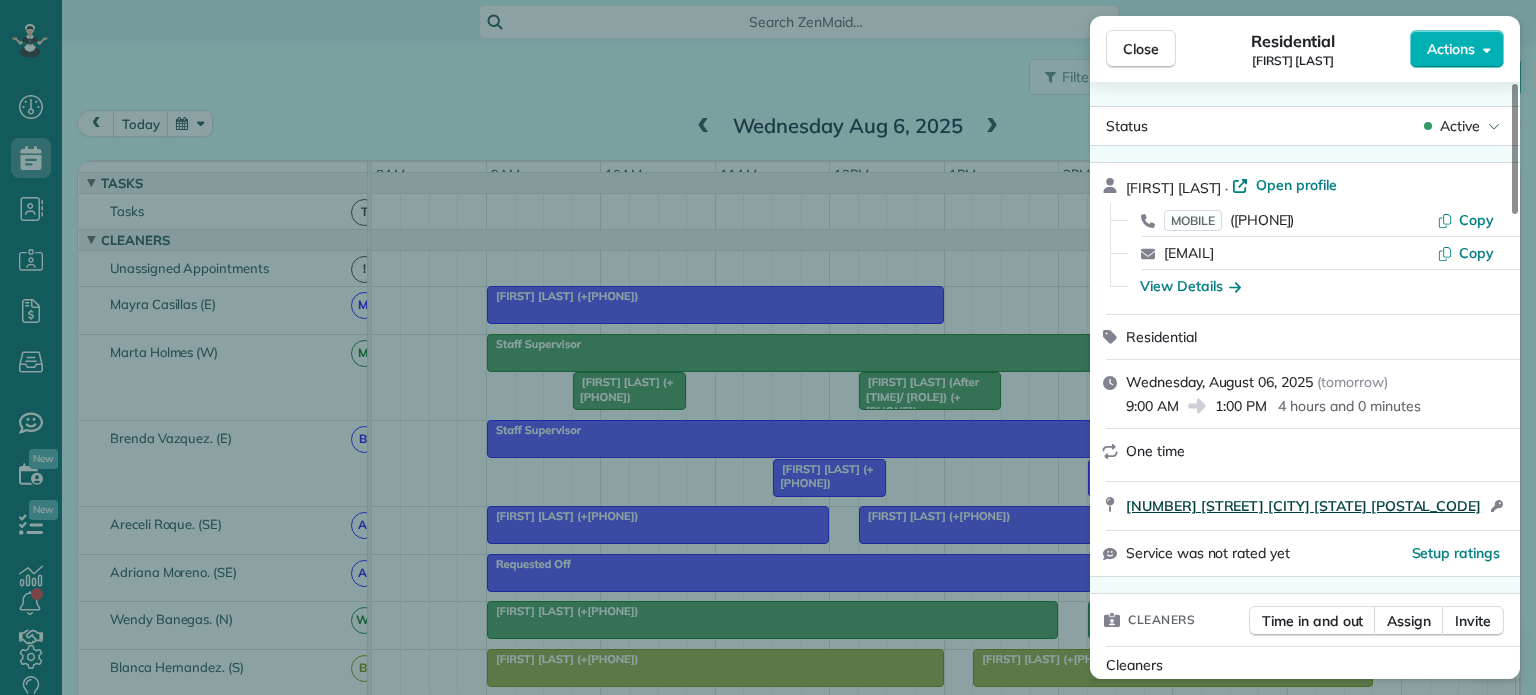 click on "5111 Menefee Drive Dallas Texas 75227" at bounding box center (1303, 506) 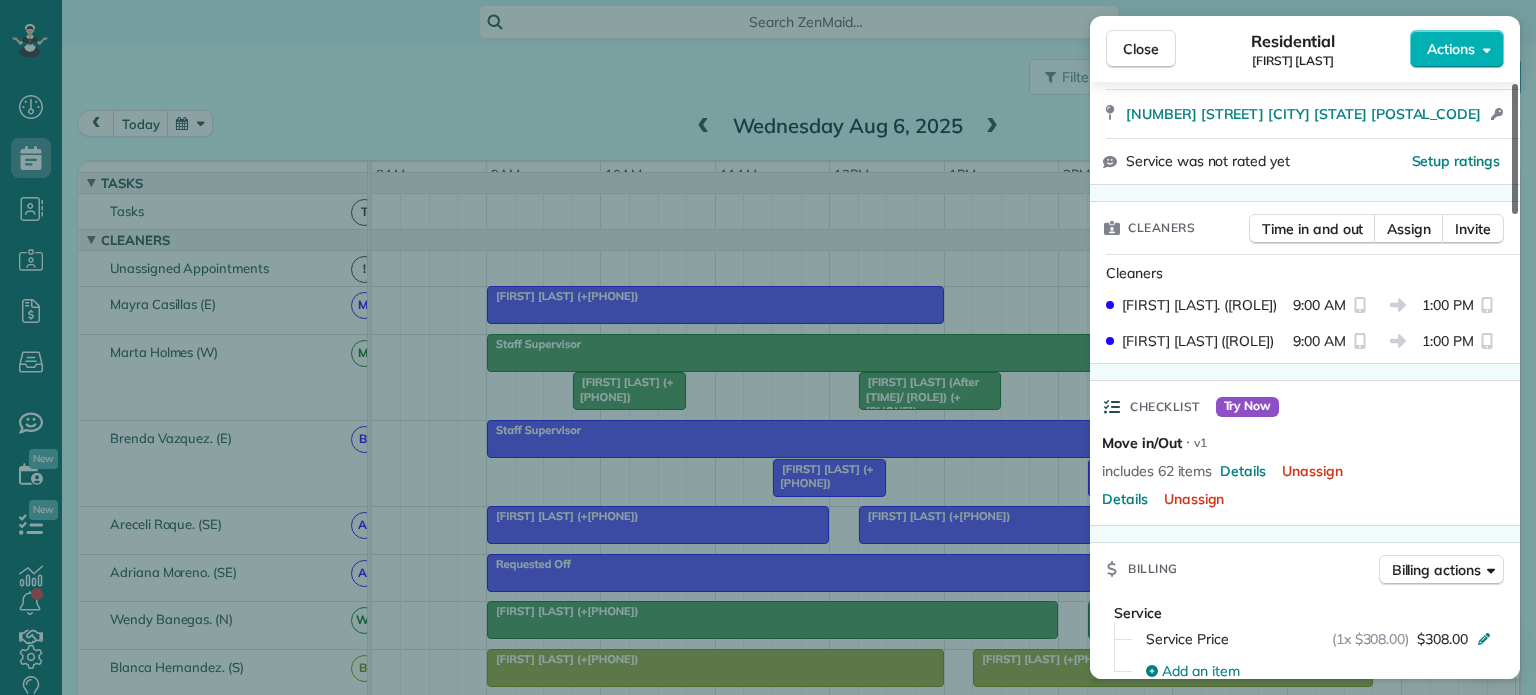 scroll, scrollTop: 0, scrollLeft: 0, axis: both 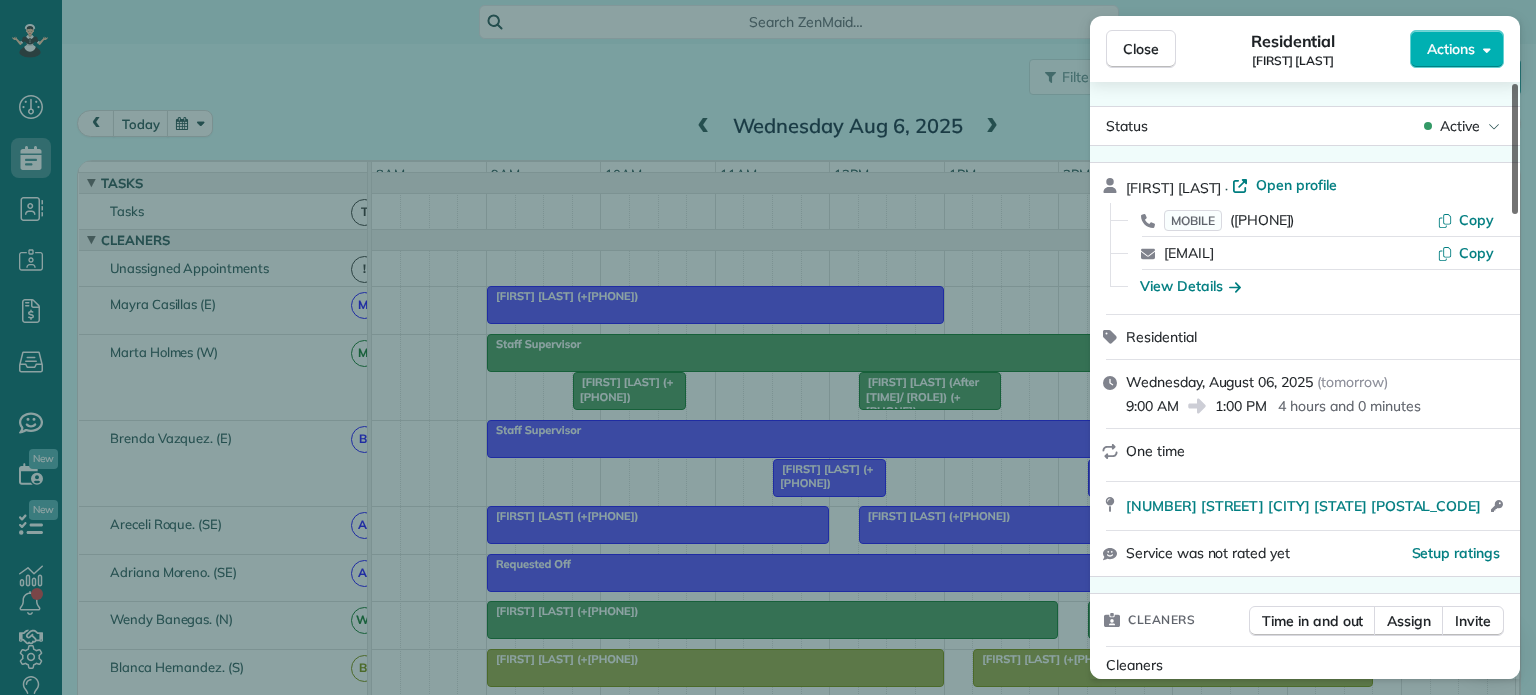 drag, startPoint x: 1512, startPoint y: 189, endPoint x: 1533, endPoint y: 134, distance: 58.872746 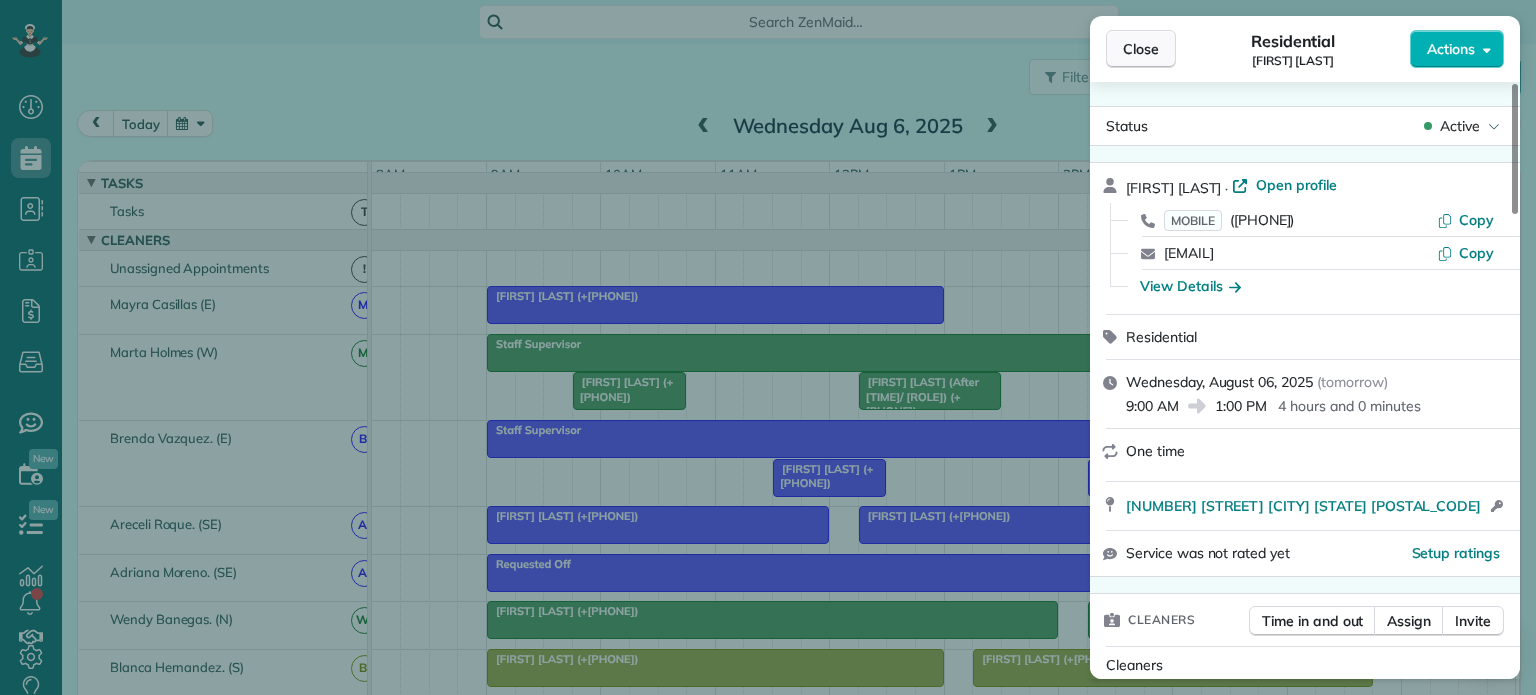 click on "Close" at bounding box center [1141, 49] 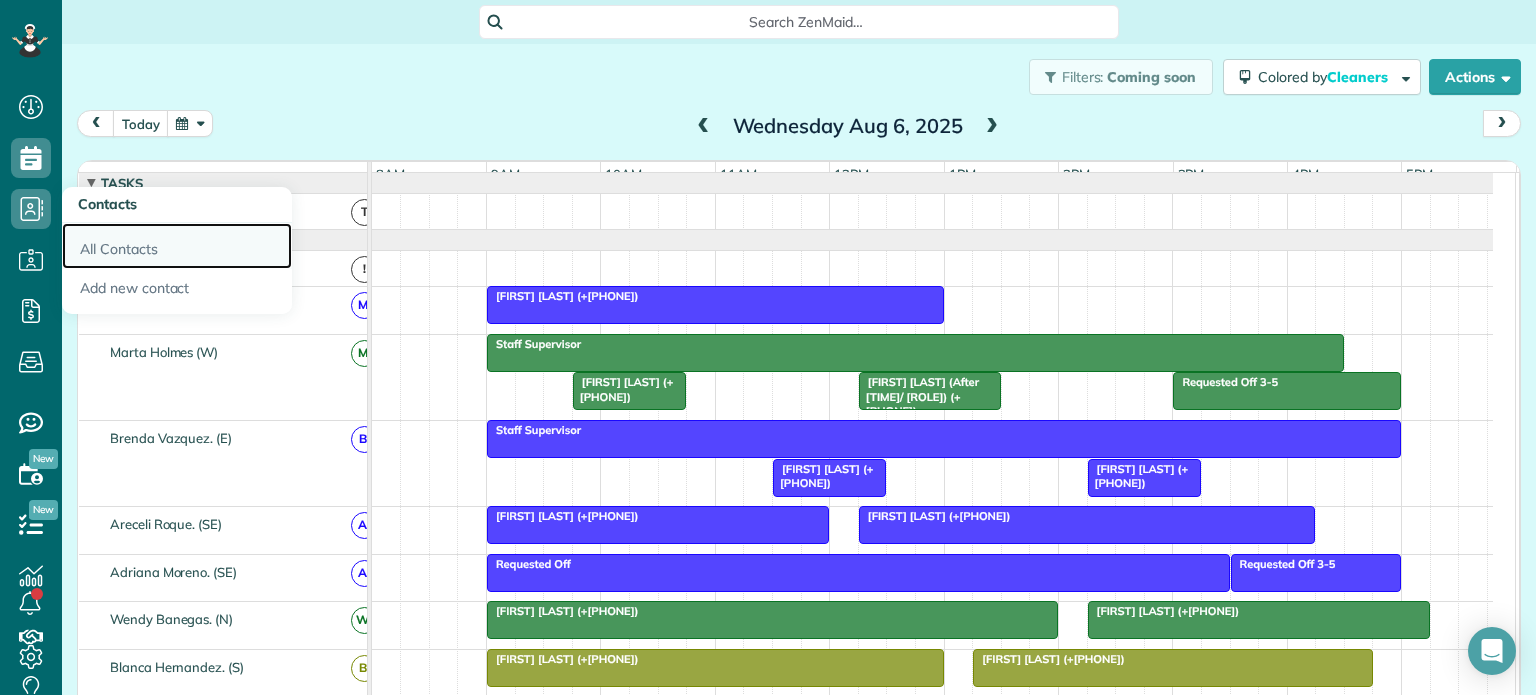 click on "All Contacts" at bounding box center [177, 246] 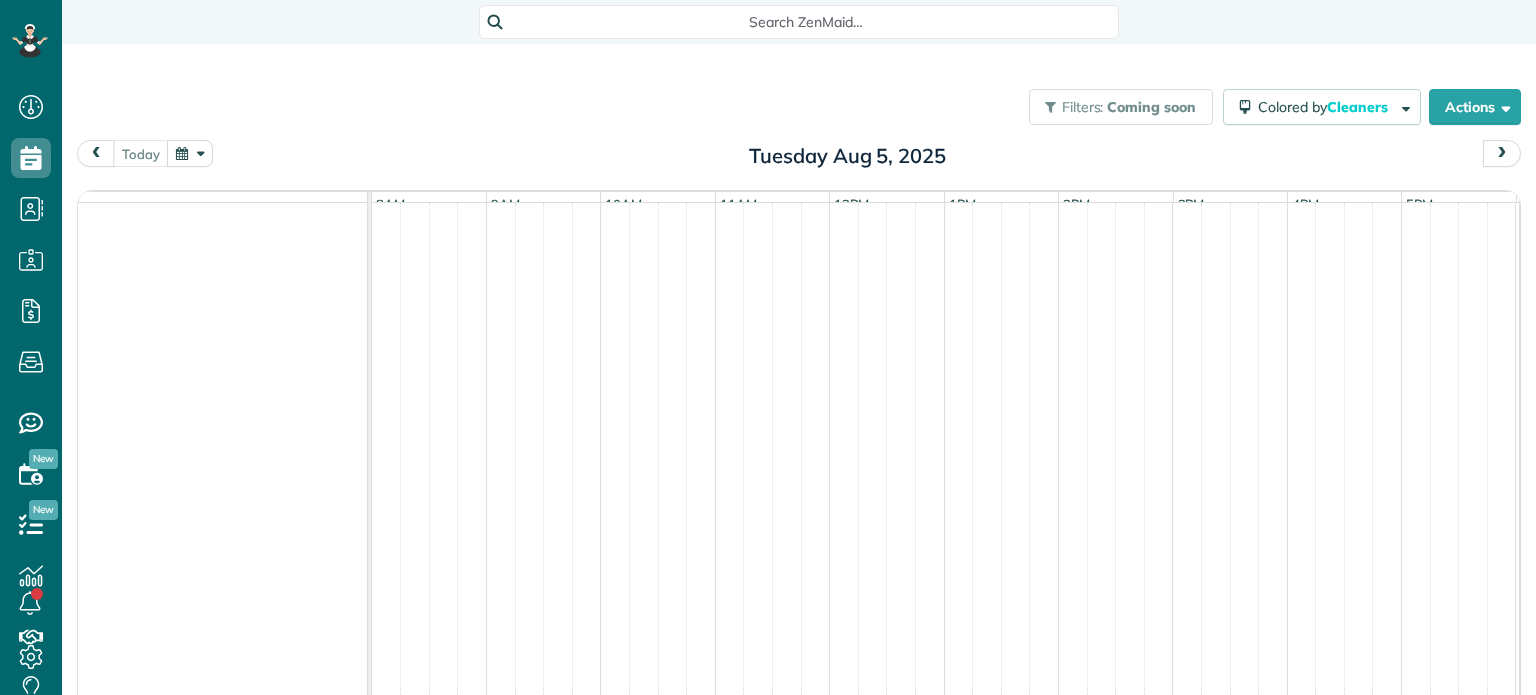 scroll, scrollTop: 0, scrollLeft: 0, axis: both 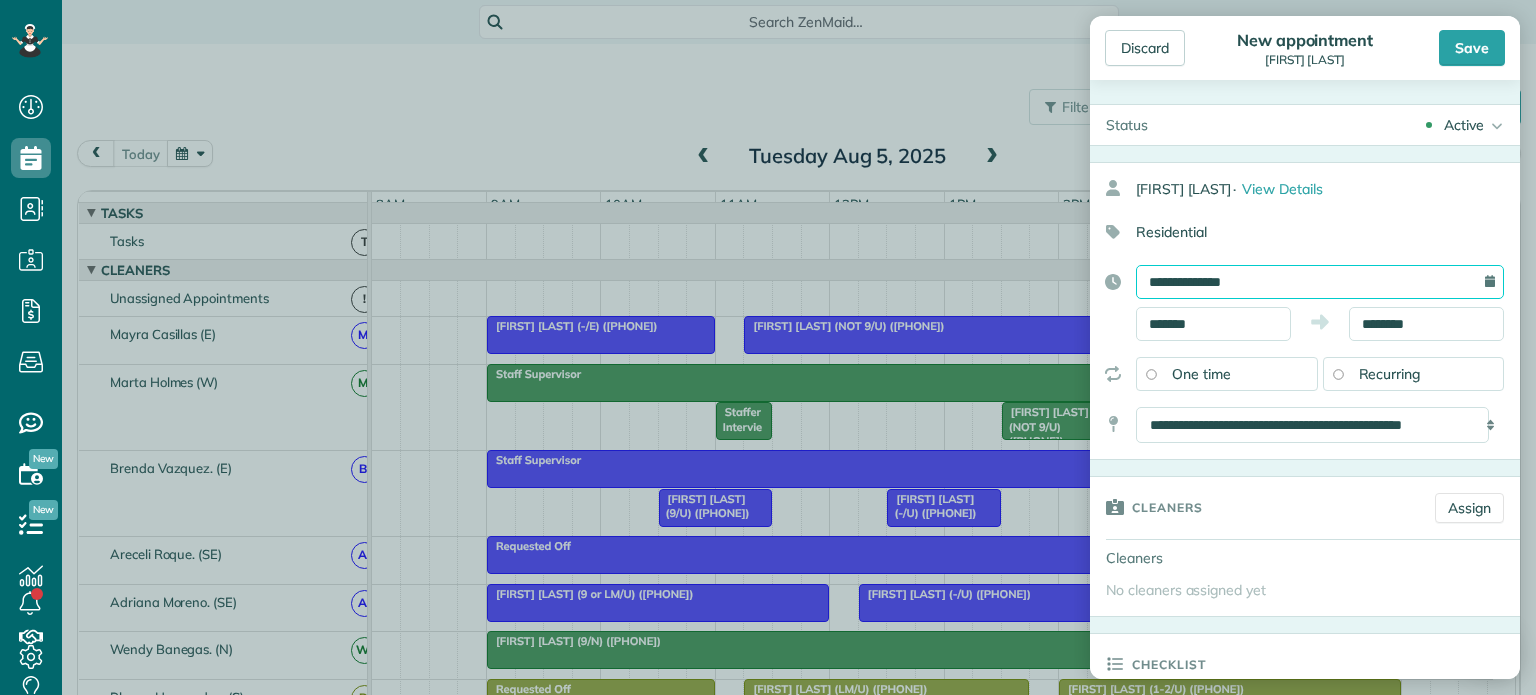 click on "**********" at bounding box center [1320, 282] 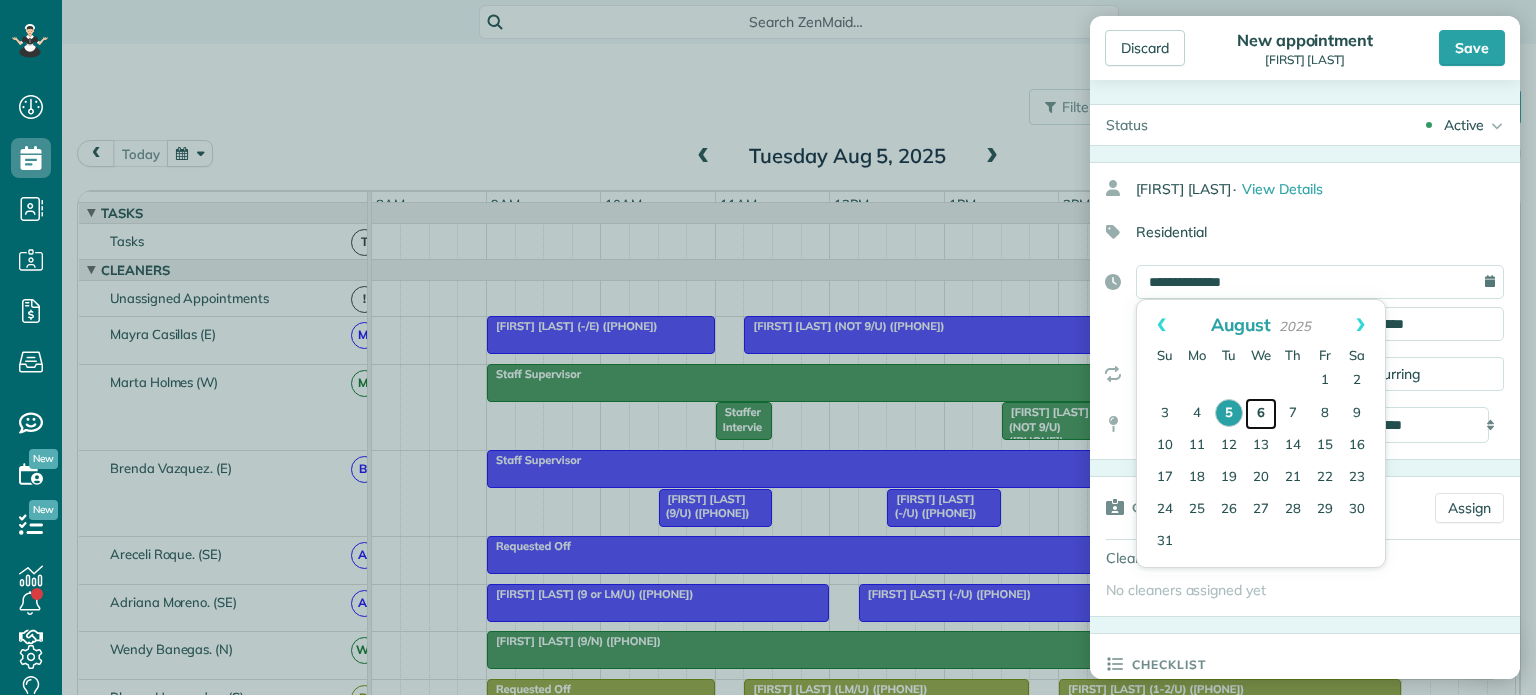 click on "6" at bounding box center (1261, 414) 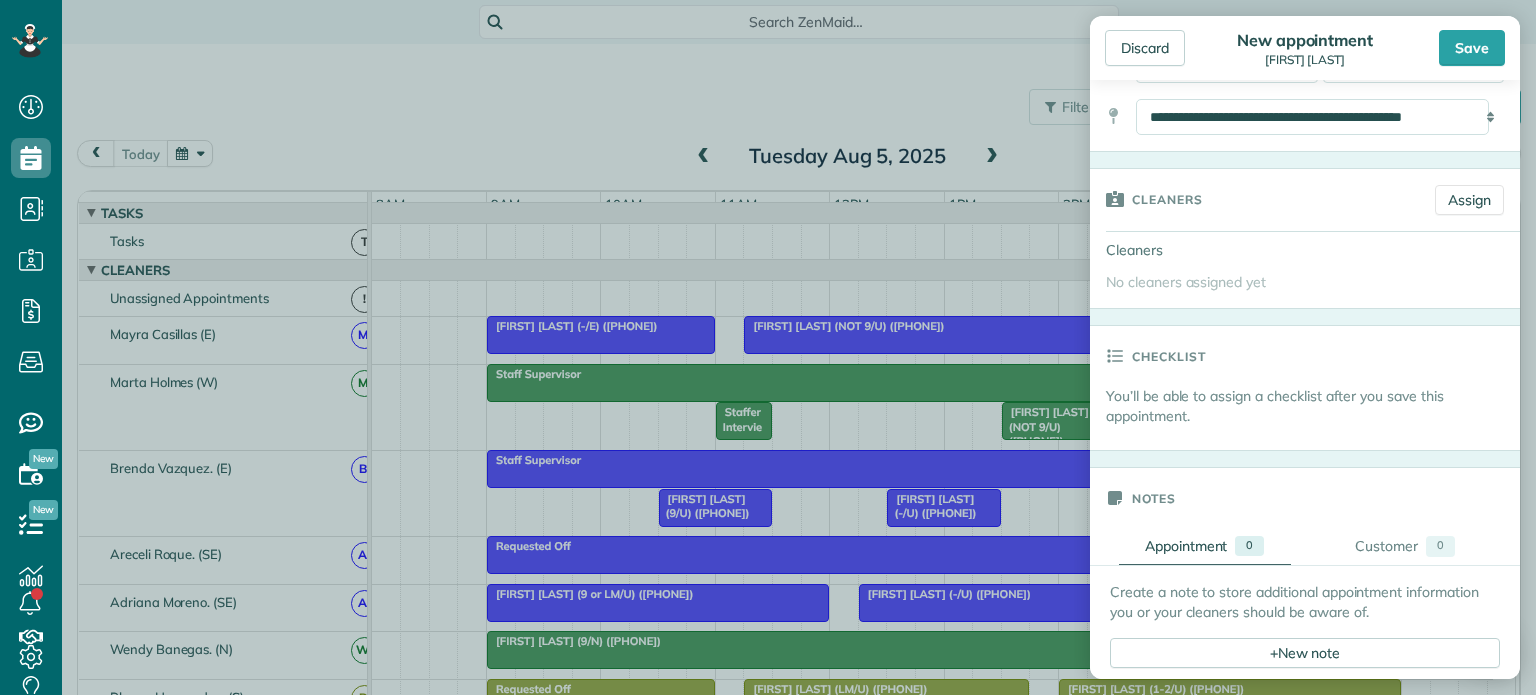 scroll, scrollTop: 302, scrollLeft: 0, axis: vertical 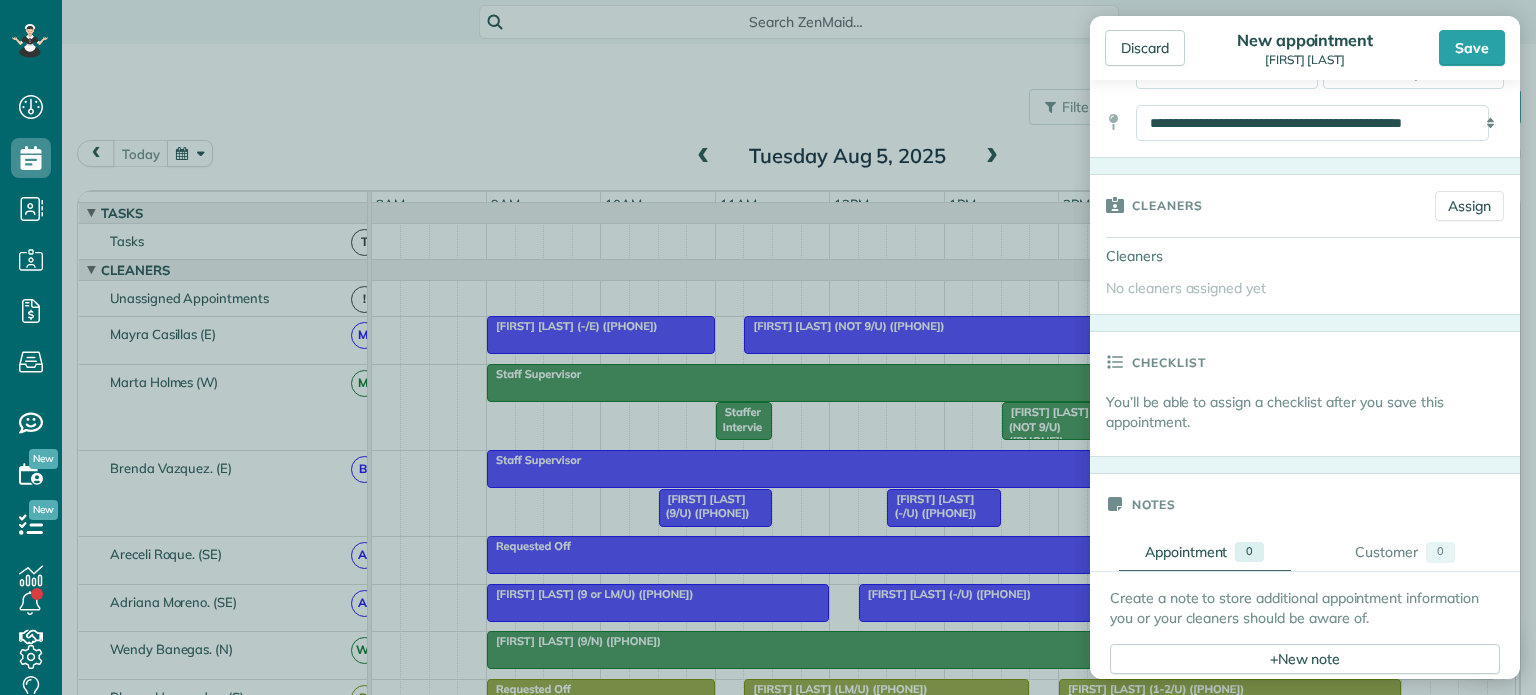 click on "You’ll be able to assign a checklist after you save this appointment." at bounding box center (1313, 412) 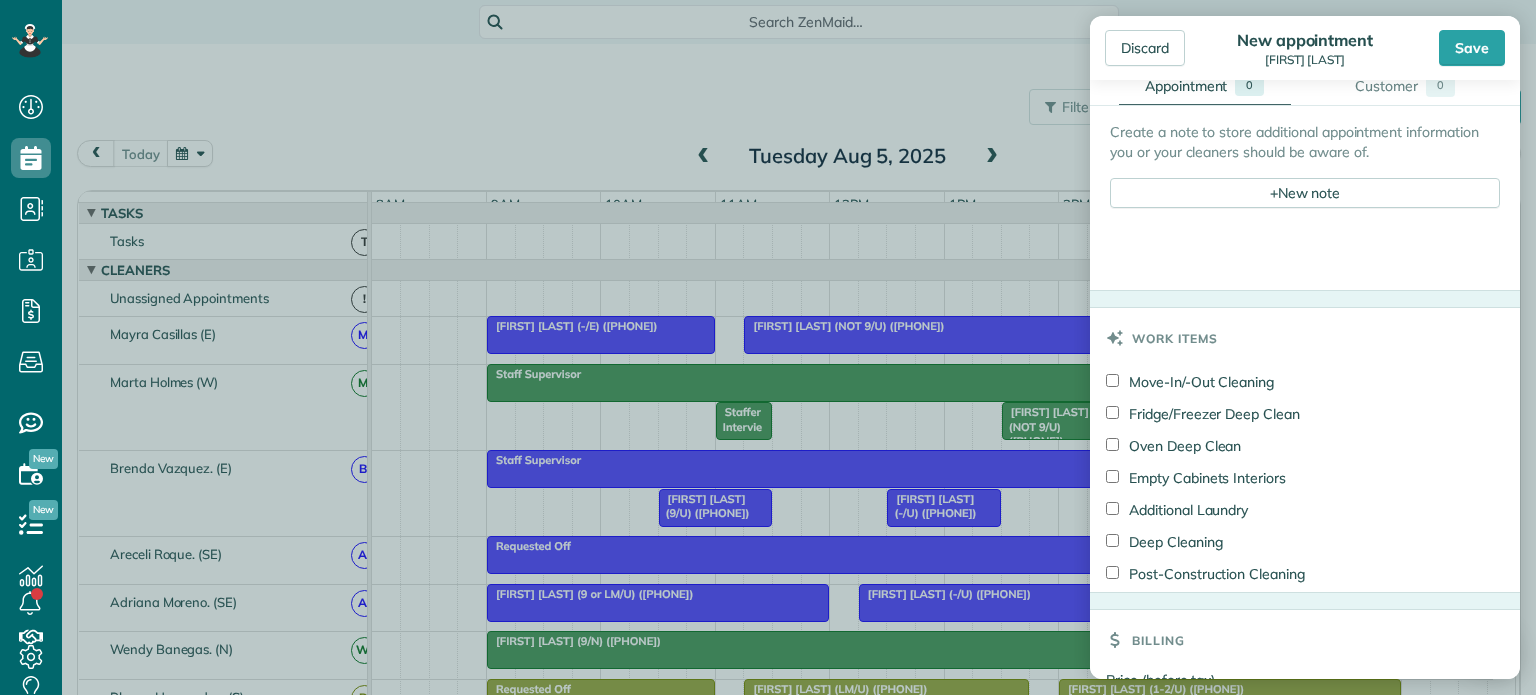scroll, scrollTop: 807, scrollLeft: 0, axis: vertical 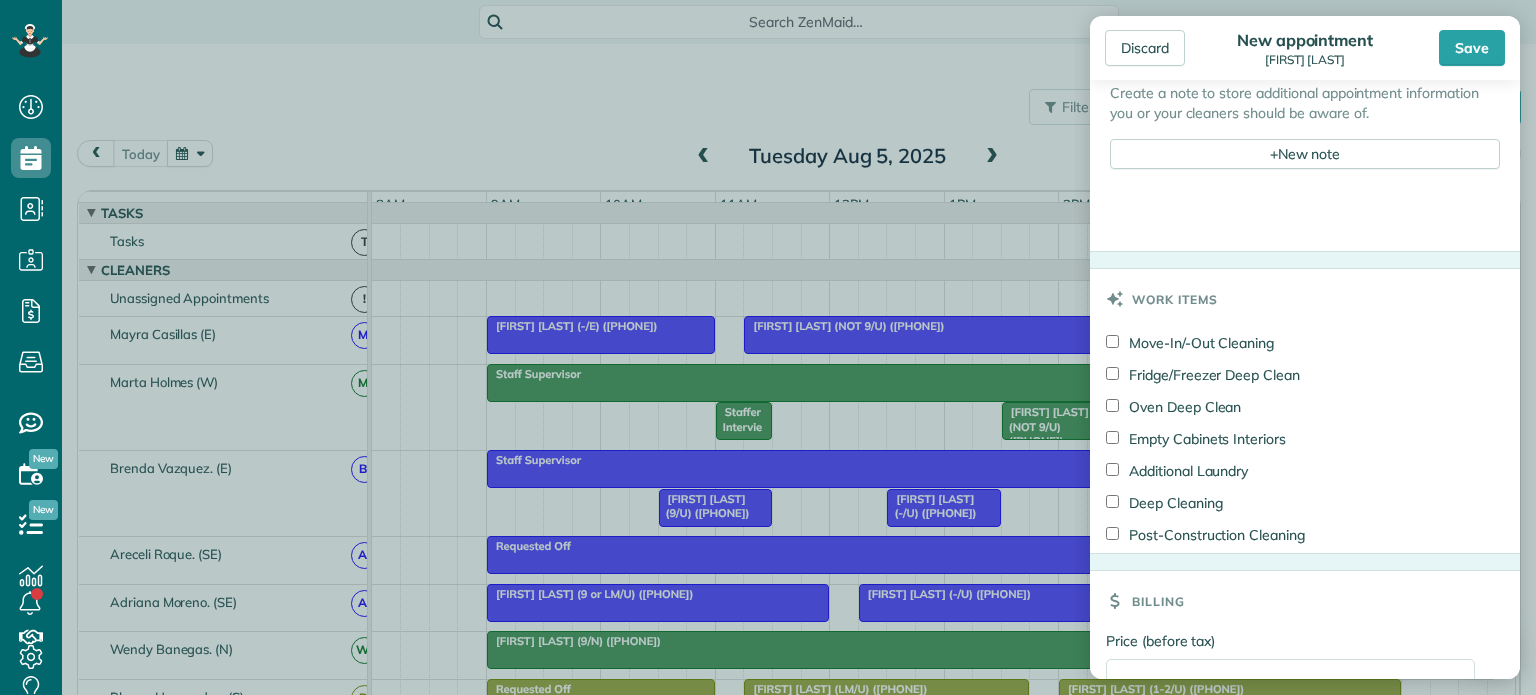 click on "Deep Cleaning" at bounding box center (1164, 503) 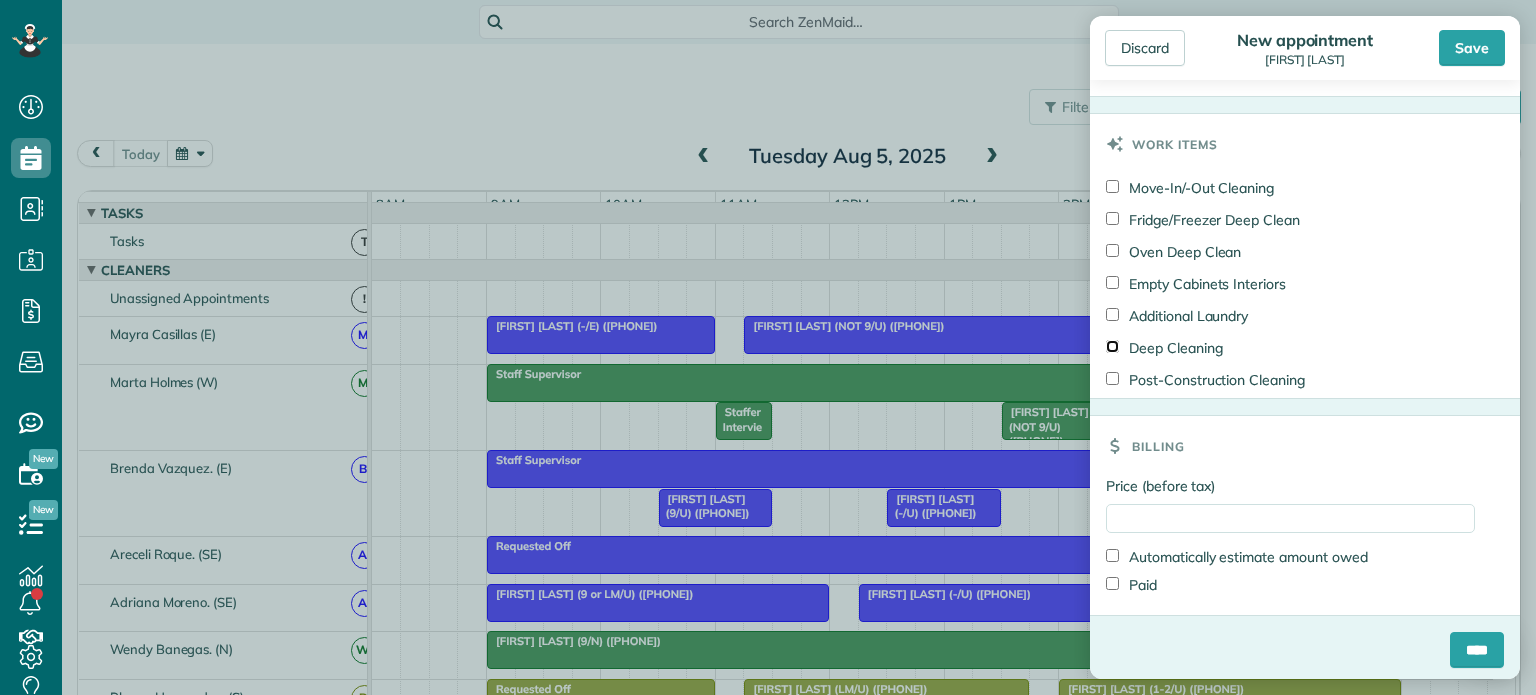 scroll, scrollTop: 963, scrollLeft: 0, axis: vertical 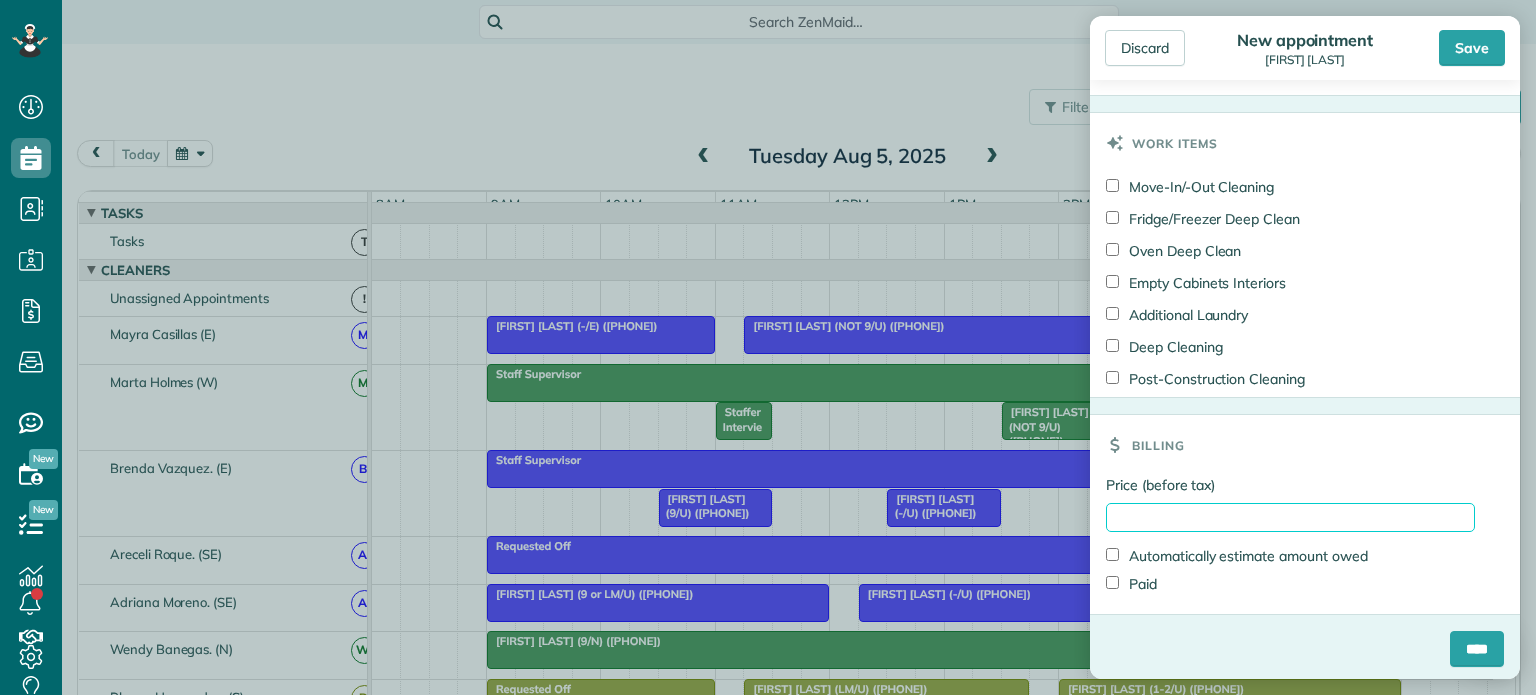 click on "Price (before tax)" at bounding box center (1290, 517) 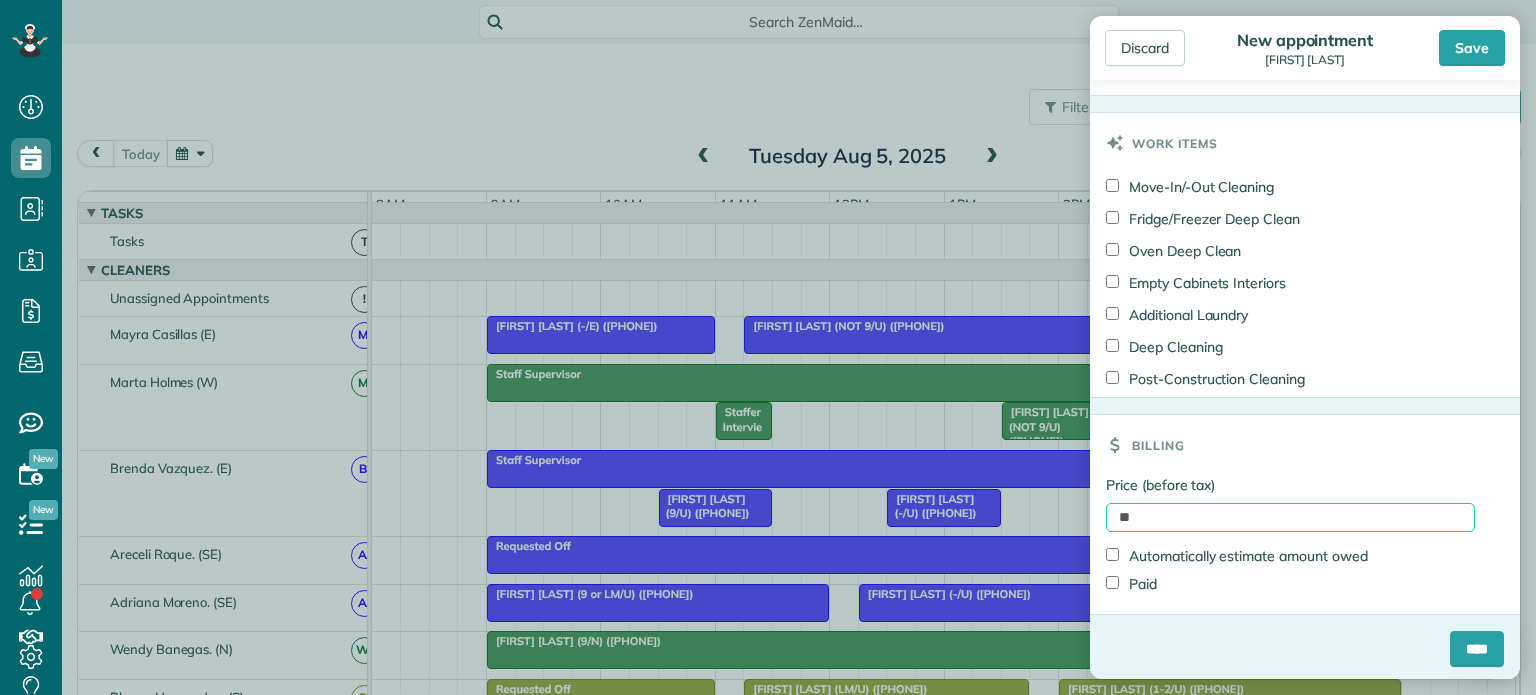 type on "*" 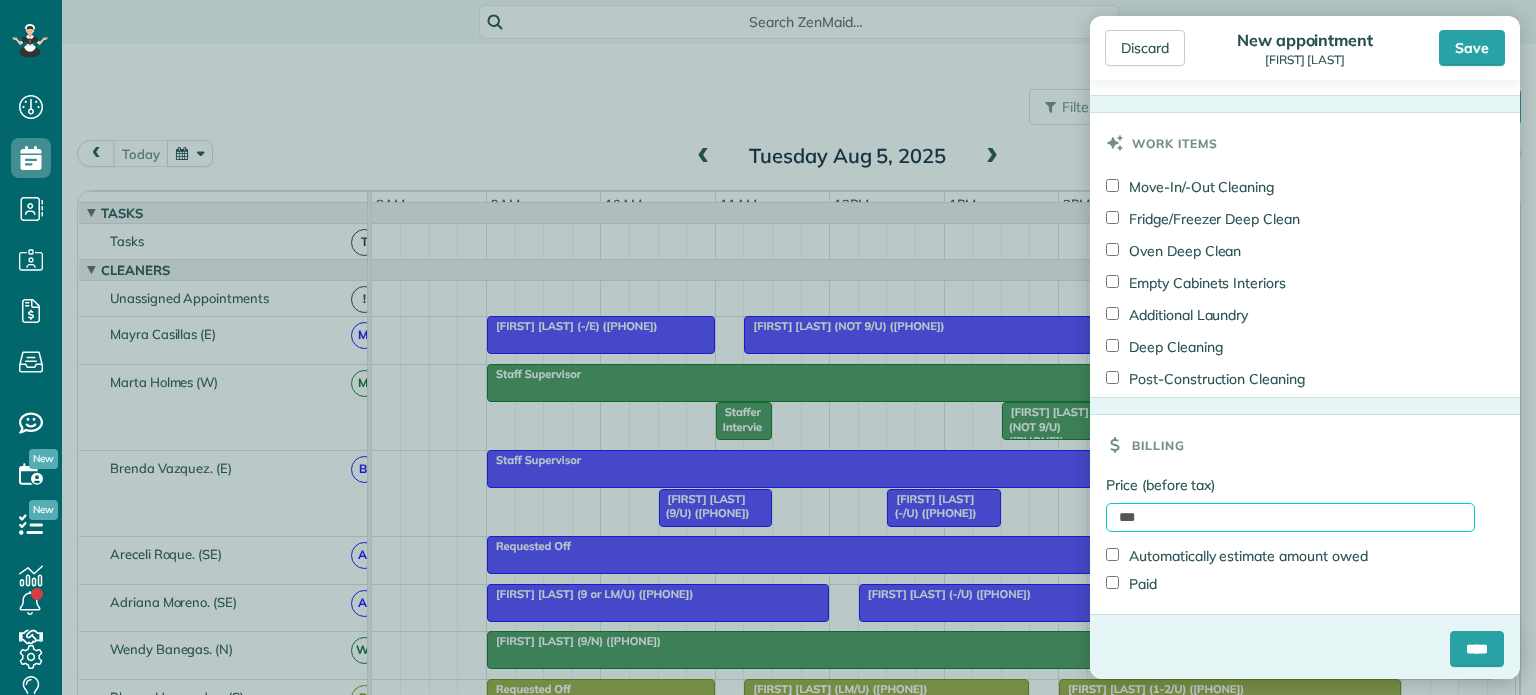 type on "***" 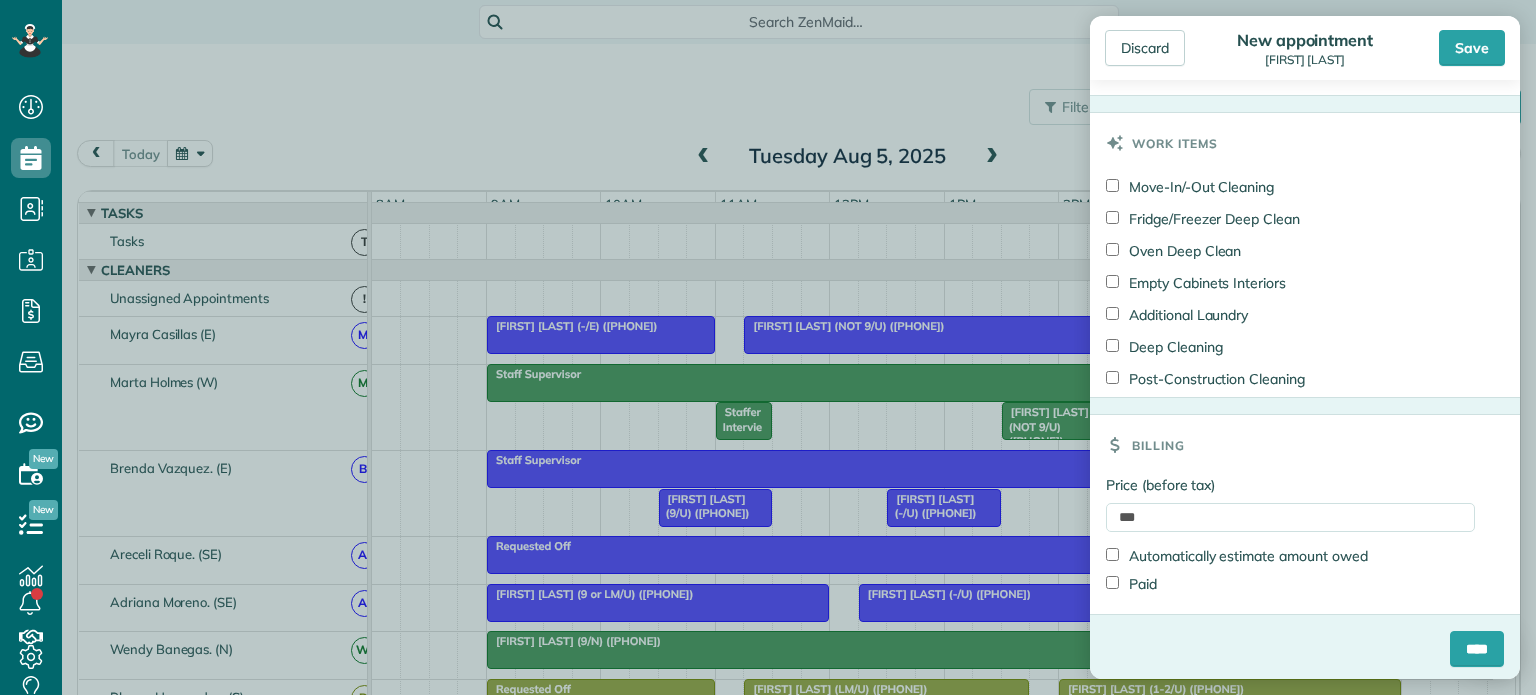 click on "Price (before tax)" at bounding box center (1290, 485) 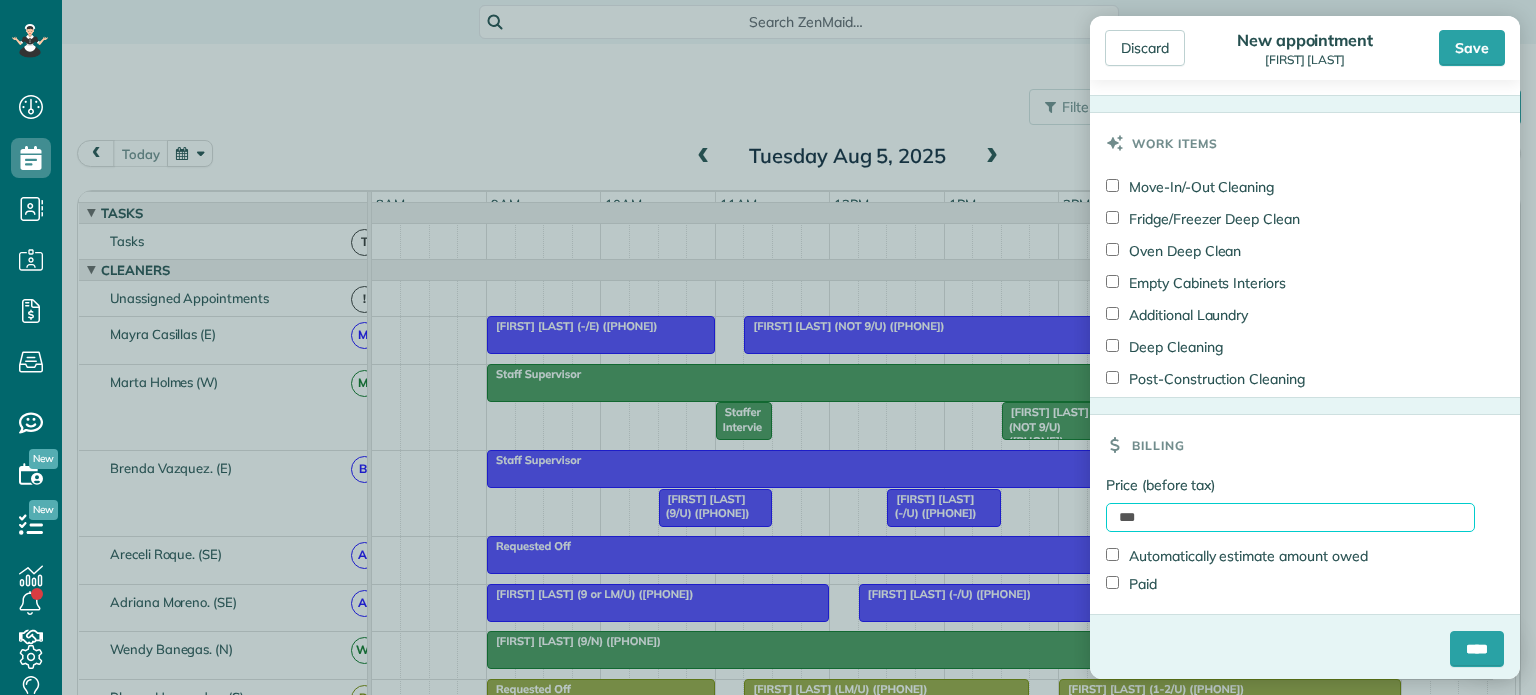 click on "***" at bounding box center [1290, 517] 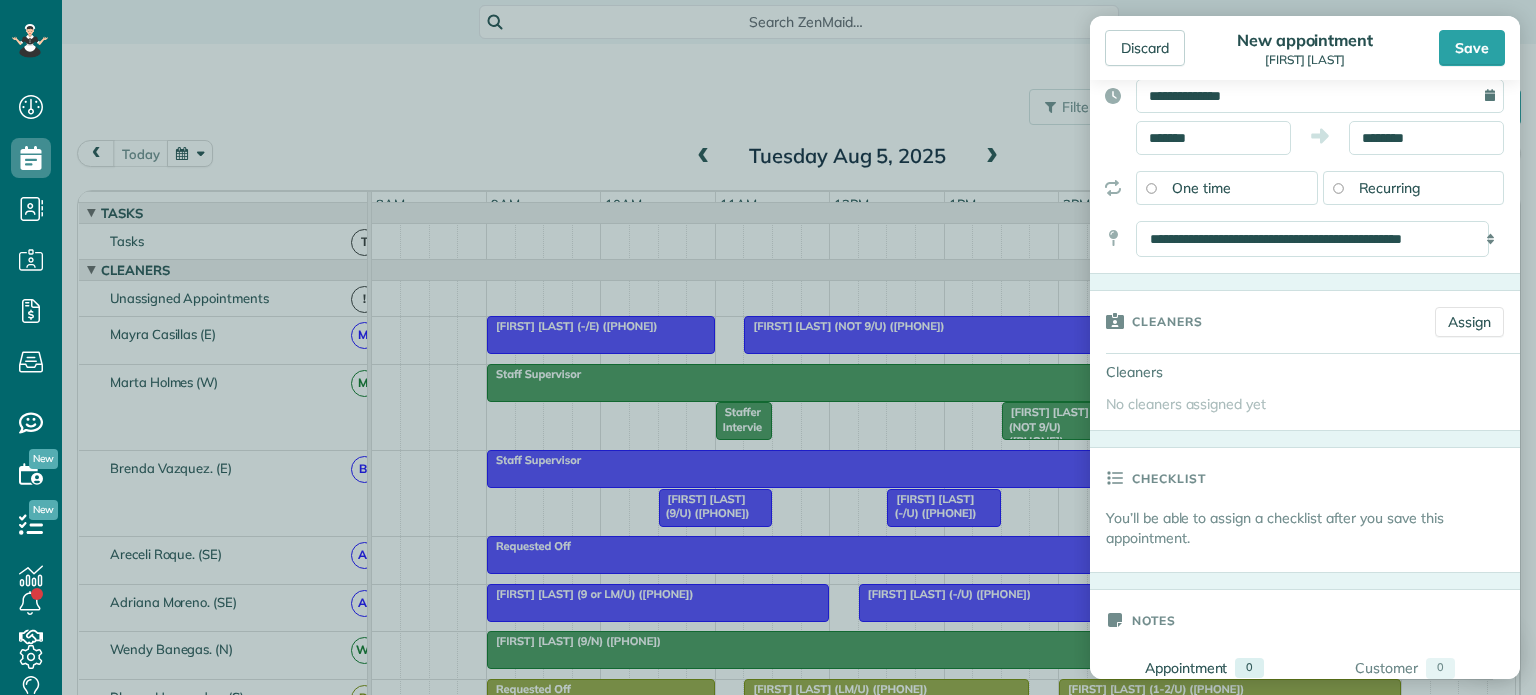 scroll, scrollTop: 108, scrollLeft: 0, axis: vertical 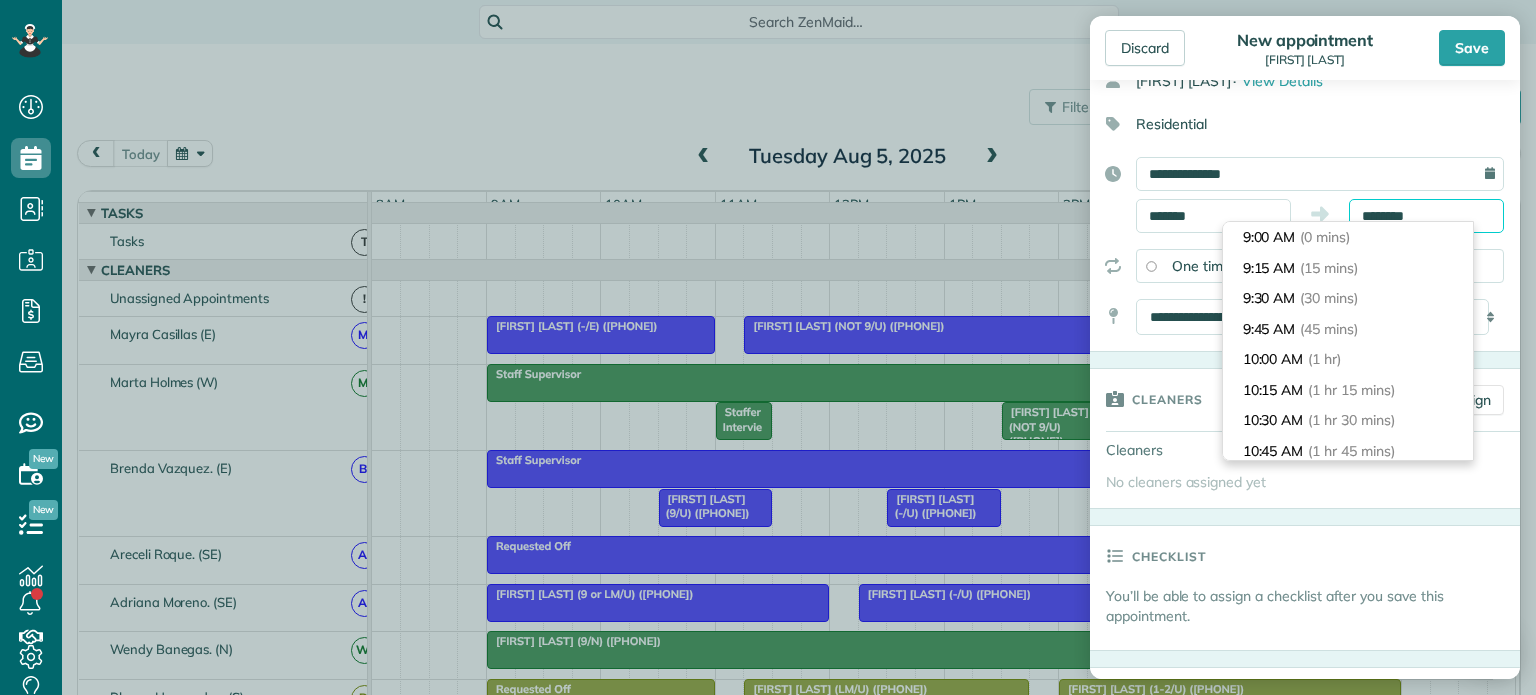 click on "********" at bounding box center [1426, 216] 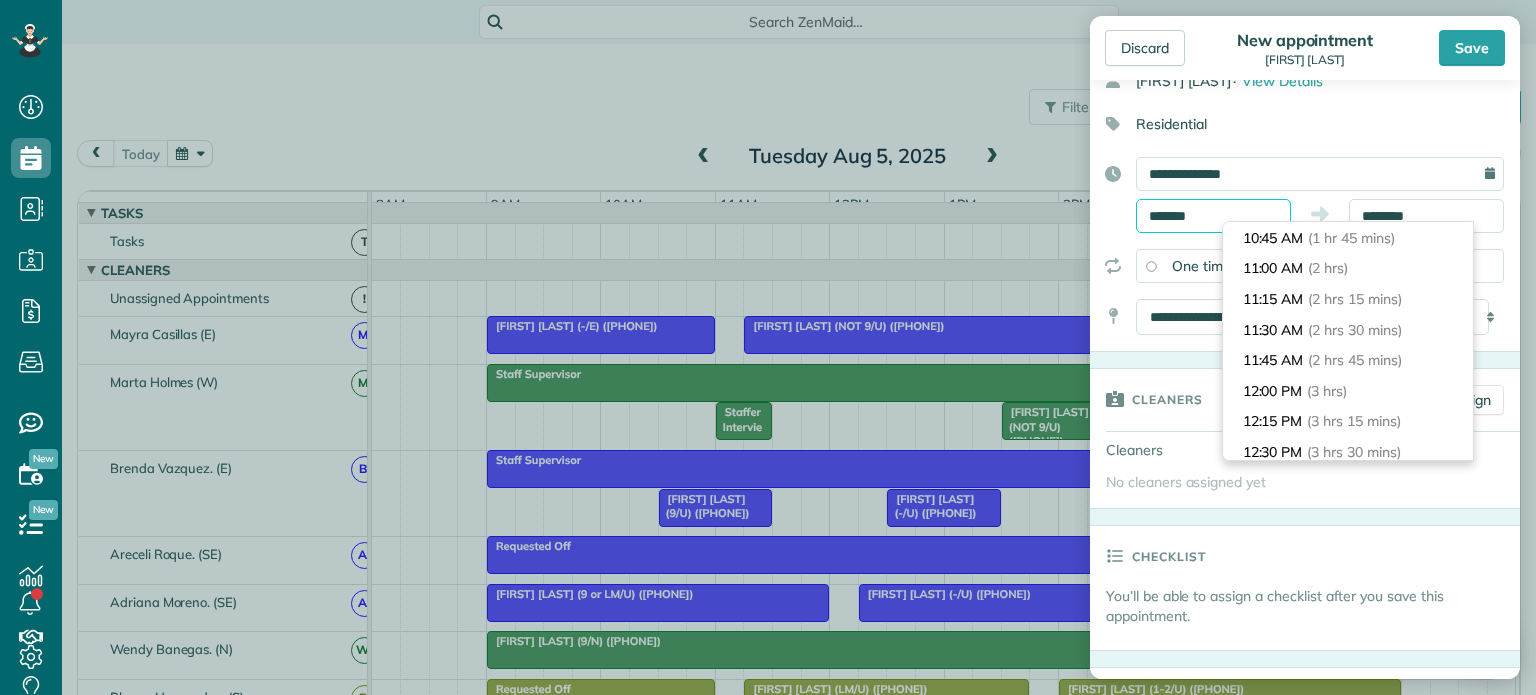 click on "*******" at bounding box center (1213, 216) 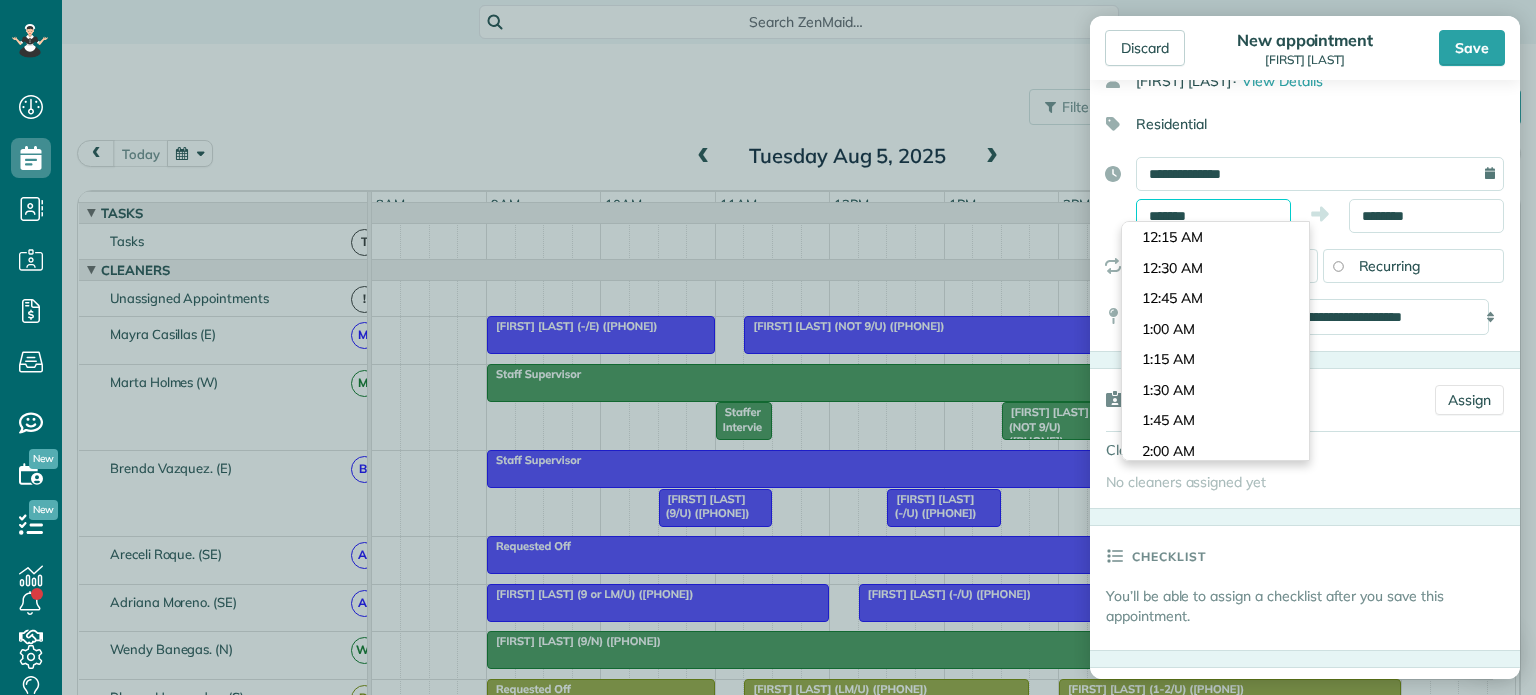 scroll, scrollTop: 1037, scrollLeft: 0, axis: vertical 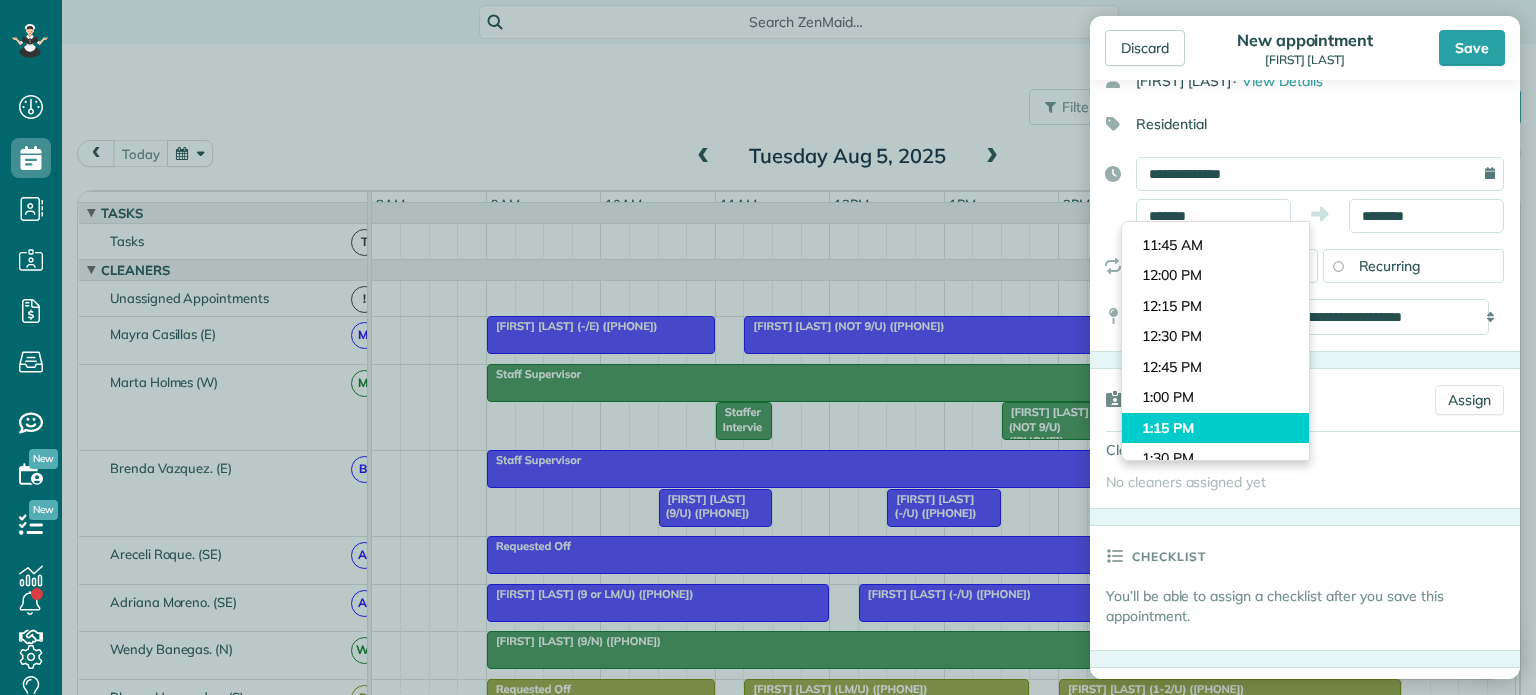 type on "*******" 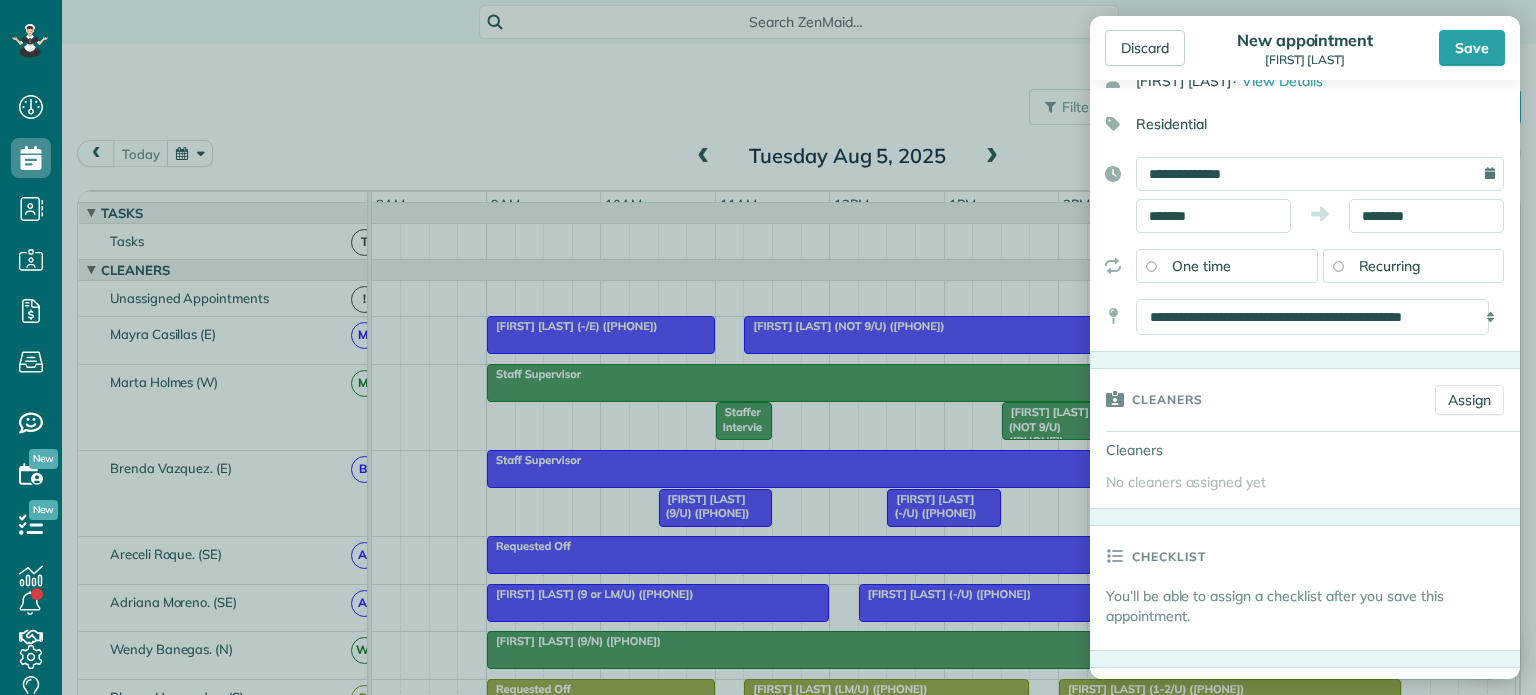 click on "Dashboard
Scheduling
Calendar View
List View
Dispatch View - Weekly scheduling (Beta)" at bounding box center (768, 347) 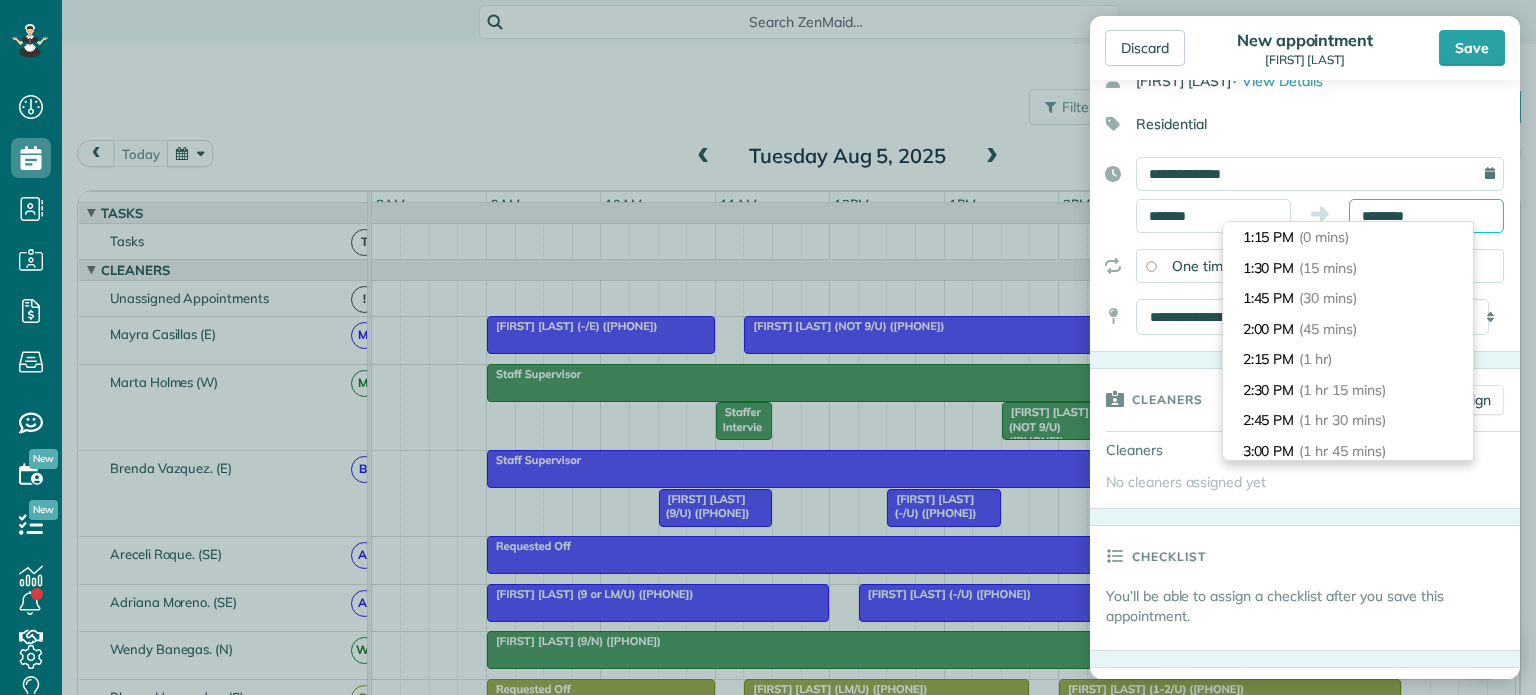 click on "********" at bounding box center [1426, 216] 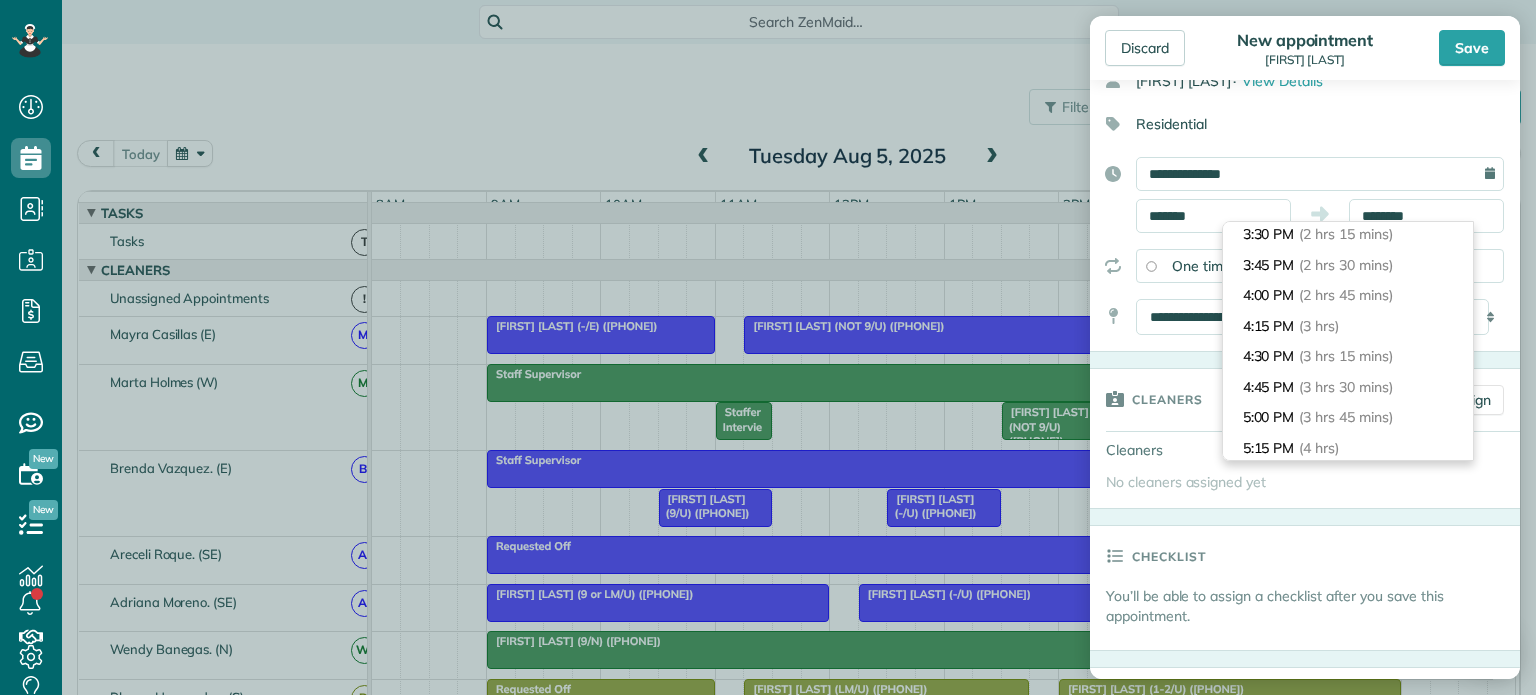scroll, scrollTop: 337, scrollLeft: 0, axis: vertical 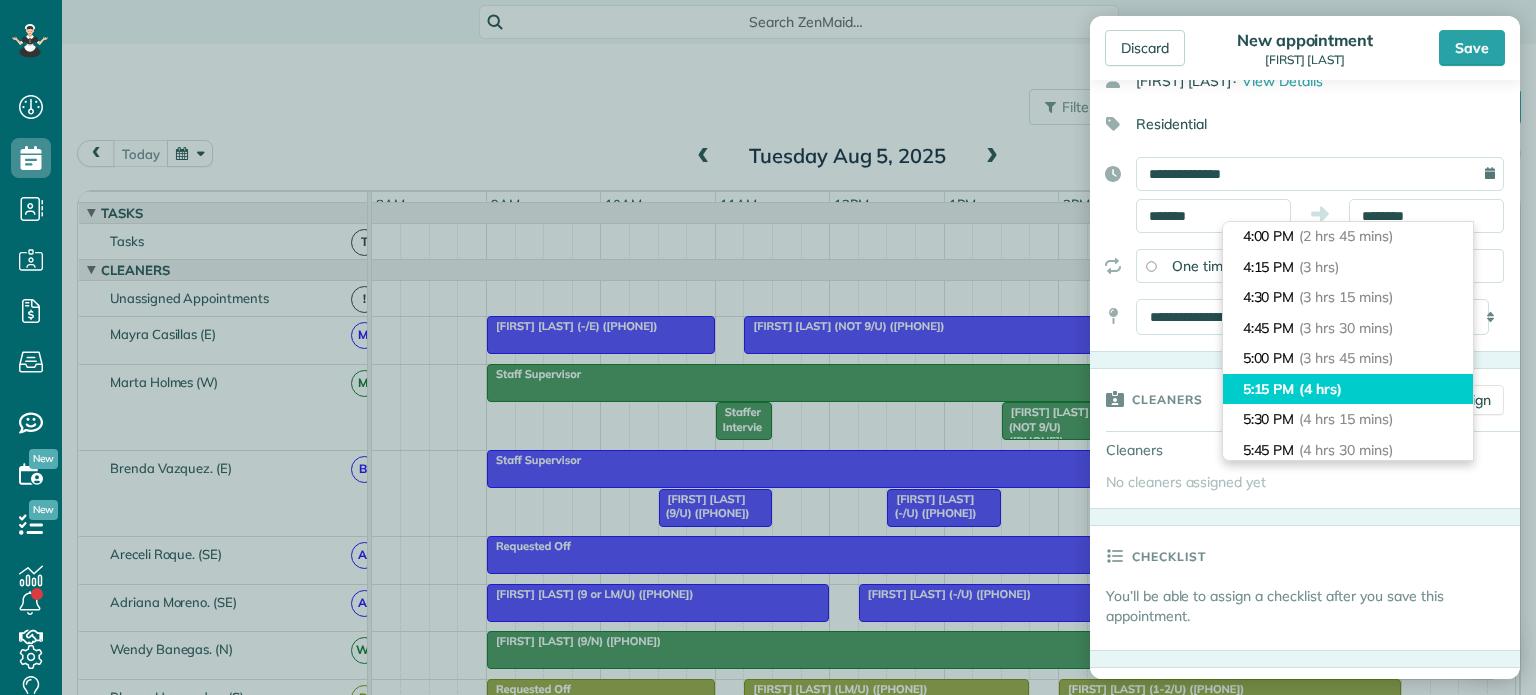 type on "*******" 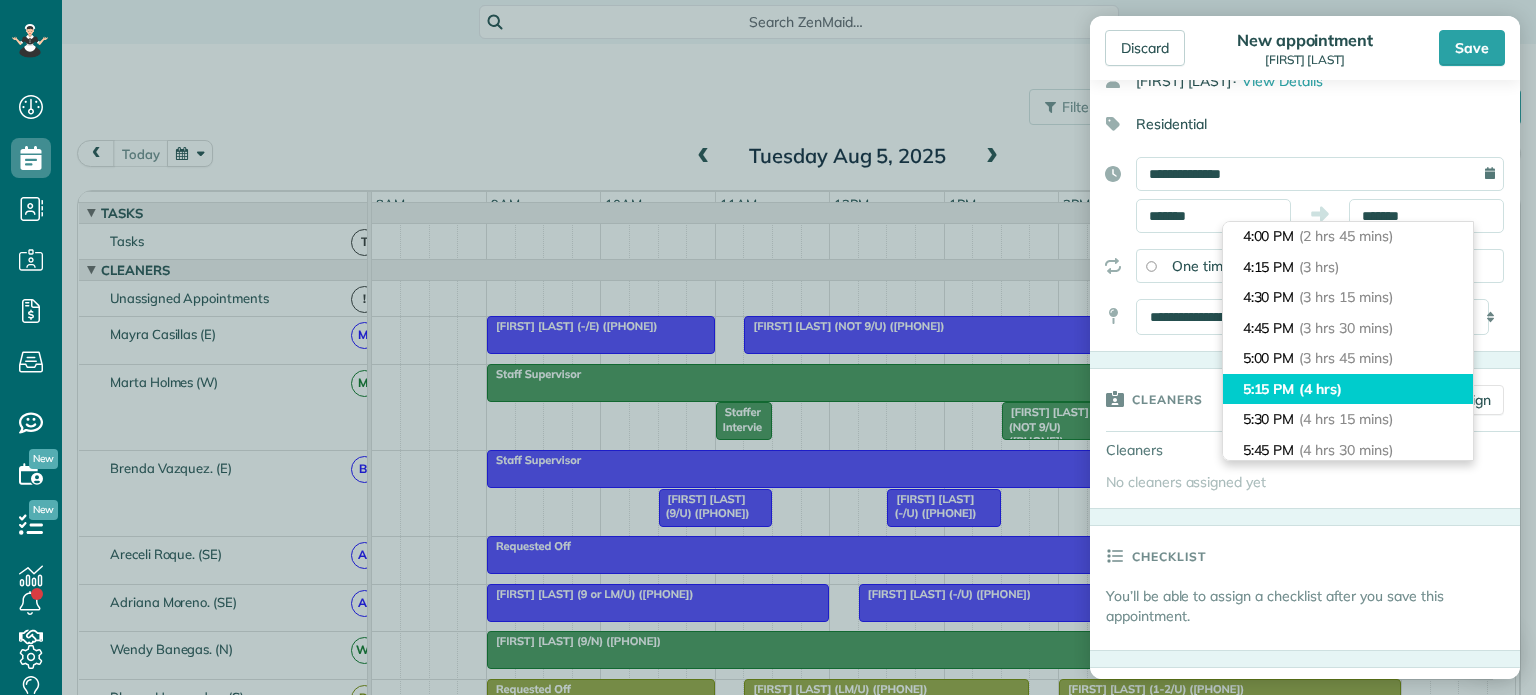 click on "5:15 PM  (4 hrs)" at bounding box center [1348, 389] 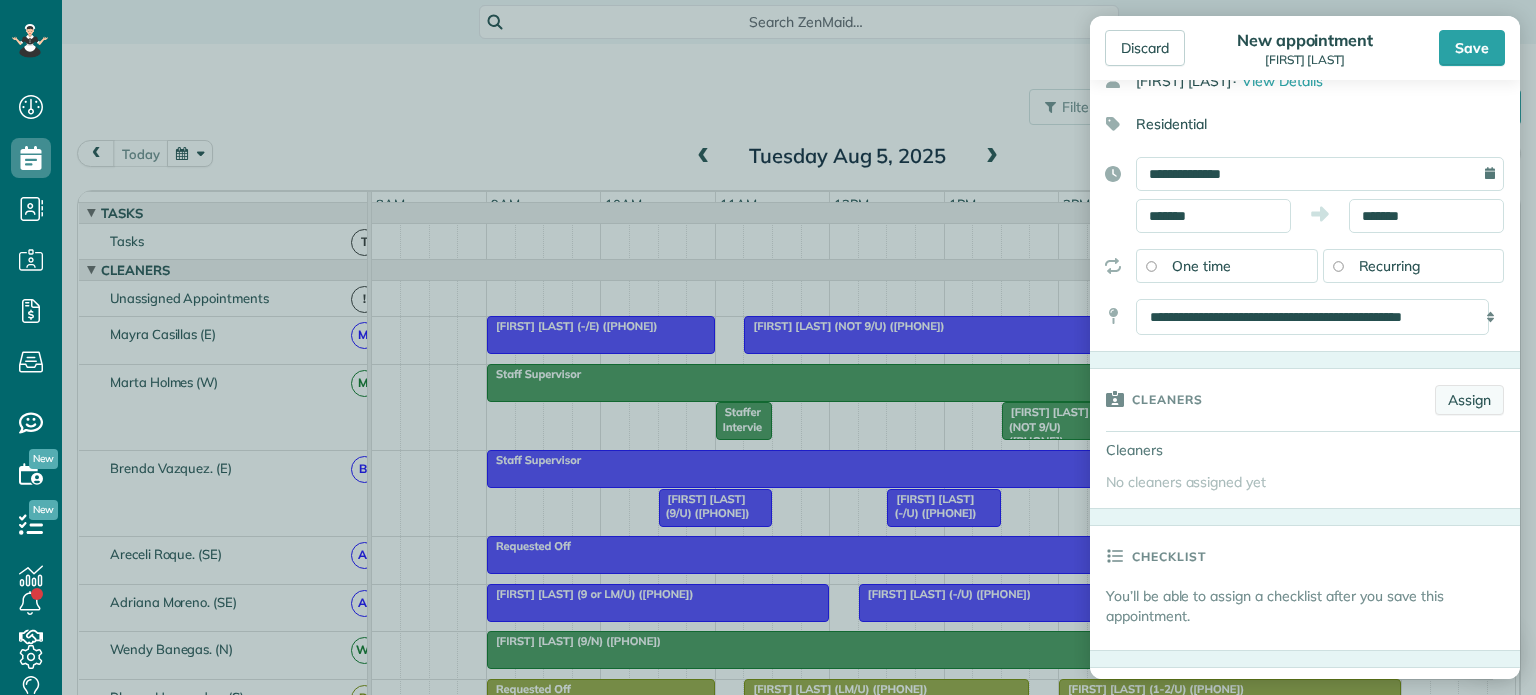 click on "Assign" at bounding box center (1469, 400) 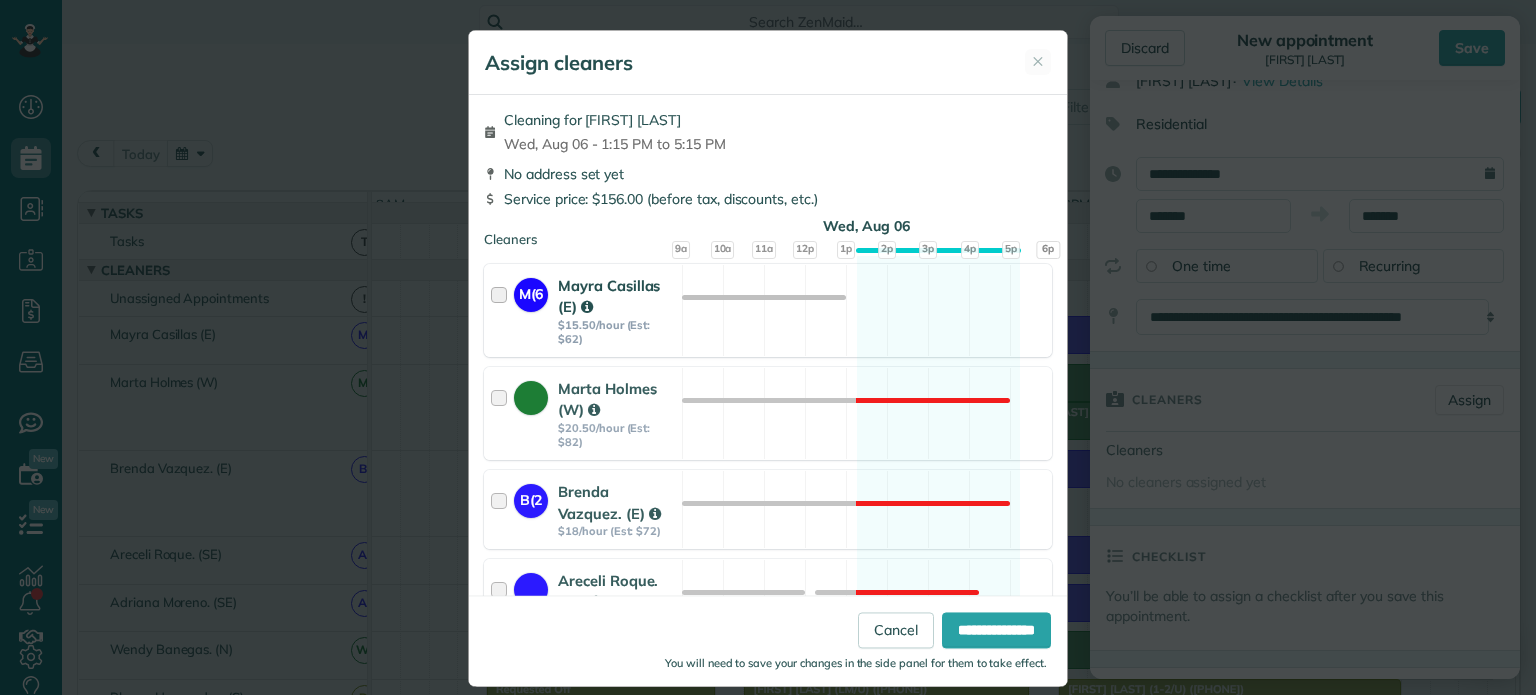 click at bounding box center [502, 310] 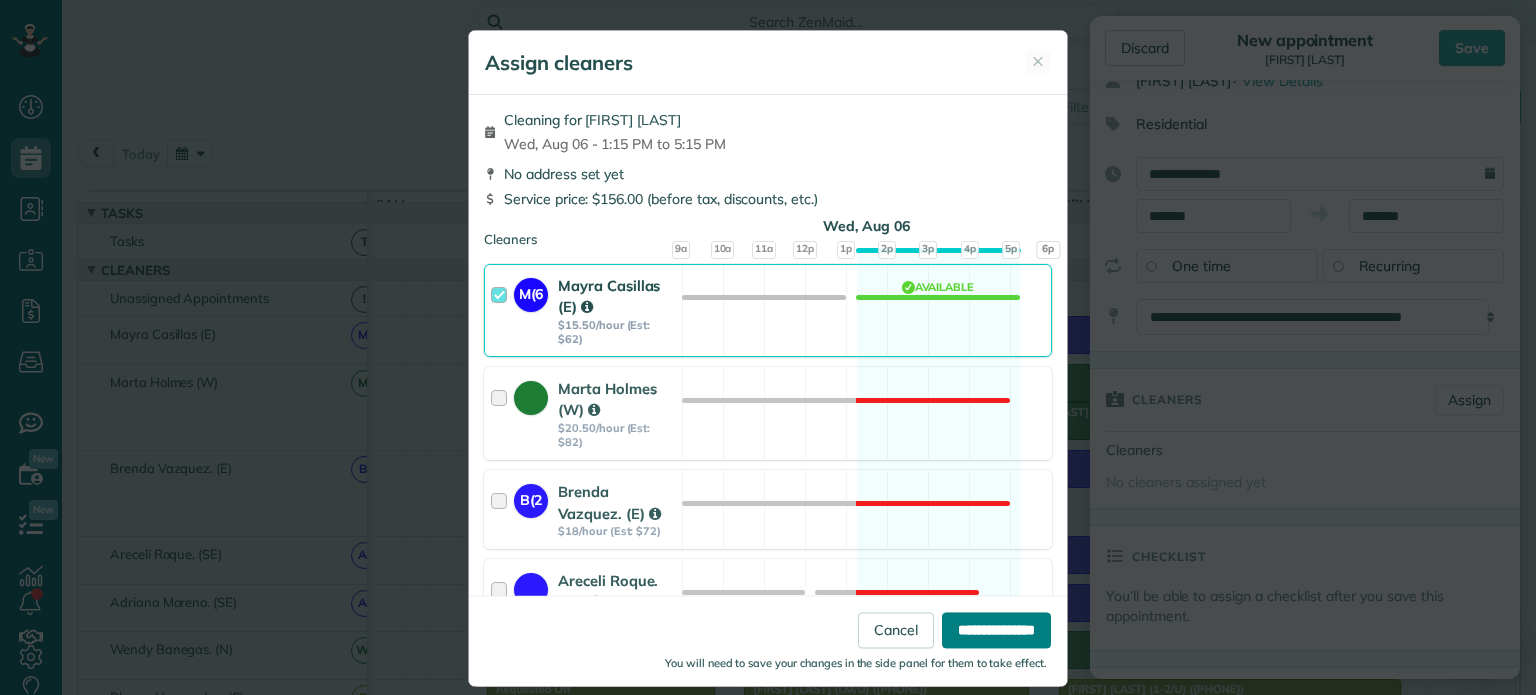 click on "**********" at bounding box center (996, 631) 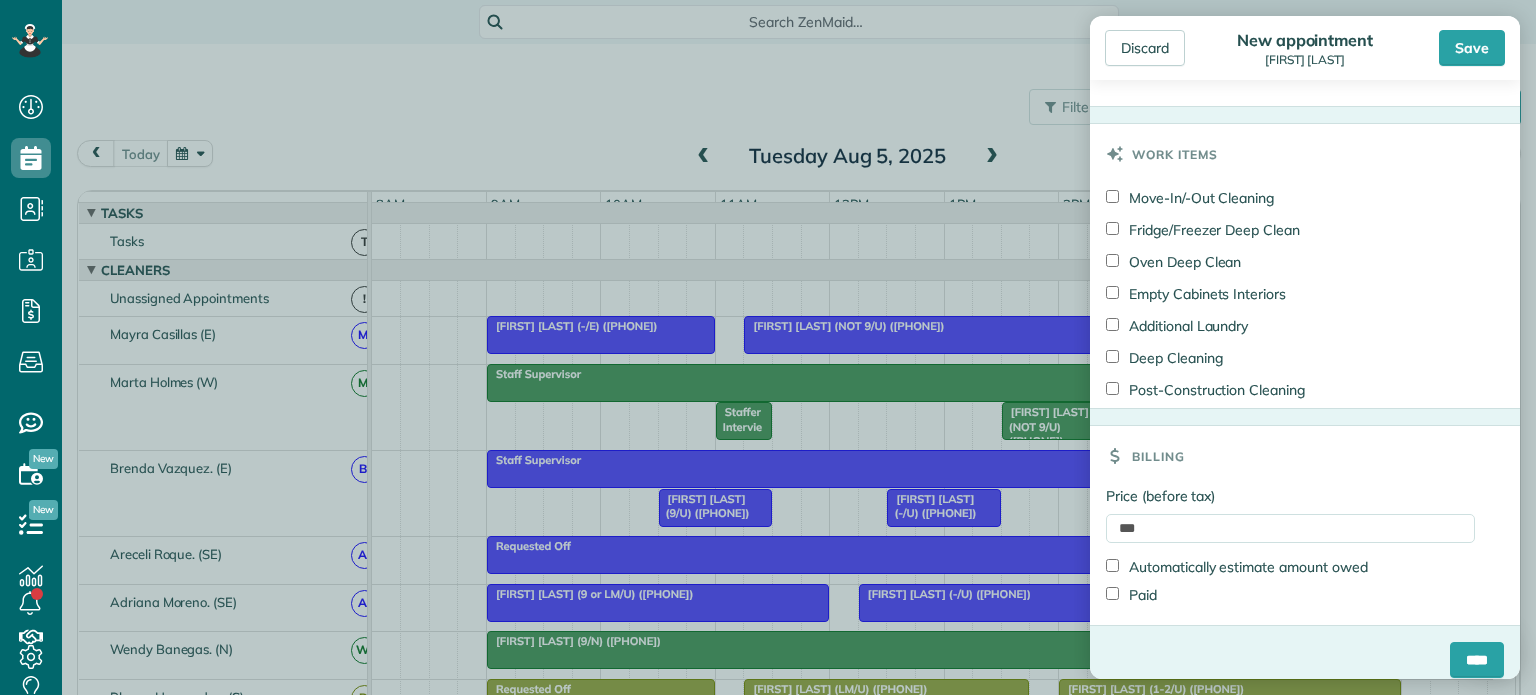 scroll, scrollTop: 997, scrollLeft: 0, axis: vertical 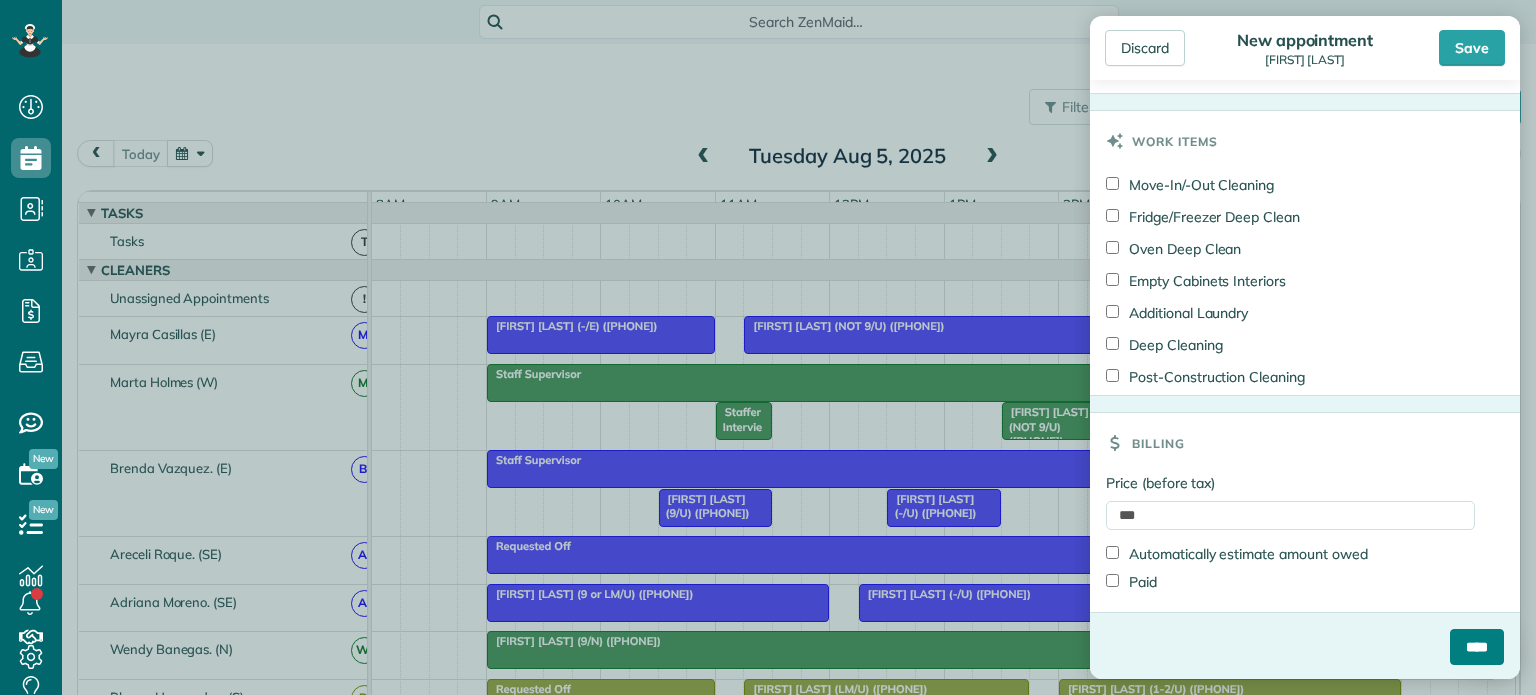 click on "****" at bounding box center (1477, 647) 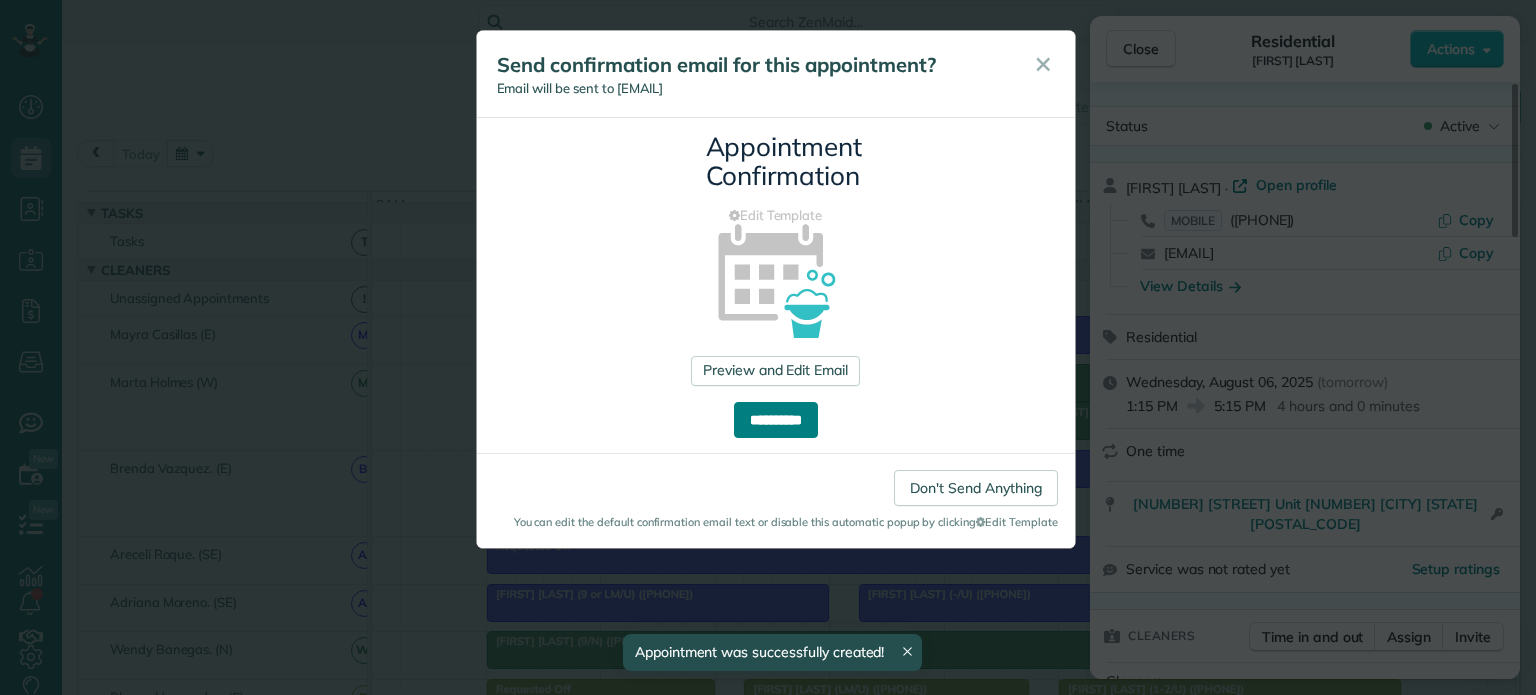 click on "**********" at bounding box center [776, 420] 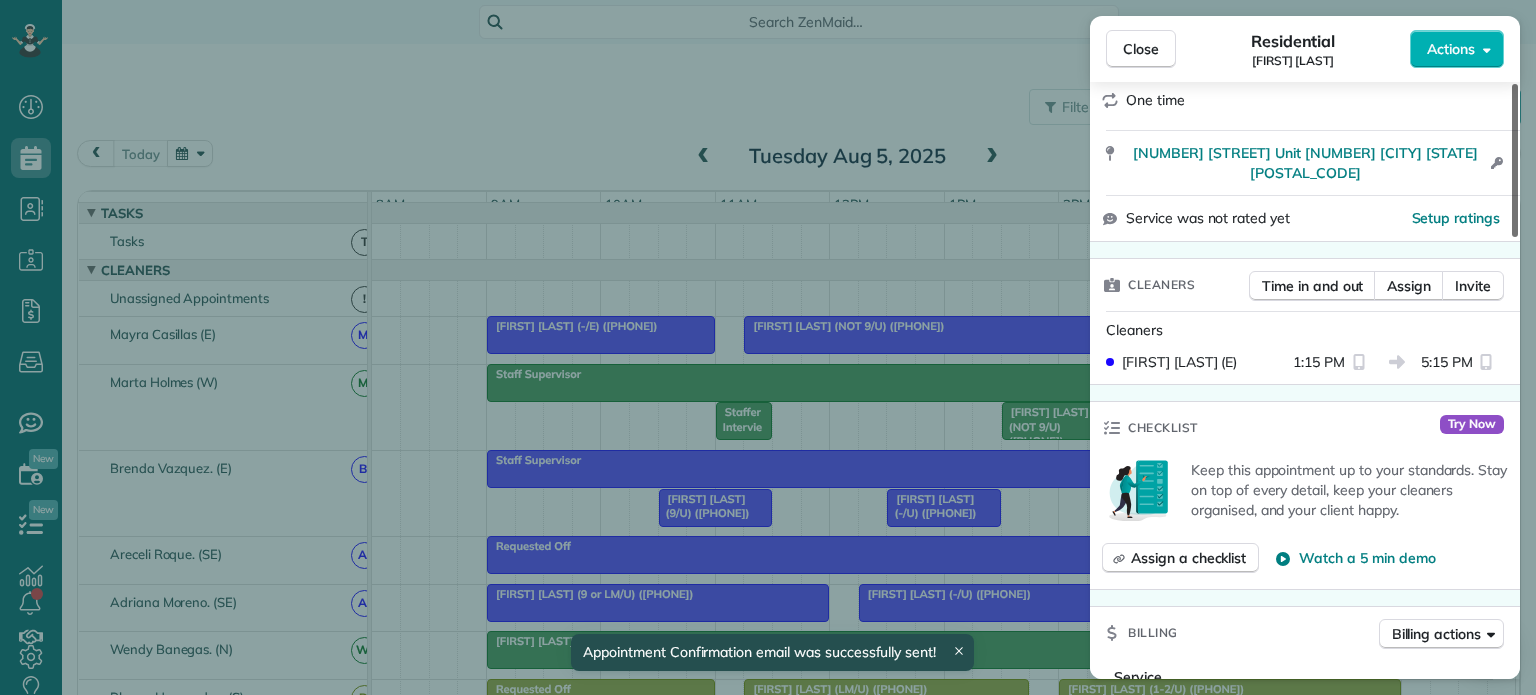 scroll, scrollTop: 444, scrollLeft: 0, axis: vertical 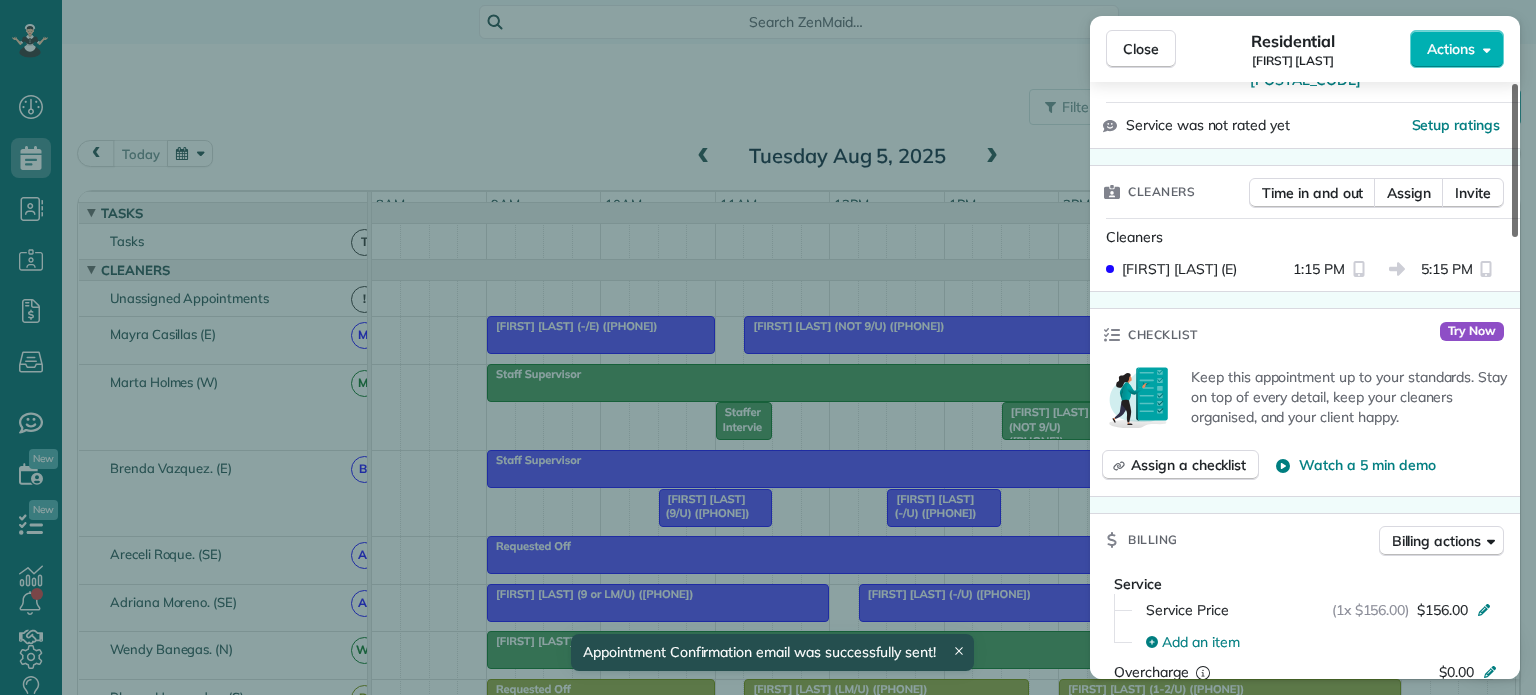 drag, startPoint x: 1516, startPoint y: 205, endPoint x: 1516, endPoint y: 319, distance: 114 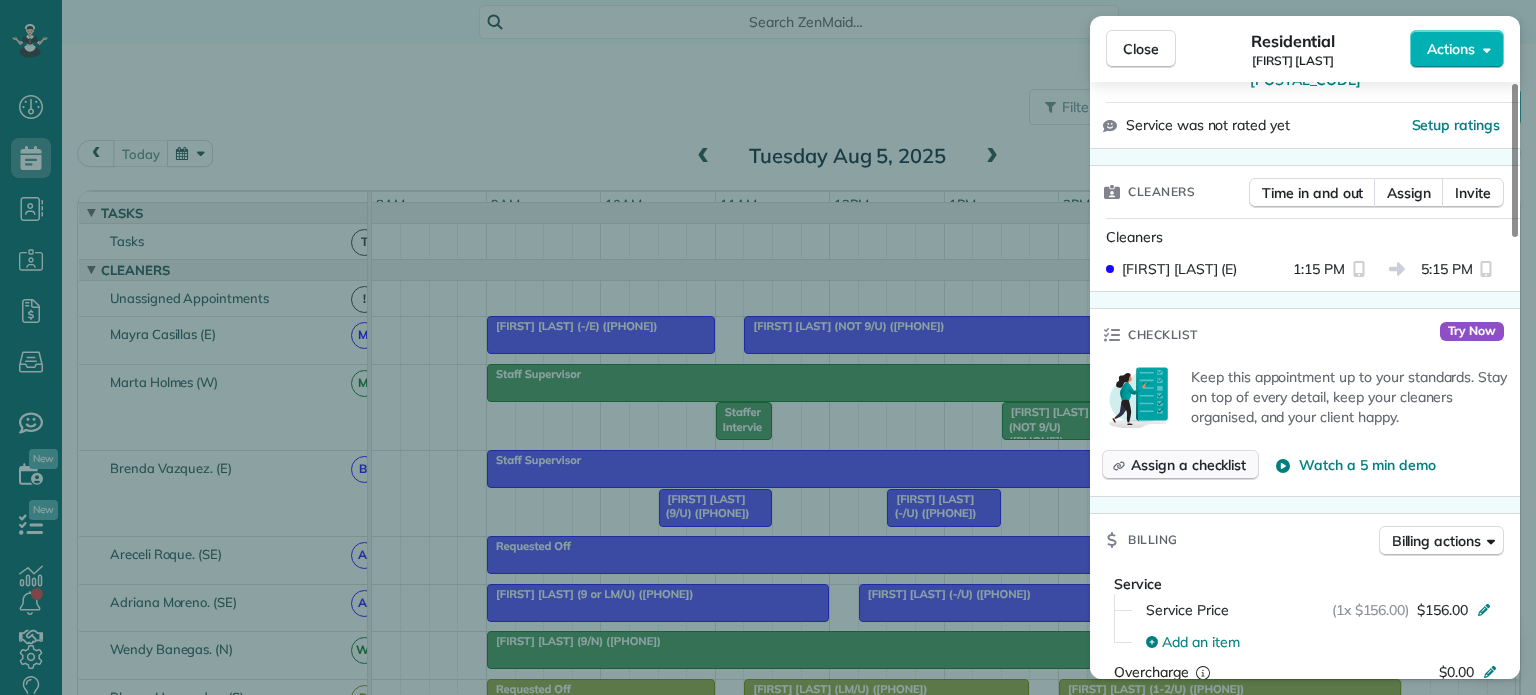 click on "Assign a checklist" at bounding box center [1188, 465] 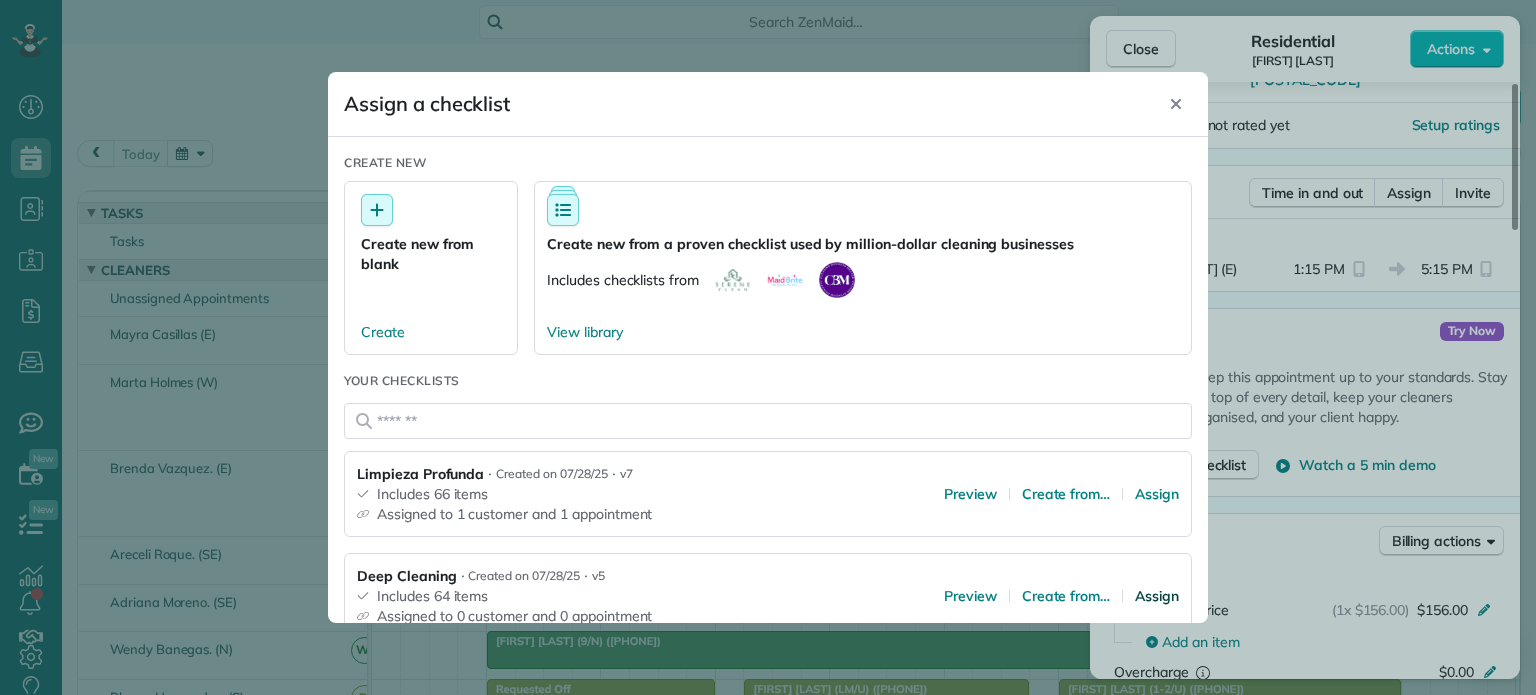 click on "Assign" at bounding box center (1157, 596) 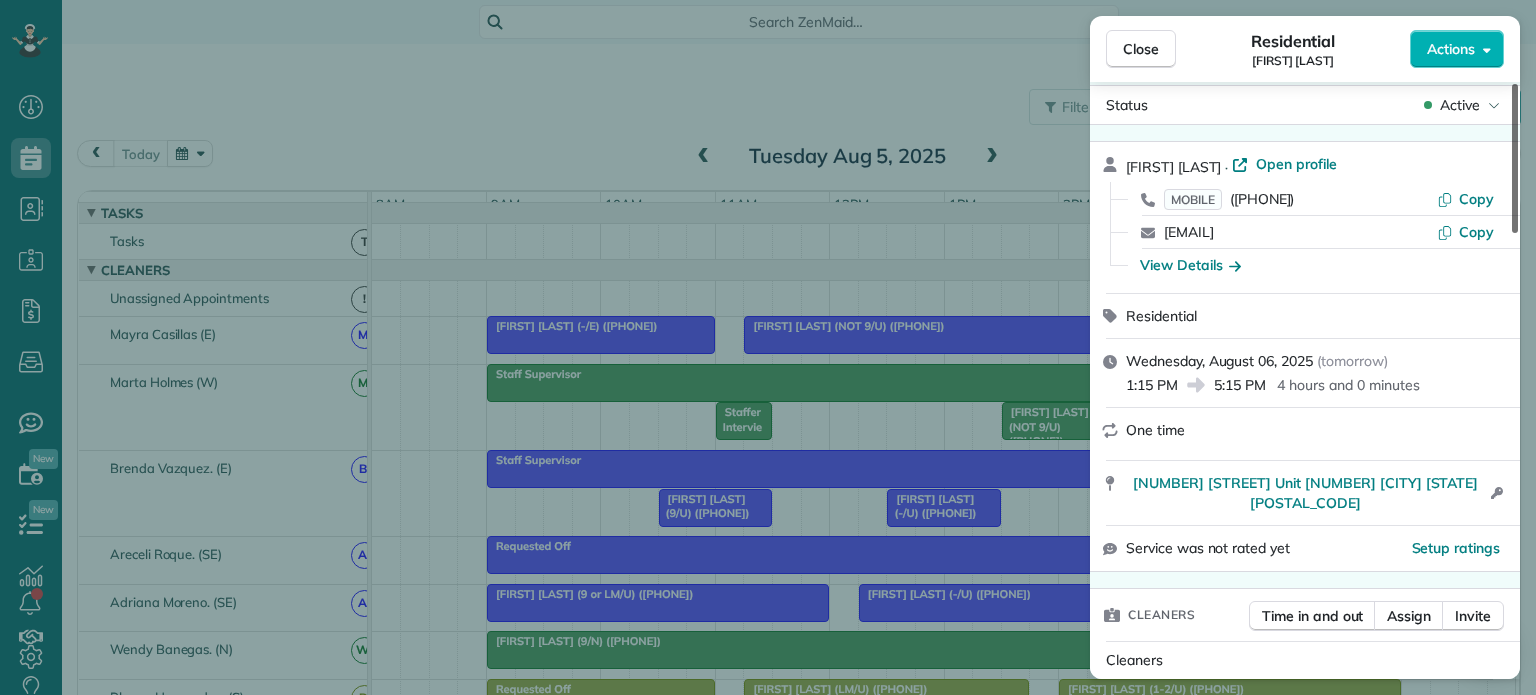 scroll, scrollTop: 0, scrollLeft: 0, axis: both 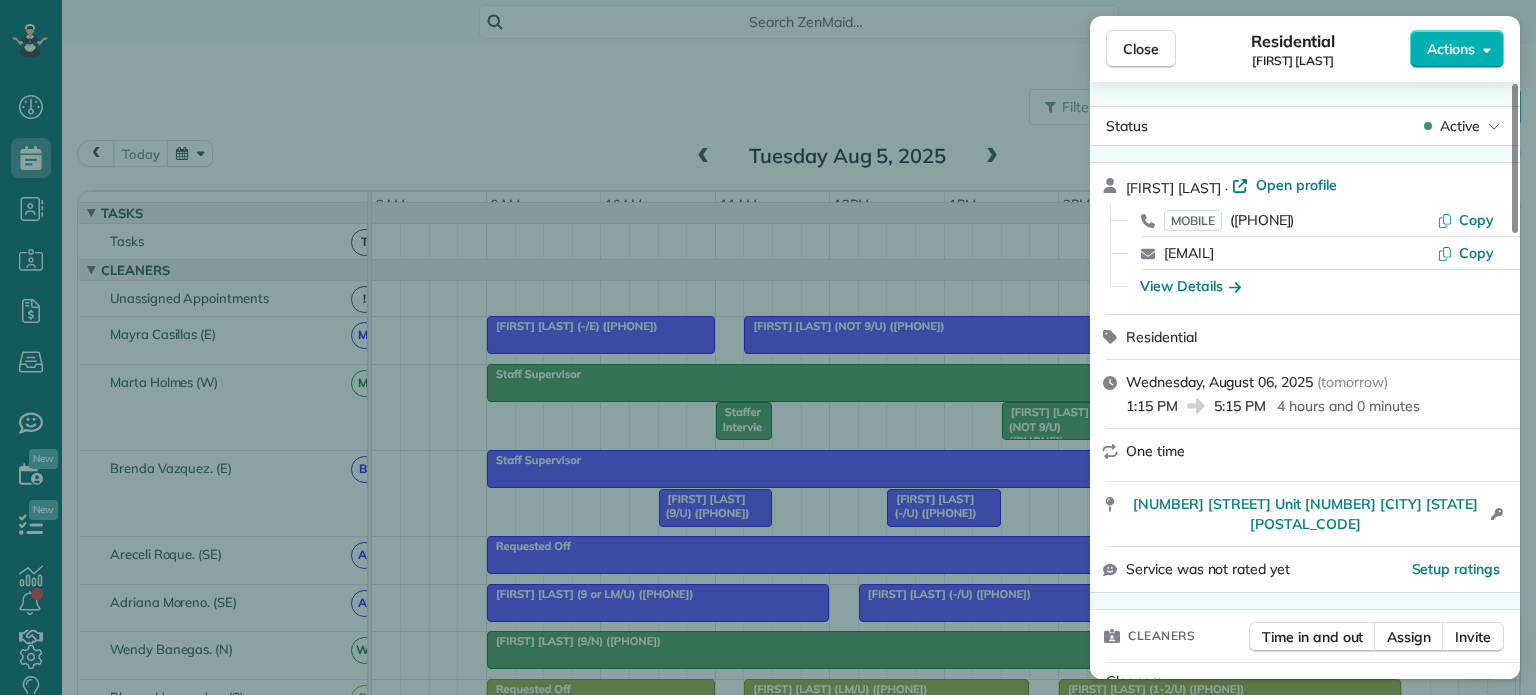 drag, startPoint x: 1508, startPoint y: 332, endPoint x: 1500, endPoint y: 187, distance: 145.22052 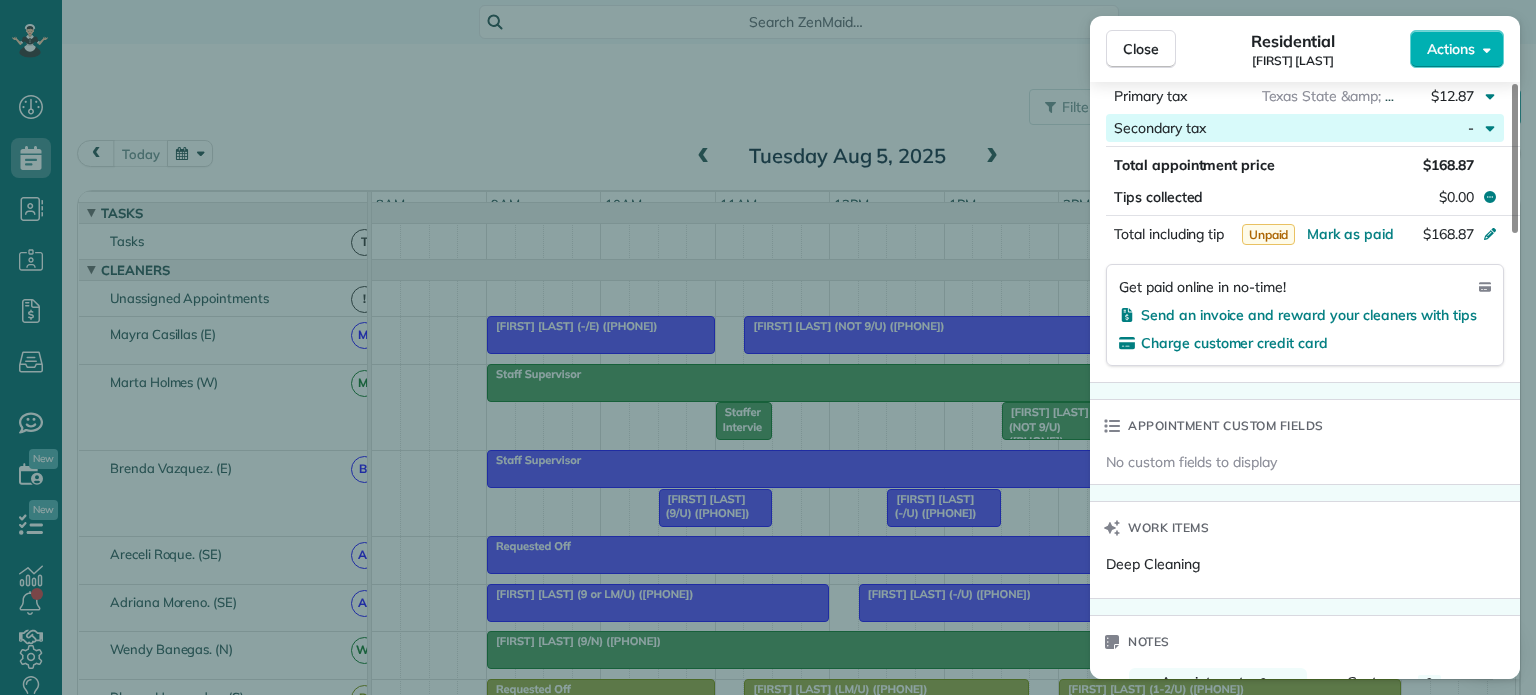 drag, startPoint x: 1512, startPoint y: 201, endPoint x: 1483, endPoint y: 214, distance: 31.780497 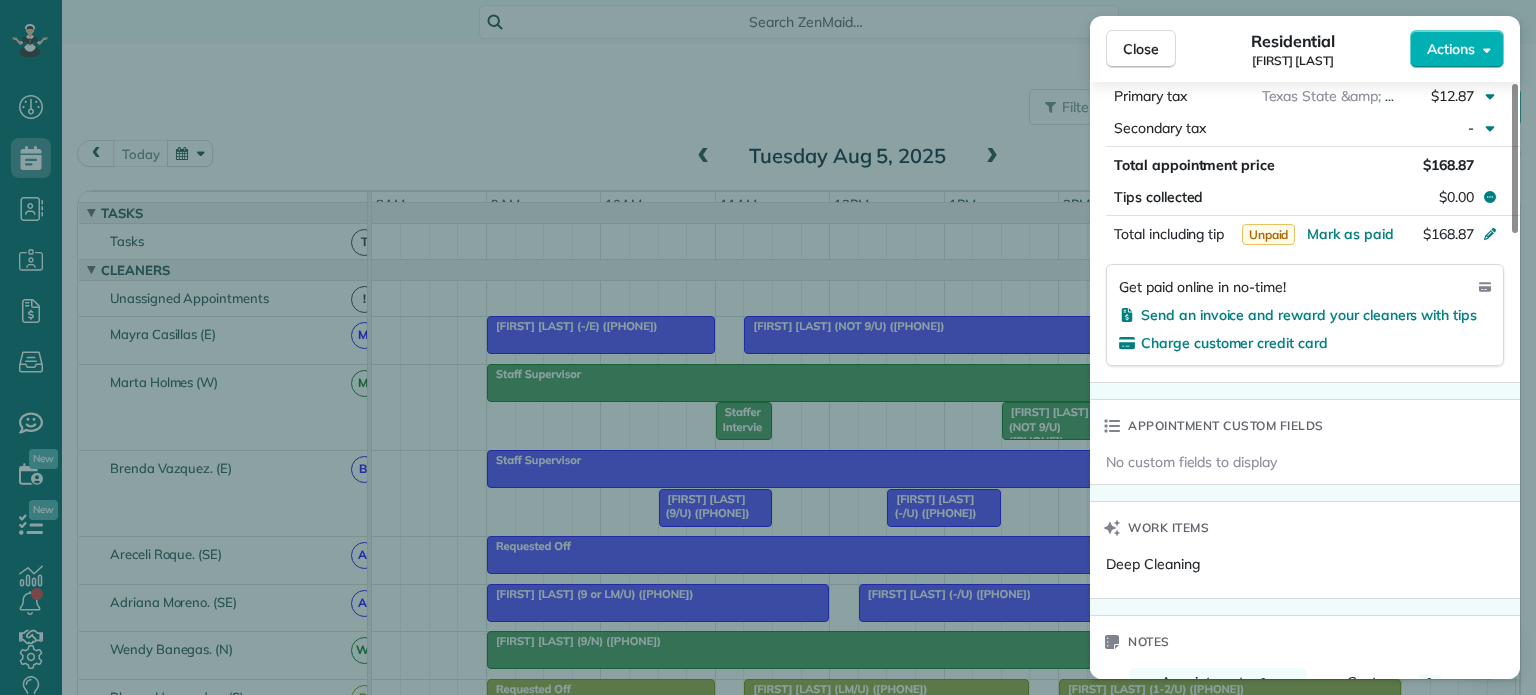 scroll, scrollTop: 974, scrollLeft: 0, axis: vertical 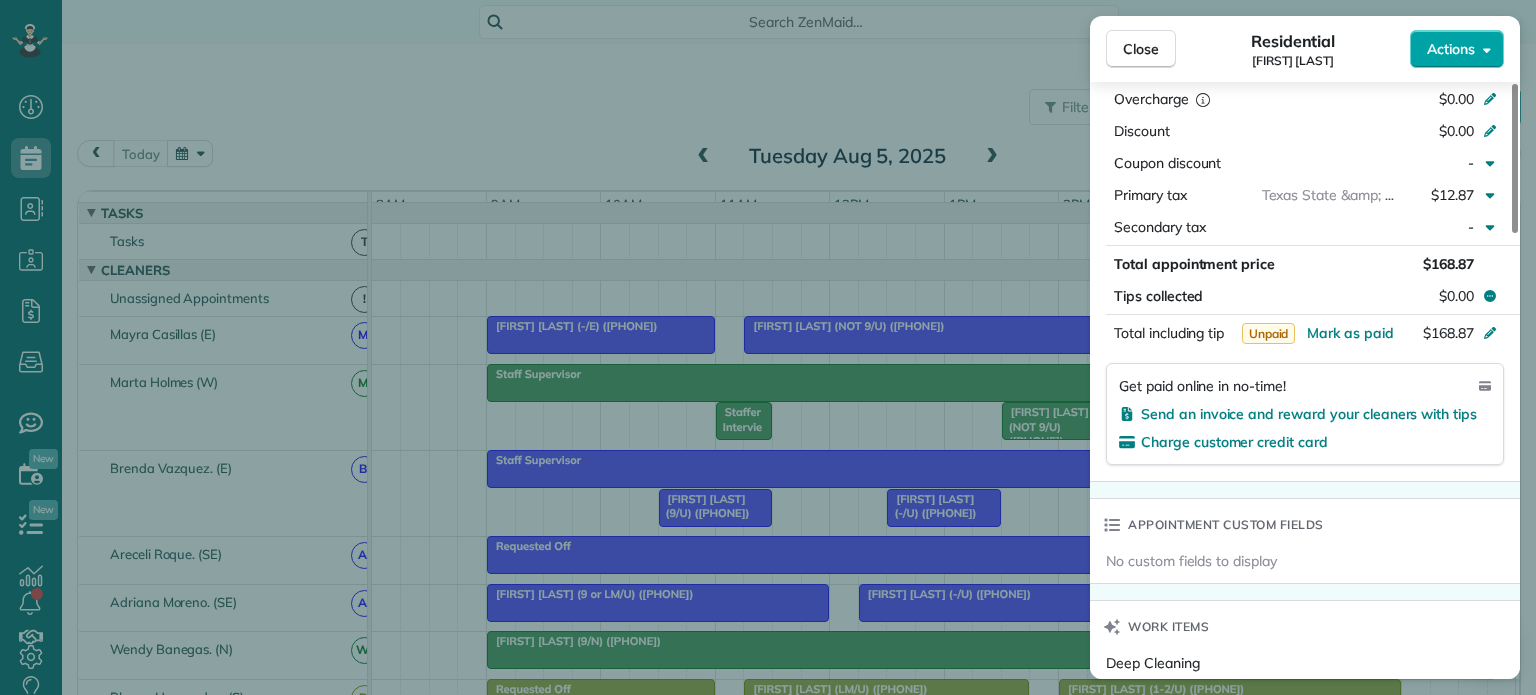 click on "Actions" at bounding box center [1457, 49] 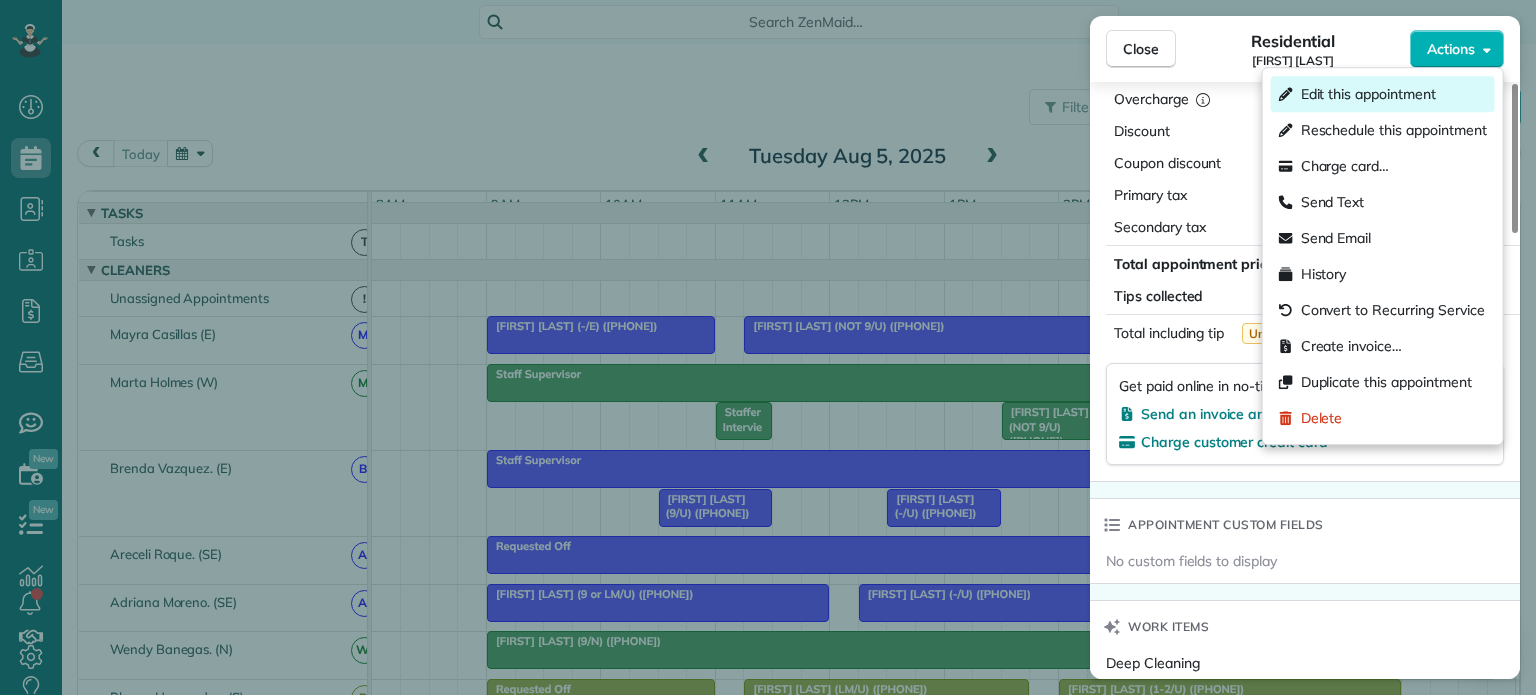 click on "Edit this appointment" at bounding box center (1368, 94) 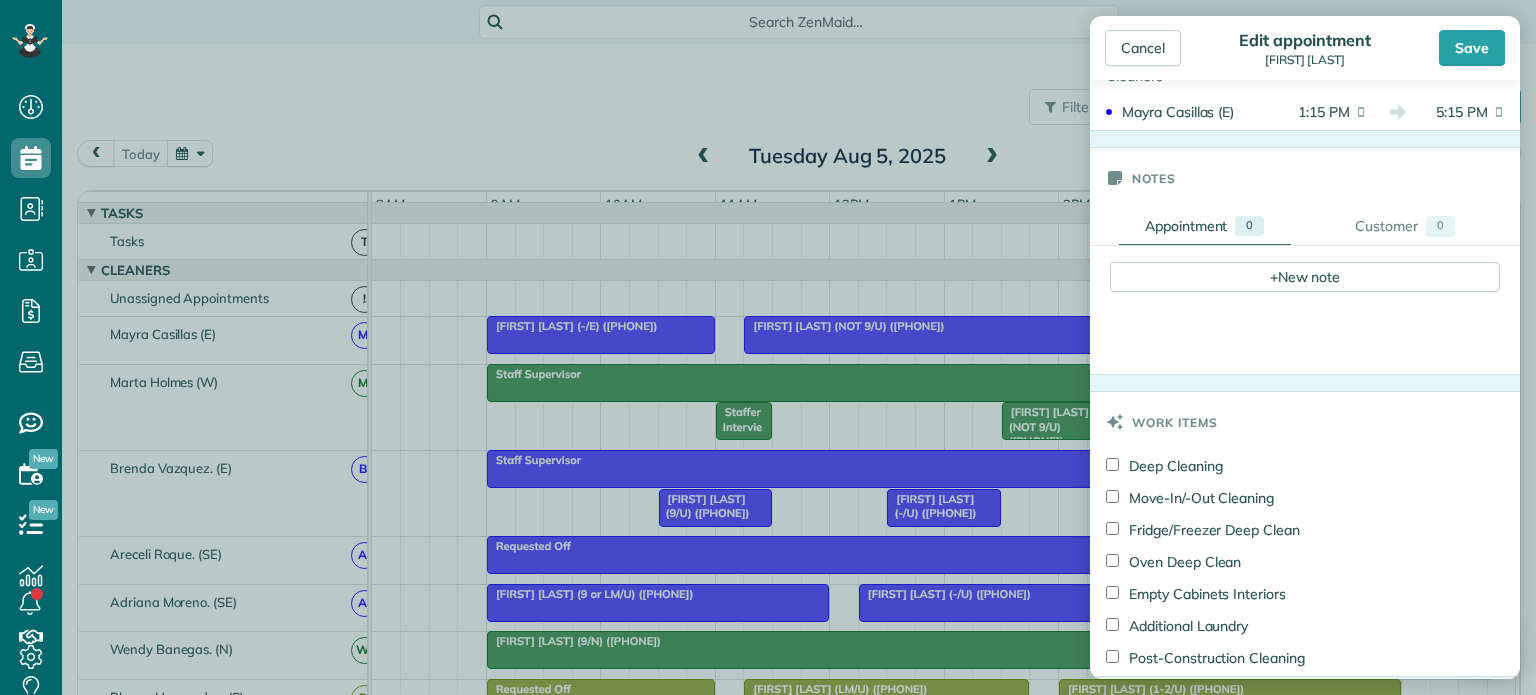scroll, scrollTop: 421, scrollLeft: 0, axis: vertical 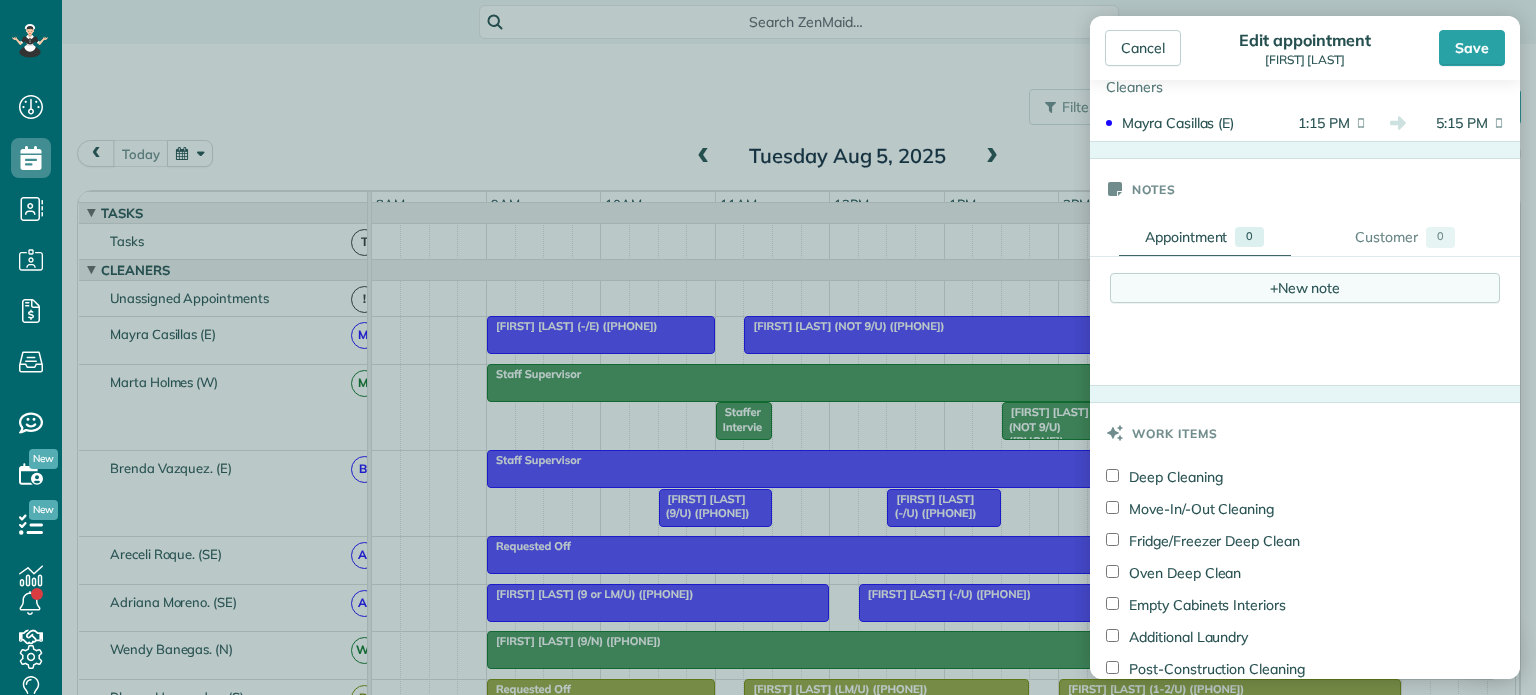 click on "+
New note" at bounding box center [1305, 288] 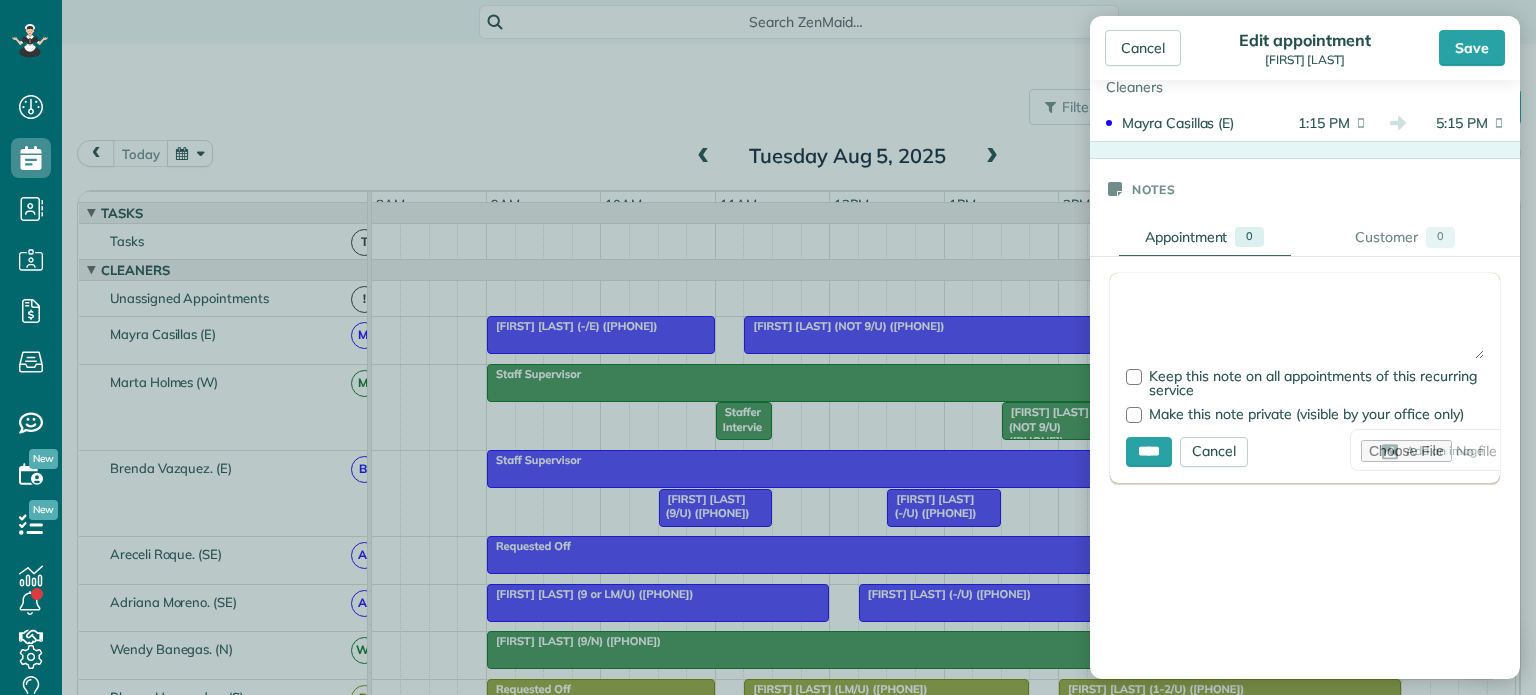 click at bounding box center (1305, 324) 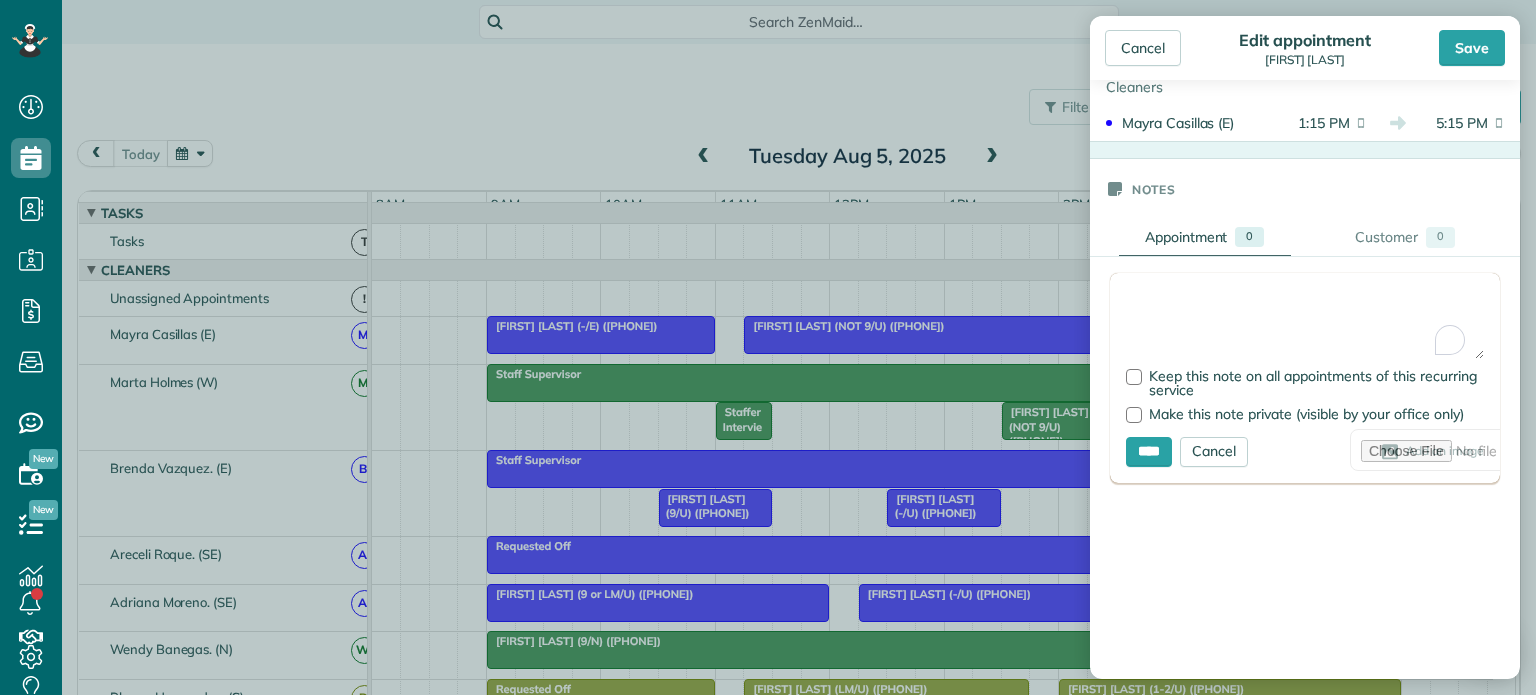 paste on "**********" 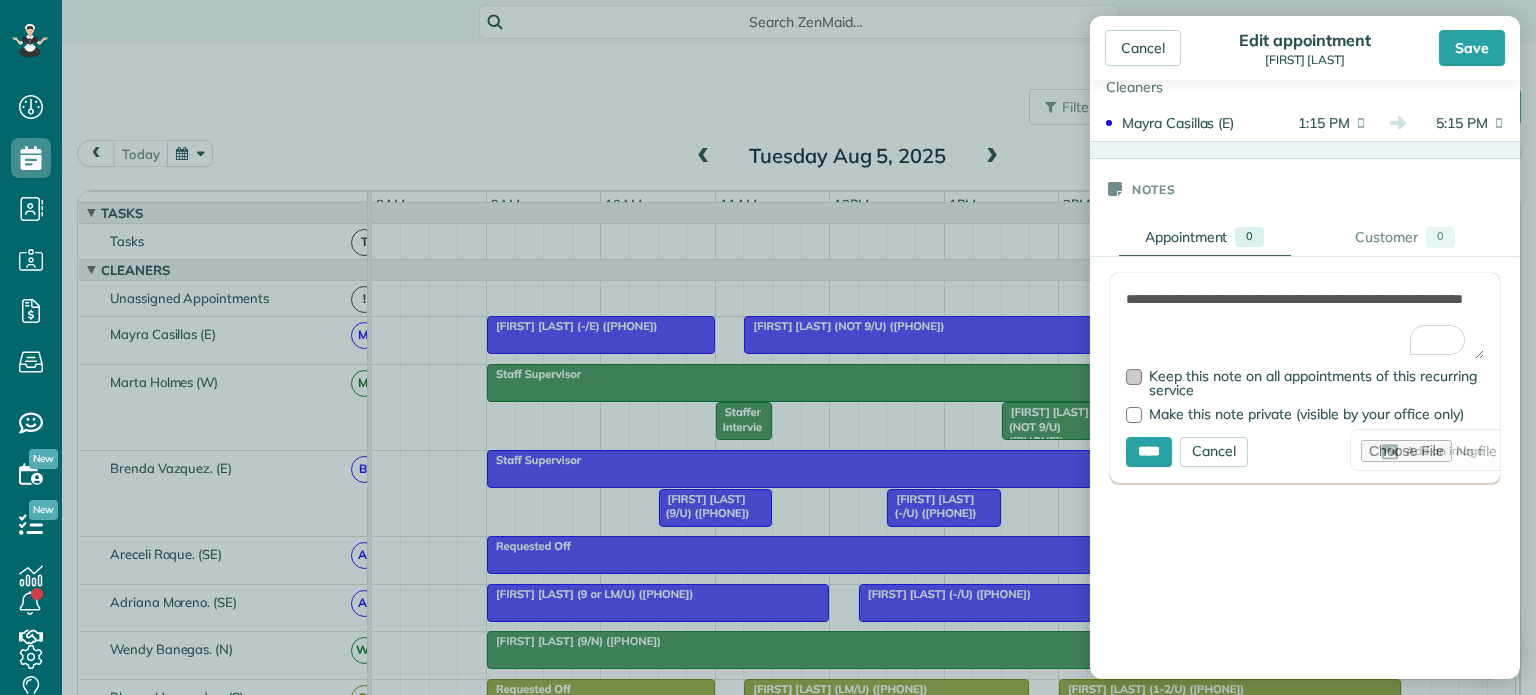 type on "**********" 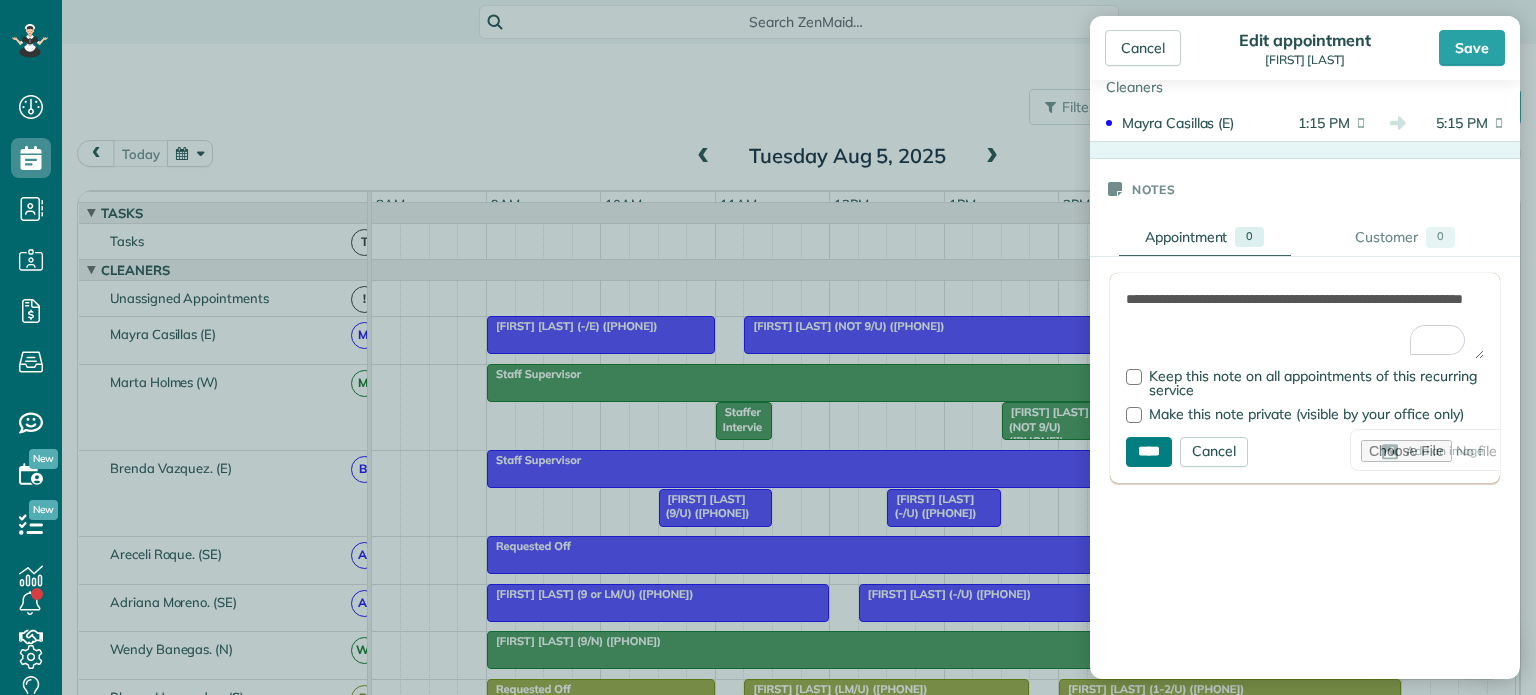 click on "****" at bounding box center [1149, 452] 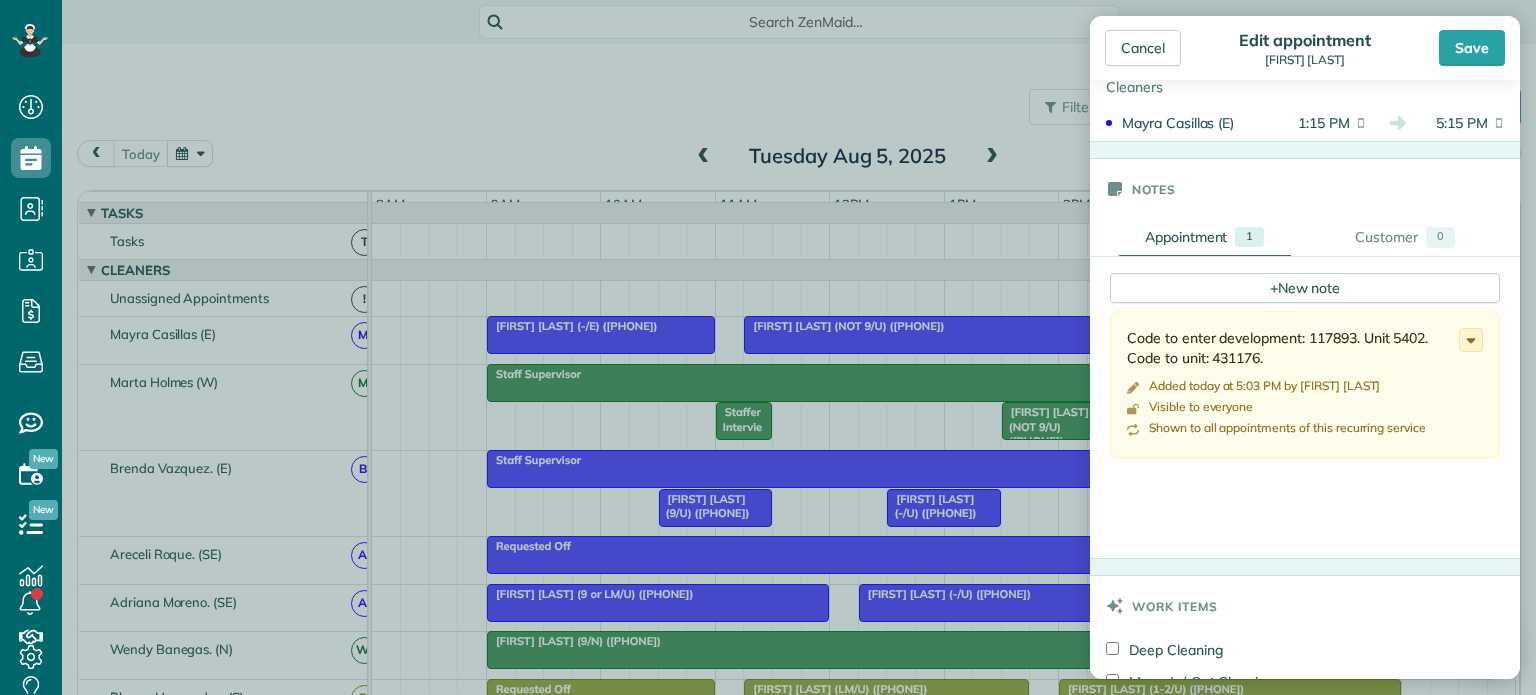 drag, startPoint x: 1520, startPoint y: 402, endPoint x: 1520, endPoint y: 367, distance: 35 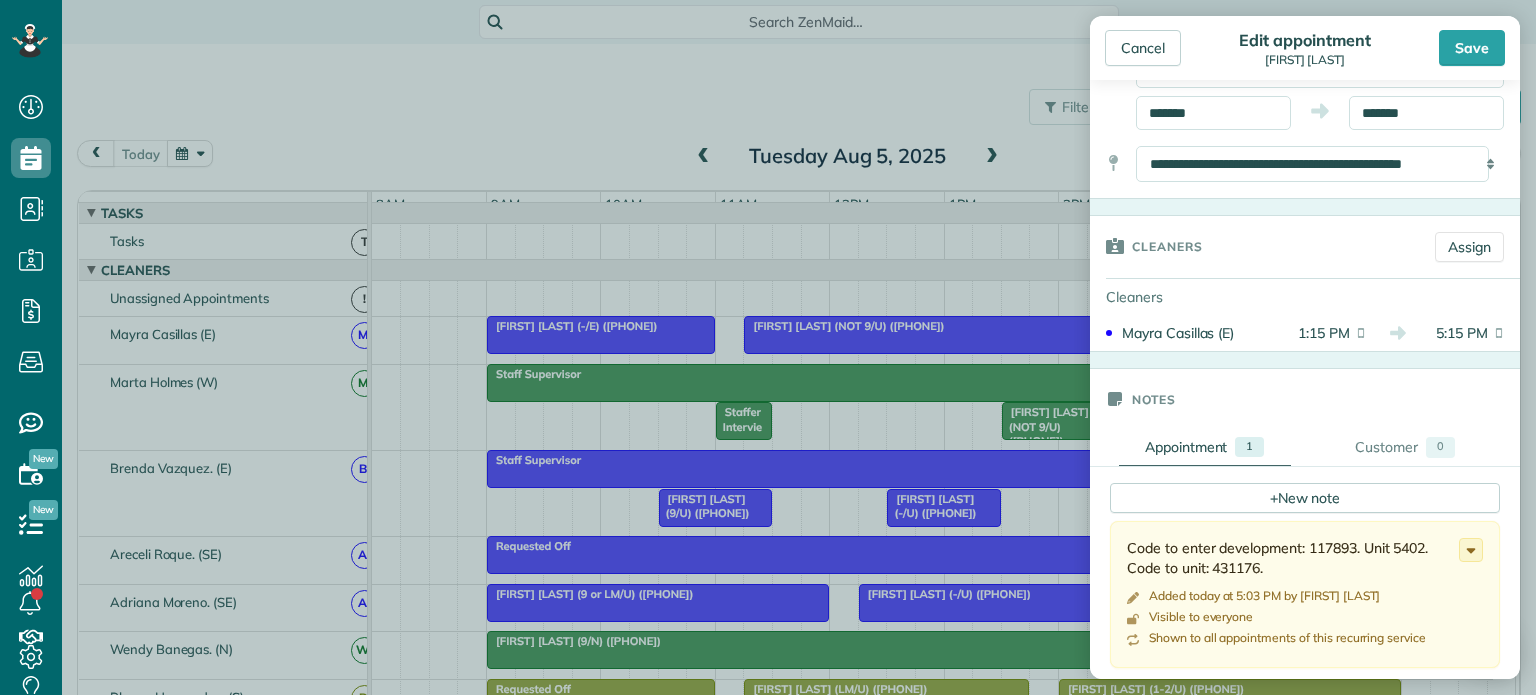 scroll, scrollTop: 0, scrollLeft: 0, axis: both 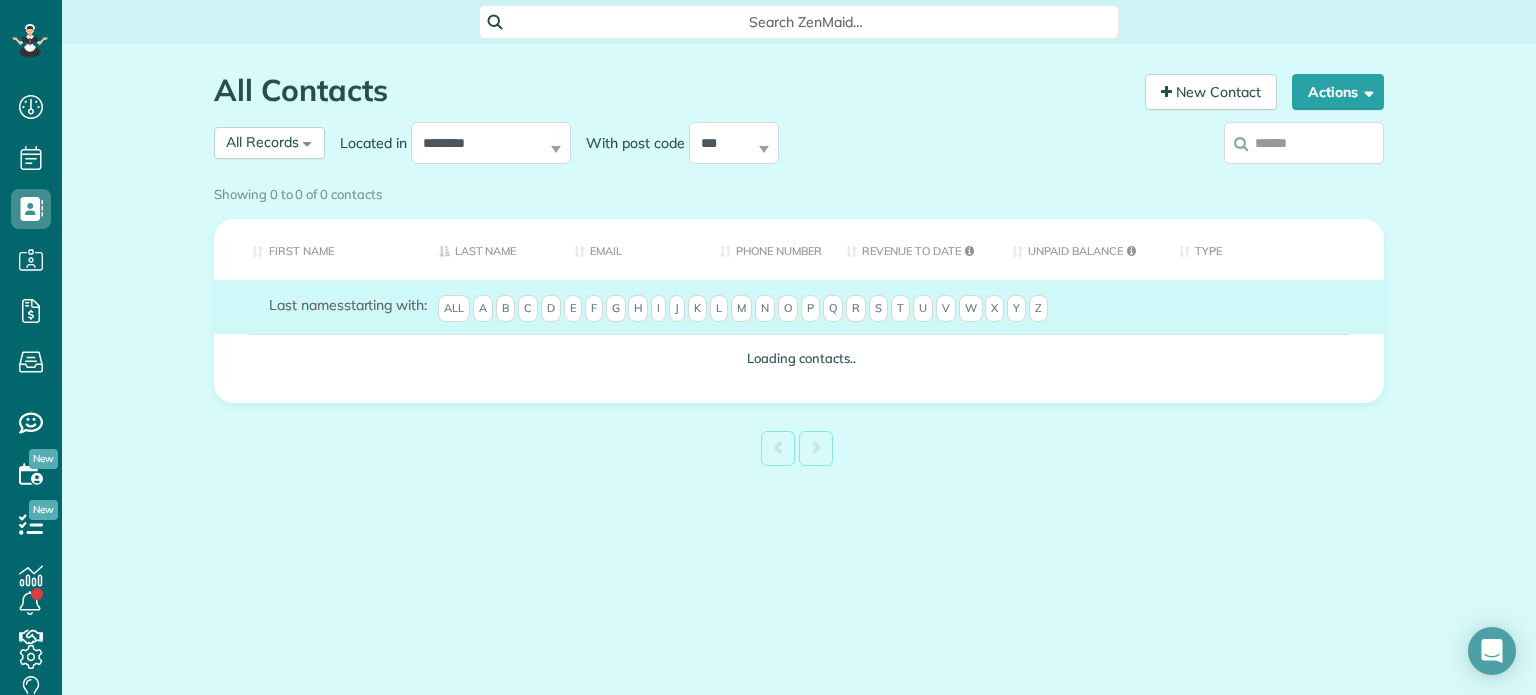 click at bounding box center [1304, 143] 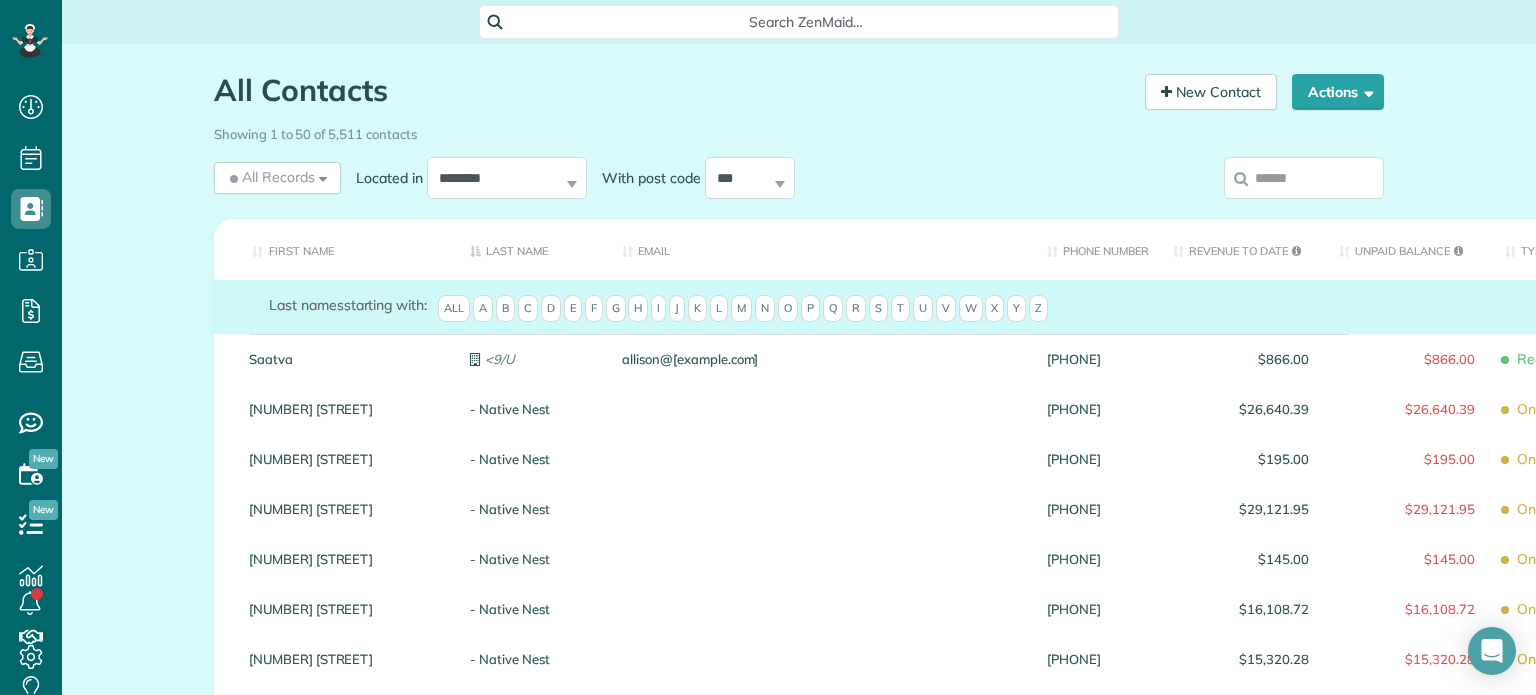 click on "Showing 1 to 50 of 5,511 contacts" at bounding box center (799, 130) 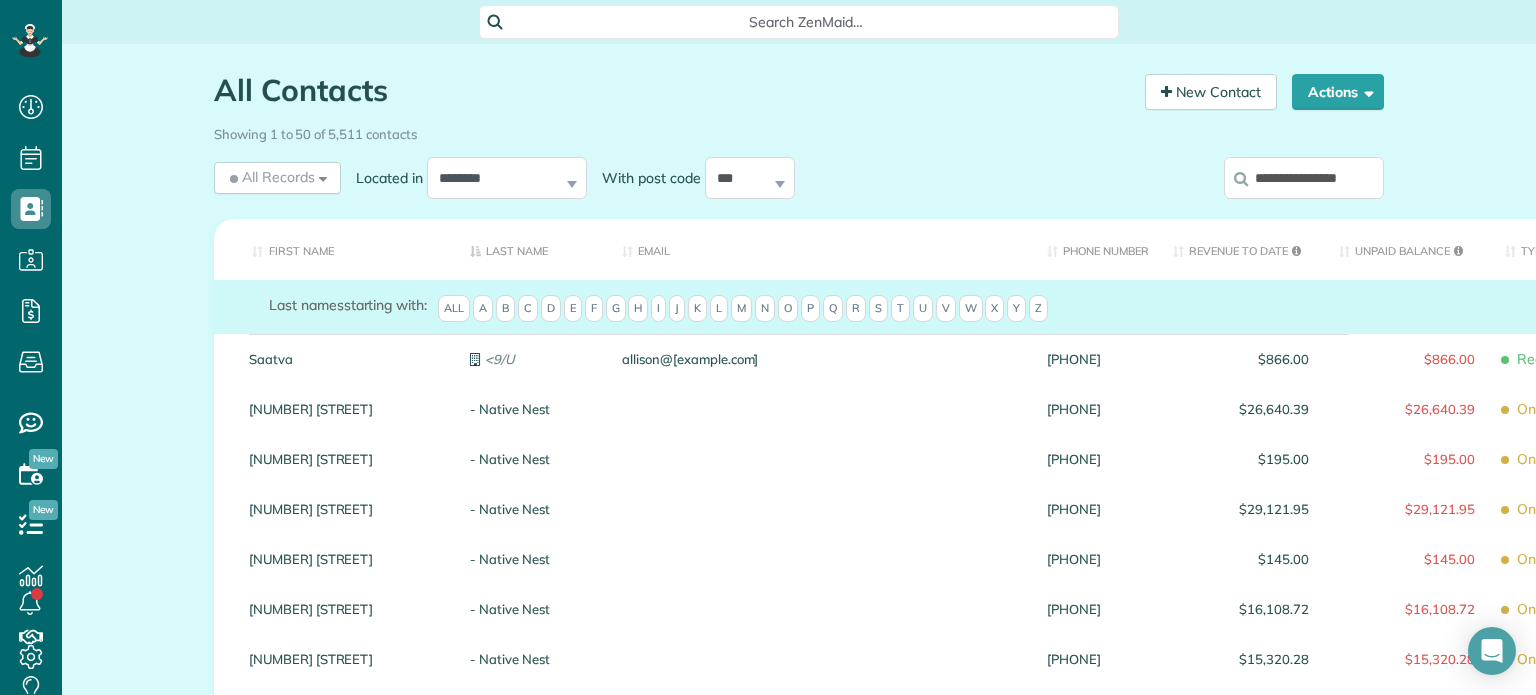 scroll, scrollTop: 0, scrollLeft: 10, axis: horizontal 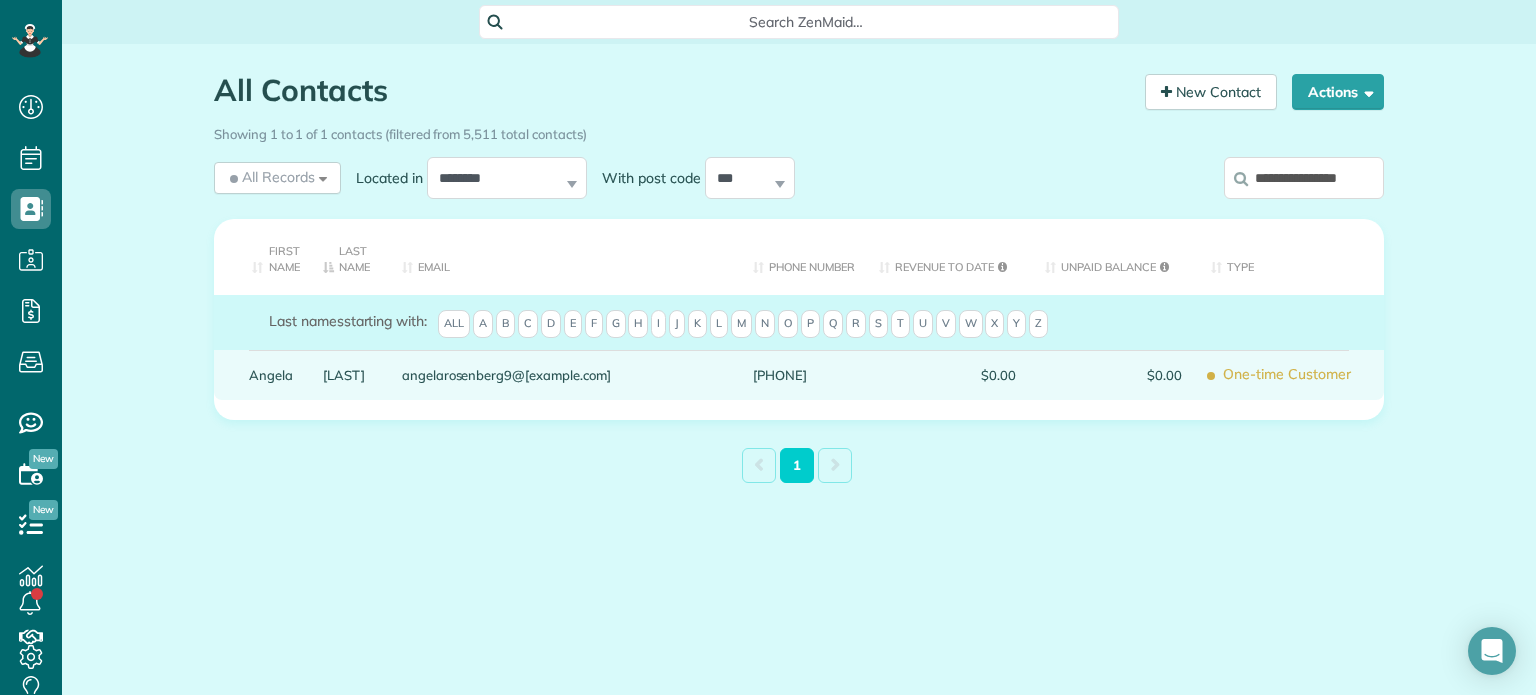 type on "**********" 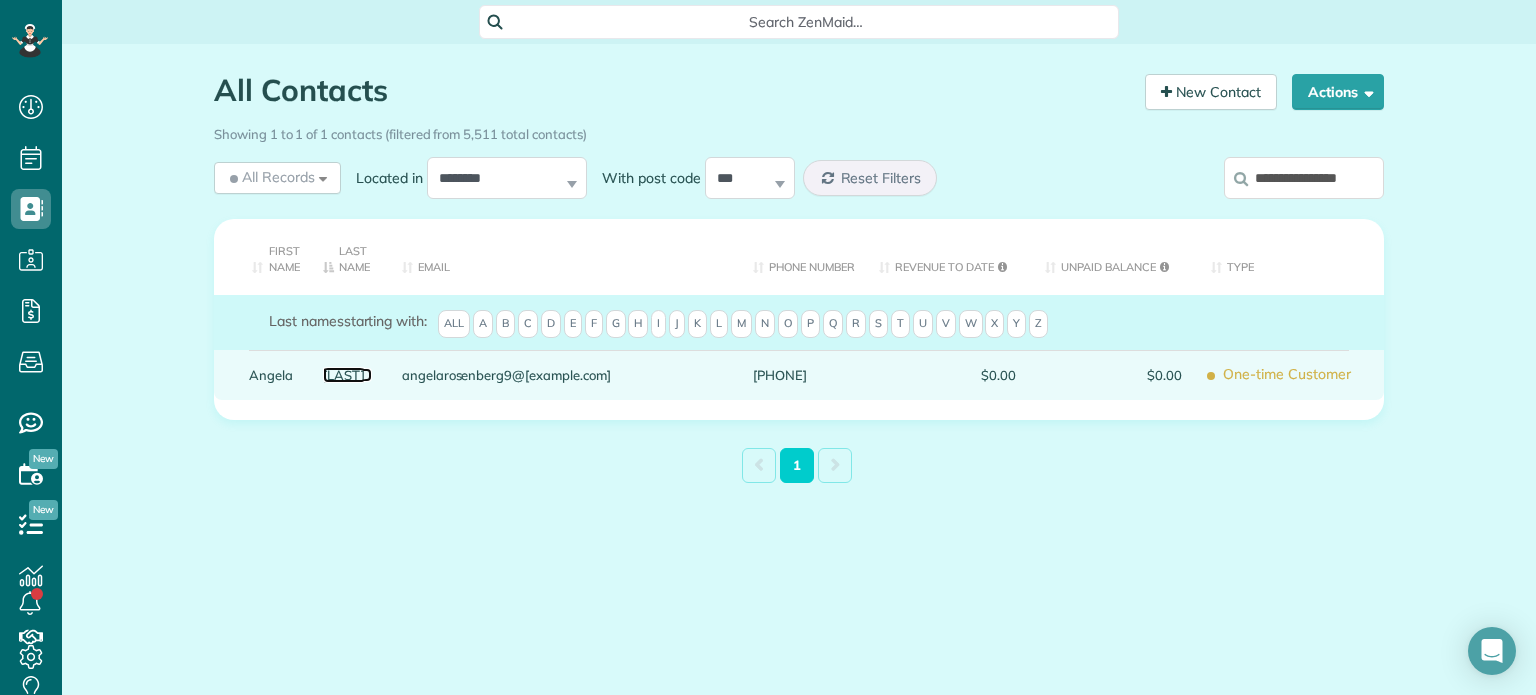 click on "Rosenberg" at bounding box center (347, 375) 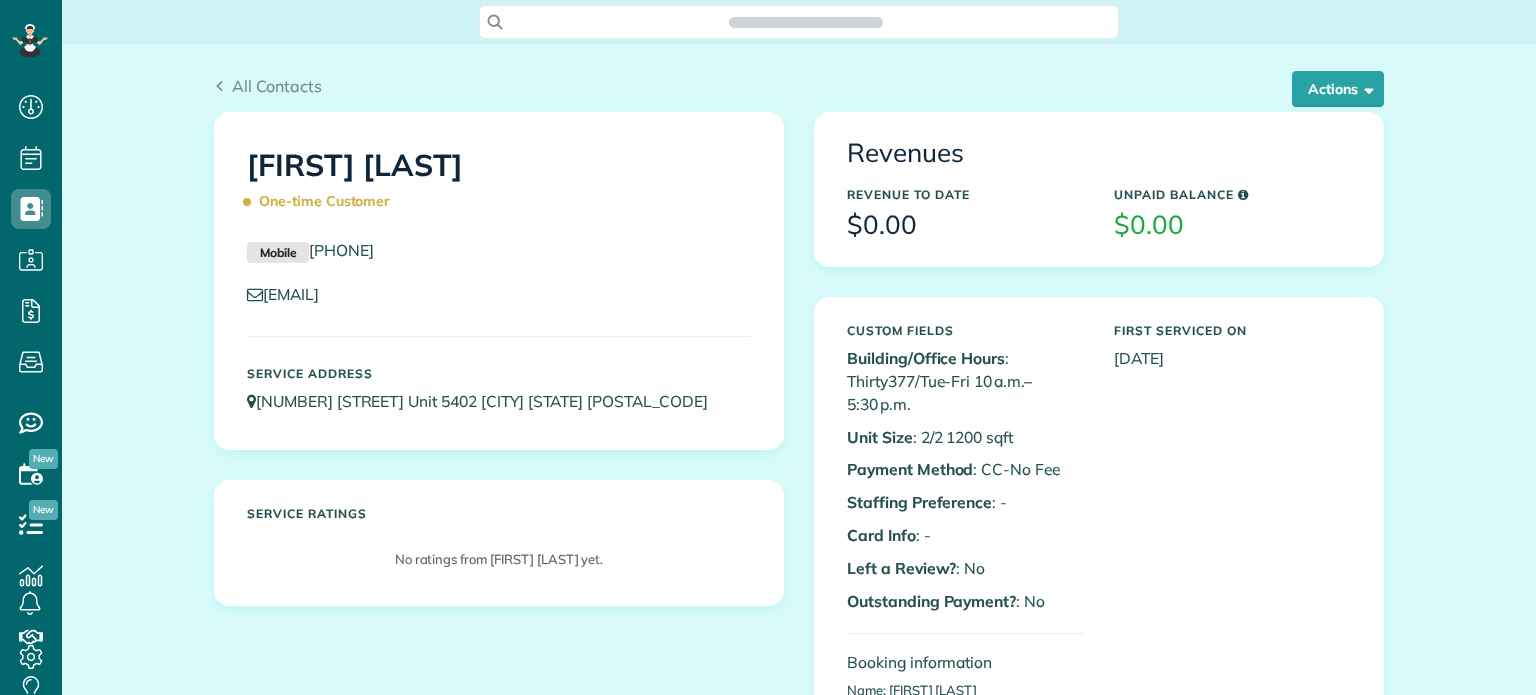 scroll, scrollTop: 0, scrollLeft: 0, axis: both 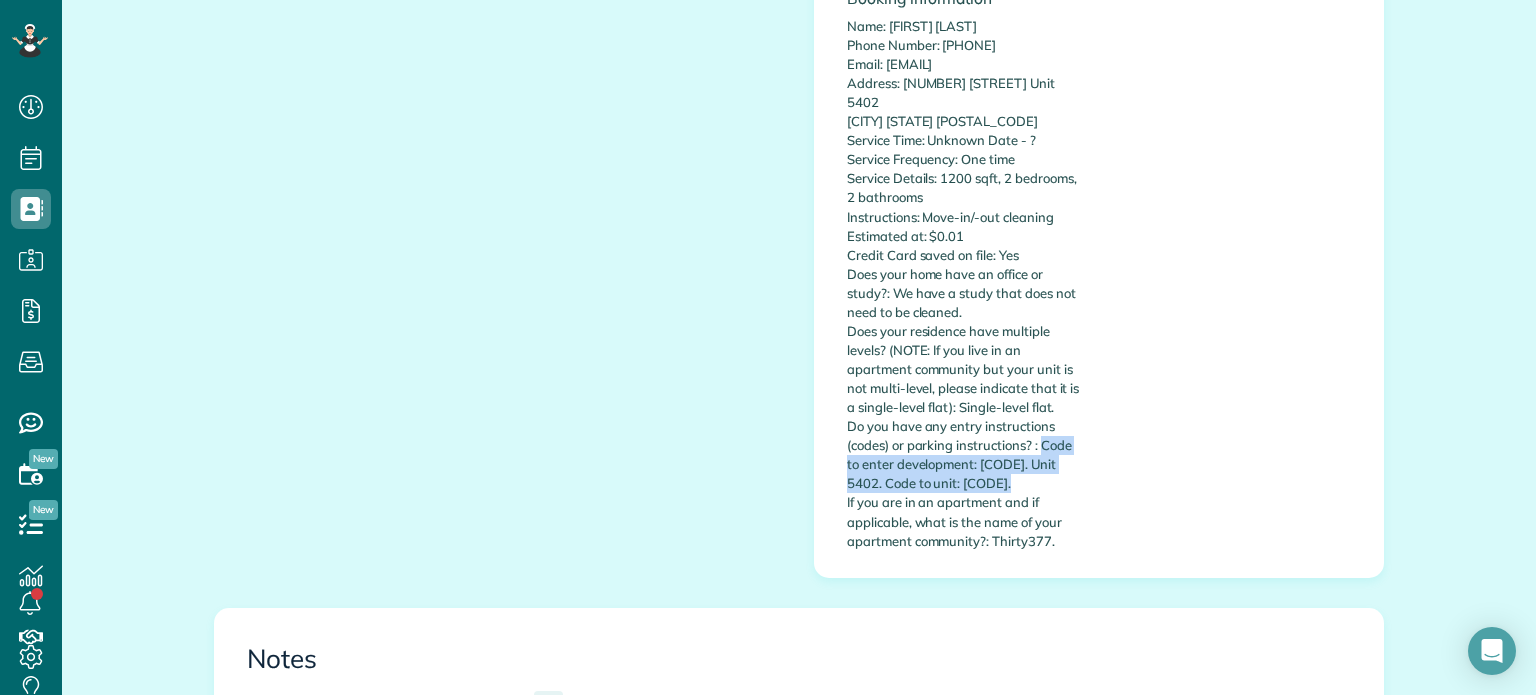 drag, startPoint x: 1035, startPoint y: 439, endPoint x: 1048, endPoint y: 474, distance: 37.336308 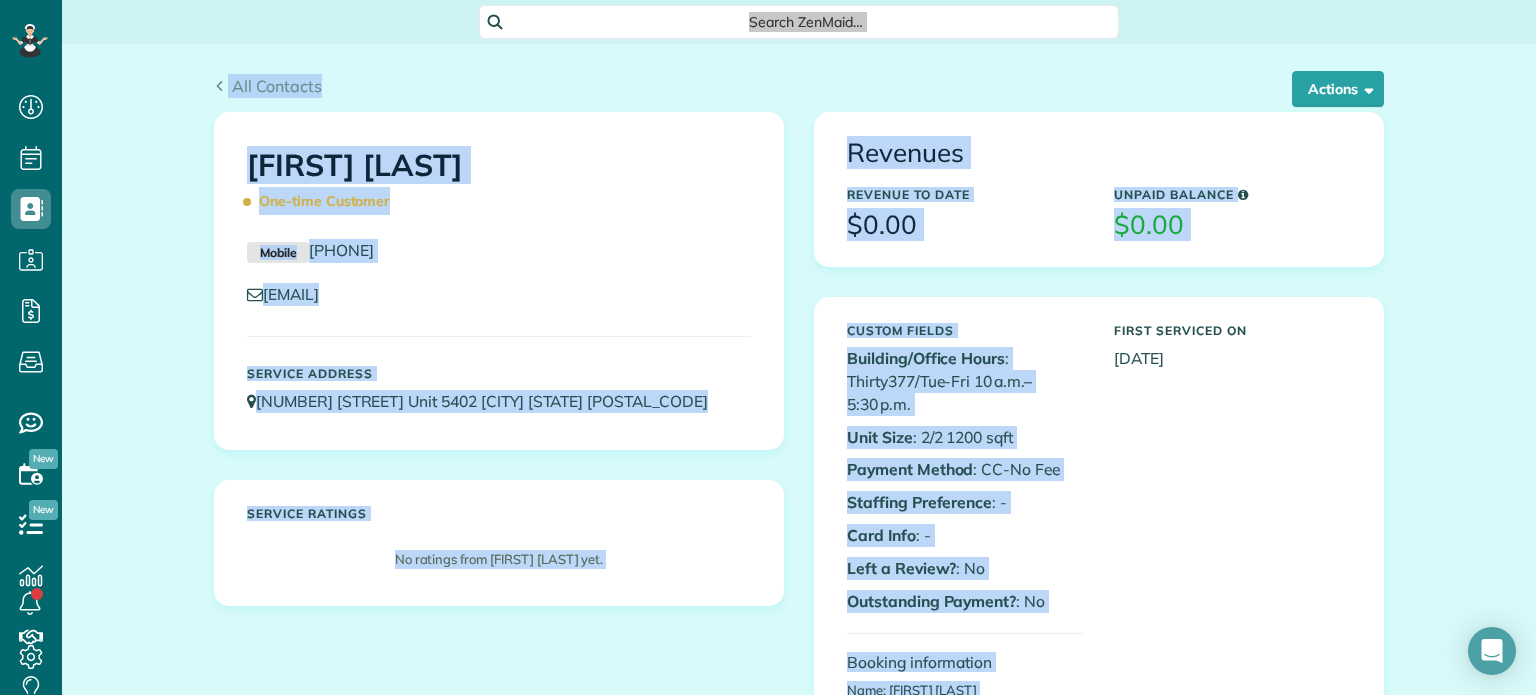 drag, startPoint x: 1535, startPoint y: 306, endPoint x: 1535, endPoint y: -13, distance: 319 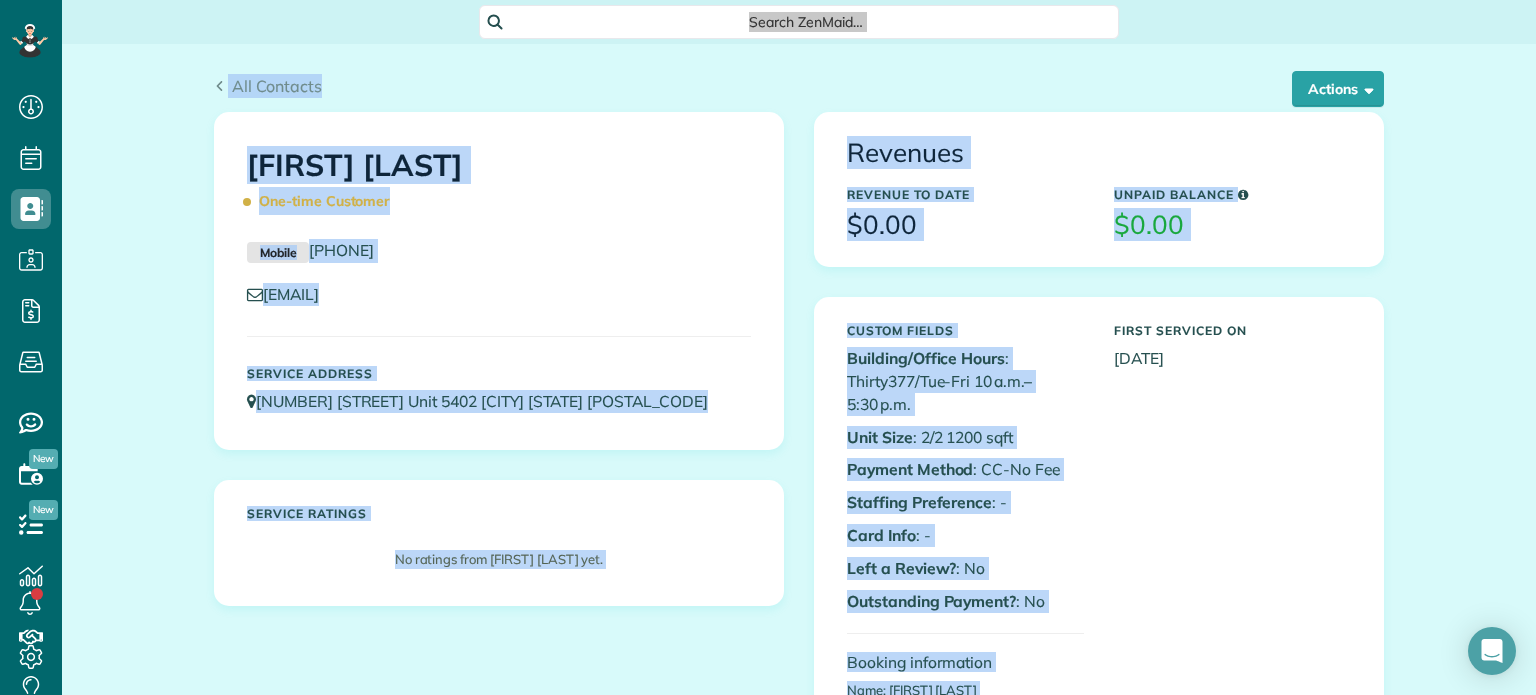 click on "Dashboard
Scheduling
Calendar View
List View
Dispatch View - Weekly scheduling (Beta)" at bounding box center [768, 347] 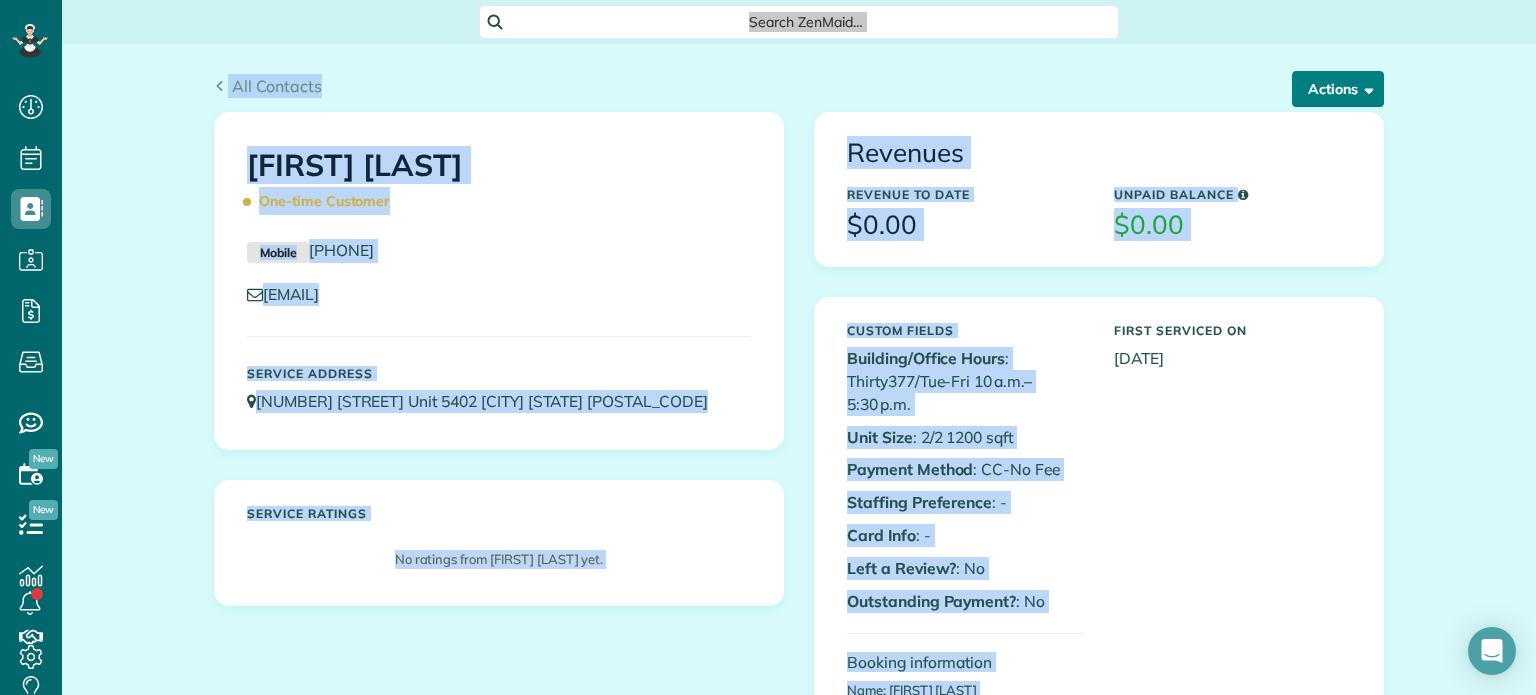 click on "Actions" at bounding box center (1338, 89) 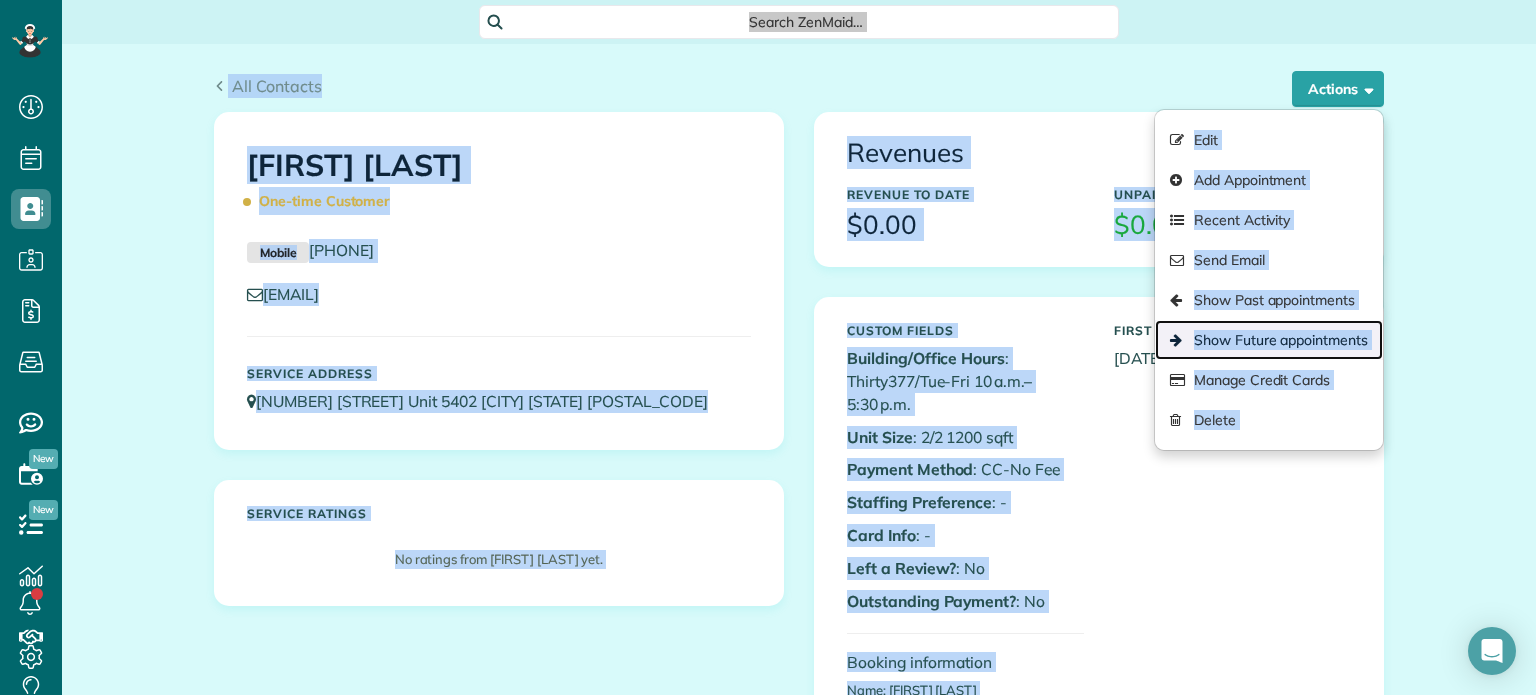 click on "Show Future appointments" at bounding box center (1269, 340) 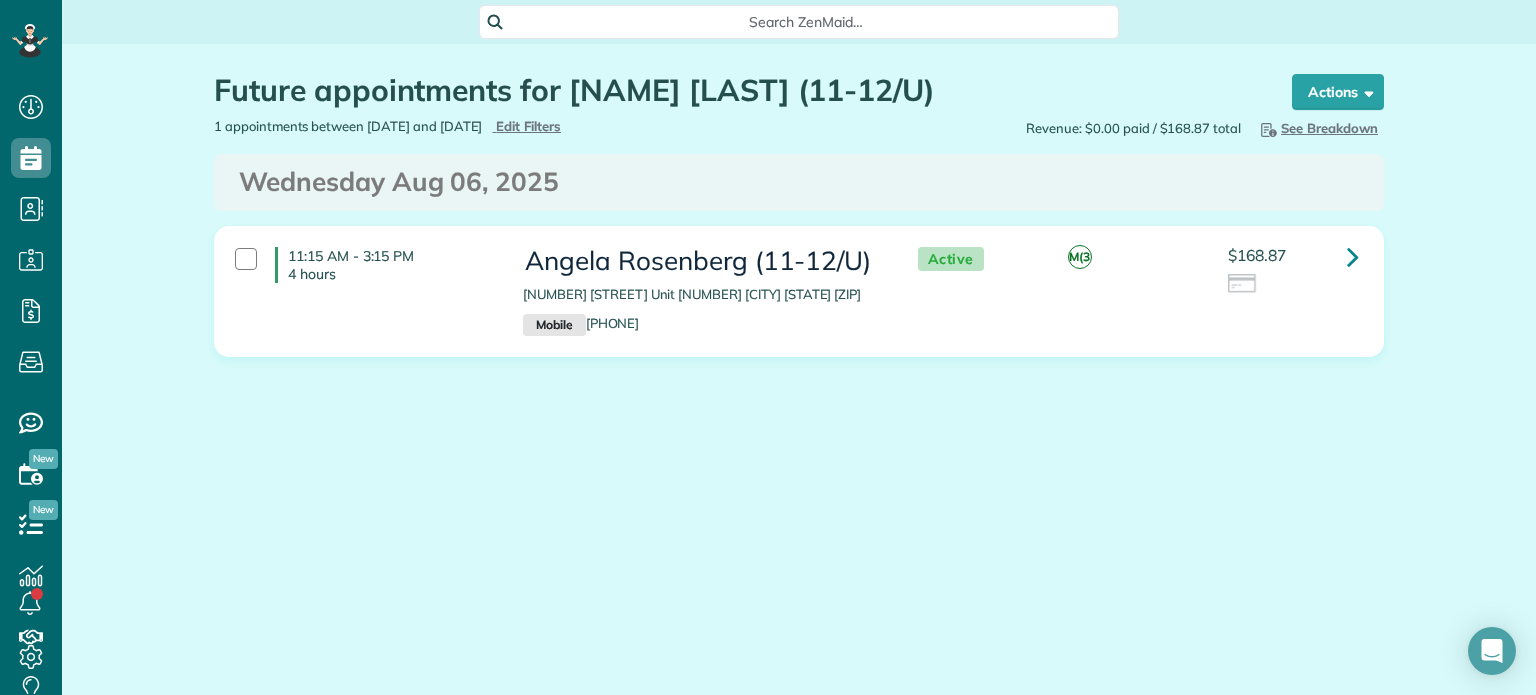 scroll, scrollTop: 0, scrollLeft: 0, axis: both 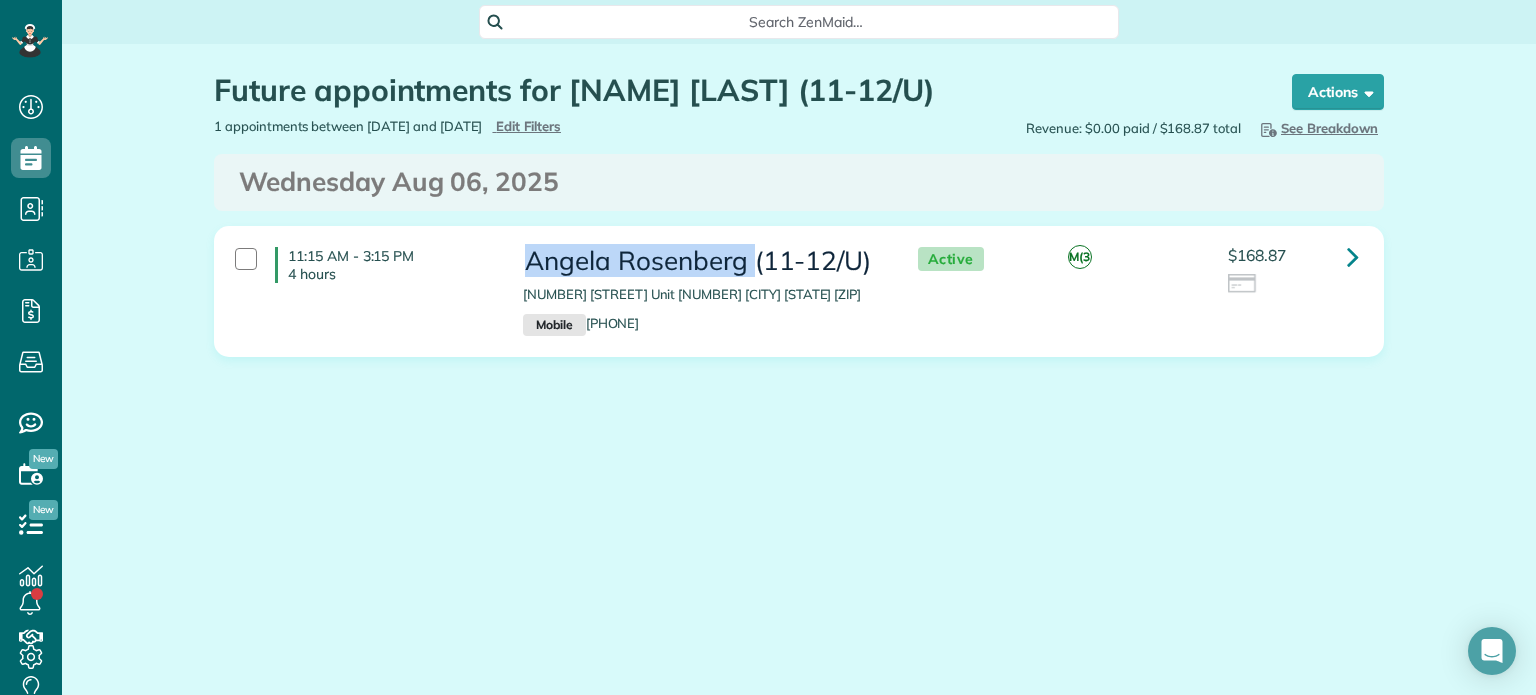 drag, startPoint x: 525, startPoint y: 263, endPoint x: 750, endPoint y: 259, distance: 225.03555 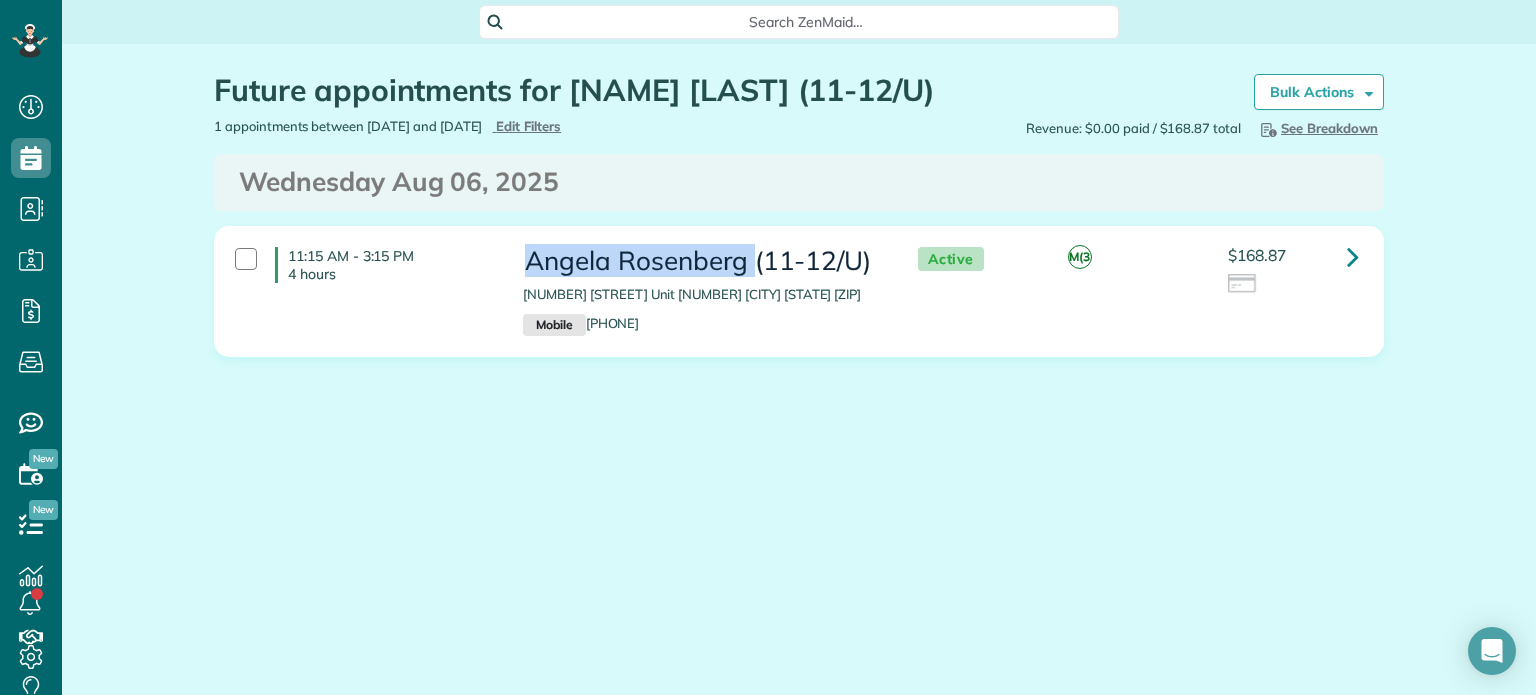 copy on "[NAME] [LAST]" 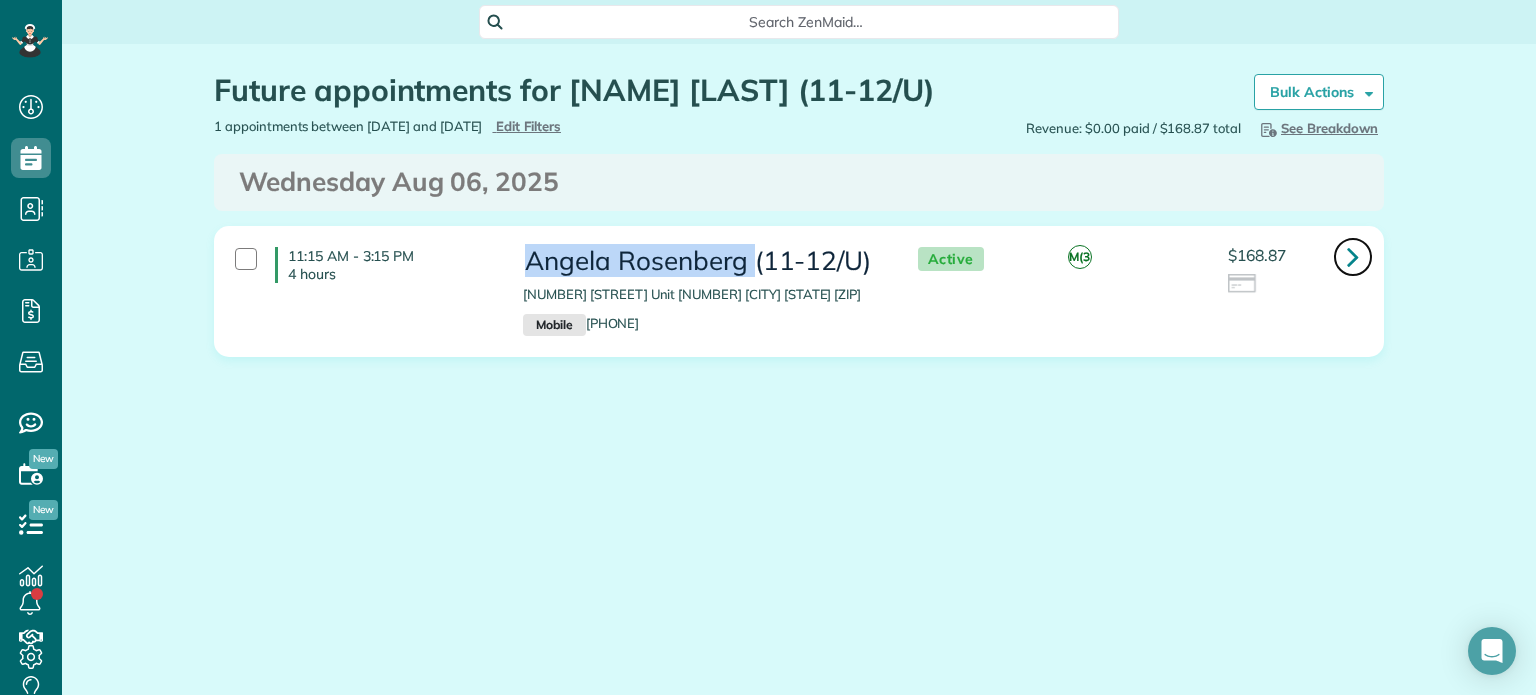 click at bounding box center (1353, 256) 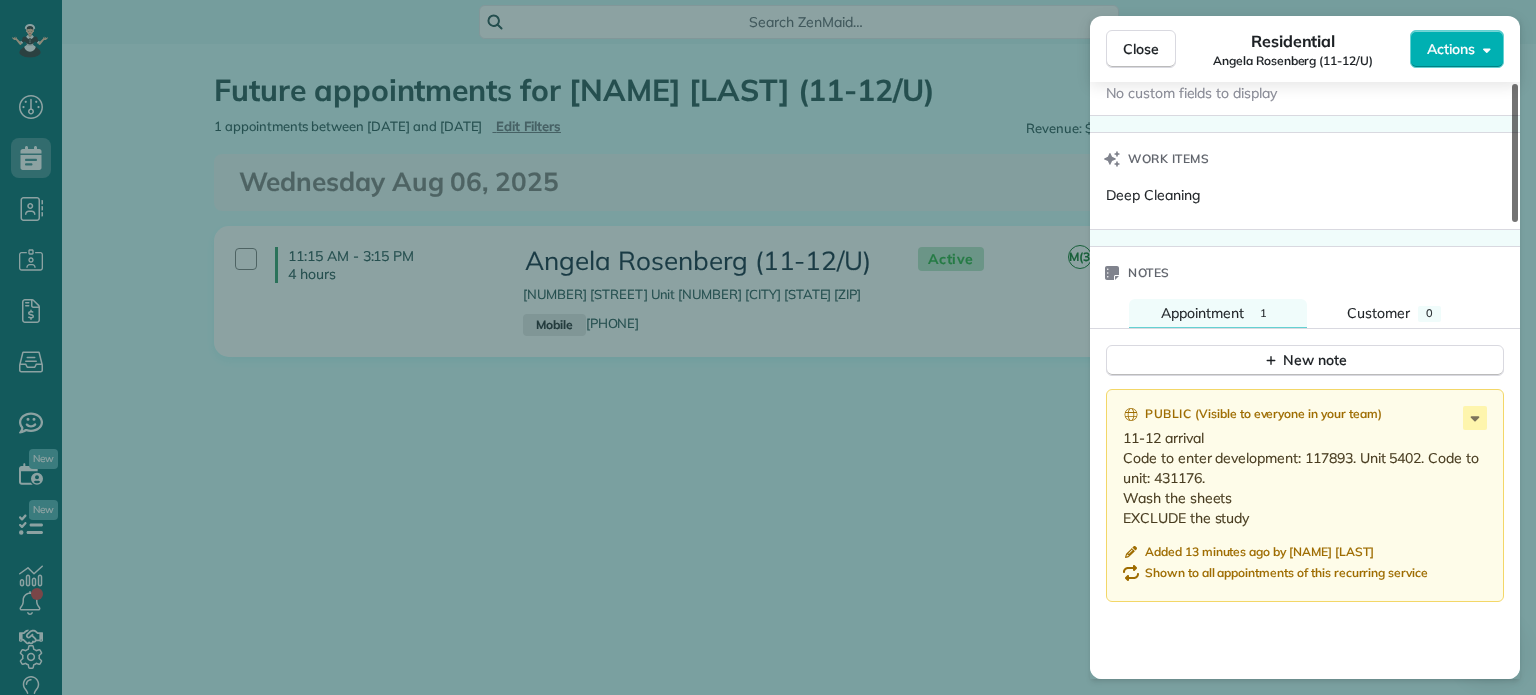 scroll, scrollTop: 1473, scrollLeft: 0, axis: vertical 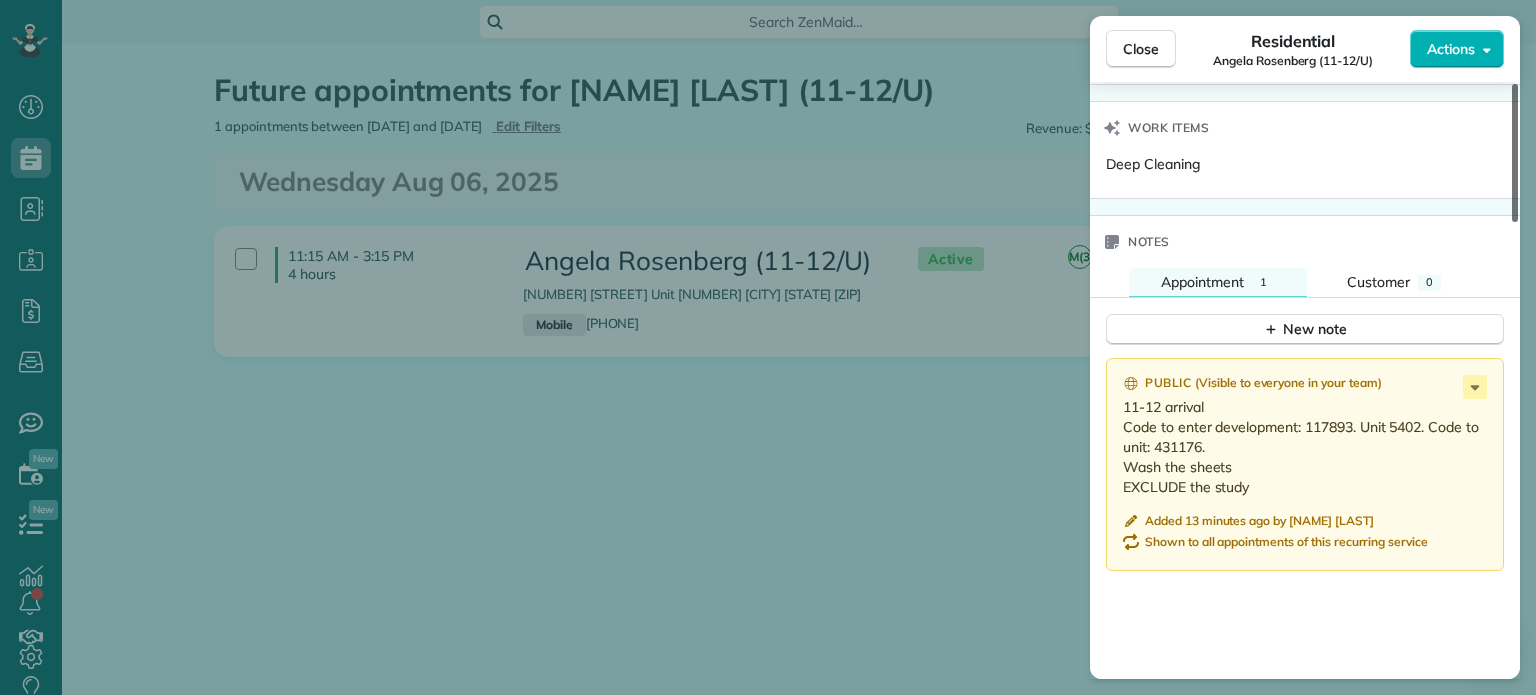 drag, startPoint x: 1516, startPoint y: 180, endPoint x: 1477, endPoint y: 521, distance: 343.22296 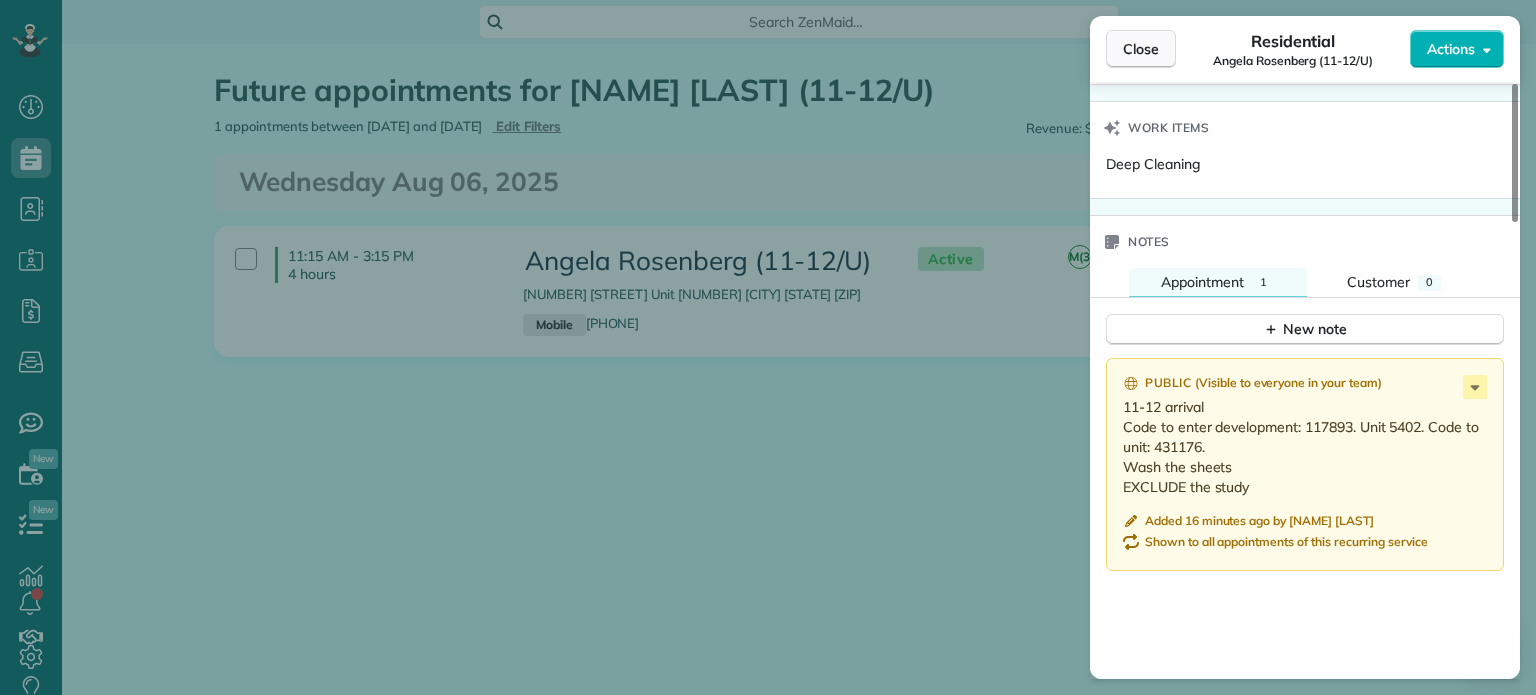 click on "Close" at bounding box center [1141, 49] 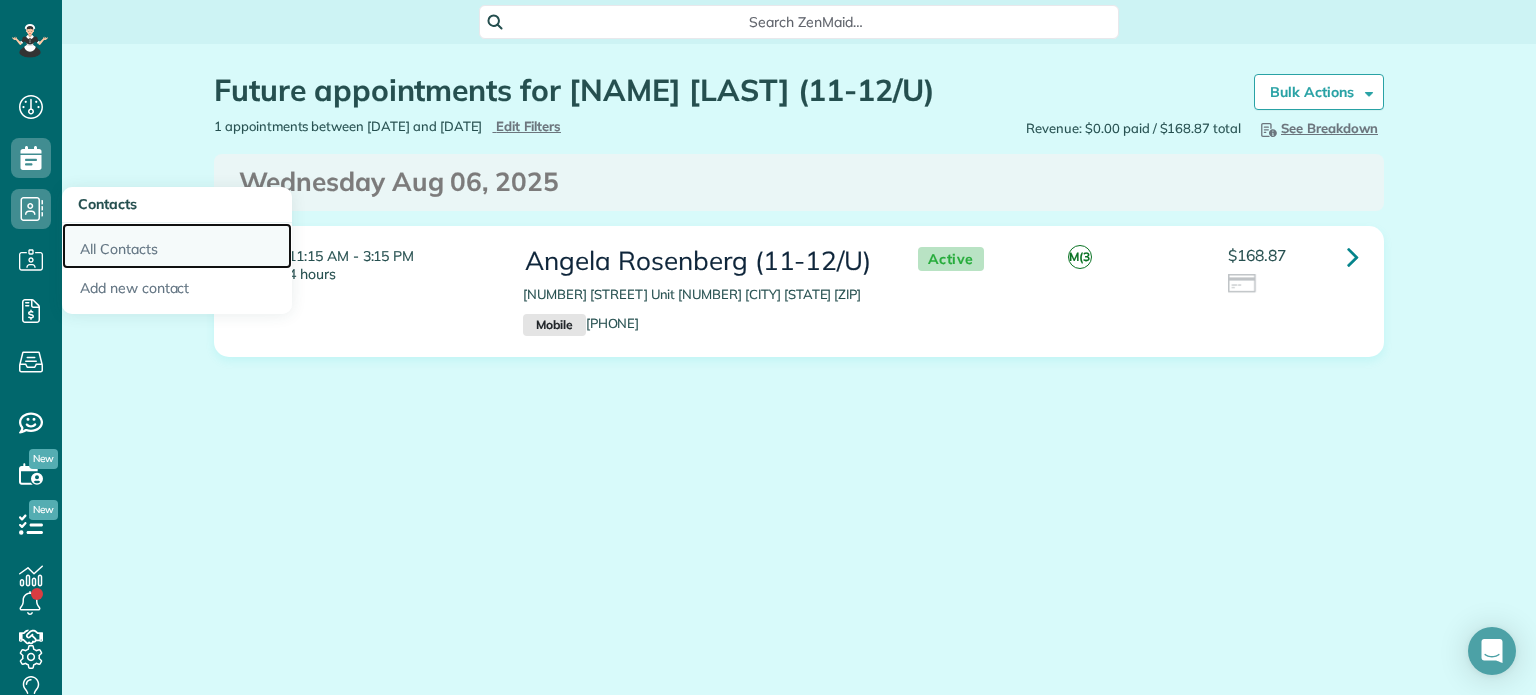 click on "All Contacts" at bounding box center (177, 246) 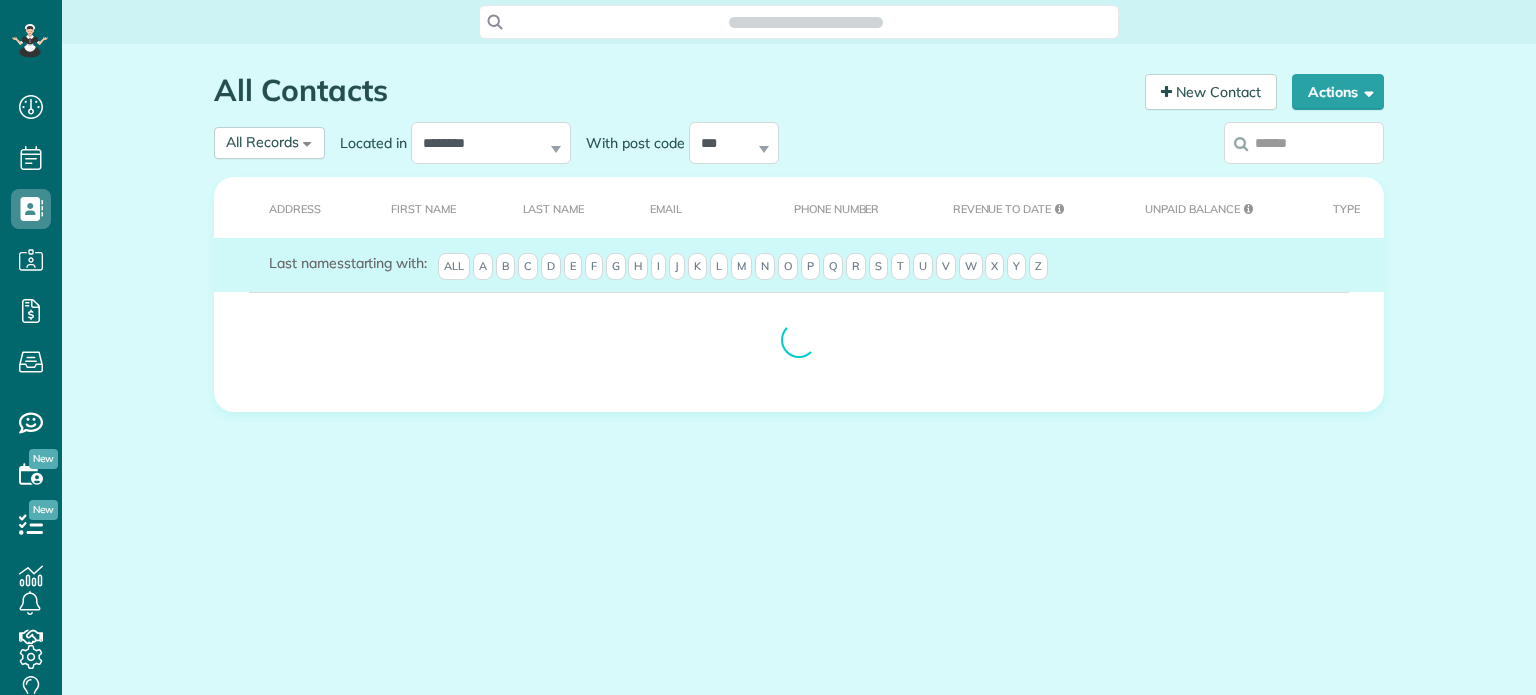 scroll, scrollTop: 0, scrollLeft: 0, axis: both 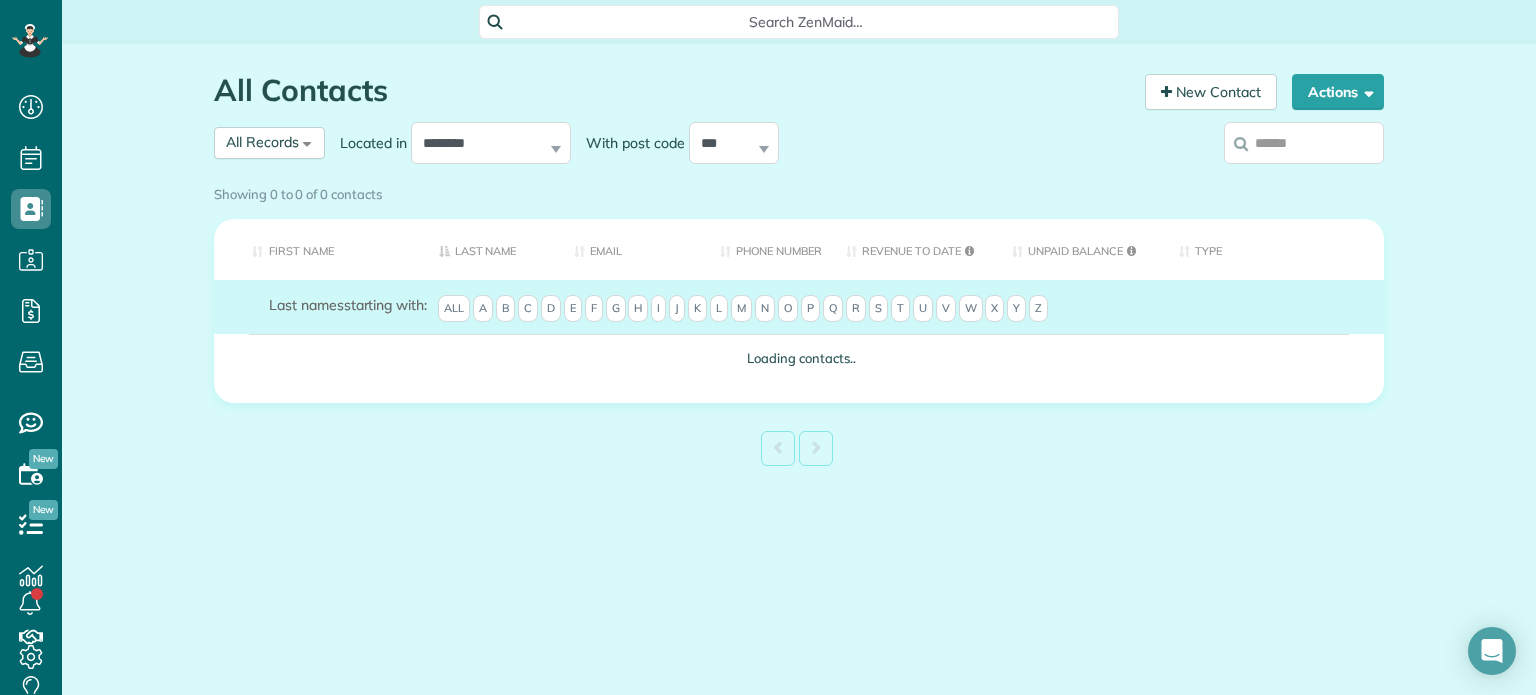 click on "Showing 0 to 0 of 0 contacts" at bounding box center (799, 190) 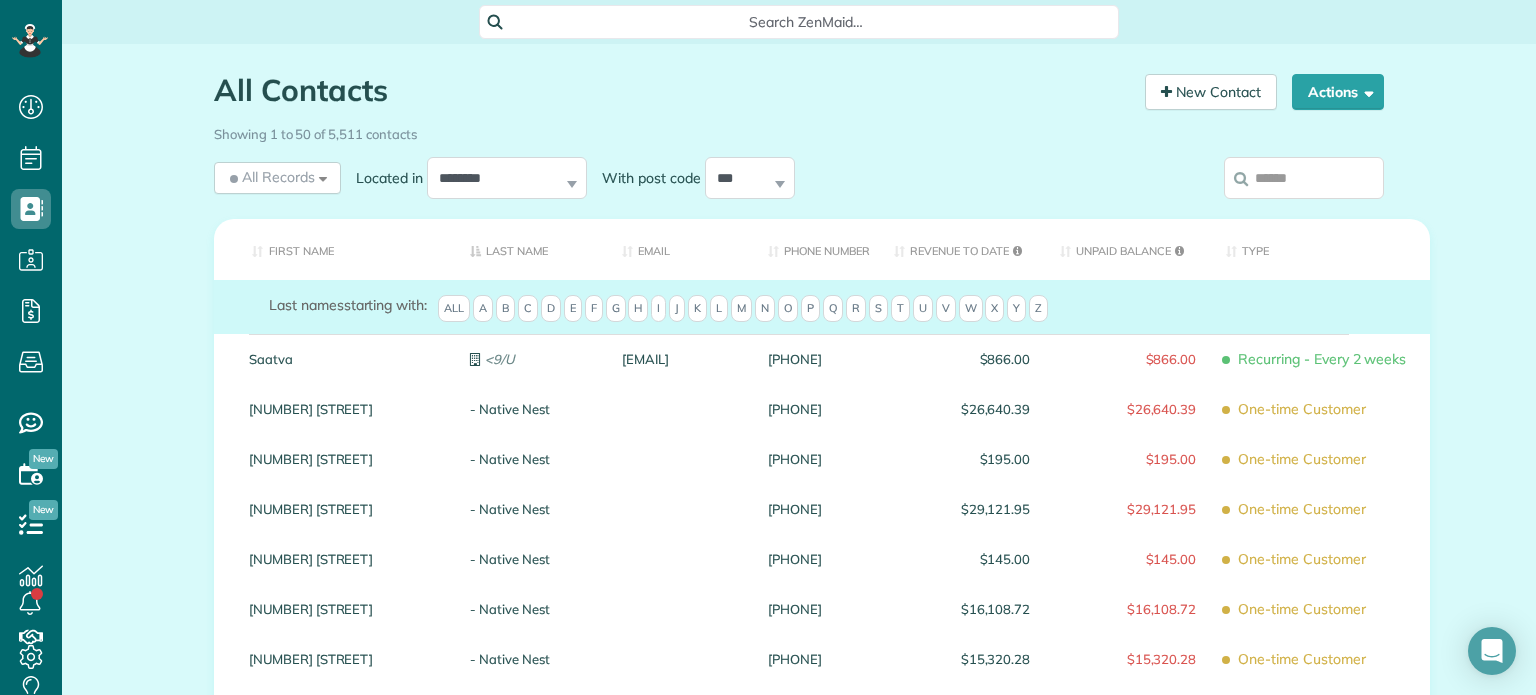 click at bounding box center (1304, 178) 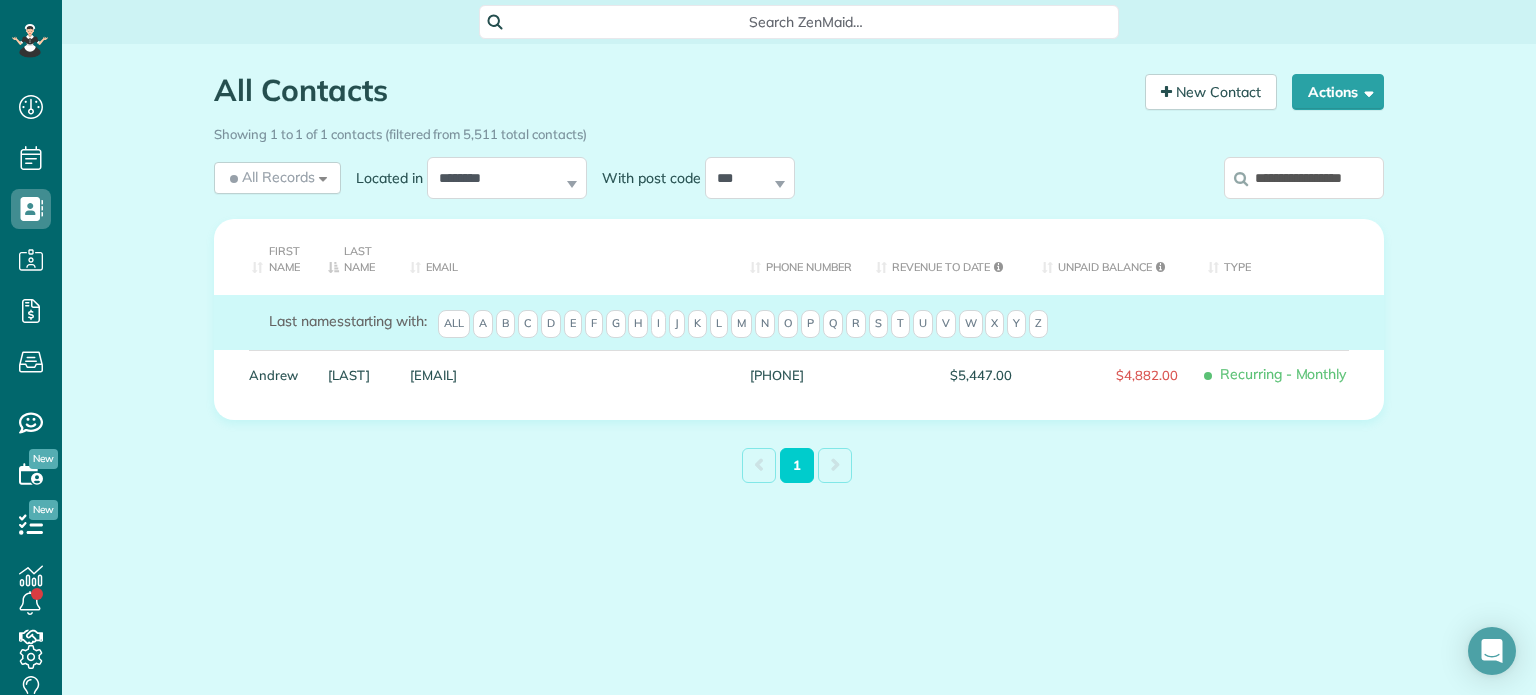 scroll, scrollTop: 0, scrollLeft: 18, axis: horizontal 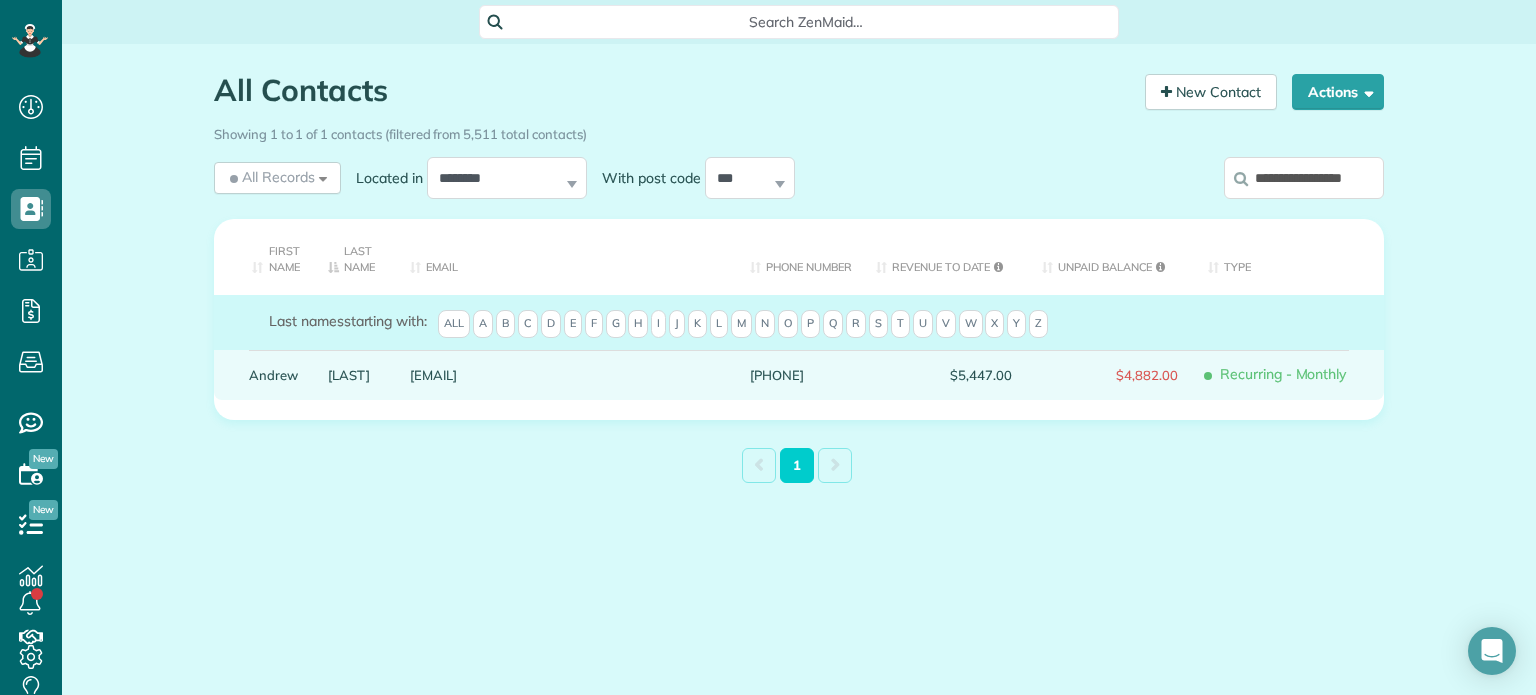 type on "**********" 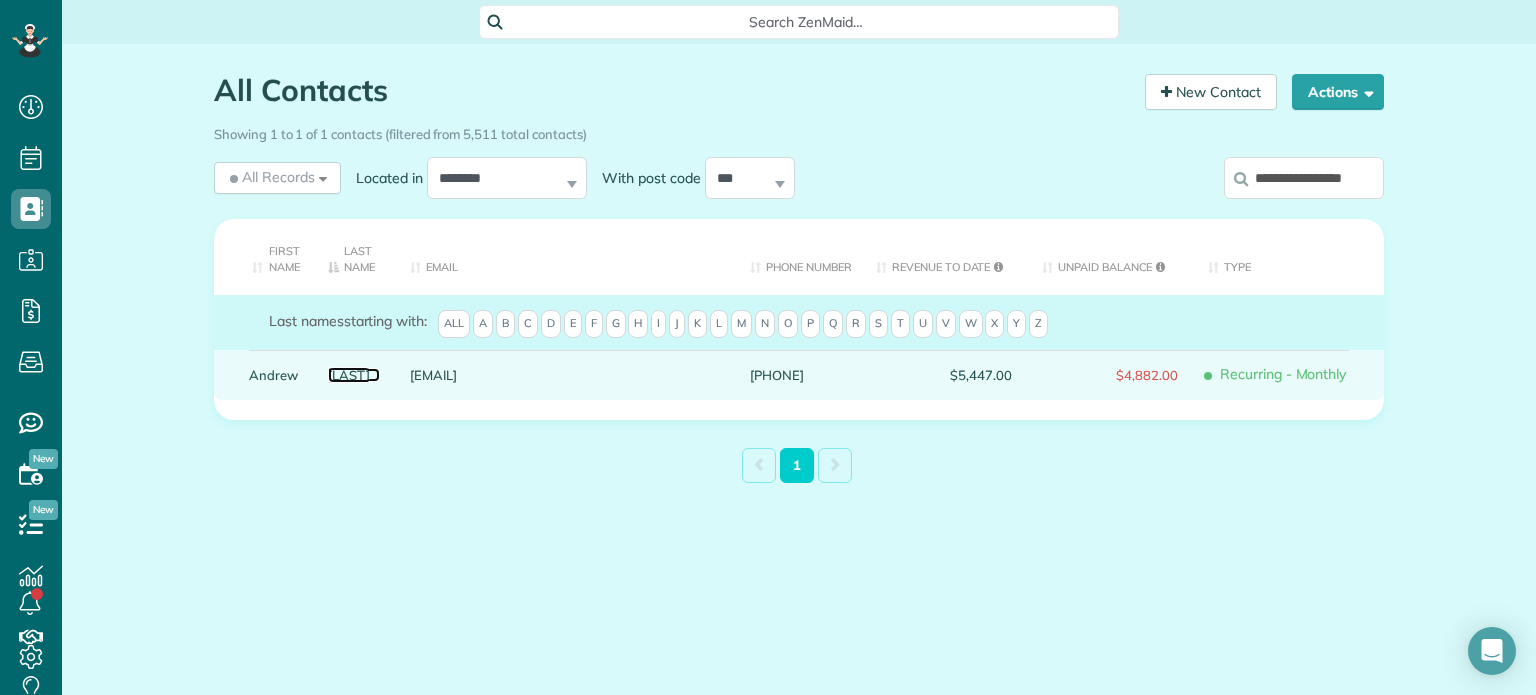 click on "[LAST]" at bounding box center (354, 375) 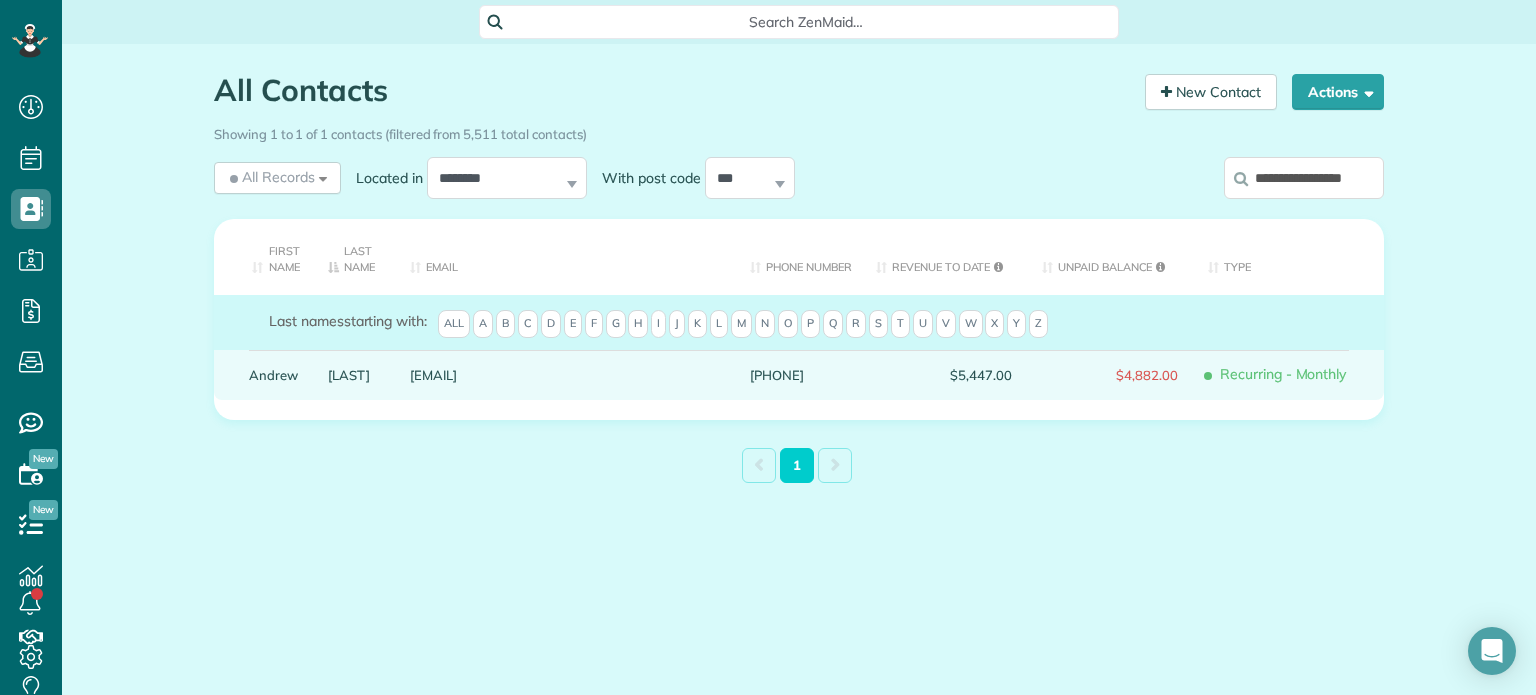 scroll, scrollTop: 0, scrollLeft: 0, axis: both 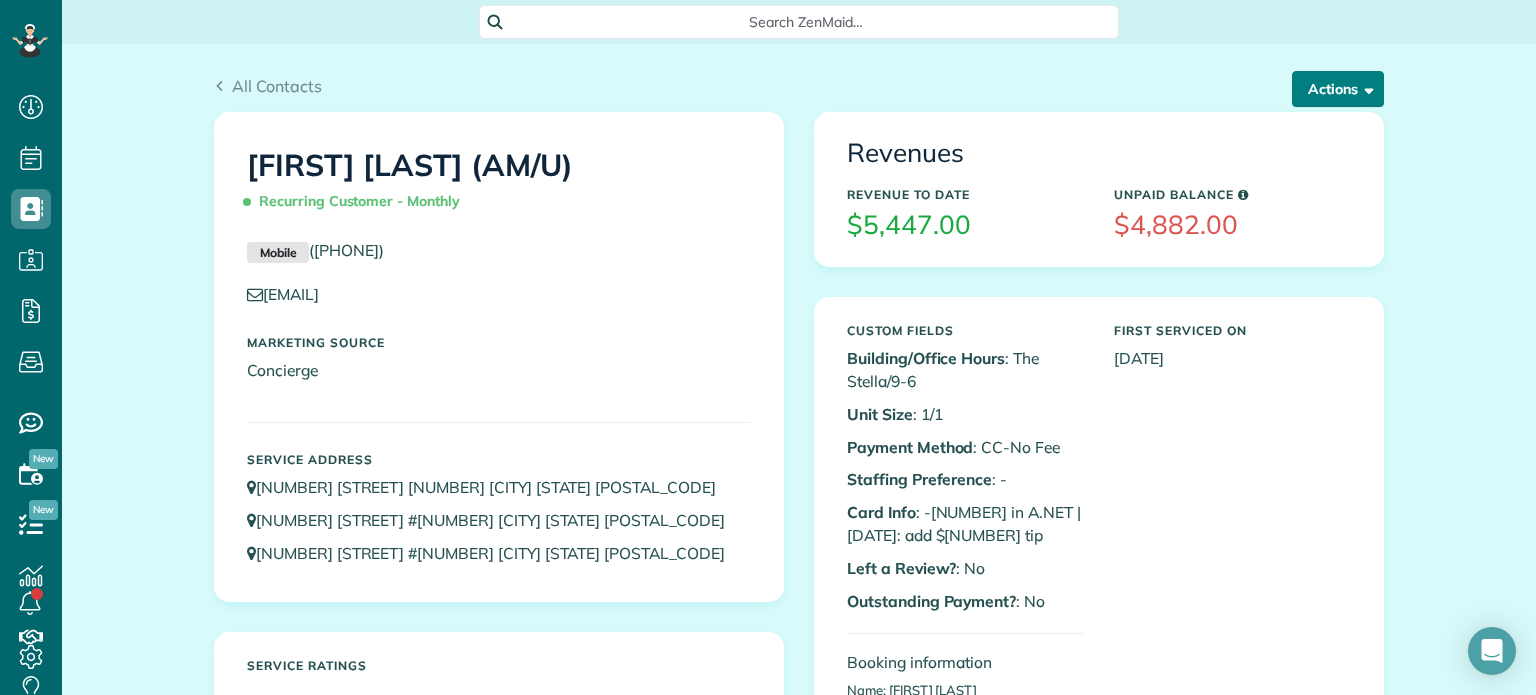 click on "Actions" at bounding box center [1338, 89] 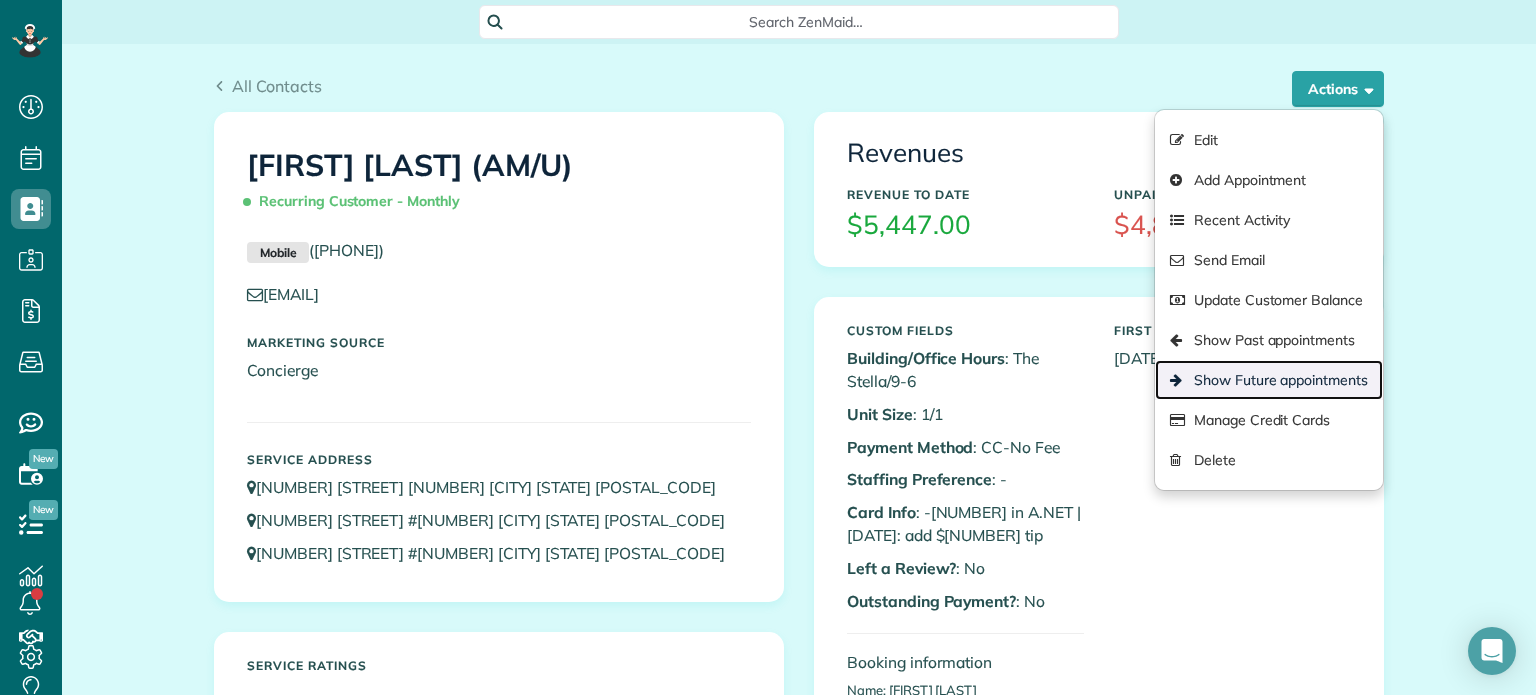 click on "Show Future appointments" at bounding box center (1269, 380) 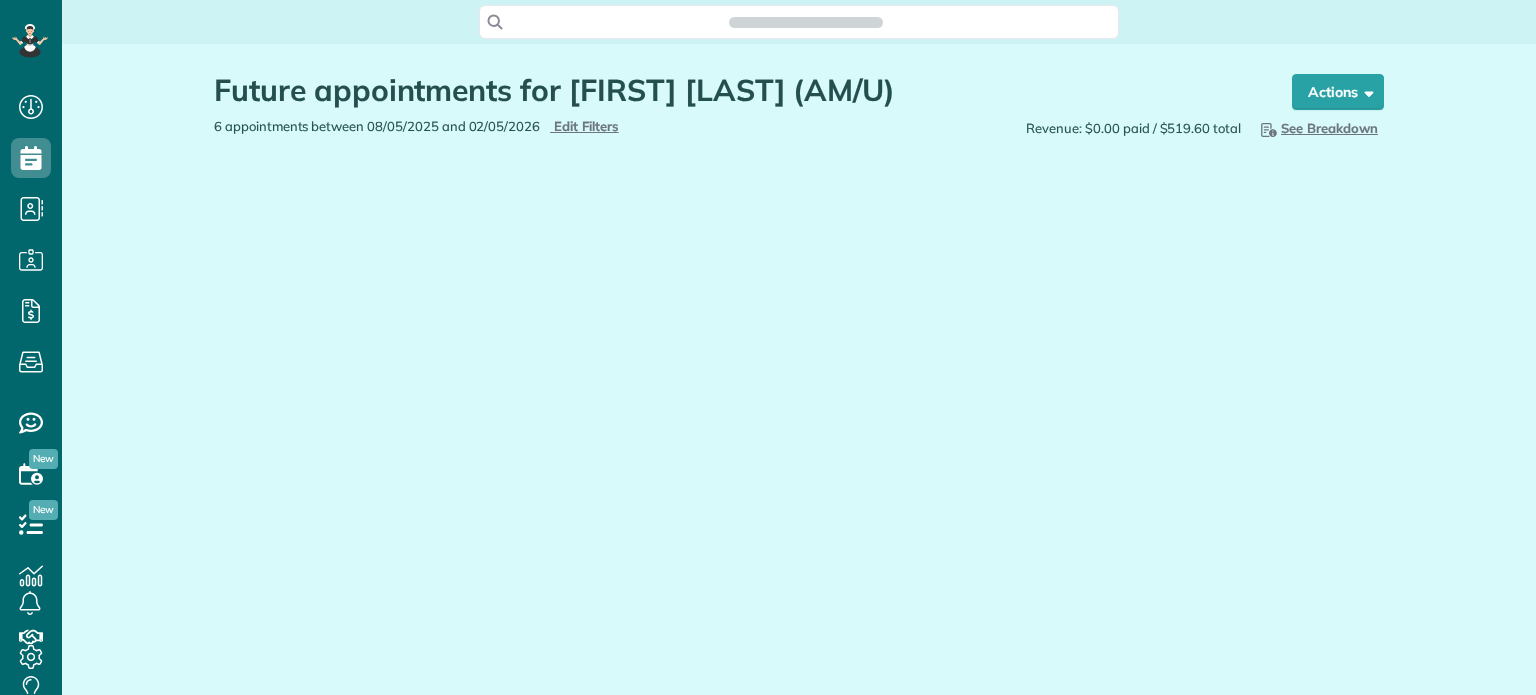 scroll, scrollTop: 0, scrollLeft: 0, axis: both 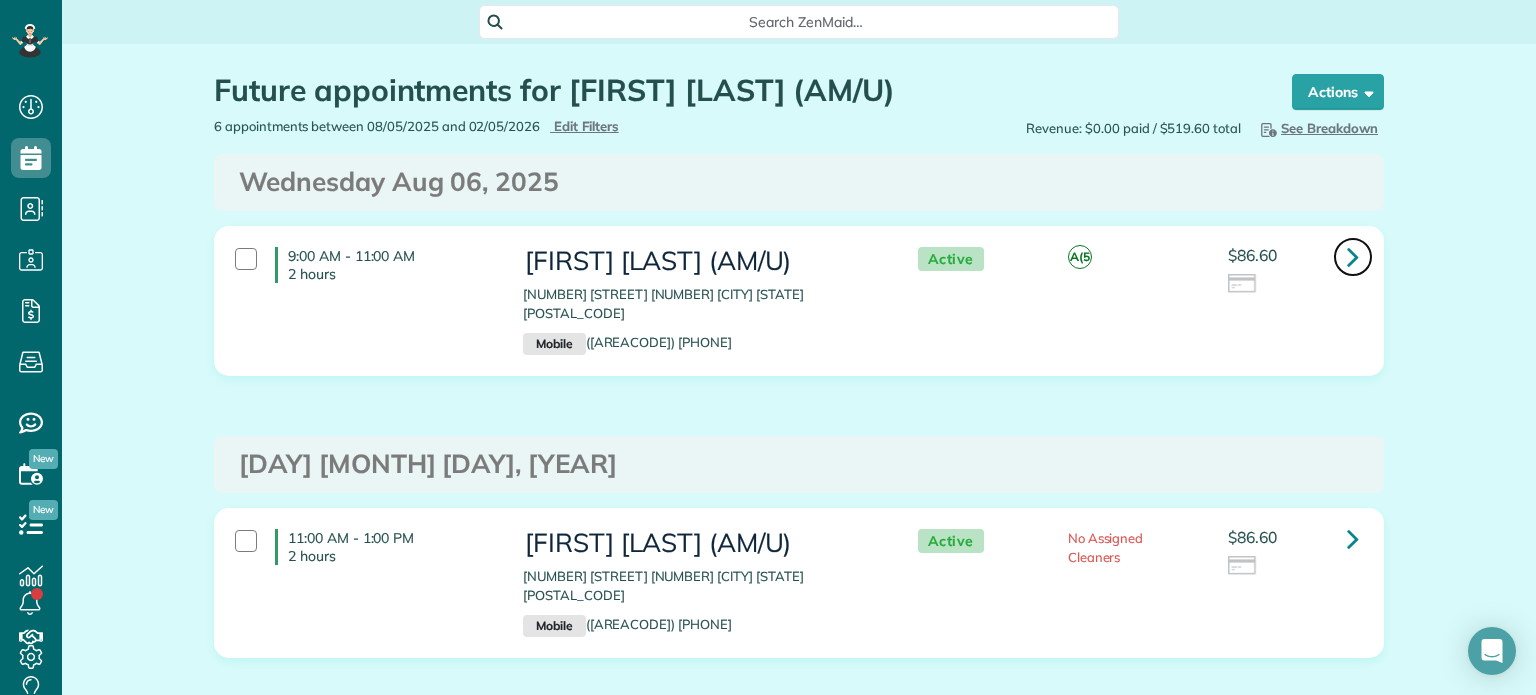 click at bounding box center (1353, 256) 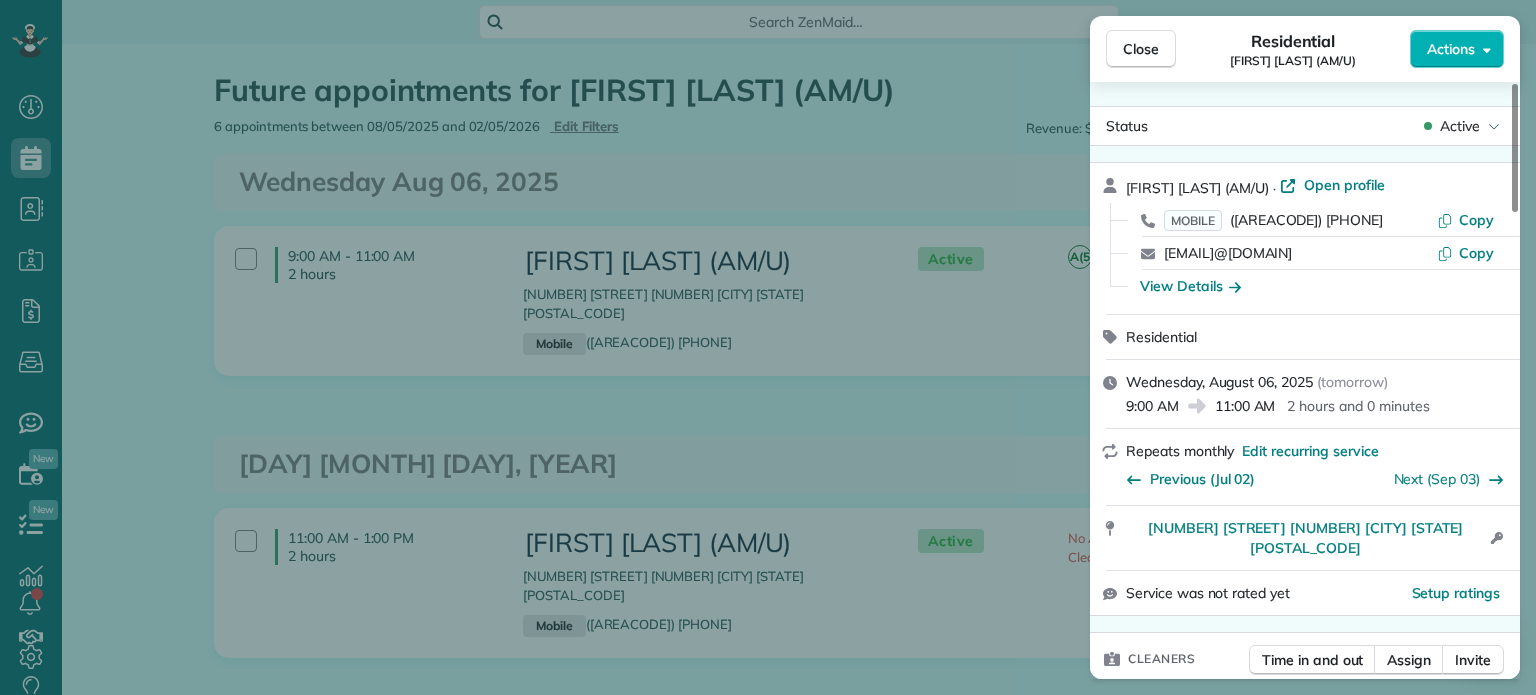 drag, startPoint x: 1528, startPoint y: 140, endPoint x: 1520, endPoint y: 221, distance: 81.394104 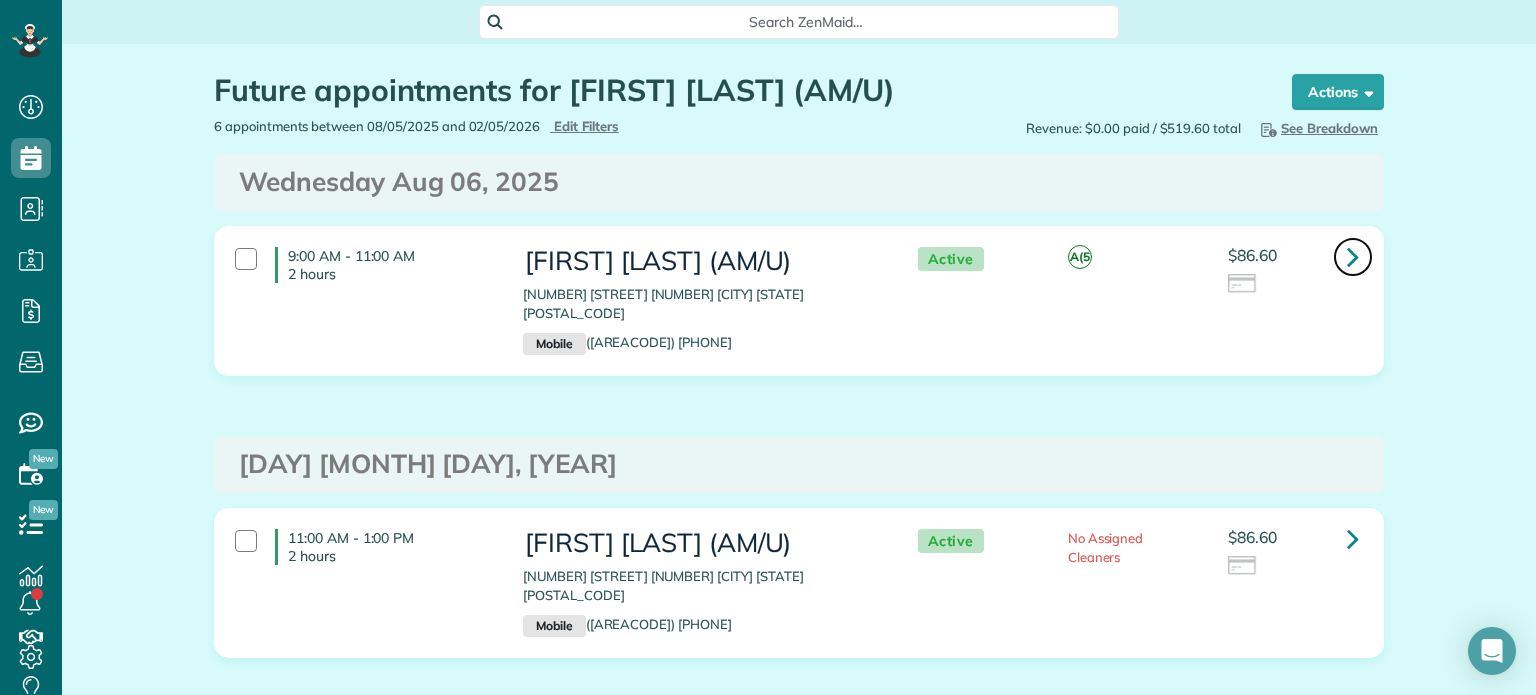 click at bounding box center [1353, 257] 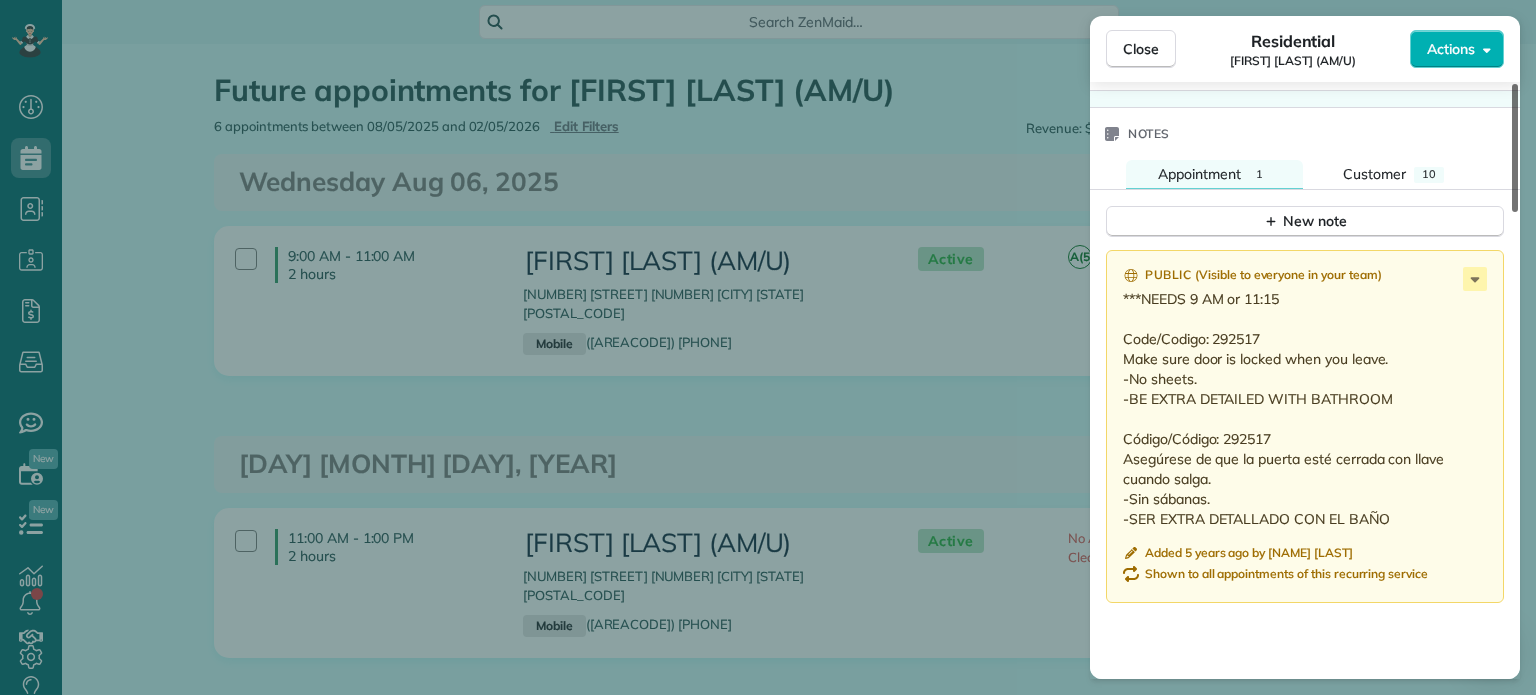 scroll, scrollTop: 1653, scrollLeft: 0, axis: vertical 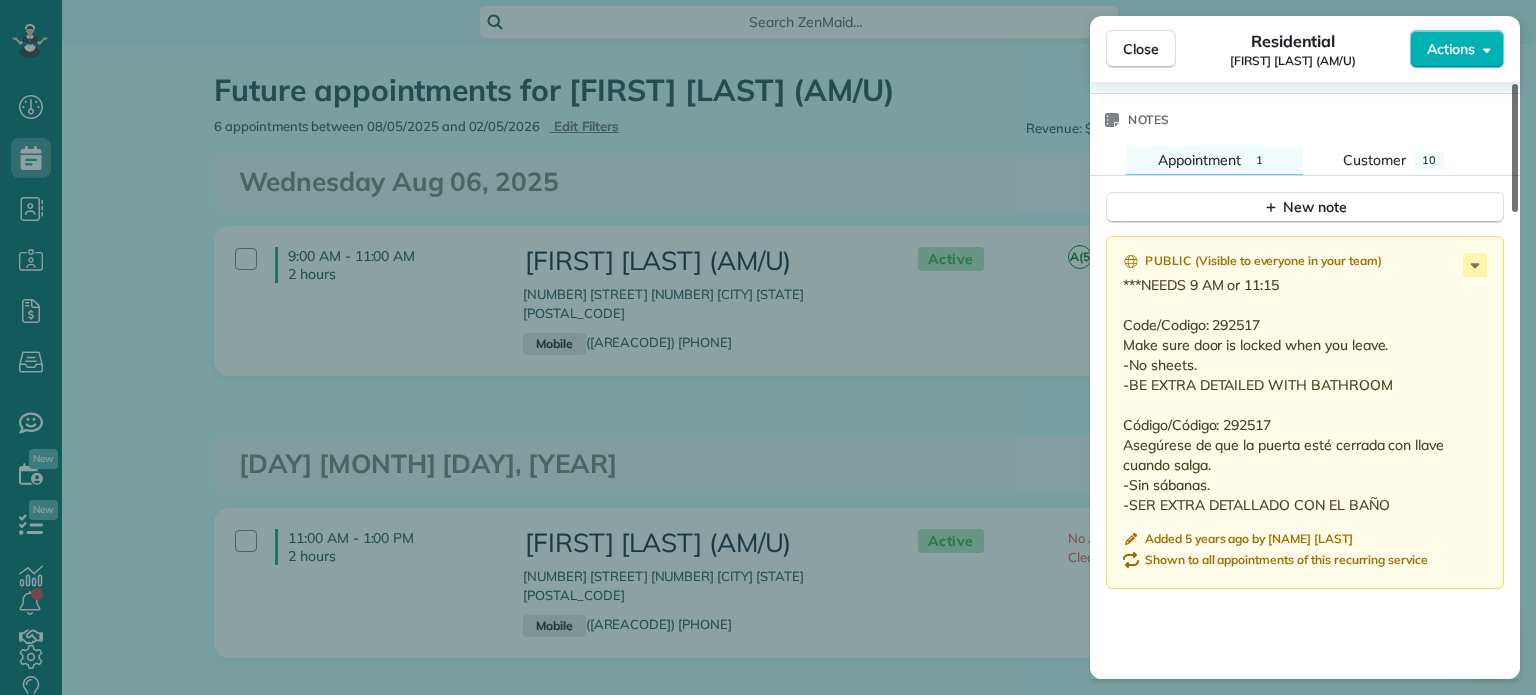 drag, startPoint x: 1514, startPoint y: 154, endPoint x: 1485, endPoint y: 509, distance: 356.18253 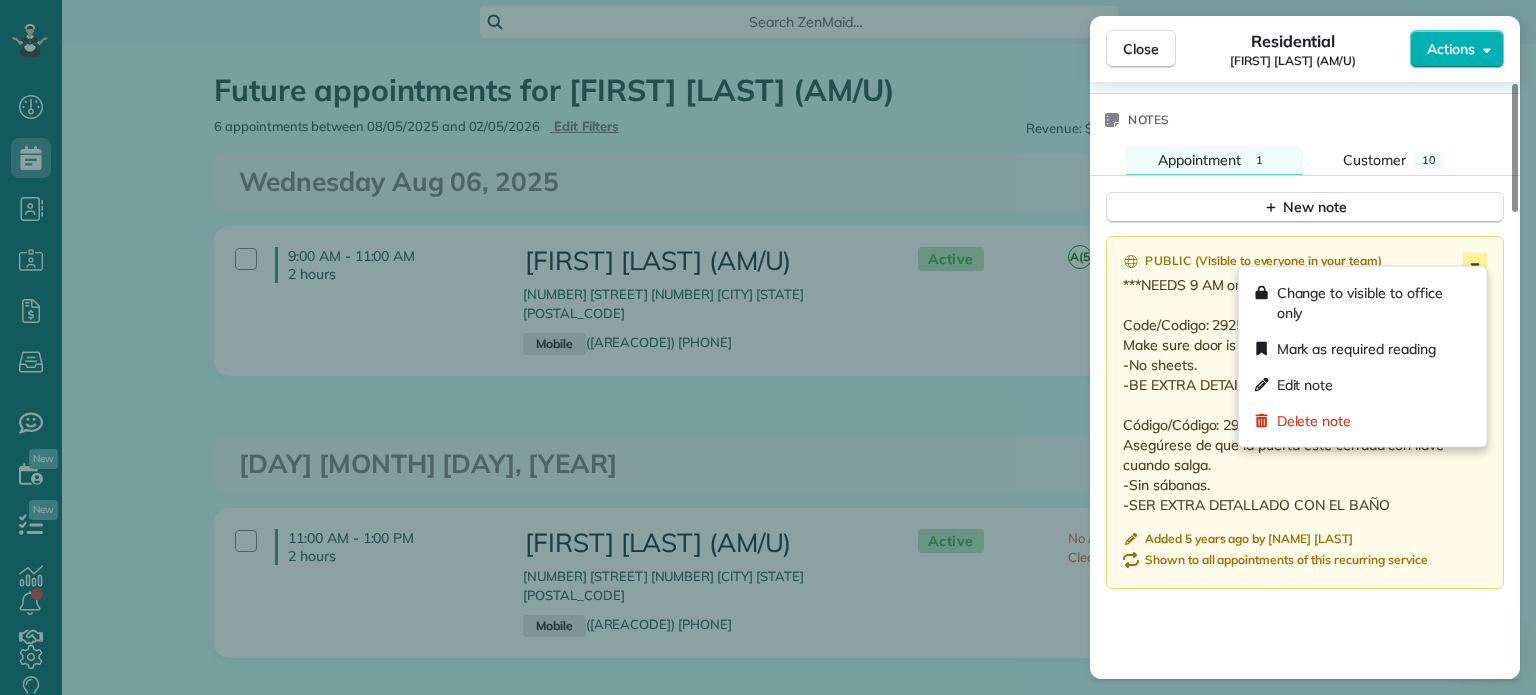 click 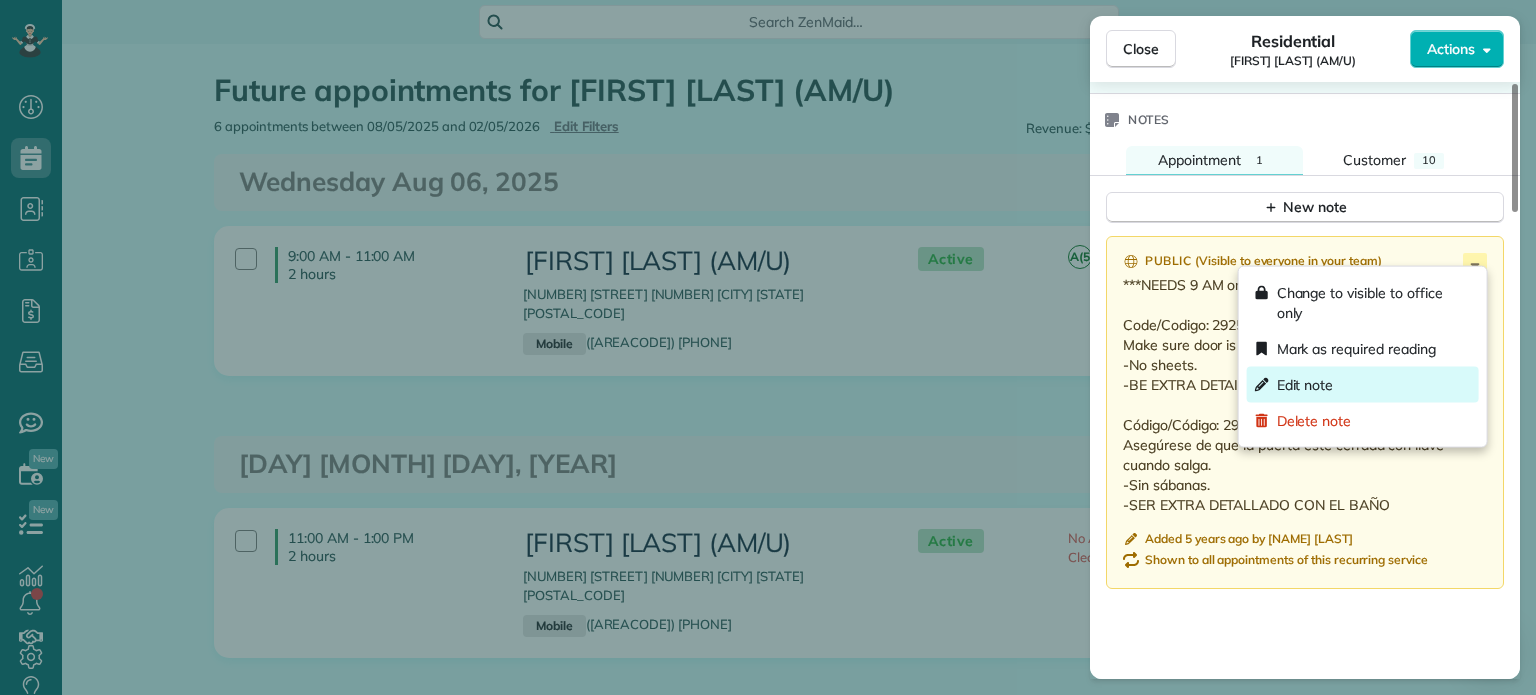 click on "Edit note" at bounding box center [1363, 385] 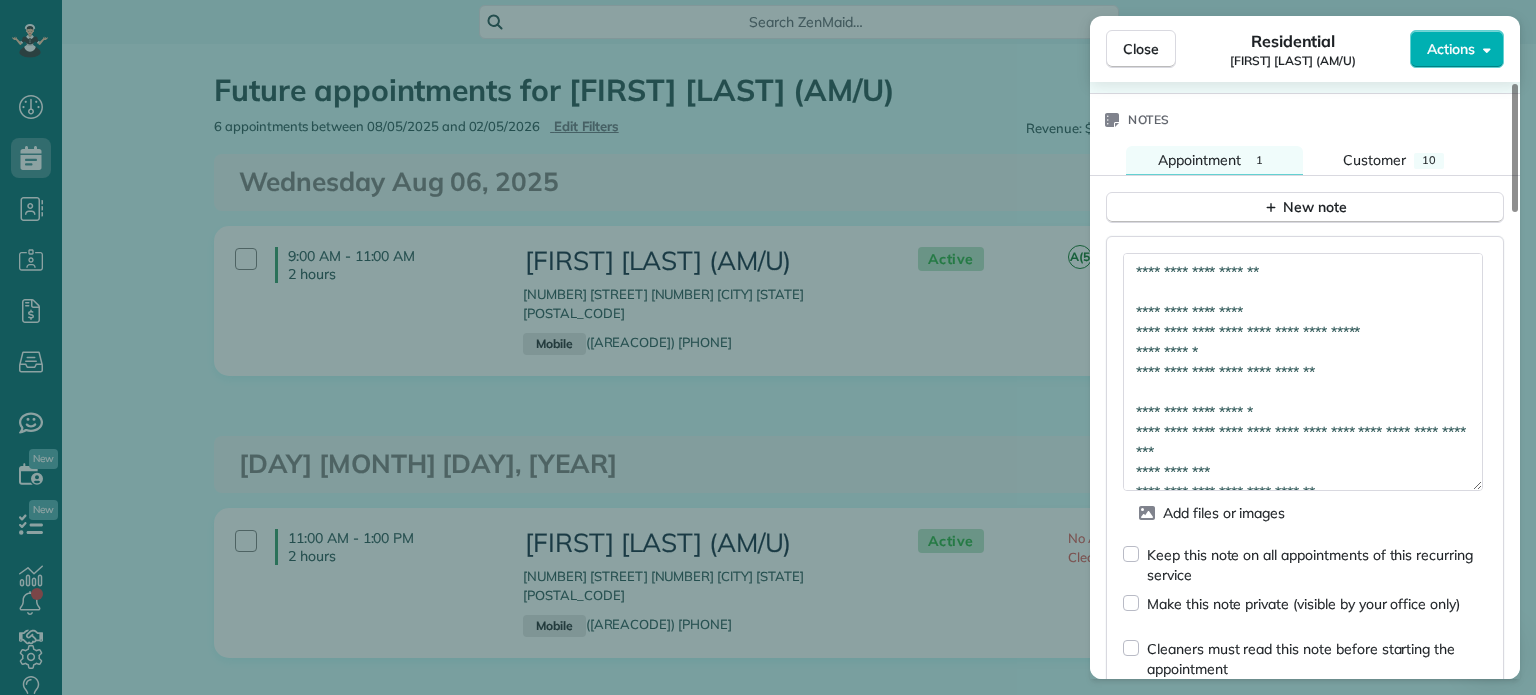 drag, startPoint x: 1475, startPoint y: 296, endPoint x: 1470, endPoint y: 477, distance: 181.06905 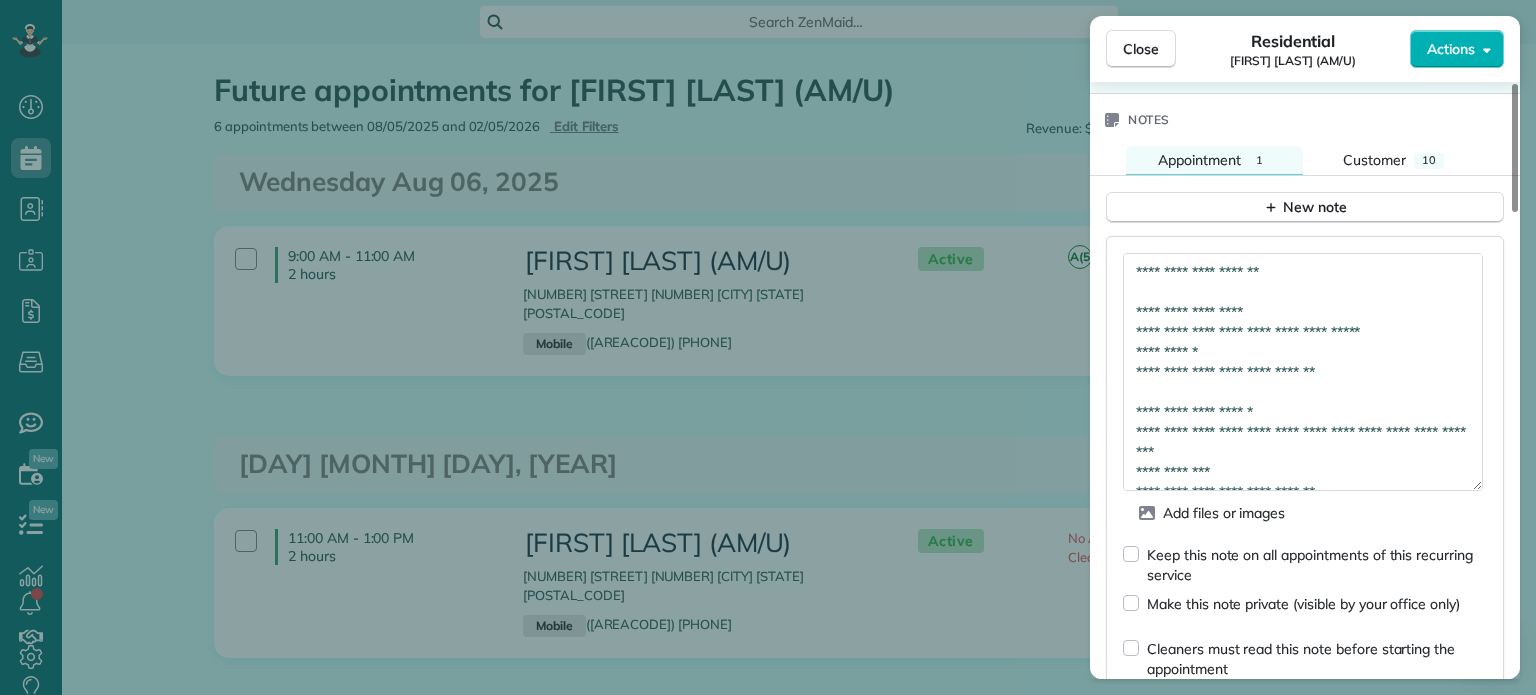 click on "**********" at bounding box center (1303, 372) 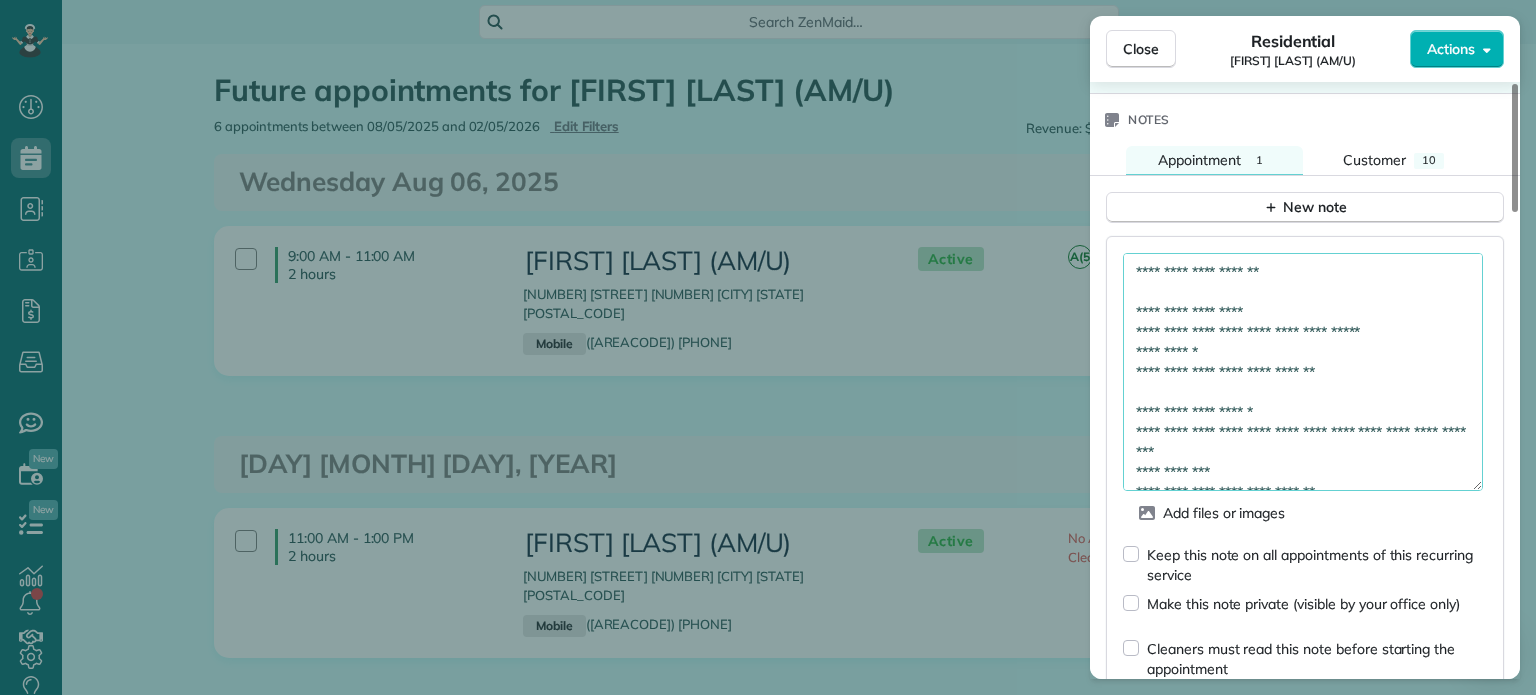 click on "**********" at bounding box center (1303, 372) 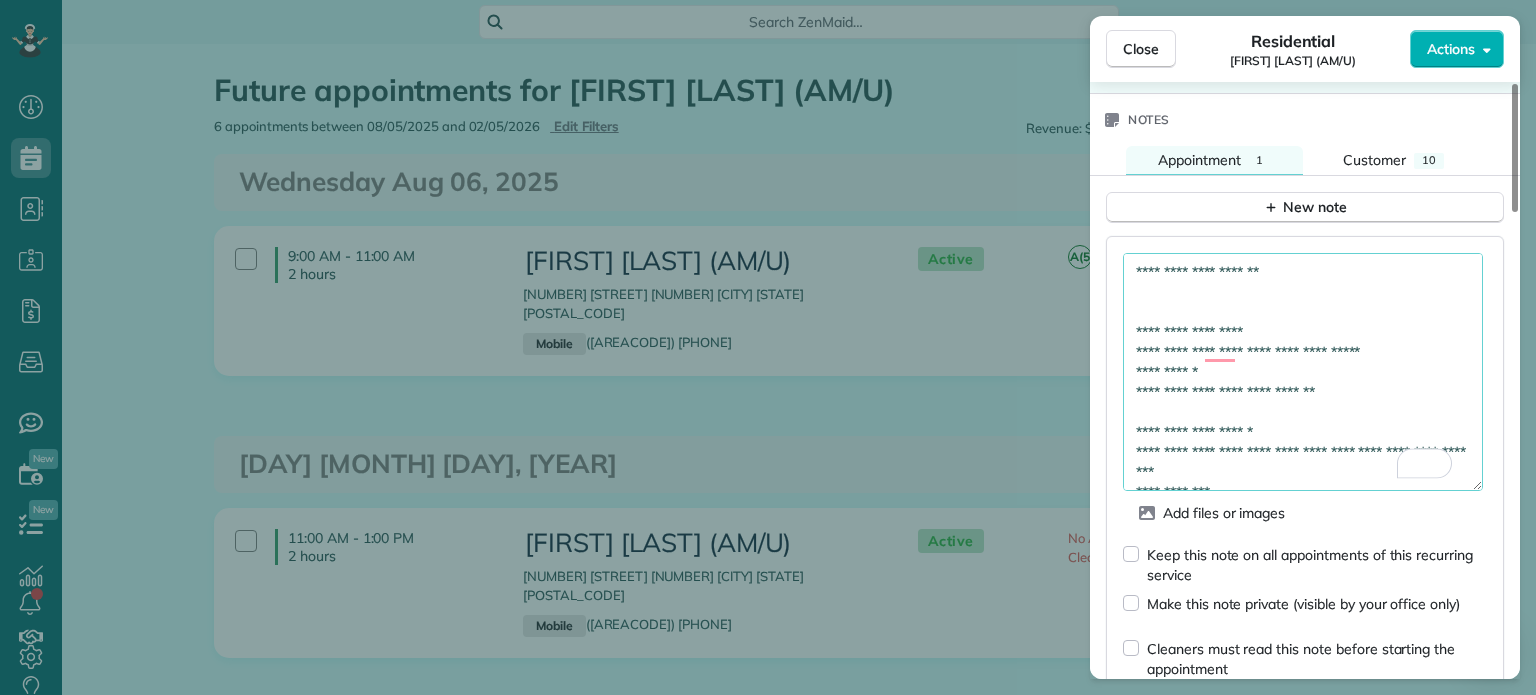 paste on "**********" 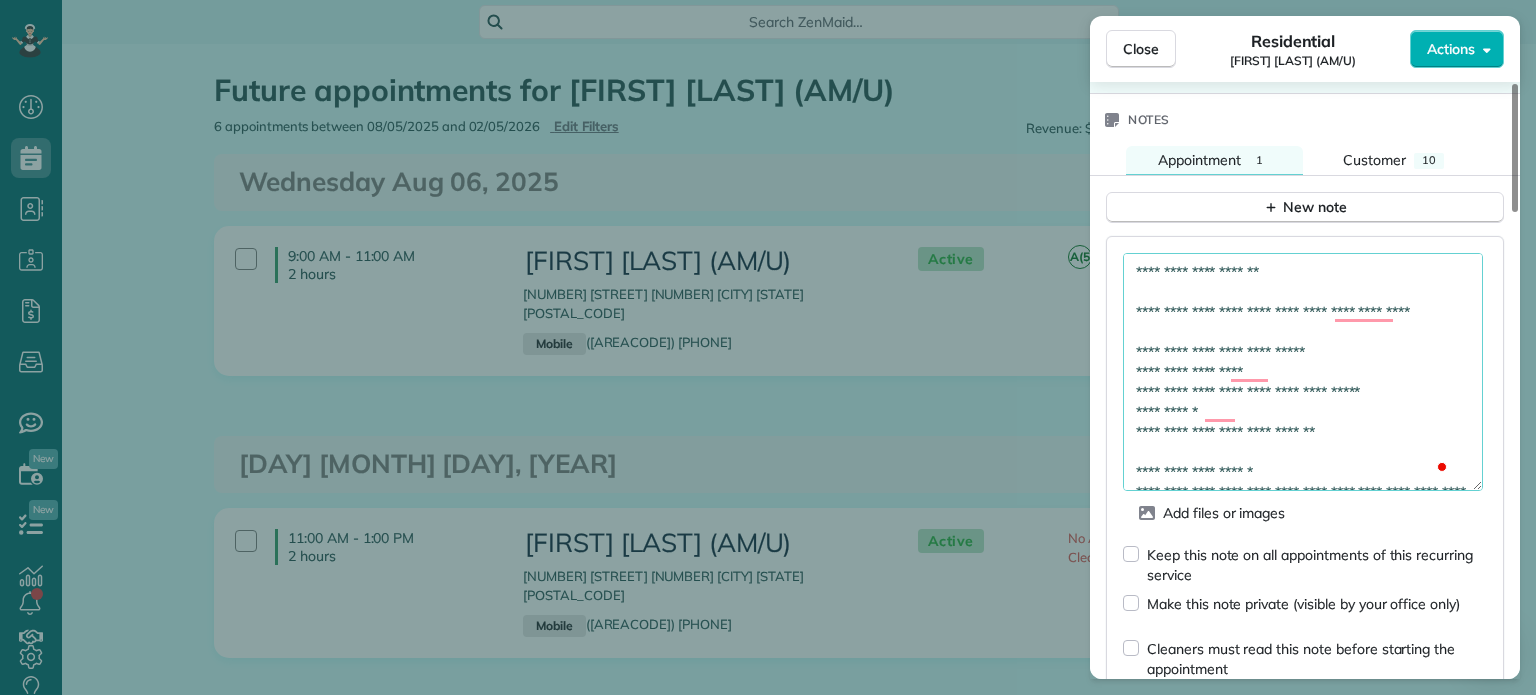 click on "**********" at bounding box center [1303, 372] 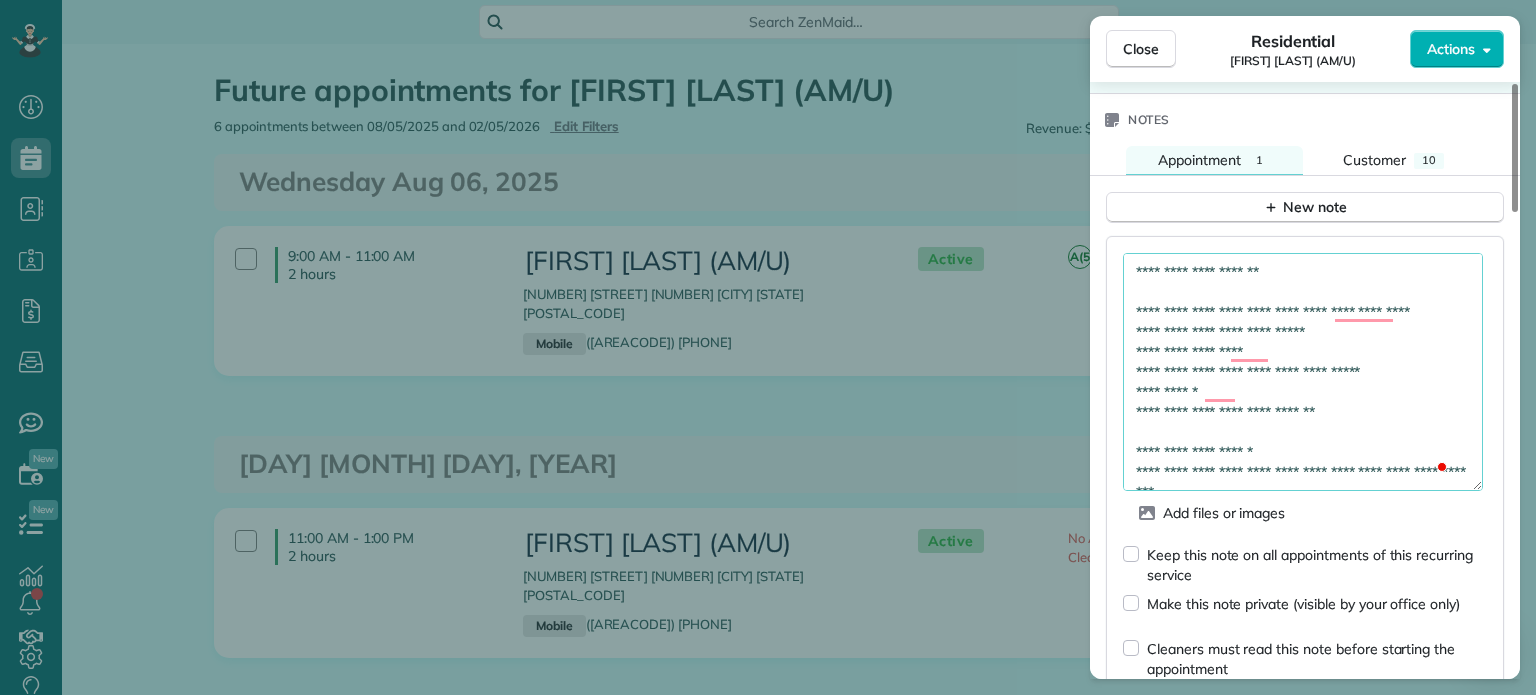 click on "**********" at bounding box center [1303, 372] 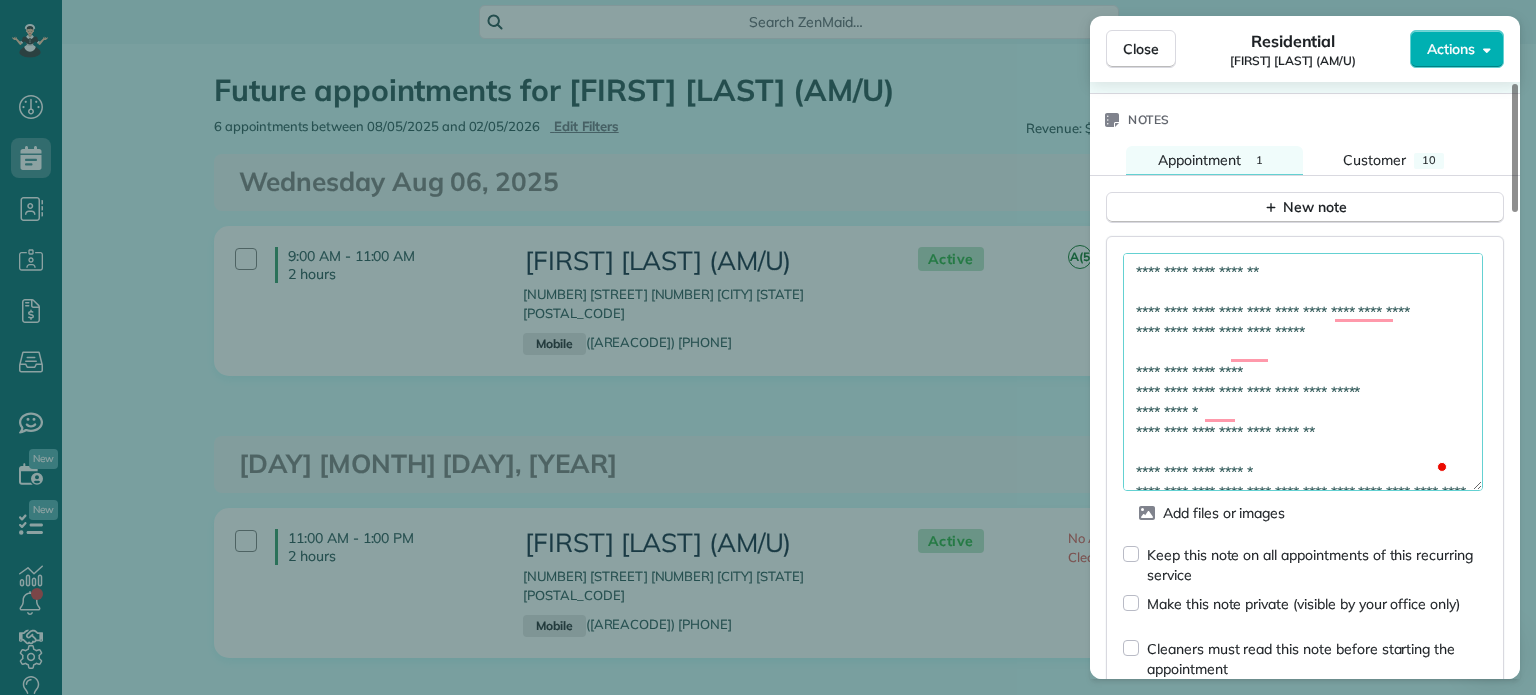 click on "**********" at bounding box center (1303, 372) 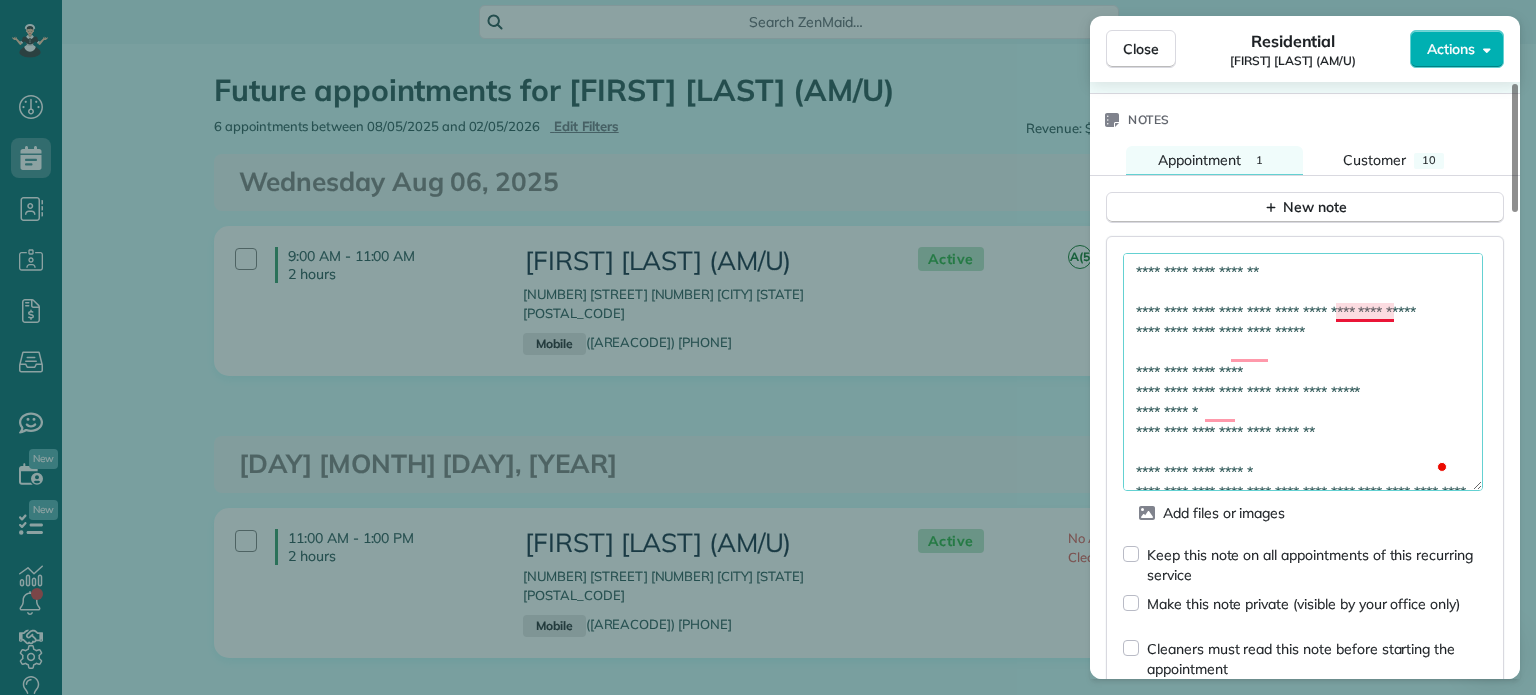 click on "**********" at bounding box center [1303, 372] 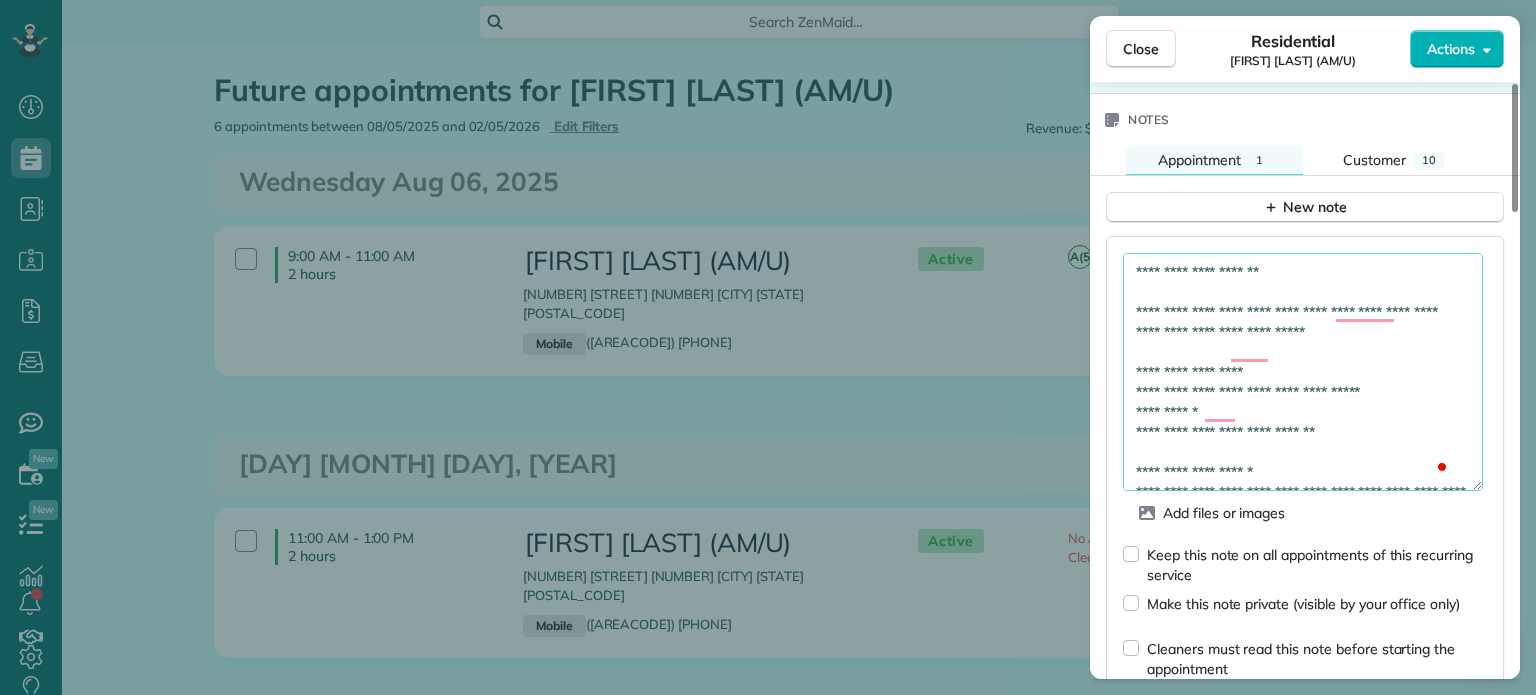 click on "**********" at bounding box center (1303, 372) 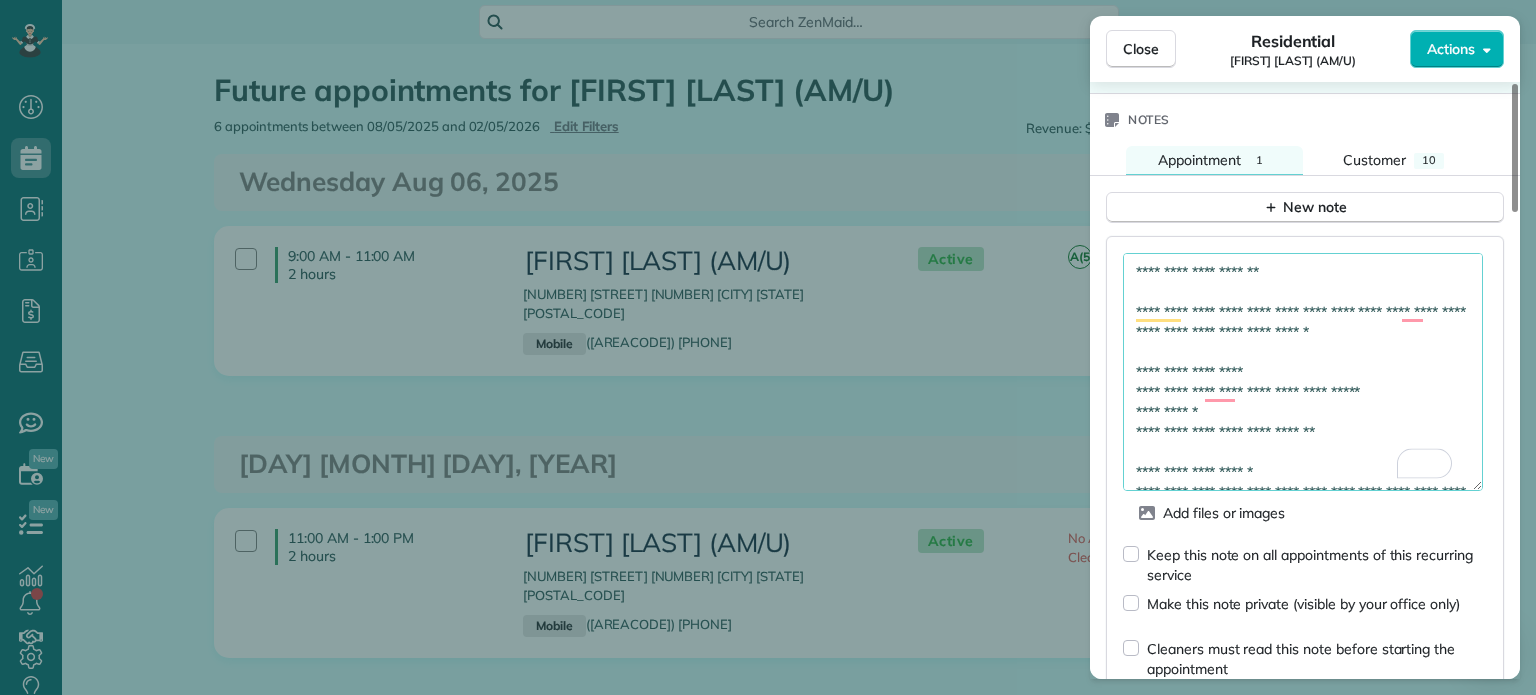 click on "**********" at bounding box center (1303, 372) 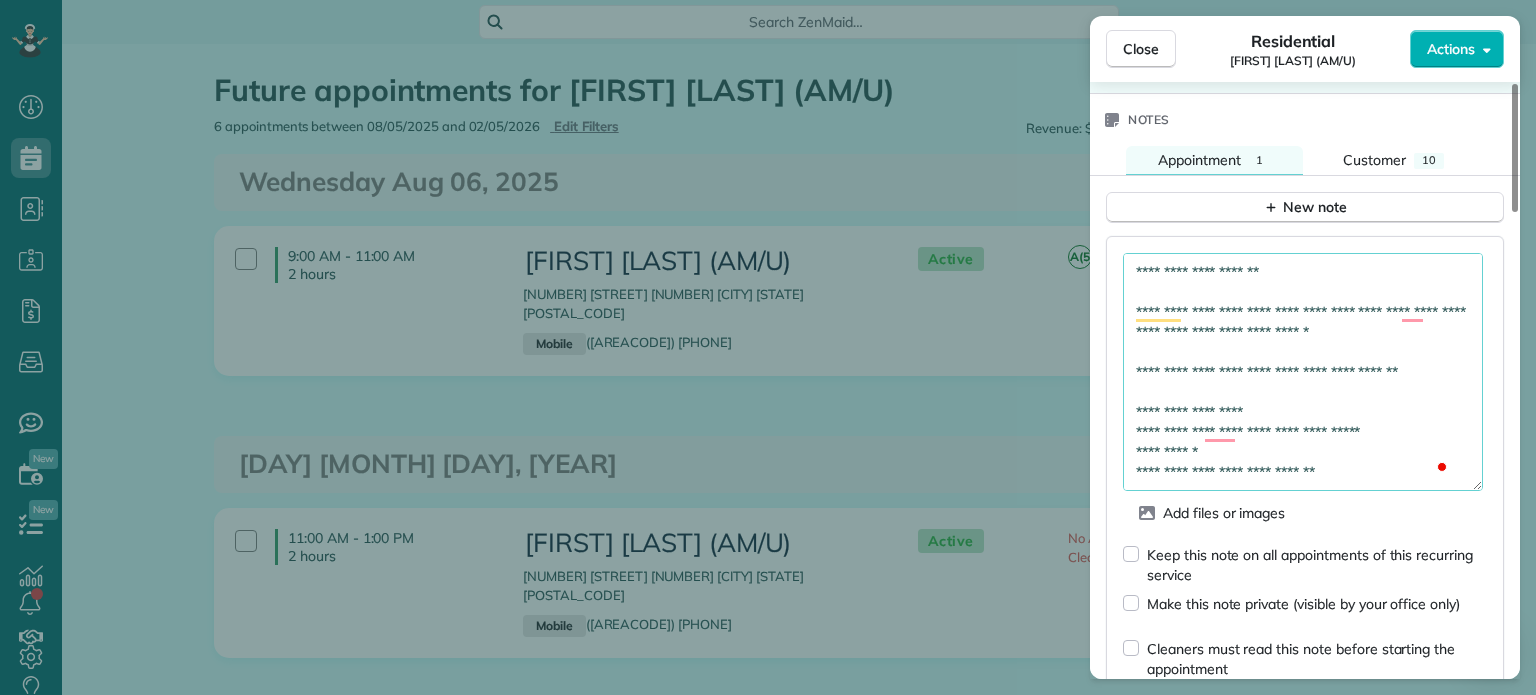 drag, startPoint x: 1196, startPoint y: 318, endPoint x: 1424, endPoint y: 320, distance: 228.00877 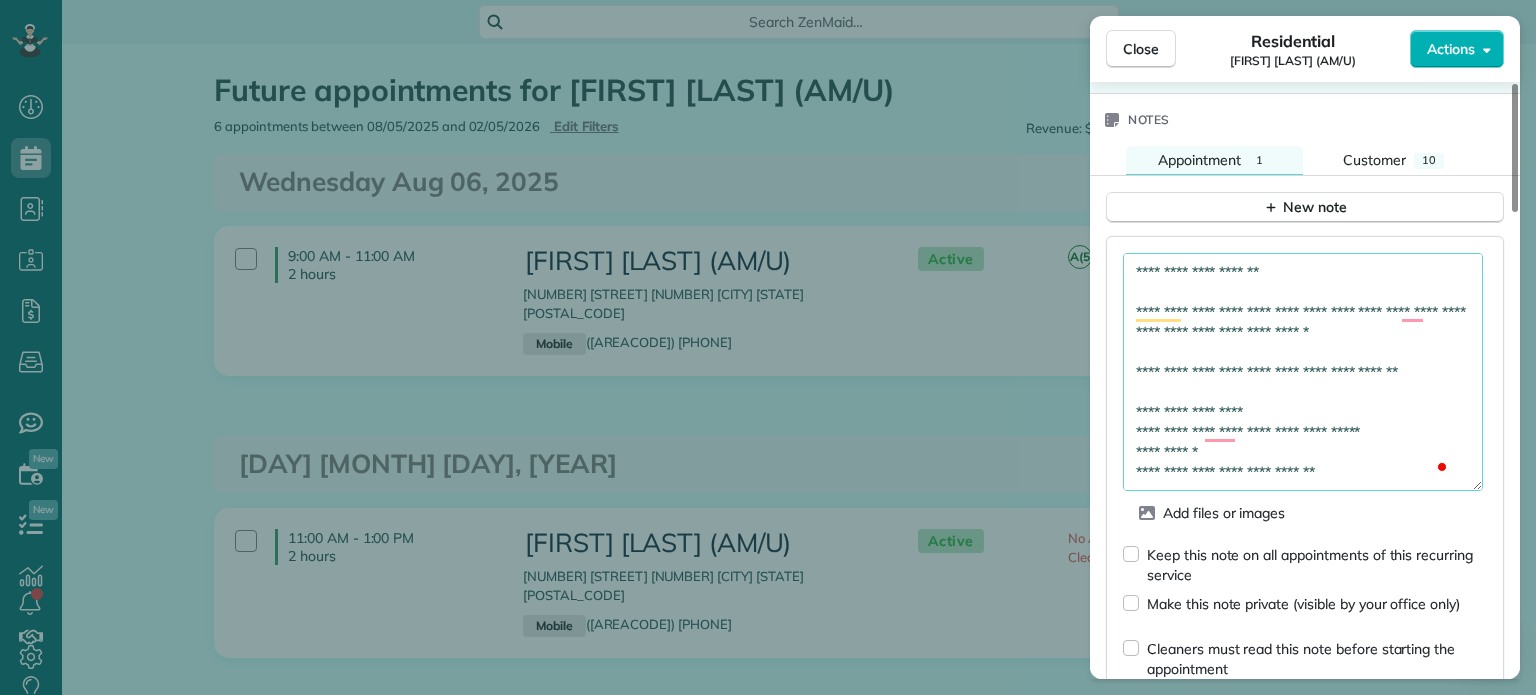 click on "**********" at bounding box center [1303, 372] 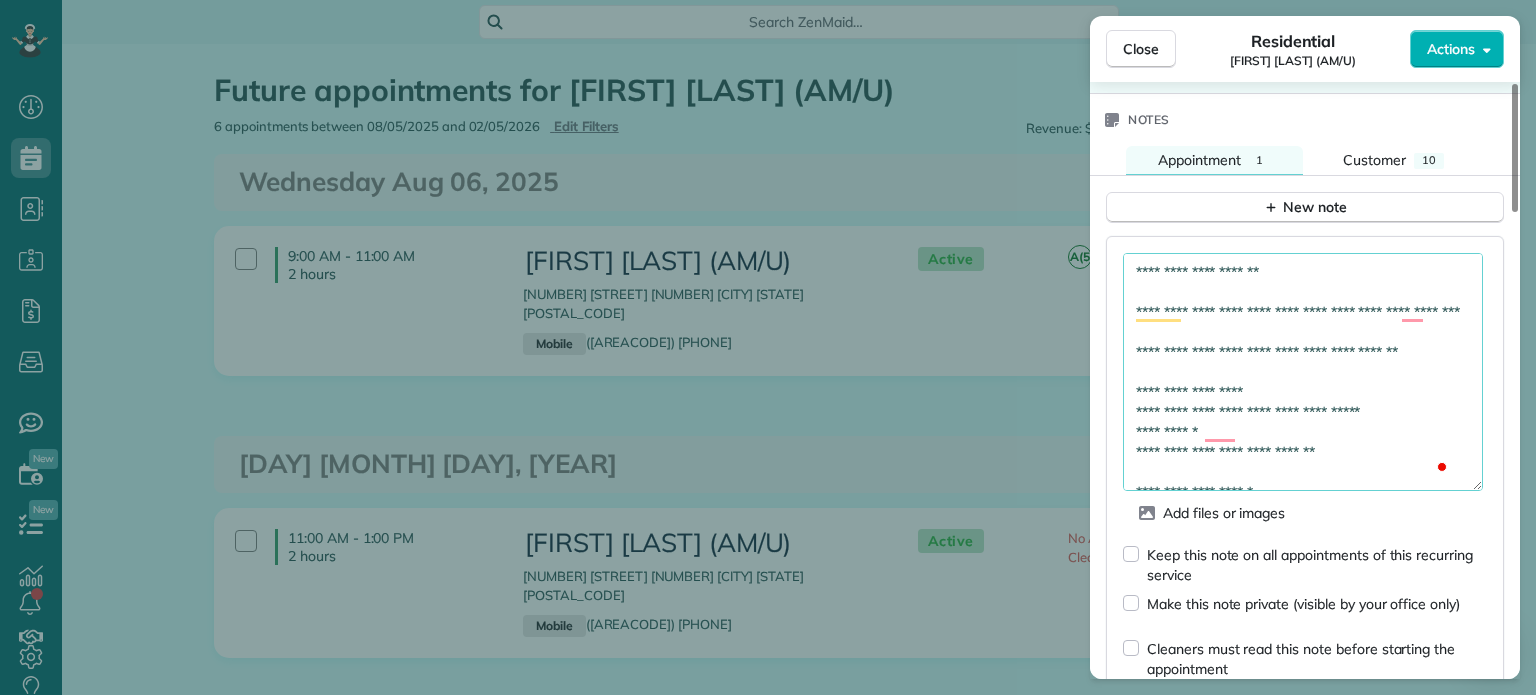 drag, startPoint x: 1383, startPoint y: 365, endPoint x: 1448, endPoint y: 358, distance: 65.37584 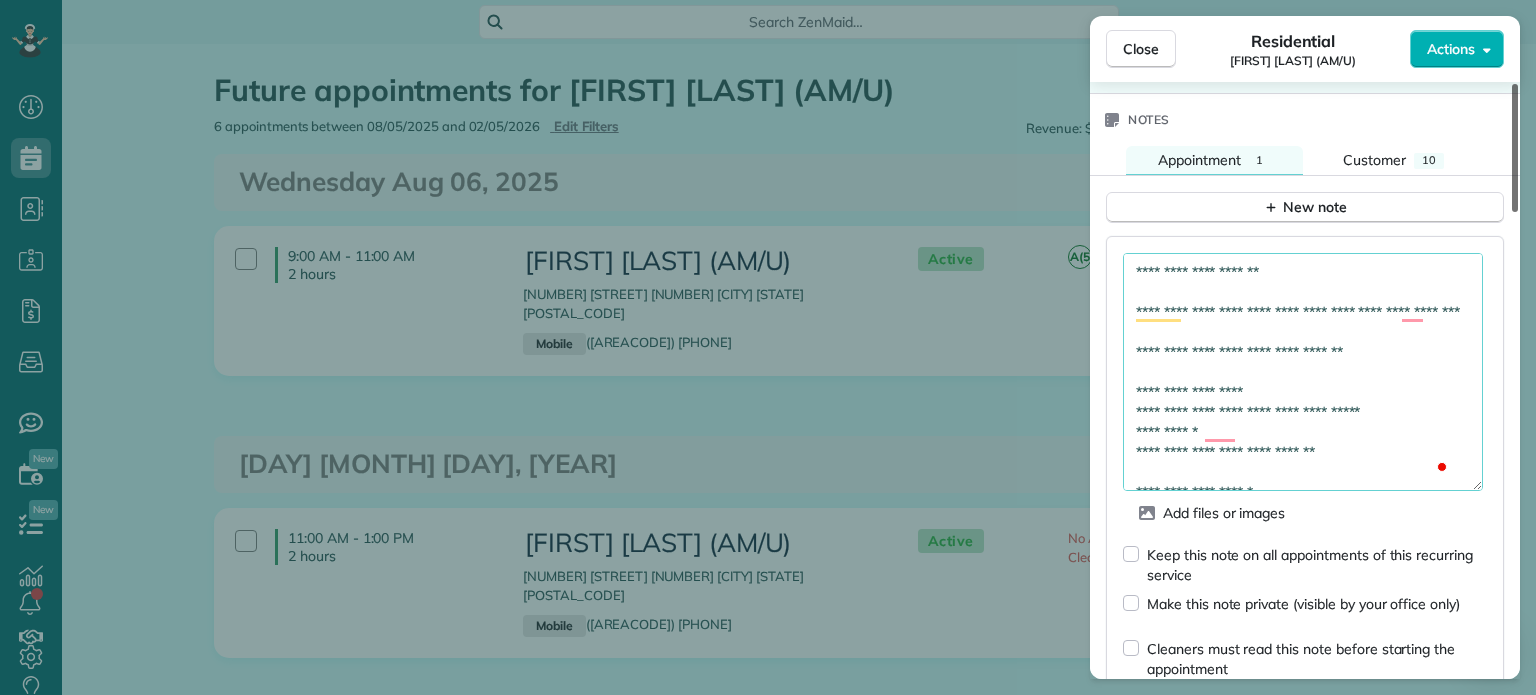 type on "**********" 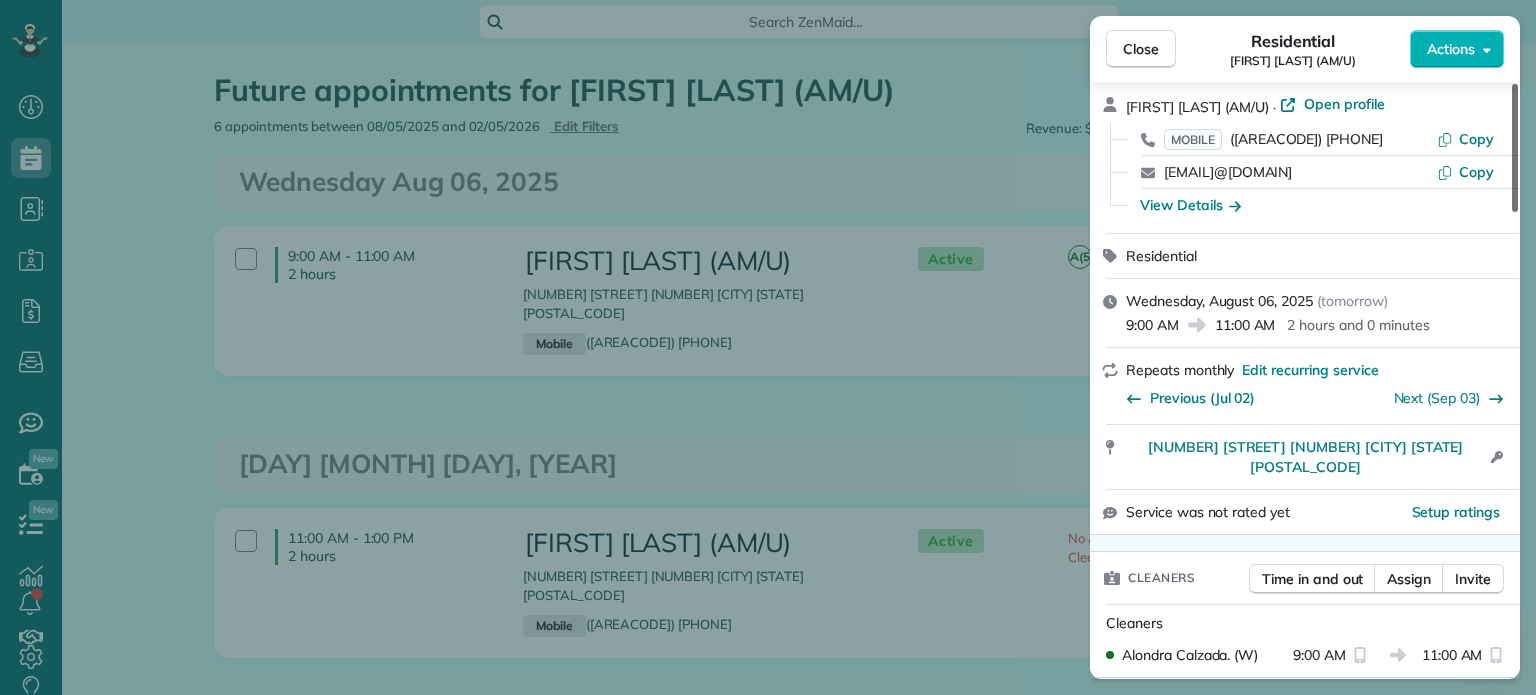 scroll, scrollTop: 0, scrollLeft: 0, axis: both 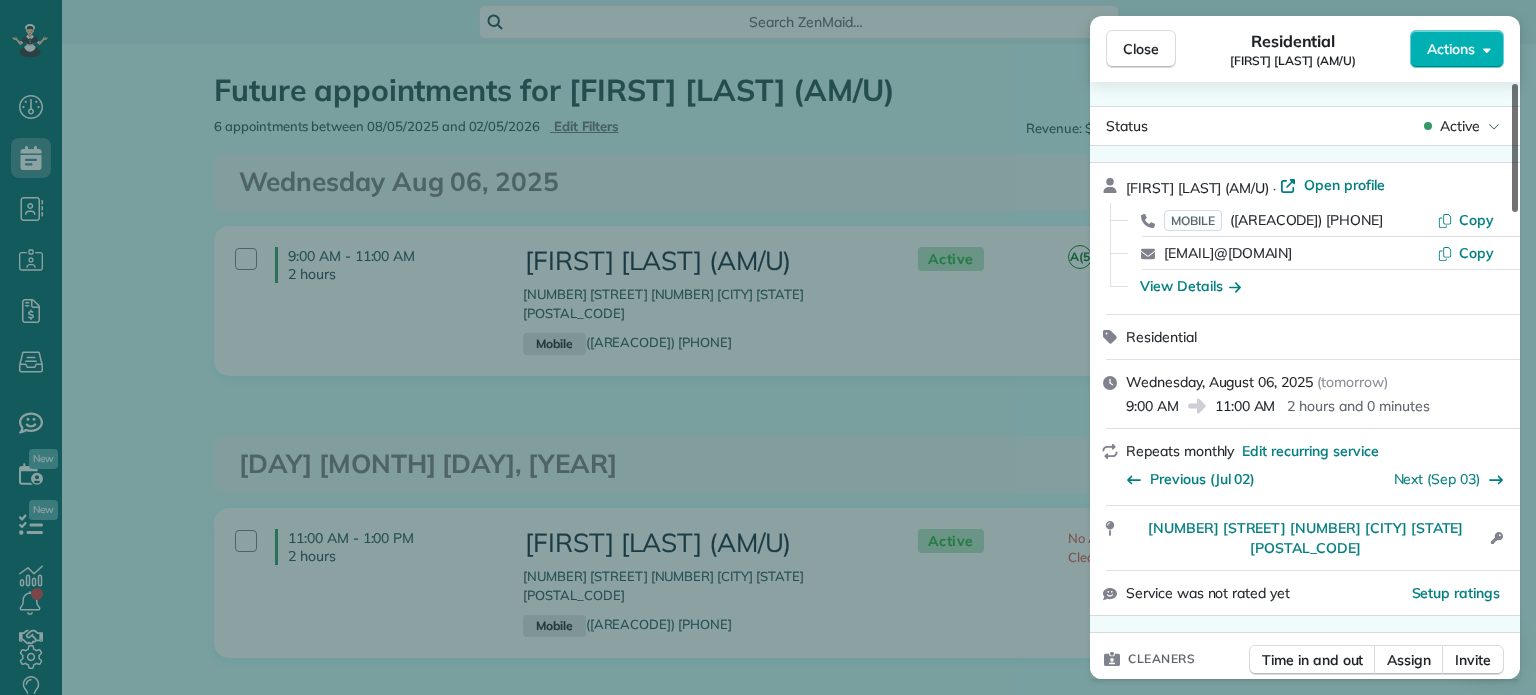 drag, startPoint x: 1516, startPoint y: 463, endPoint x: 1523, endPoint y: 81, distance: 382.06412 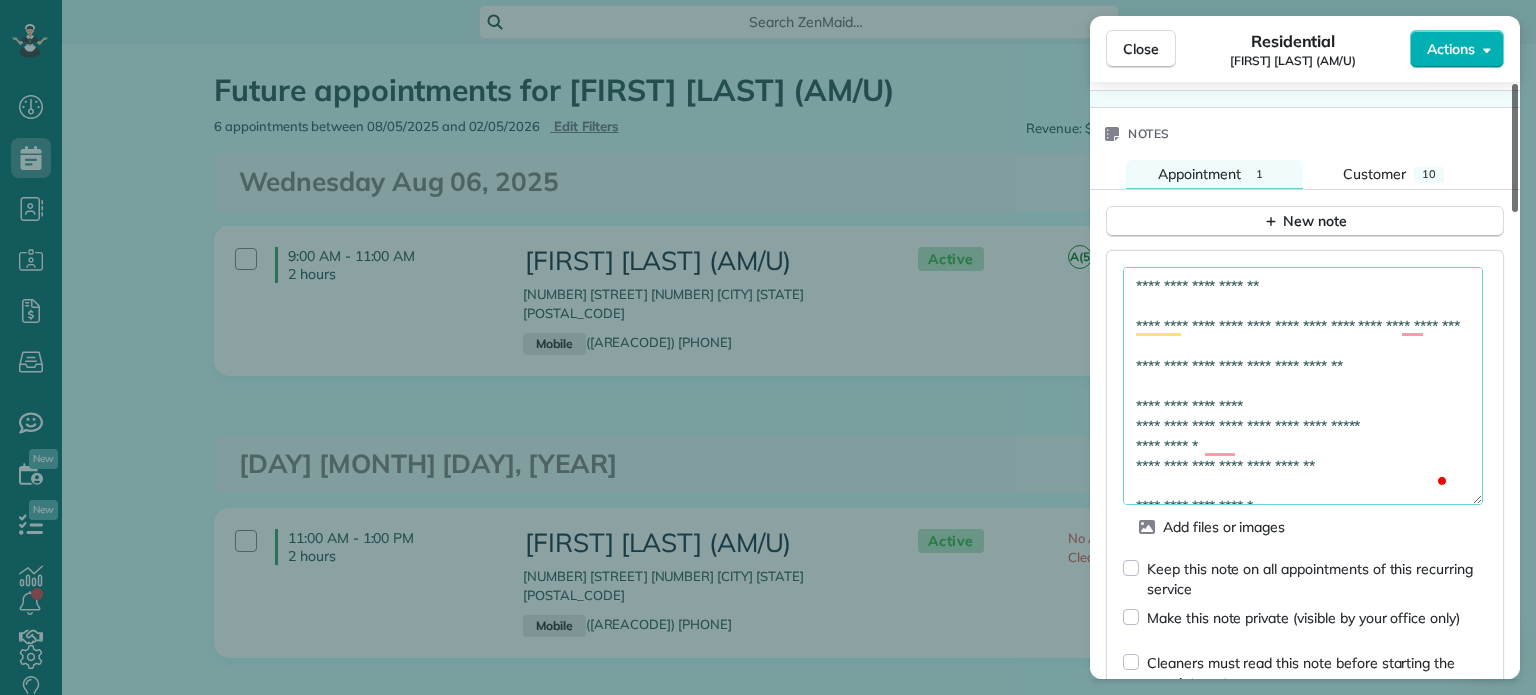 scroll, scrollTop: 1772, scrollLeft: 0, axis: vertical 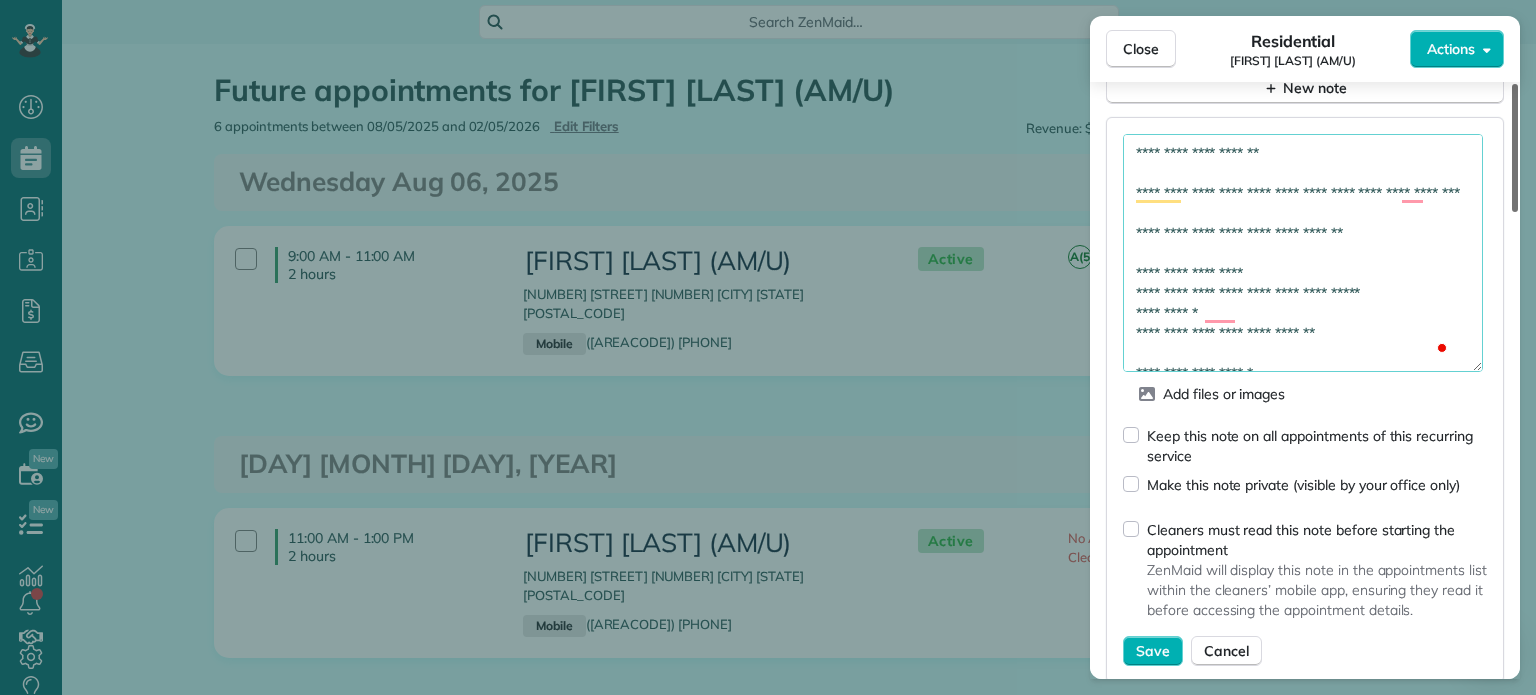 drag, startPoint x: 1511, startPoint y: 143, endPoint x: 1508, endPoint y: 524, distance: 381.0118 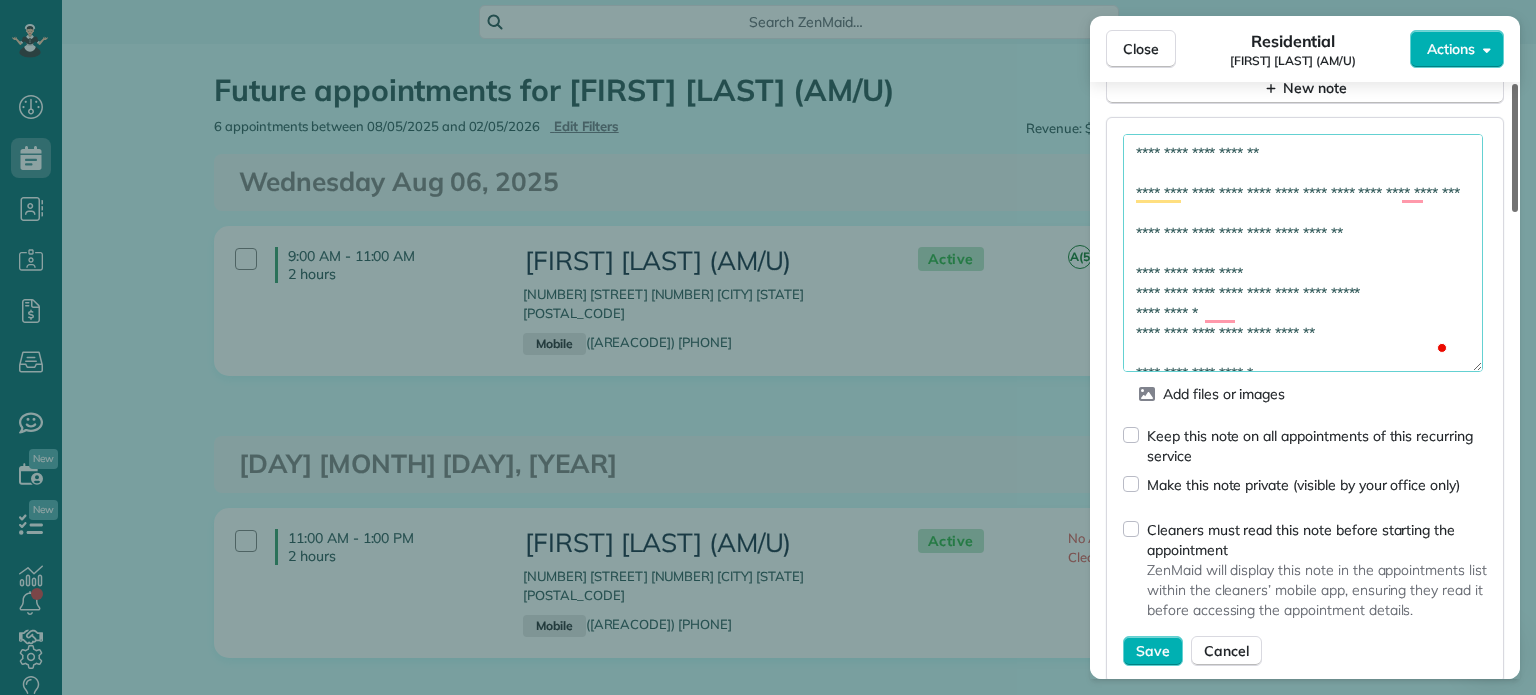 click at bounding box center (1515, 148) 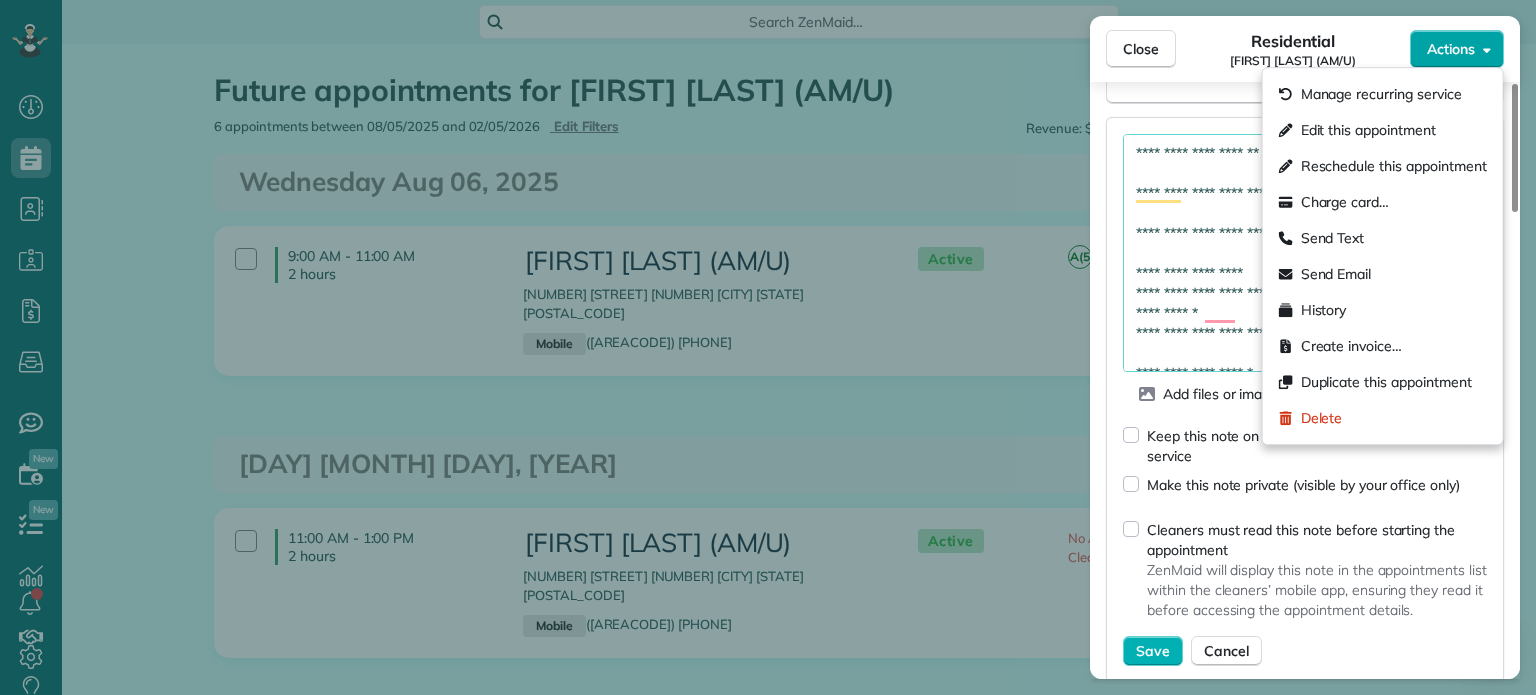 click on "Actions" at bounding box center (1457, 49) 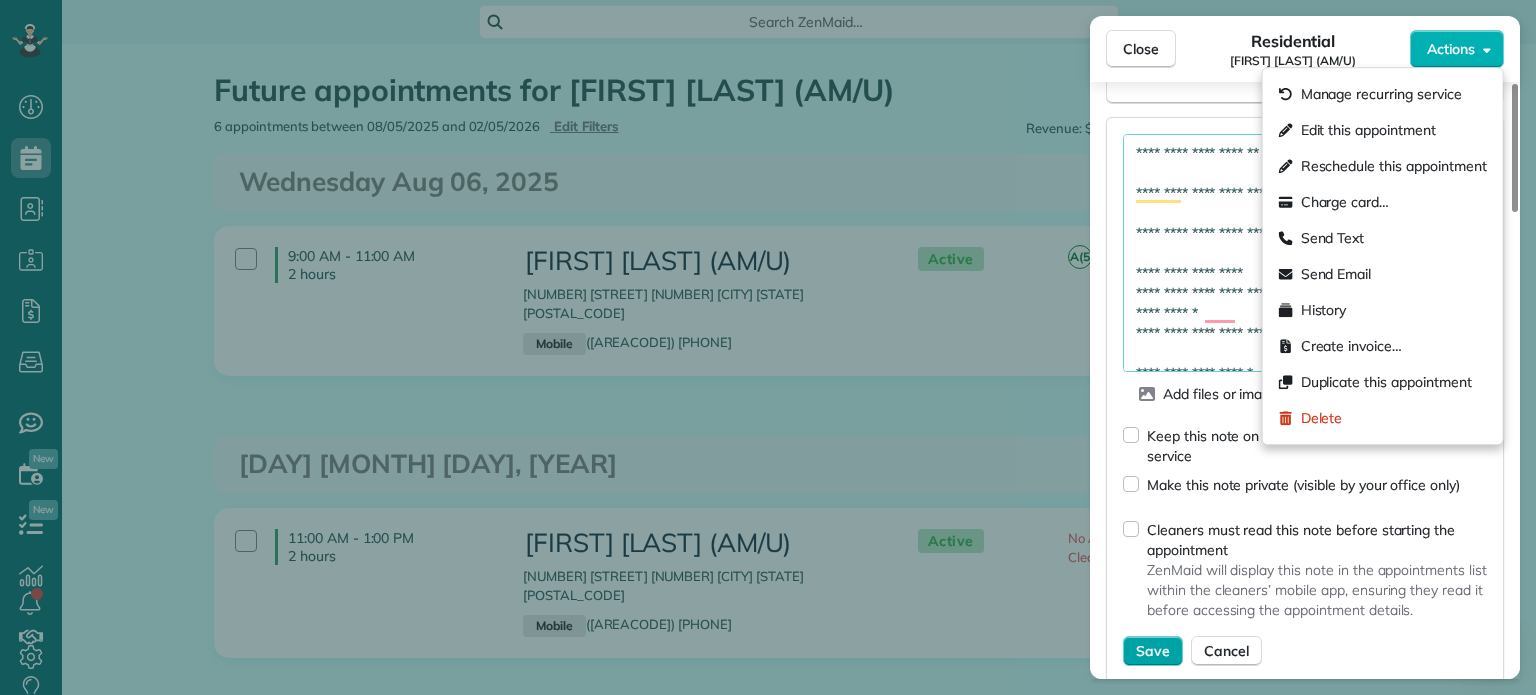 click on "Save" at bounding box center (1153, 651) 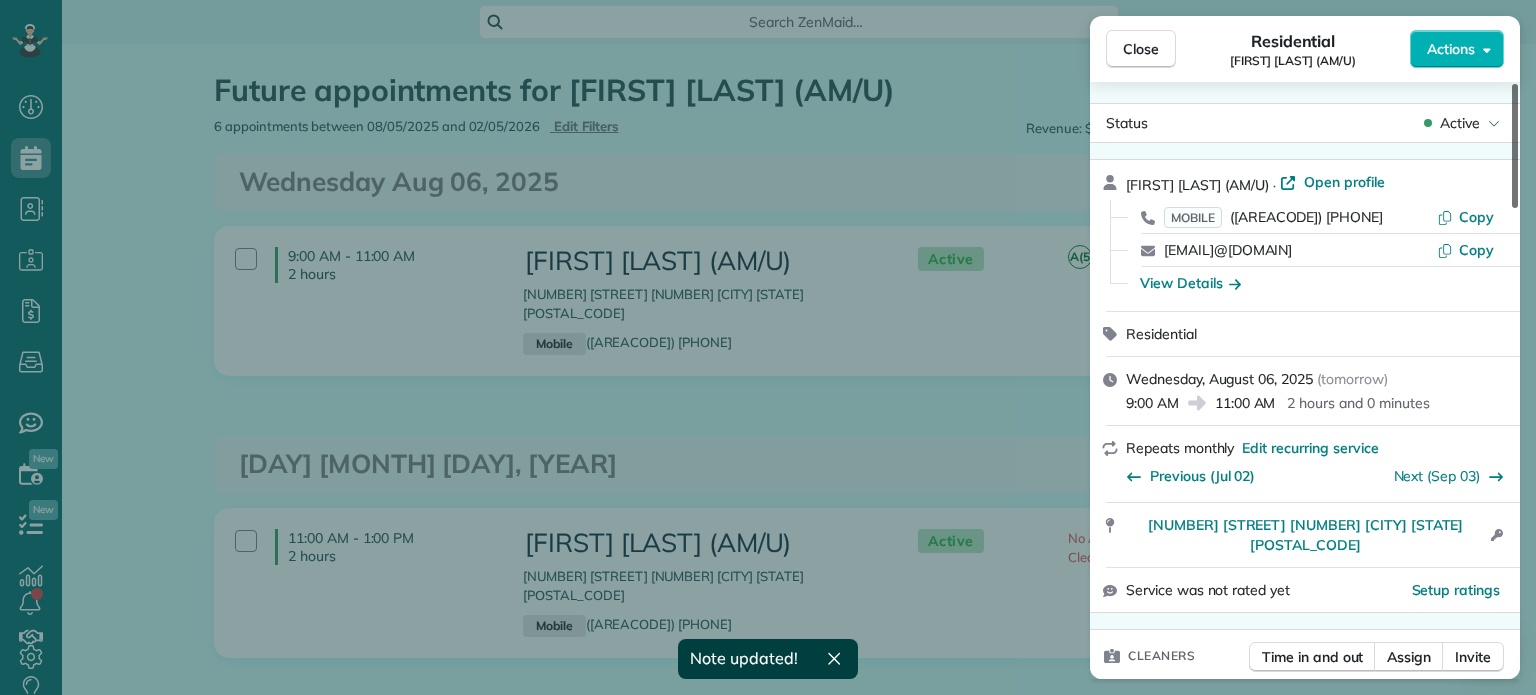 scroll, scrollTop: 0, scrollLeft: 0, axis: both 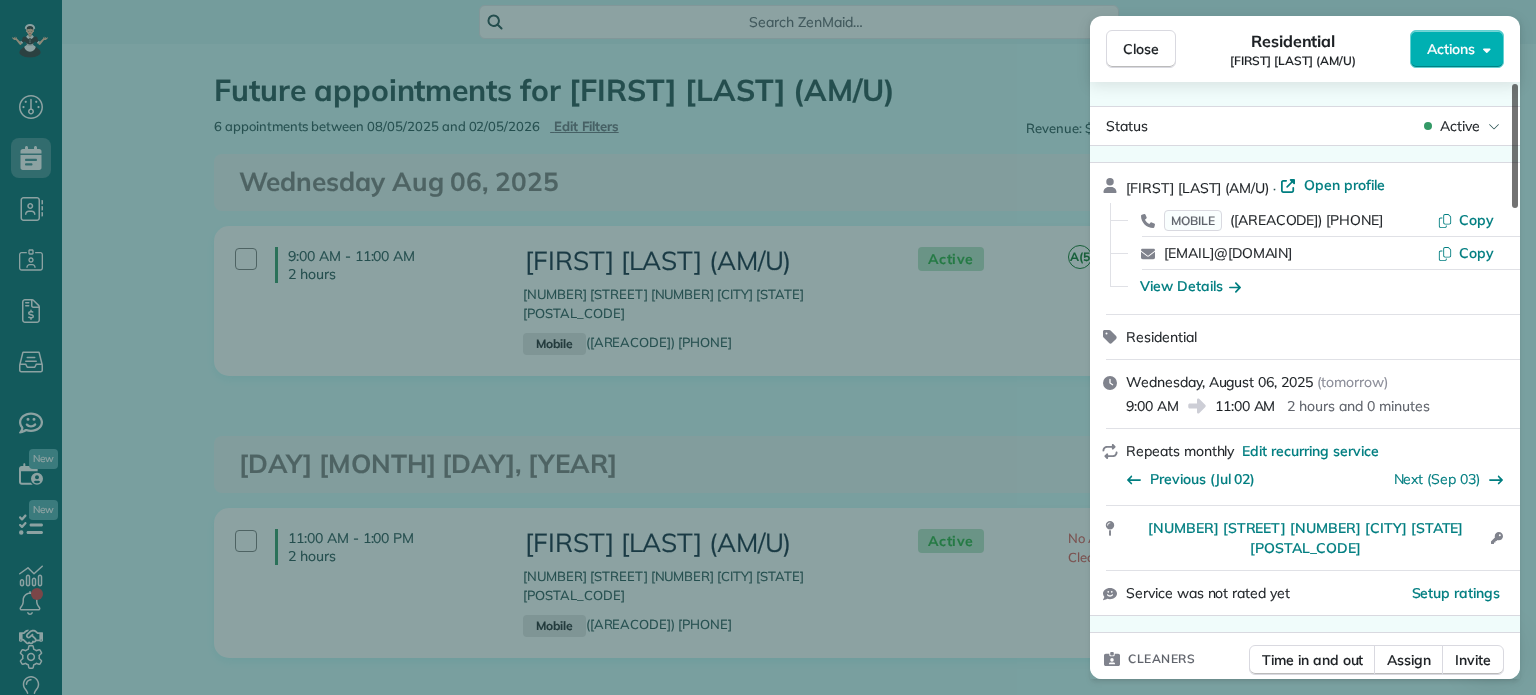 drag, startPoint x: 1516, startPoint y: 548, endPoint x: 1535, endPoint y: 144, distance: 404.44653 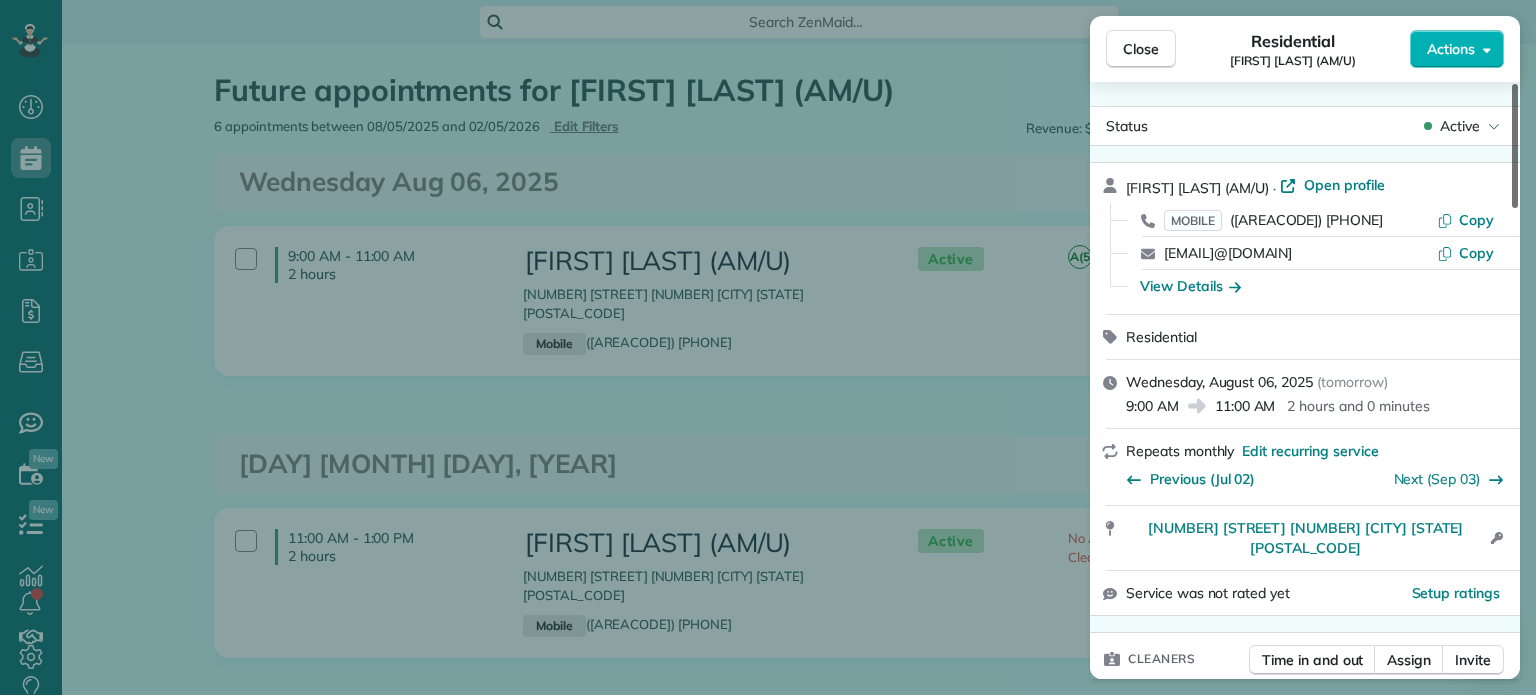 click at bounding box center [1515, 146] 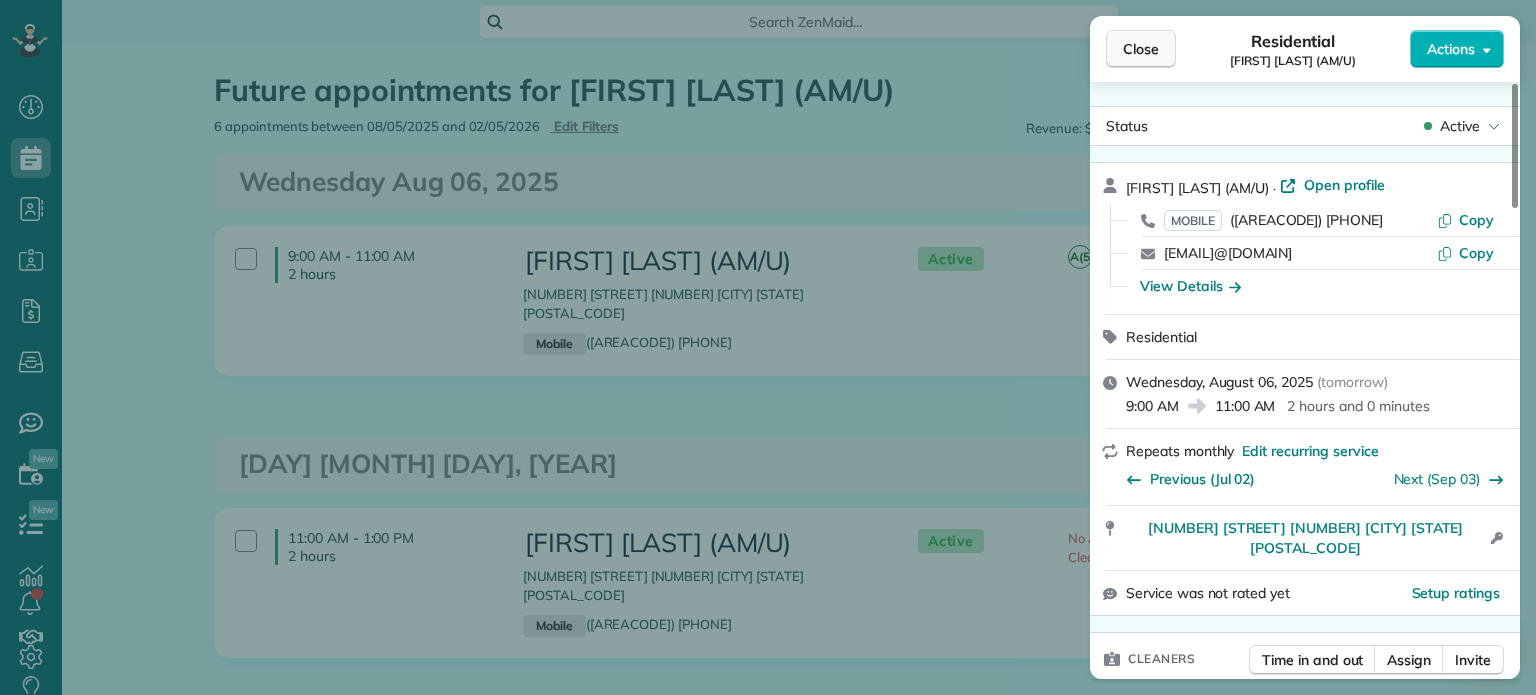 click on "Close" at bounding box center [1141, 49] 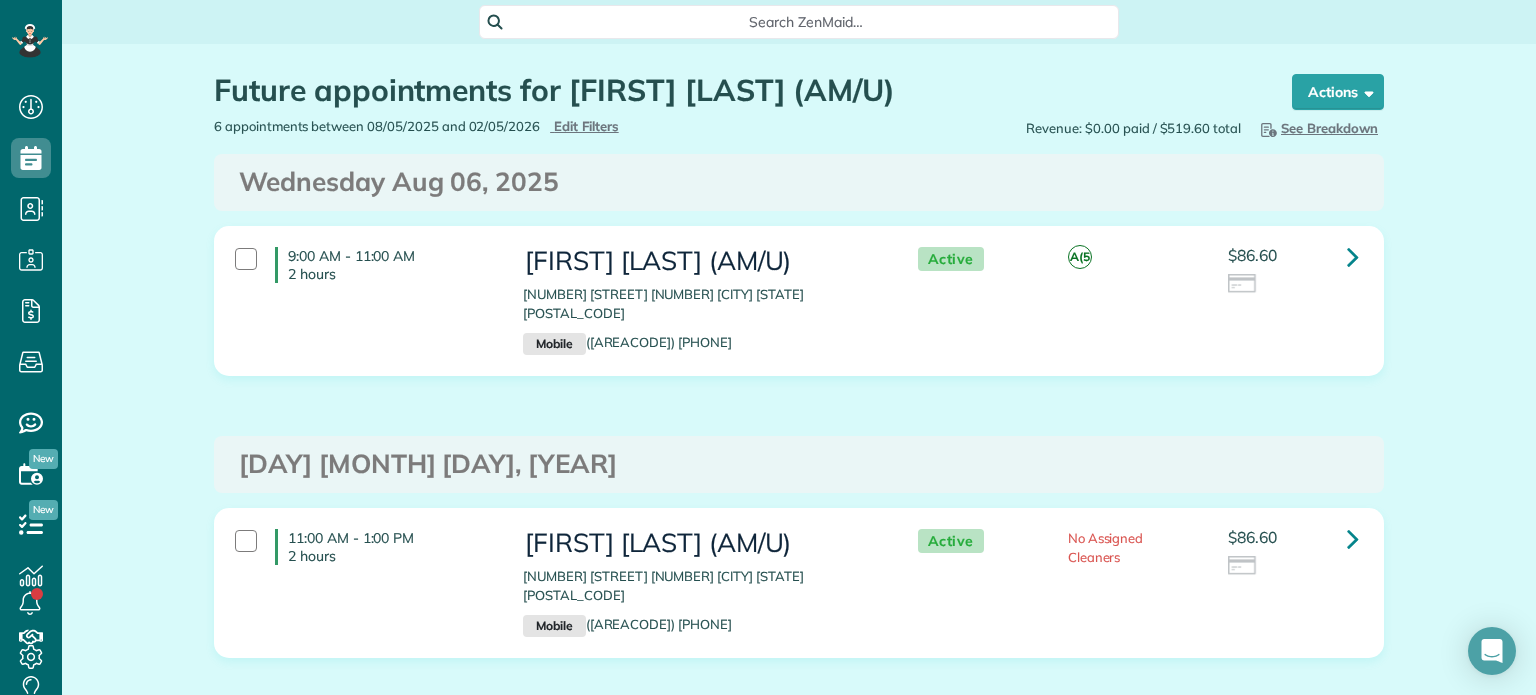 click on "Future appointments for Andrew Zakrzewski (AM/U)
the List View [2 min]
Schedule Changes
Actions
Create Appointment
Create Task
Clock In/Out
Send Work Orders
Print Route Sheets
Today's Emails/Texts
Export data..
Bulk Actions
Set status to: Active
Set status to: Cancelled" at bounding box center [799, 80] 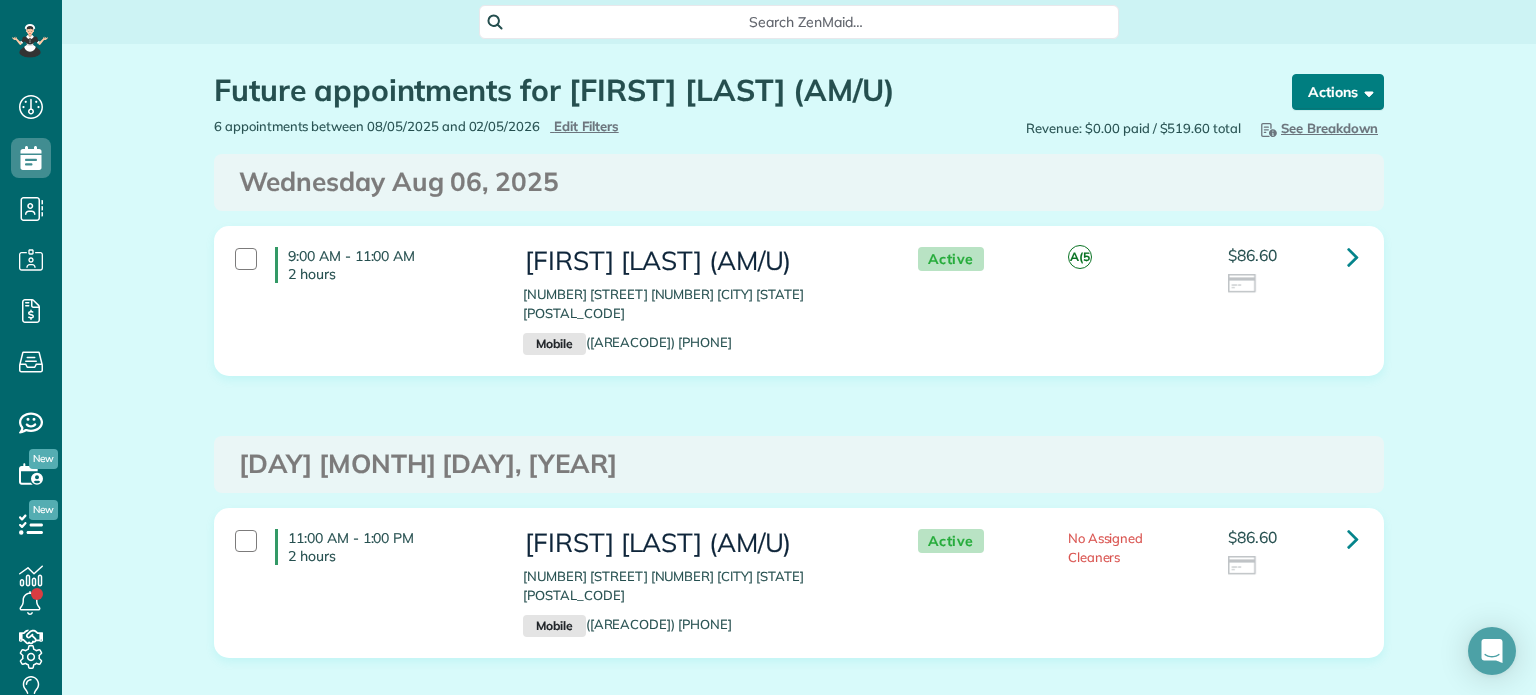 click on "Actions" at bounding box center [1338, 92] 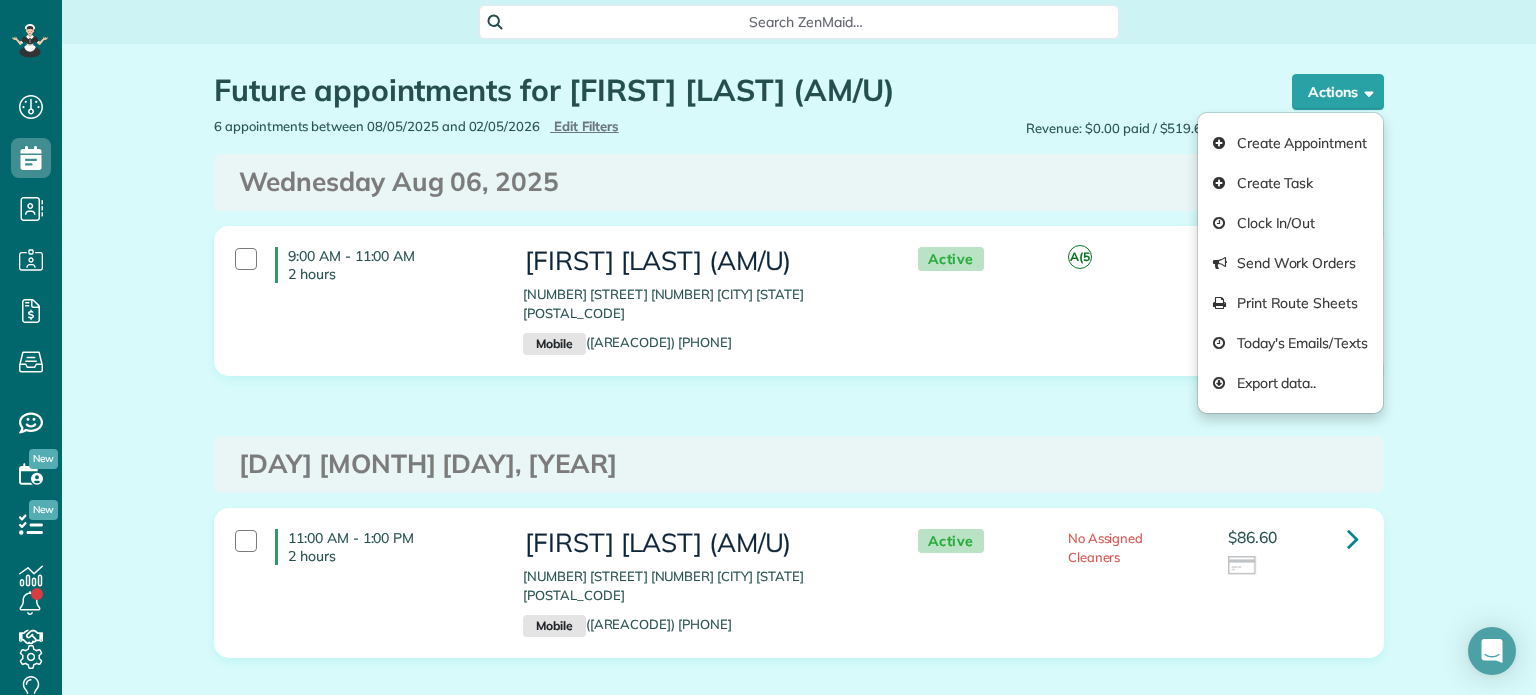 click on "Wednesday Aug 06, 2025" at bounding box center (799, 182) 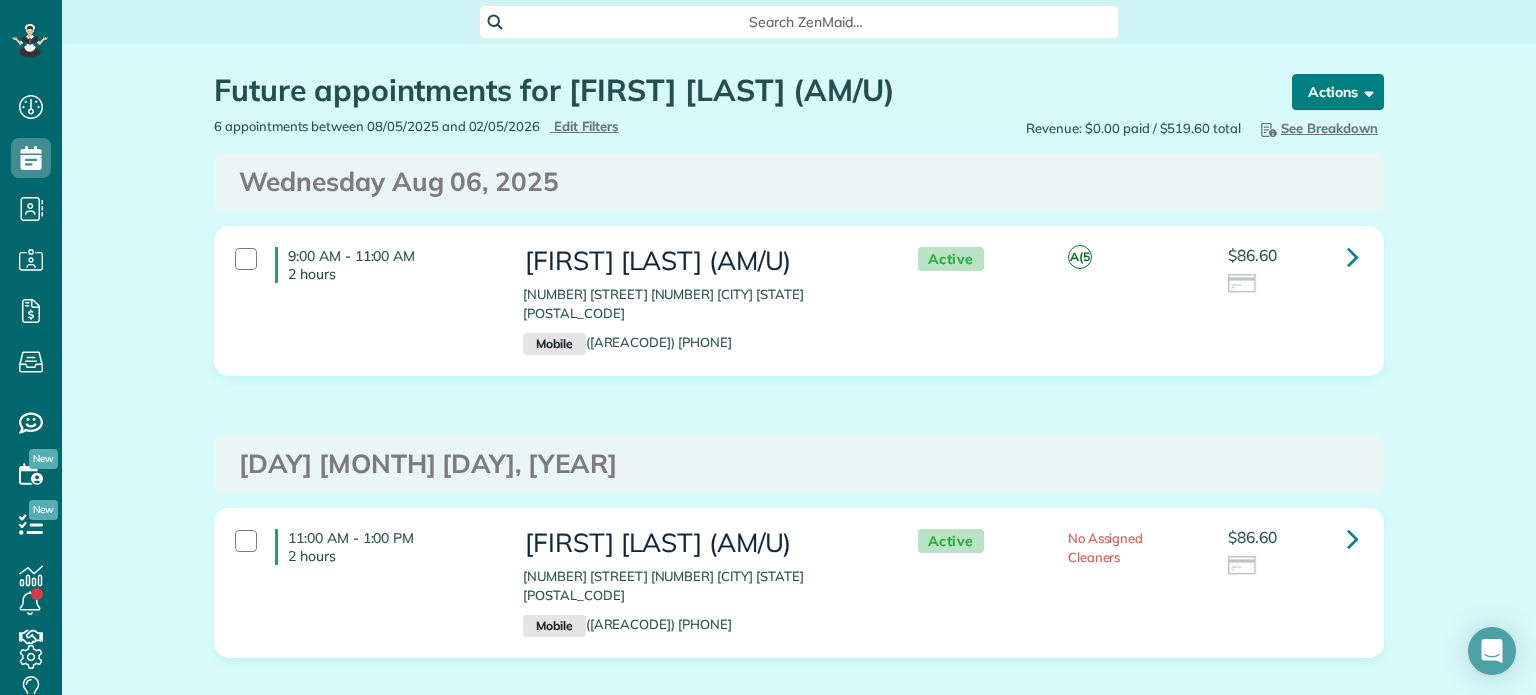 click on "Actions" at bounding box center [1338, 92] 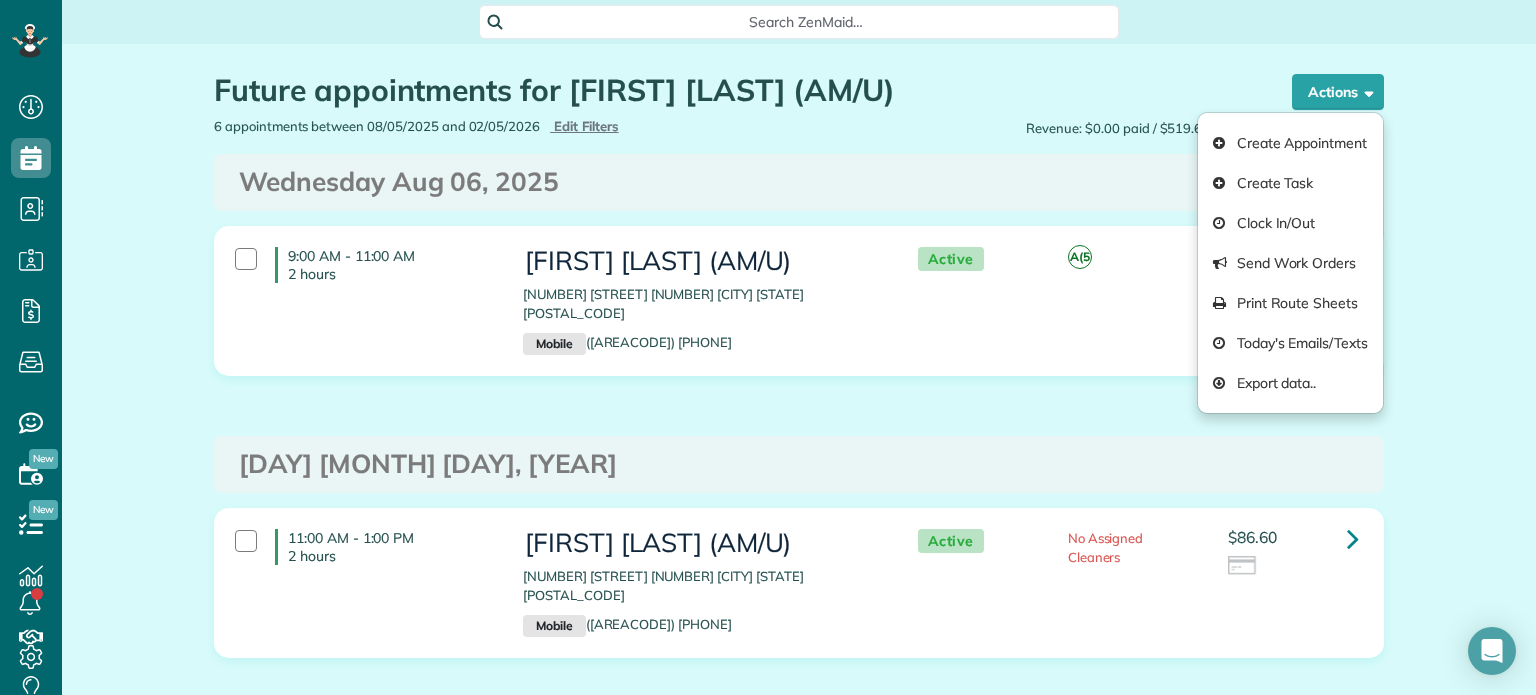 click on "Wednesday Aug 06, 2025" at bounding box center [799, 182] 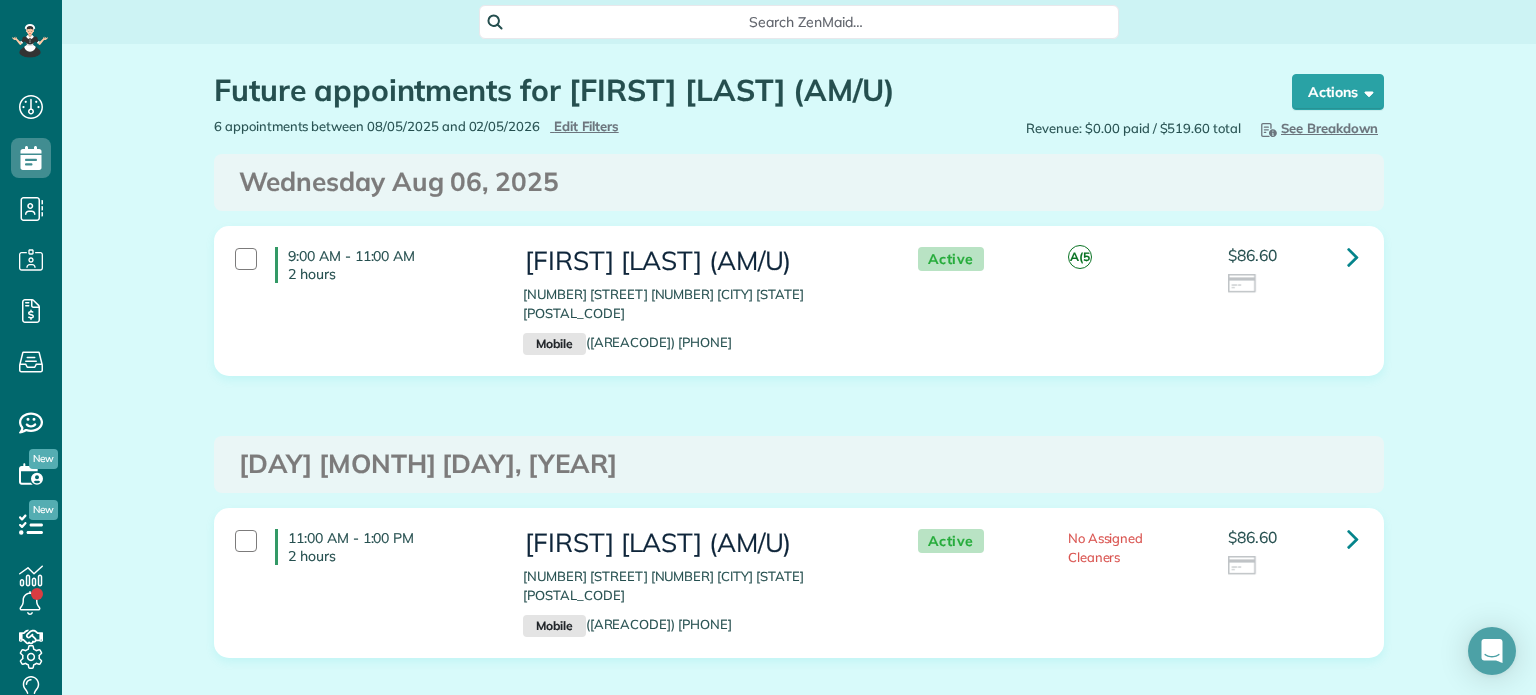 drag, startPoint x: 518, startPoint y: 269, endPoint x: 751, endPoint y: 259, distance: 233.2145 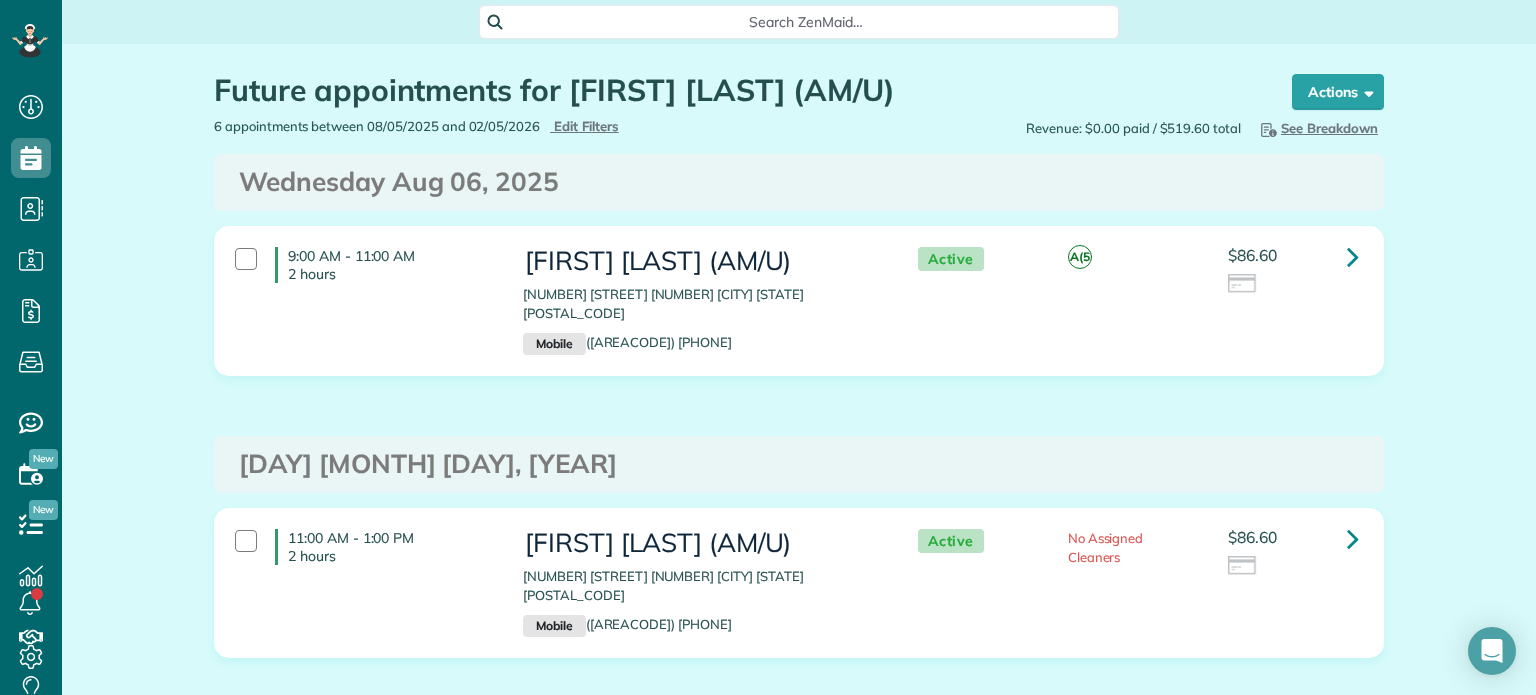 click on "Andrew Zakrzewski (AM/U)" at bounding box center (700, 261) 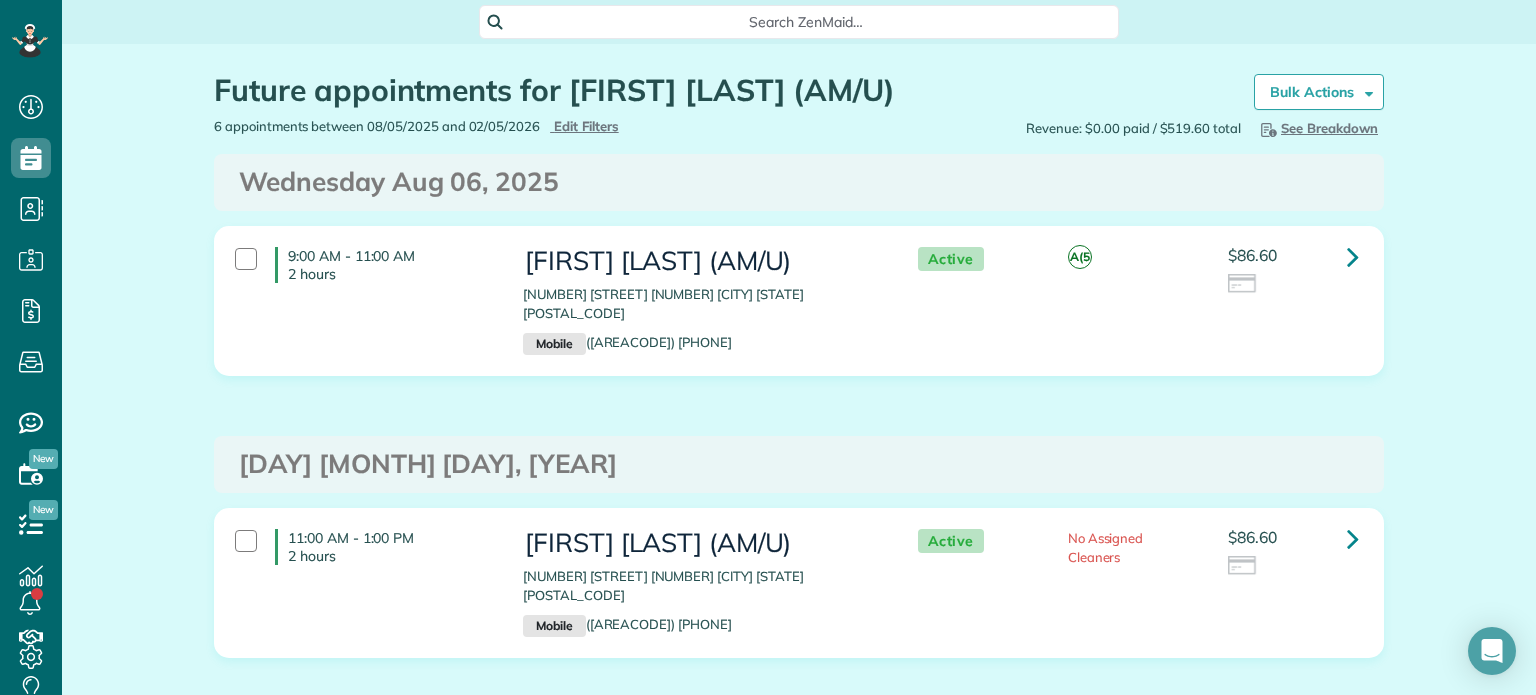 copy on "Andrew Zakrzewsk" 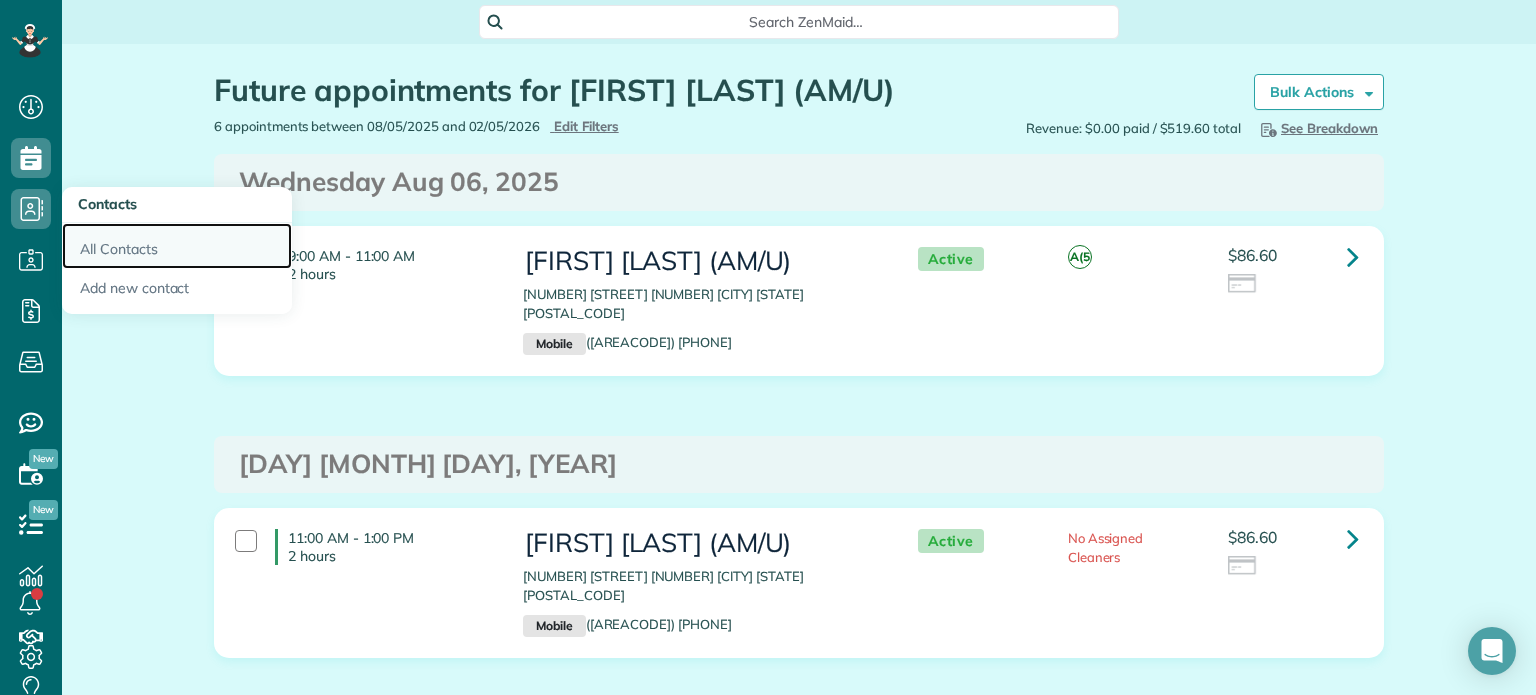click on "All Contacts" at bounding box center [177, 246] 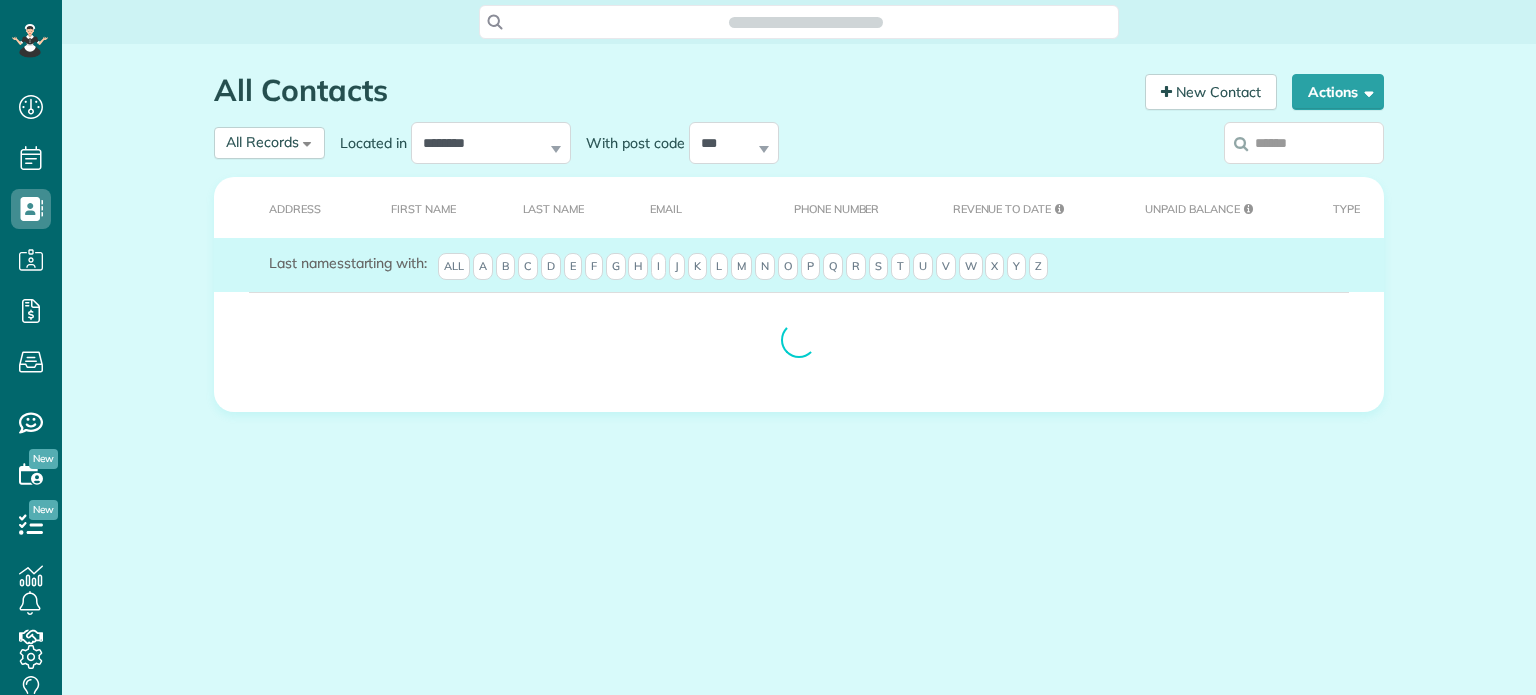 scroll, scrollTop: 0, scrollLeft: 0, axis: both 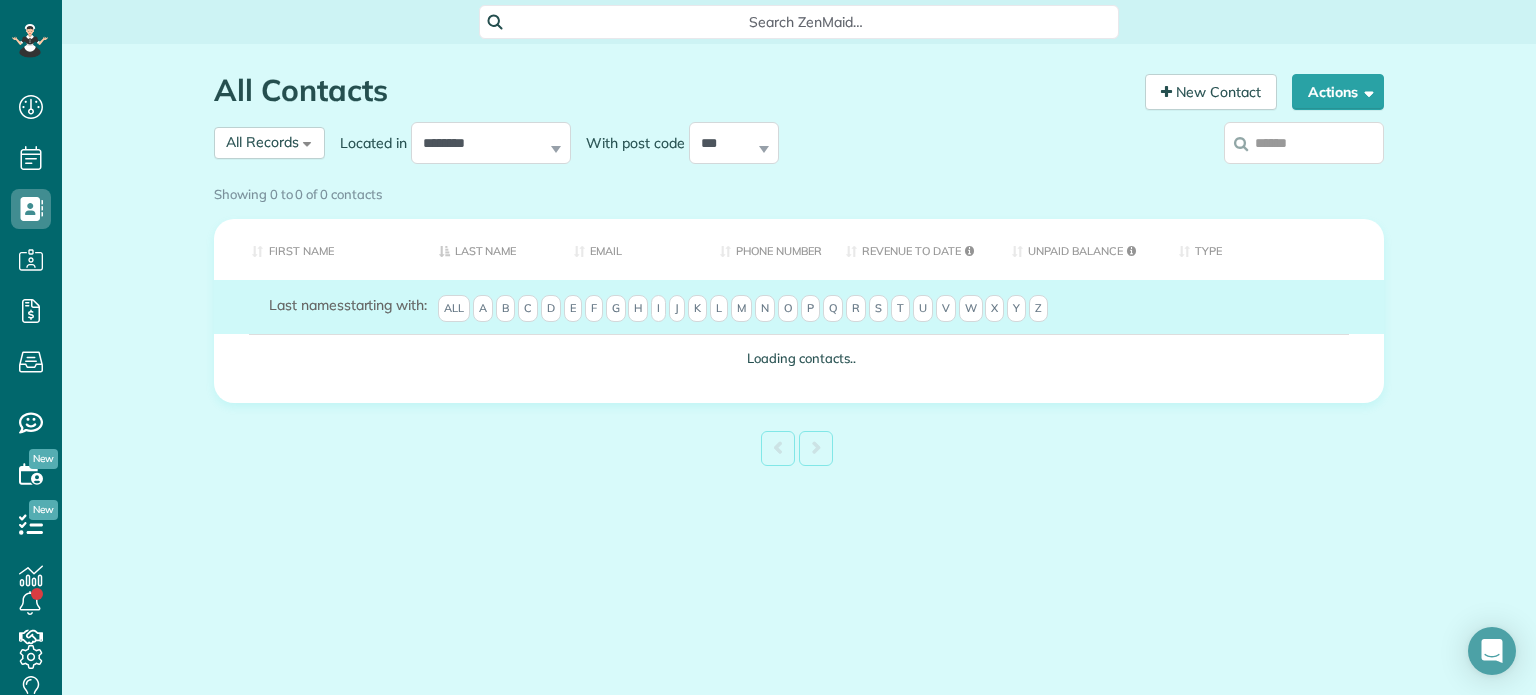 click on "Showing 0 to 0 of 0 contacts" at bounding box center (799, 194) 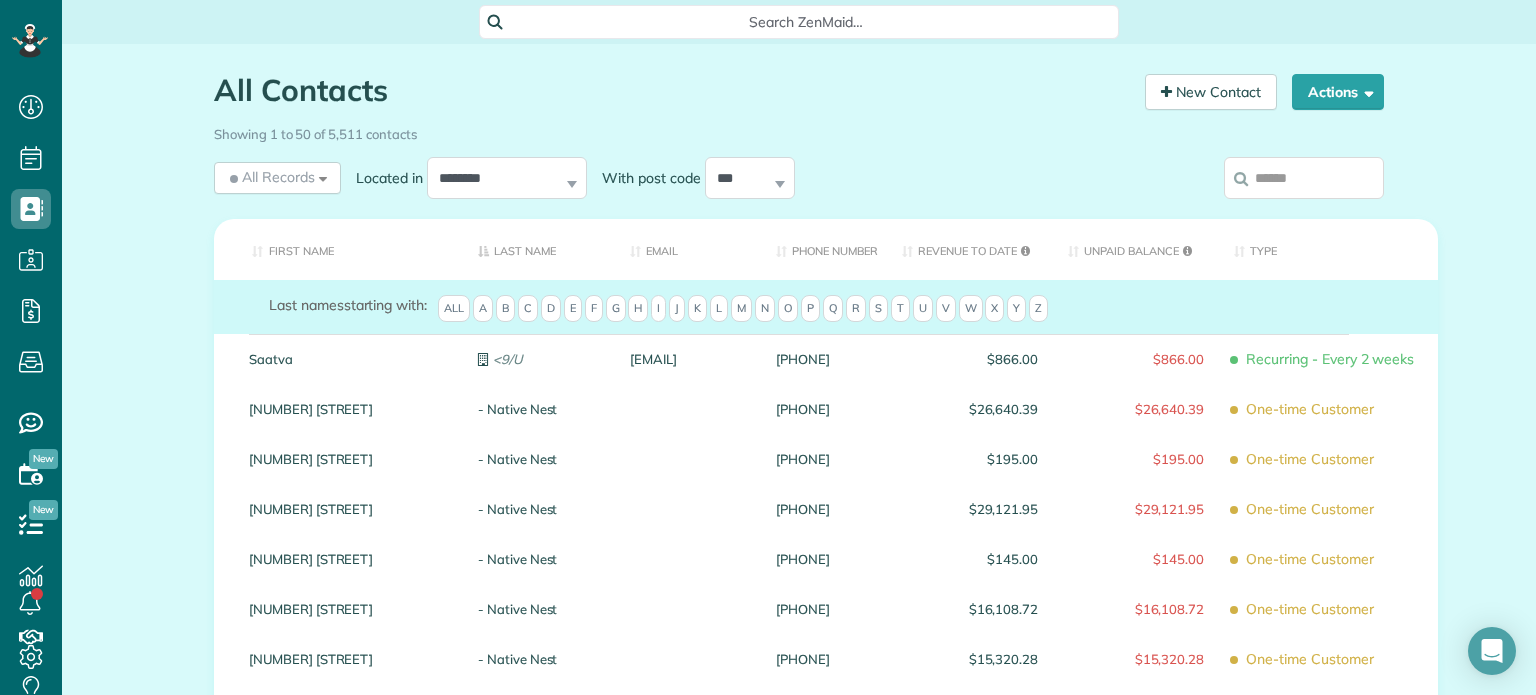 click on "**********" at bounding box center [649, 178] 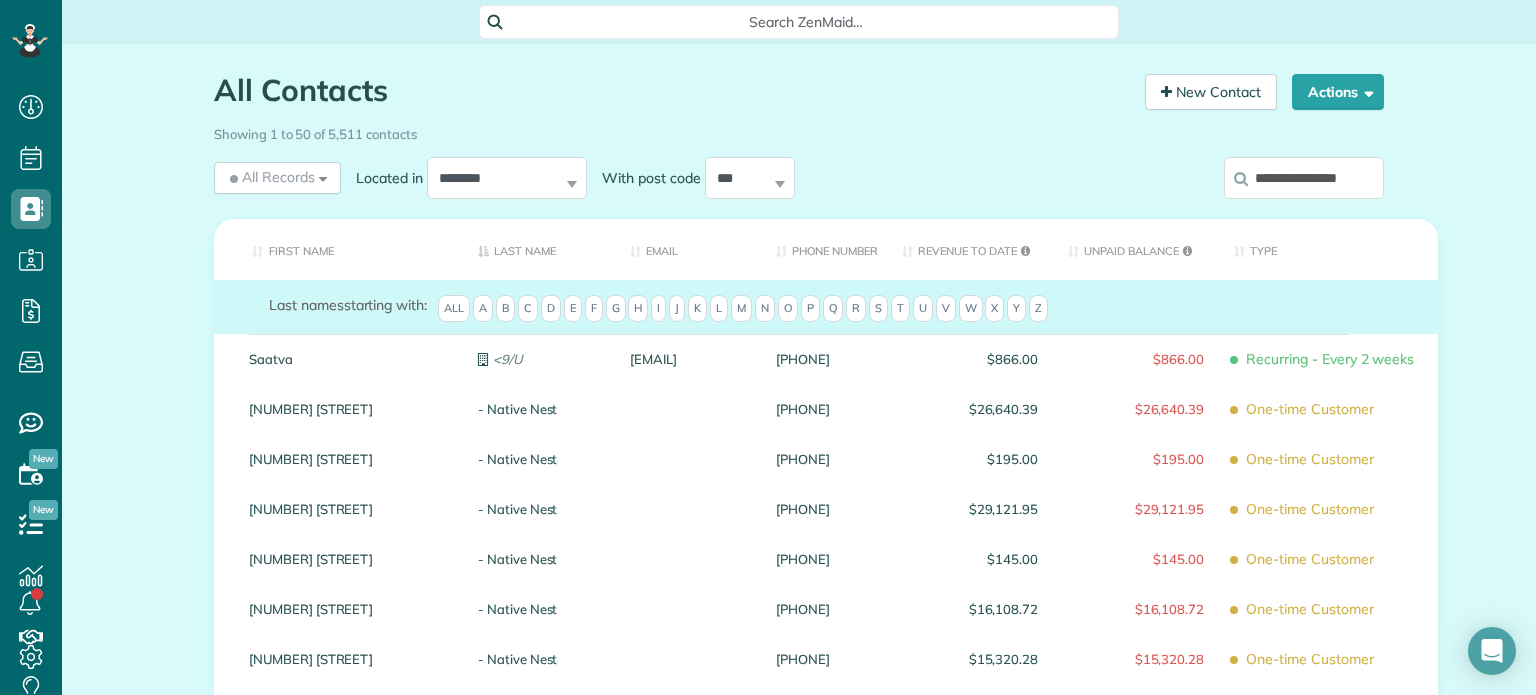 scroll, scrollTop: 0, scrollLeft: 15, axis: horizontal 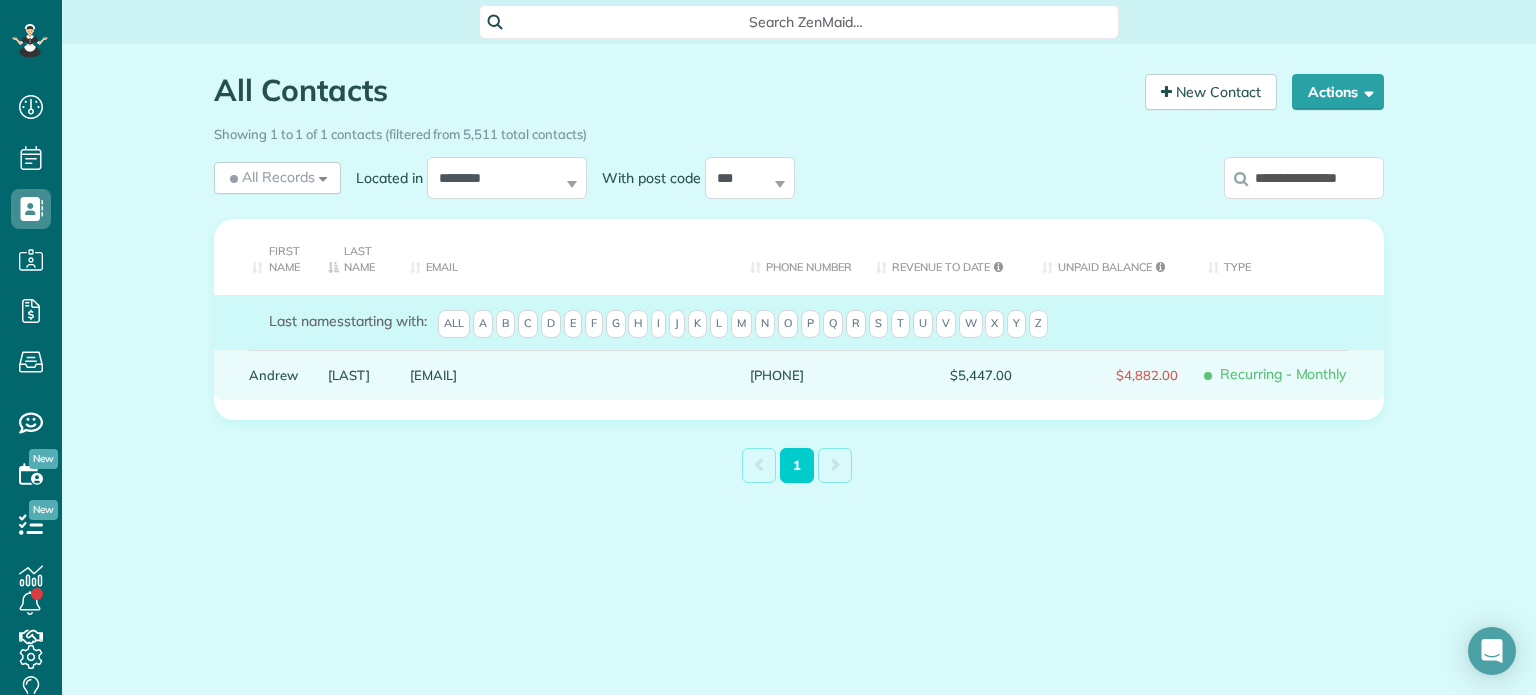 type on "**********" 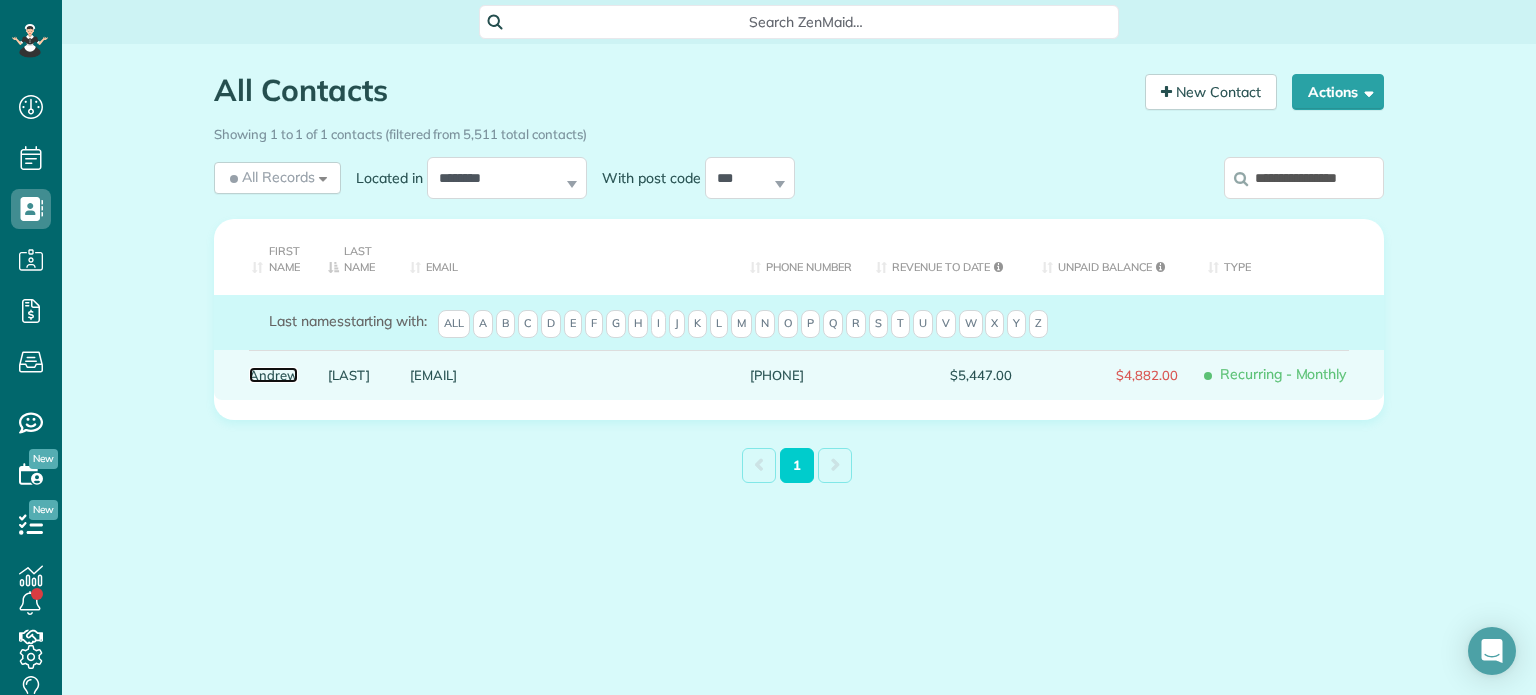 click on "Andrew" at bounding box center [273, 375] 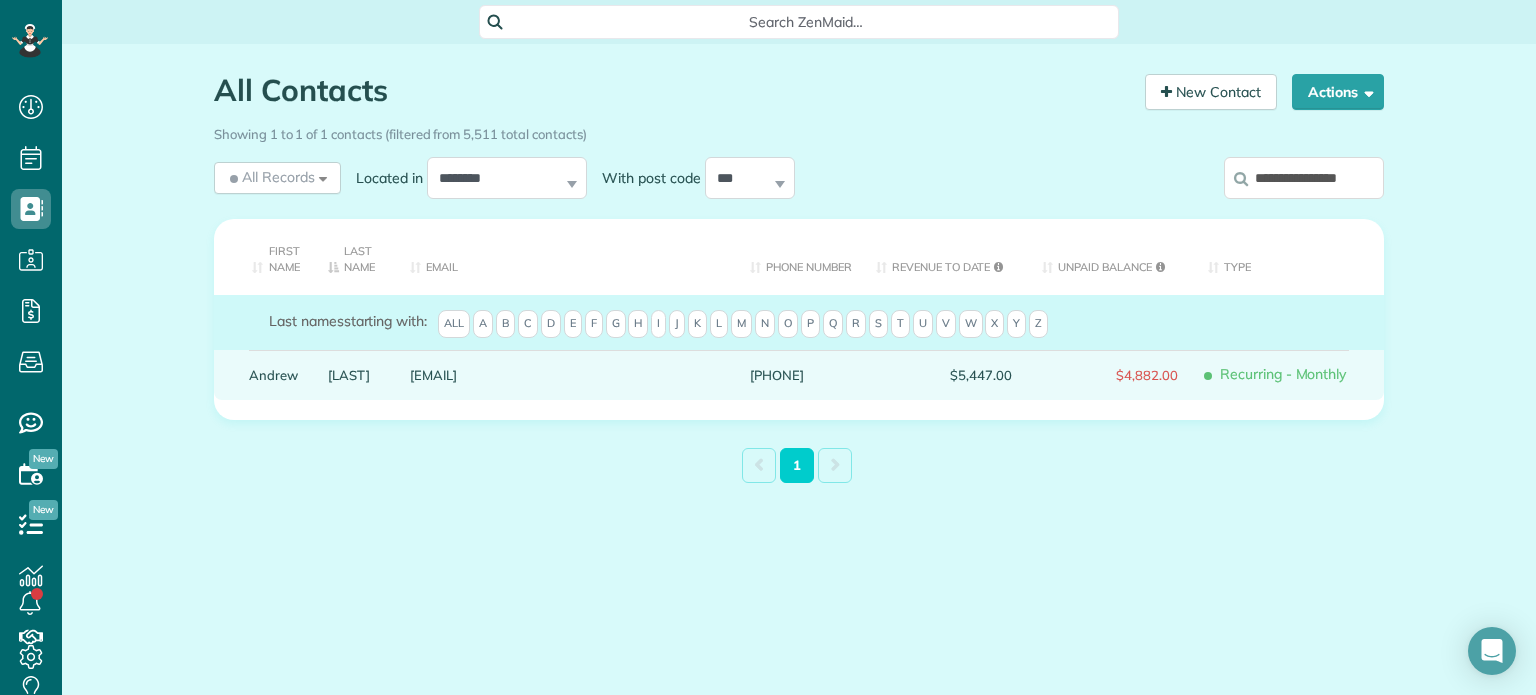 scroll, scrollTop: 0, scrollLeft: 0, axis: both 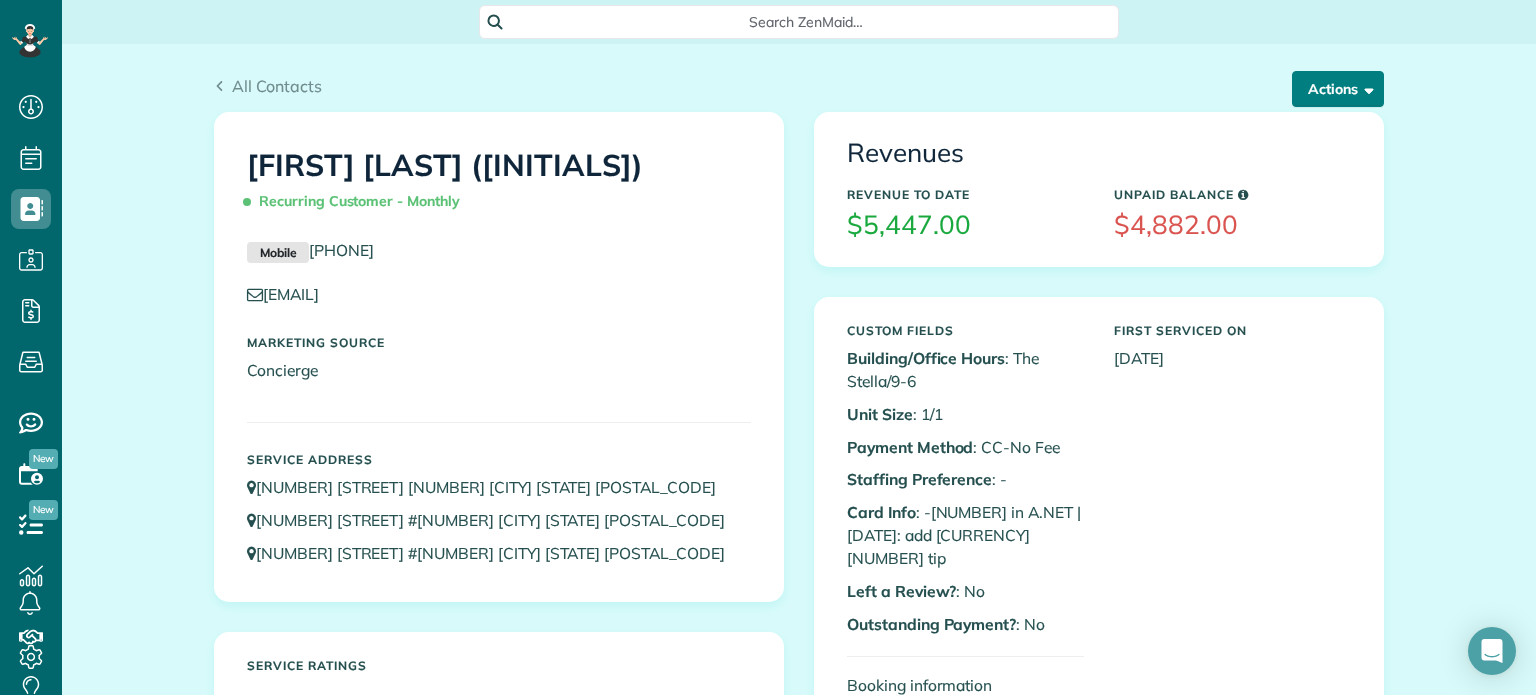 click at bounding box center [1365, 88] 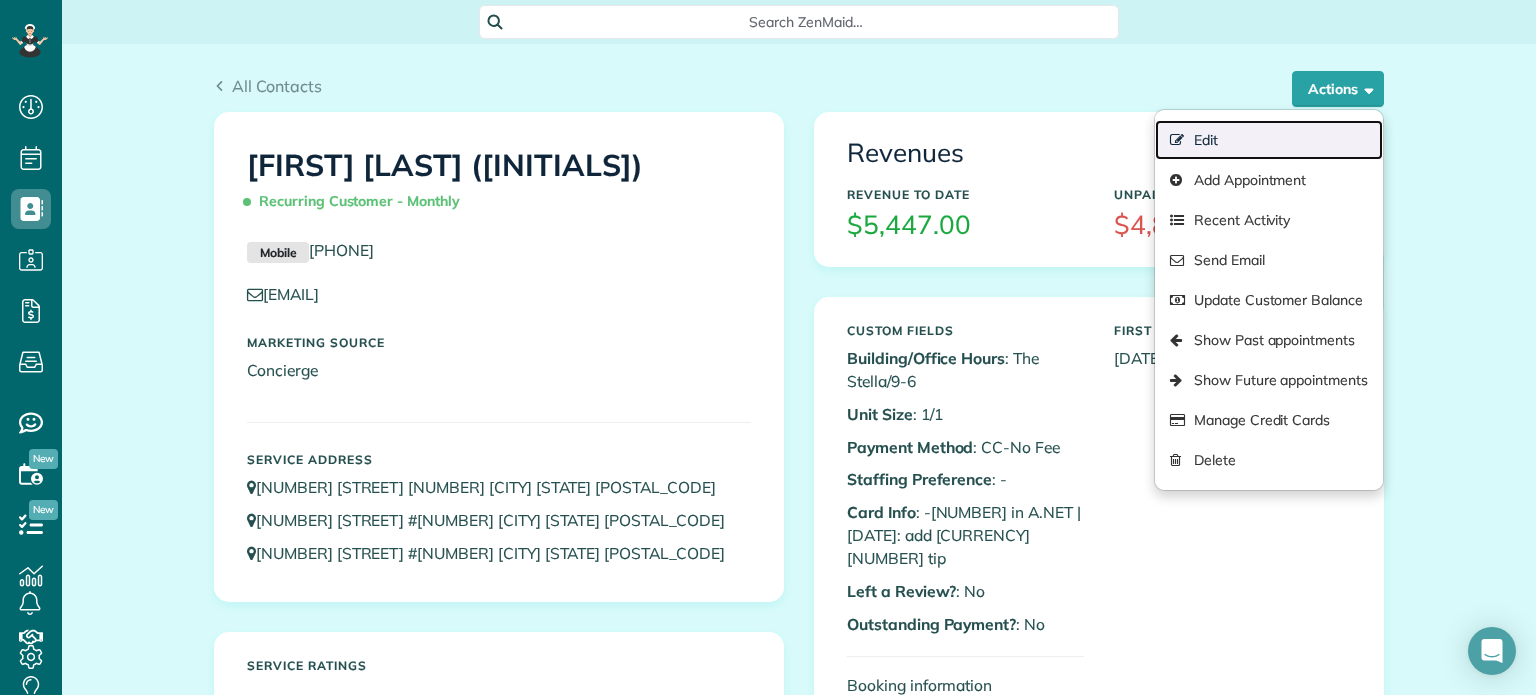 click on "Edit" at bounding box center (1269, 140) 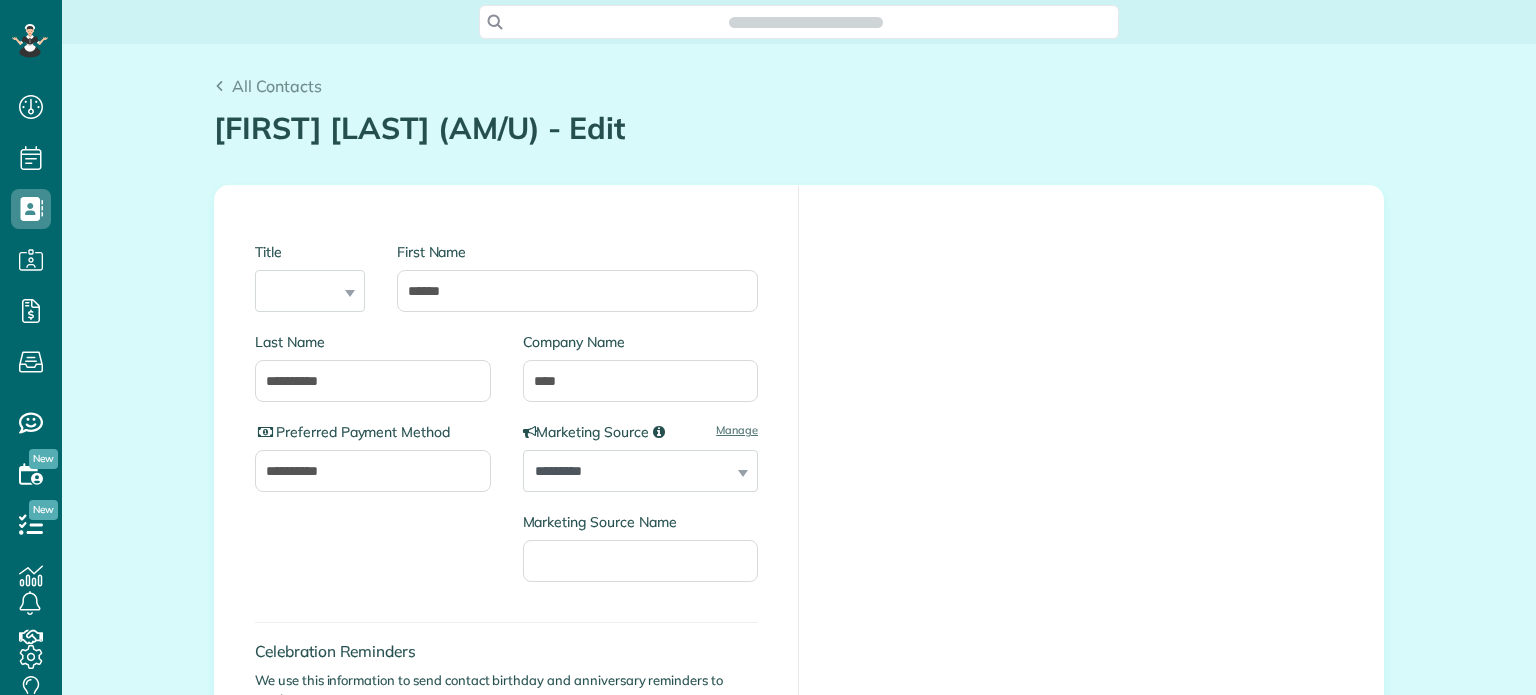scroll, scrollTop: 0, scrollLeft: 0, axis: both 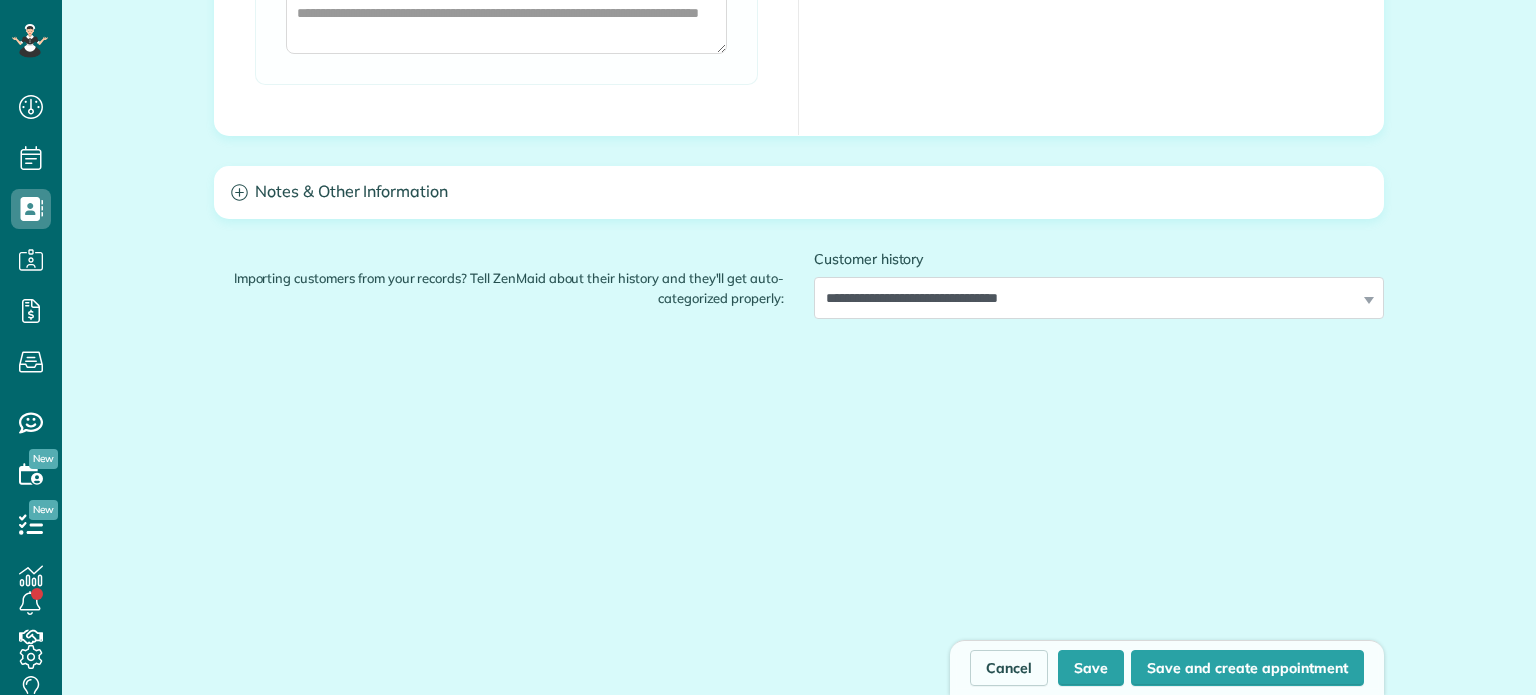 type on "**********" 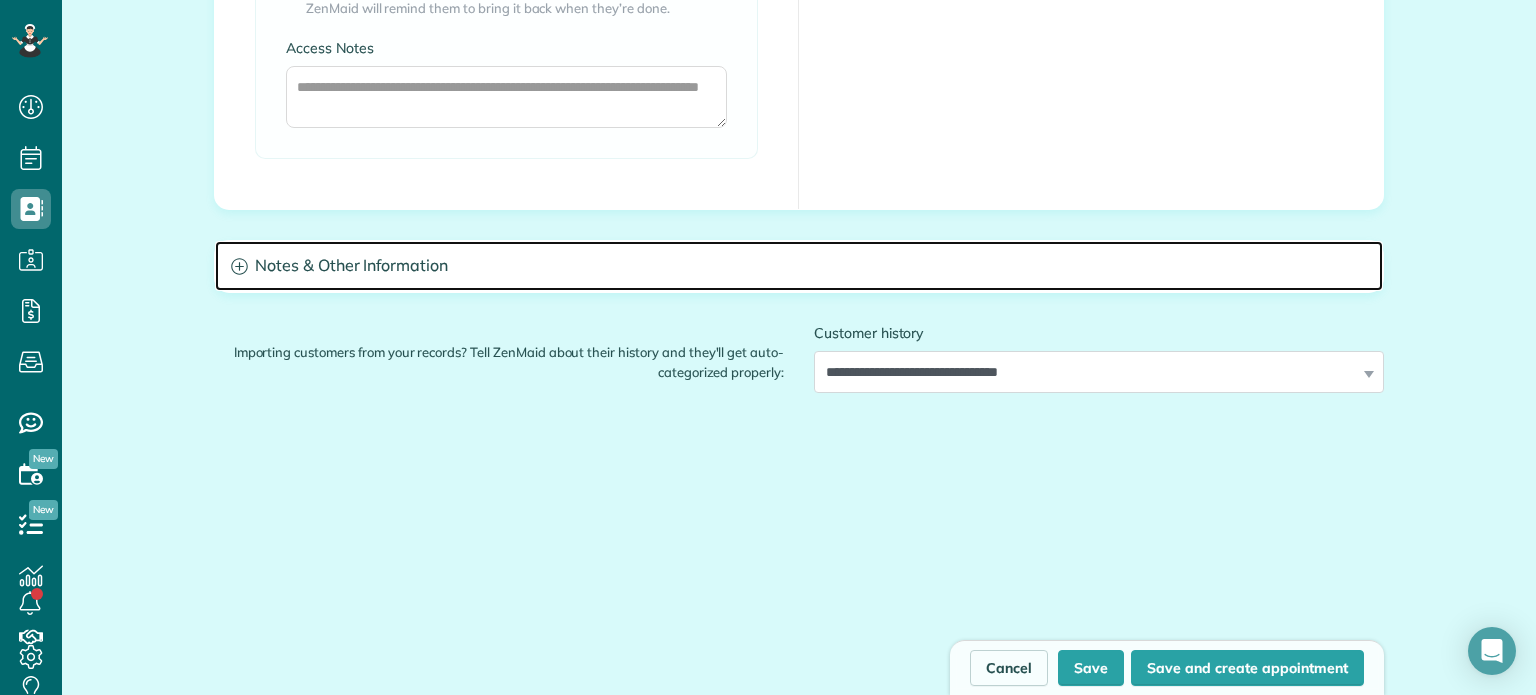 click on "Notes & Other Information" at bounding box center (799, 266) 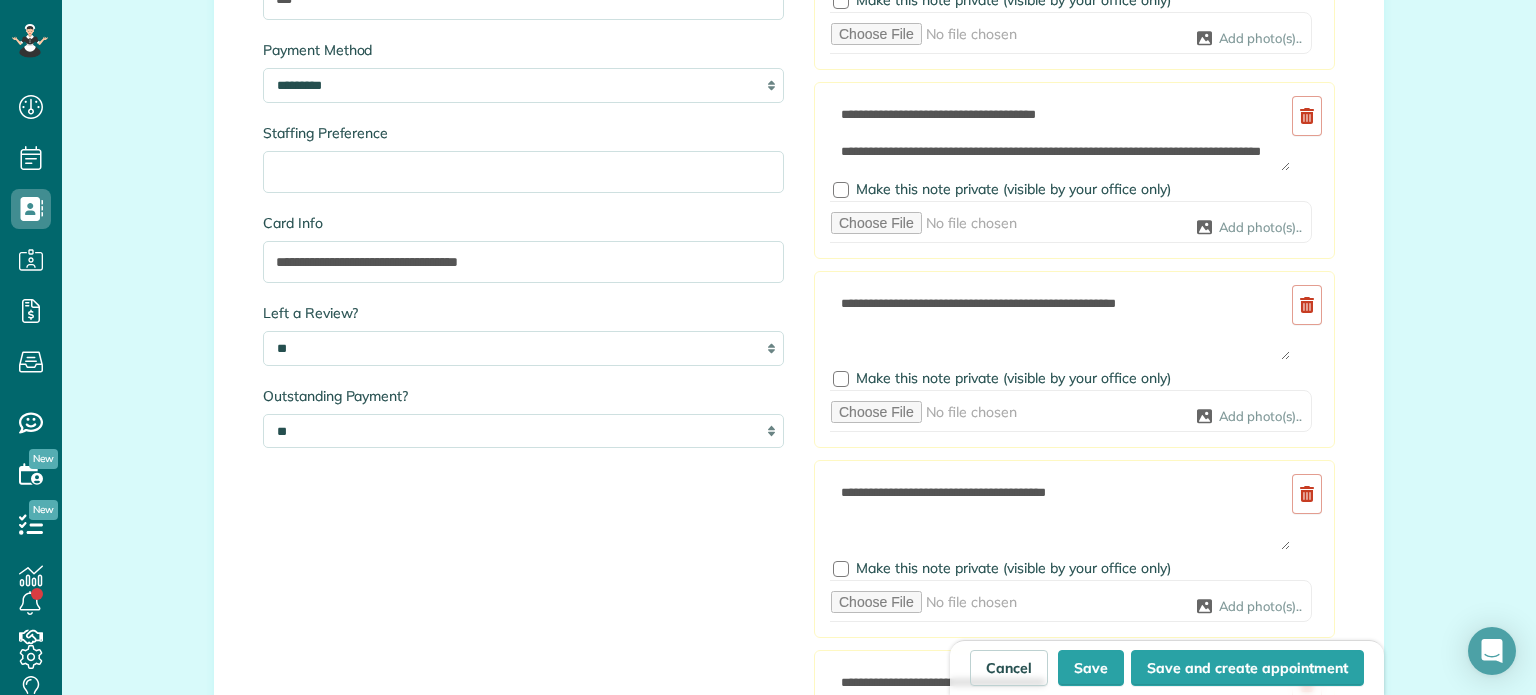 scroll, scrollTop: 3642, scrollLeft: 0, axis: vertical 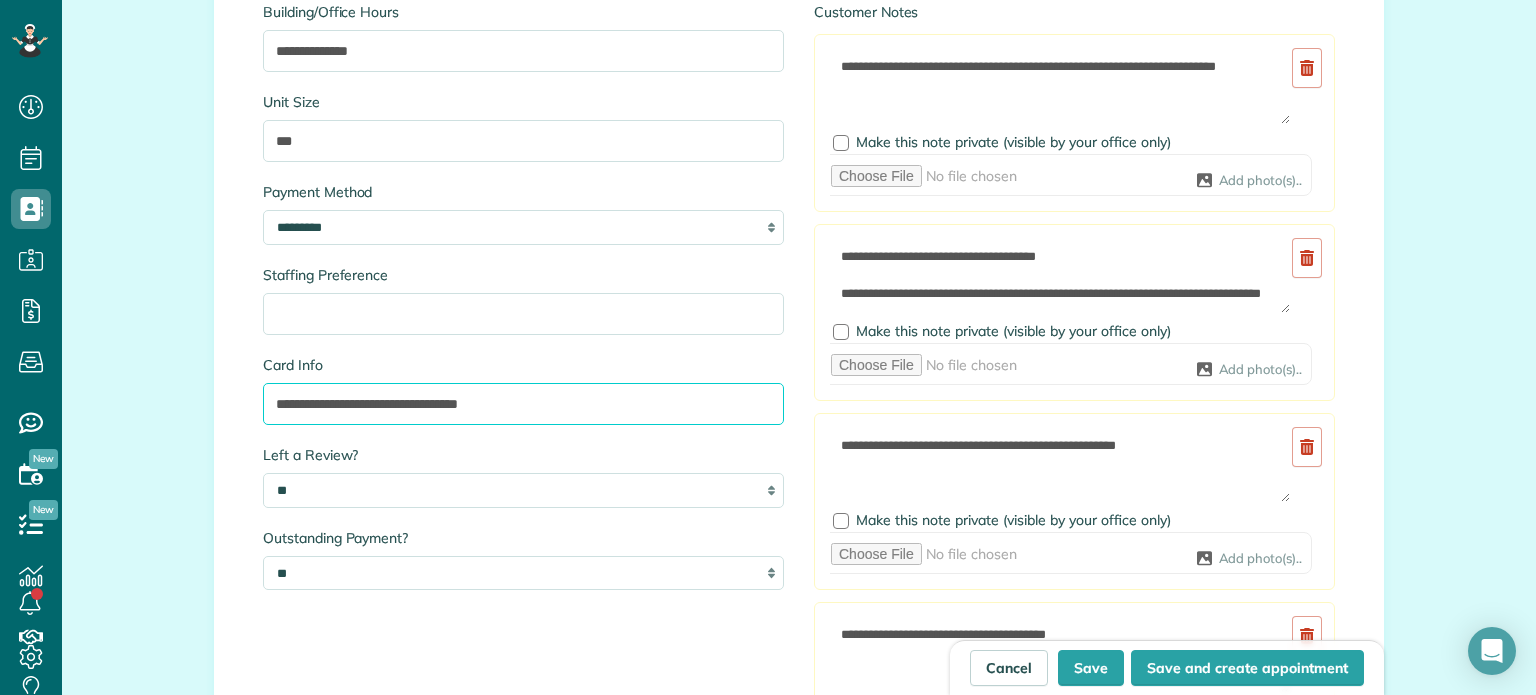 click on "**********" at bounding box center [523, 404] 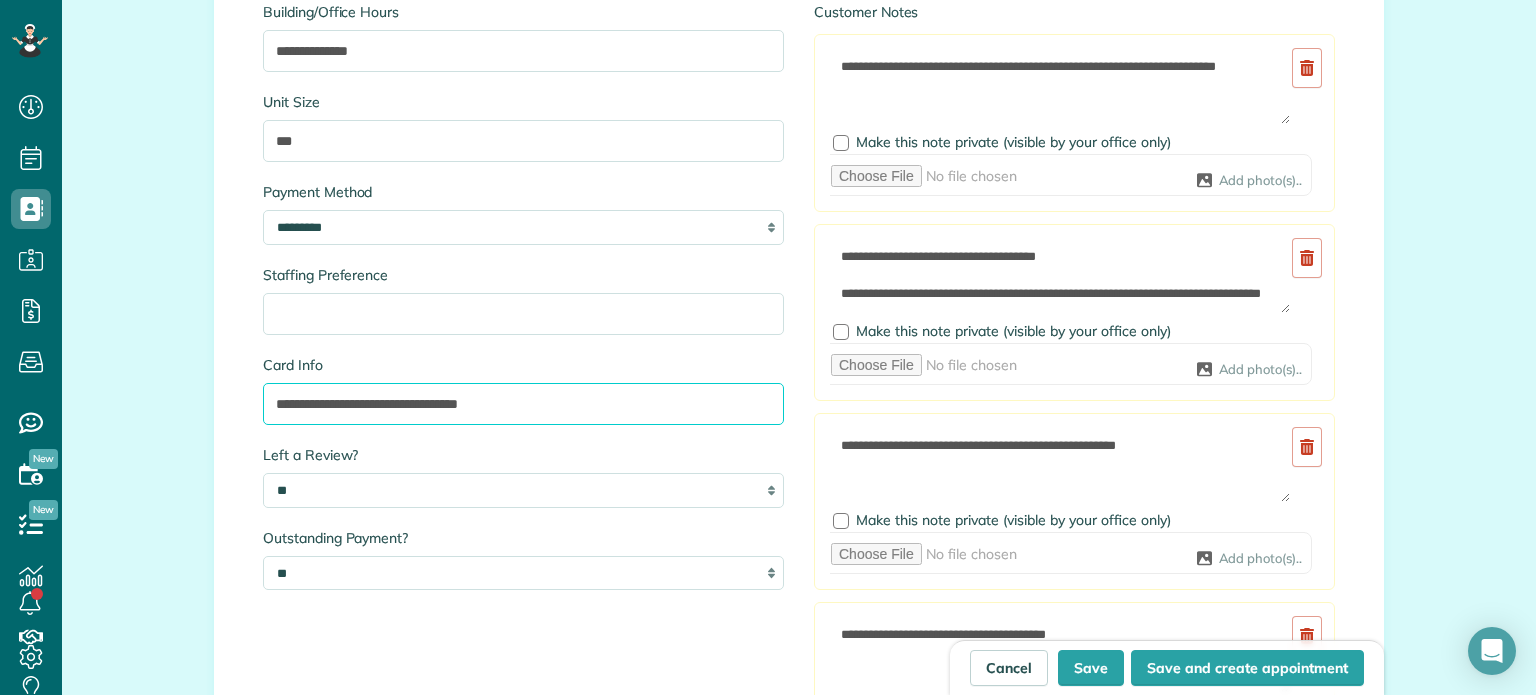 click on "**********" at bounding box center (523, 404) 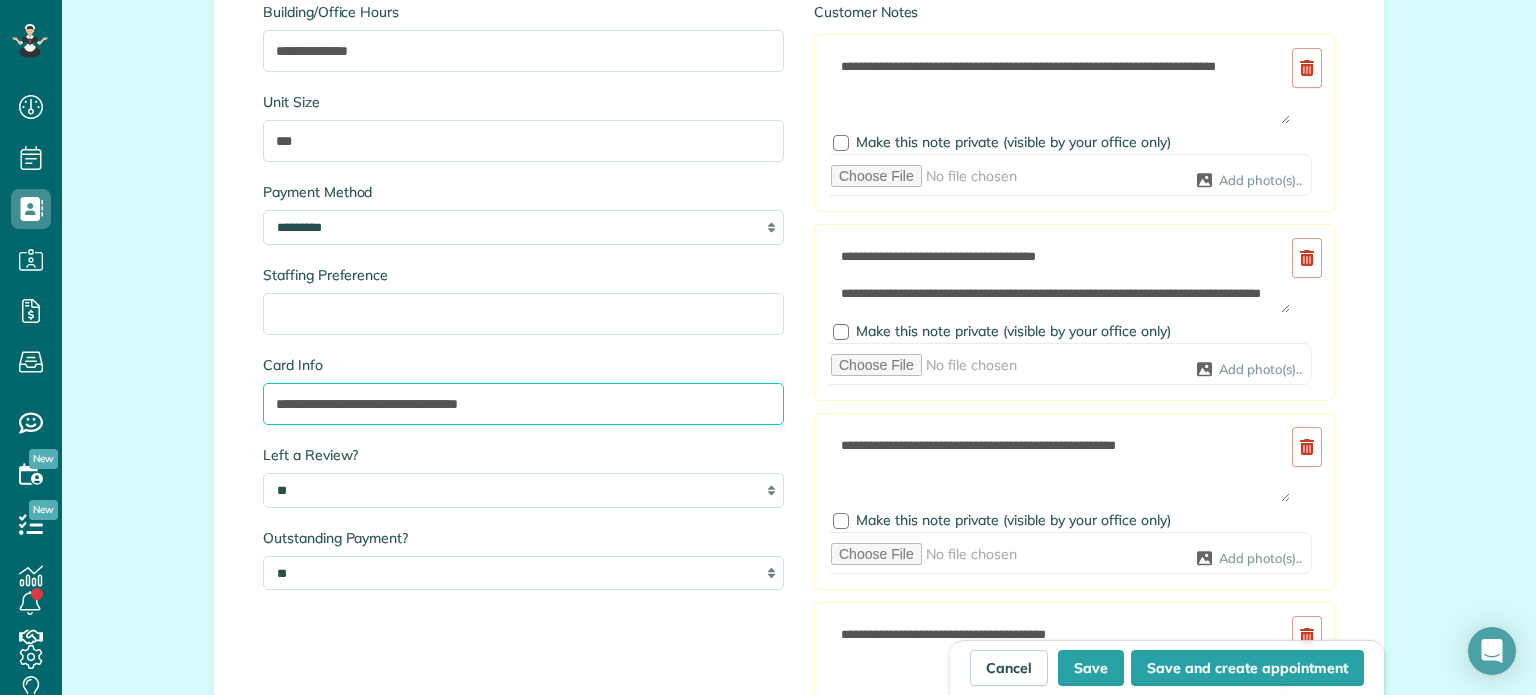 click on "**********" at bounding box center [523, 404] 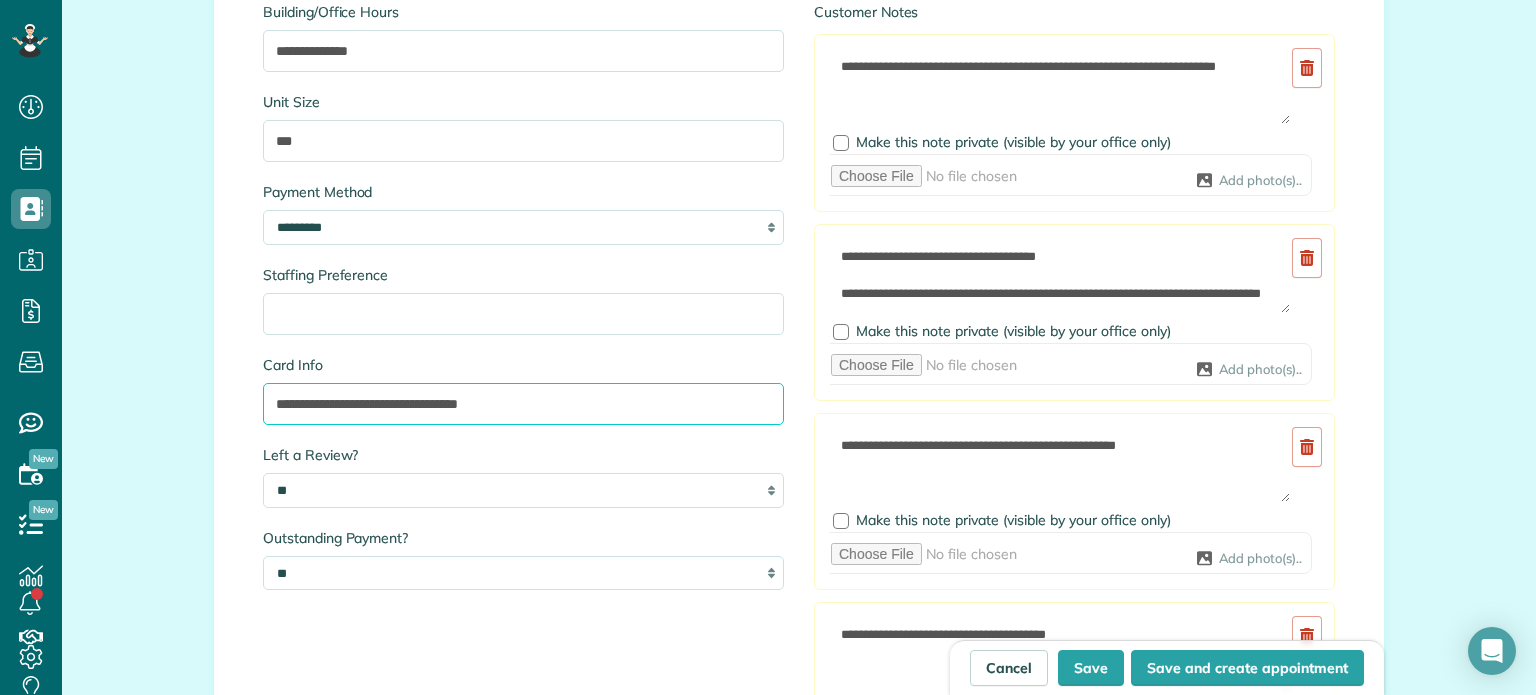 click on "**********" at bounding box center (523, 404) 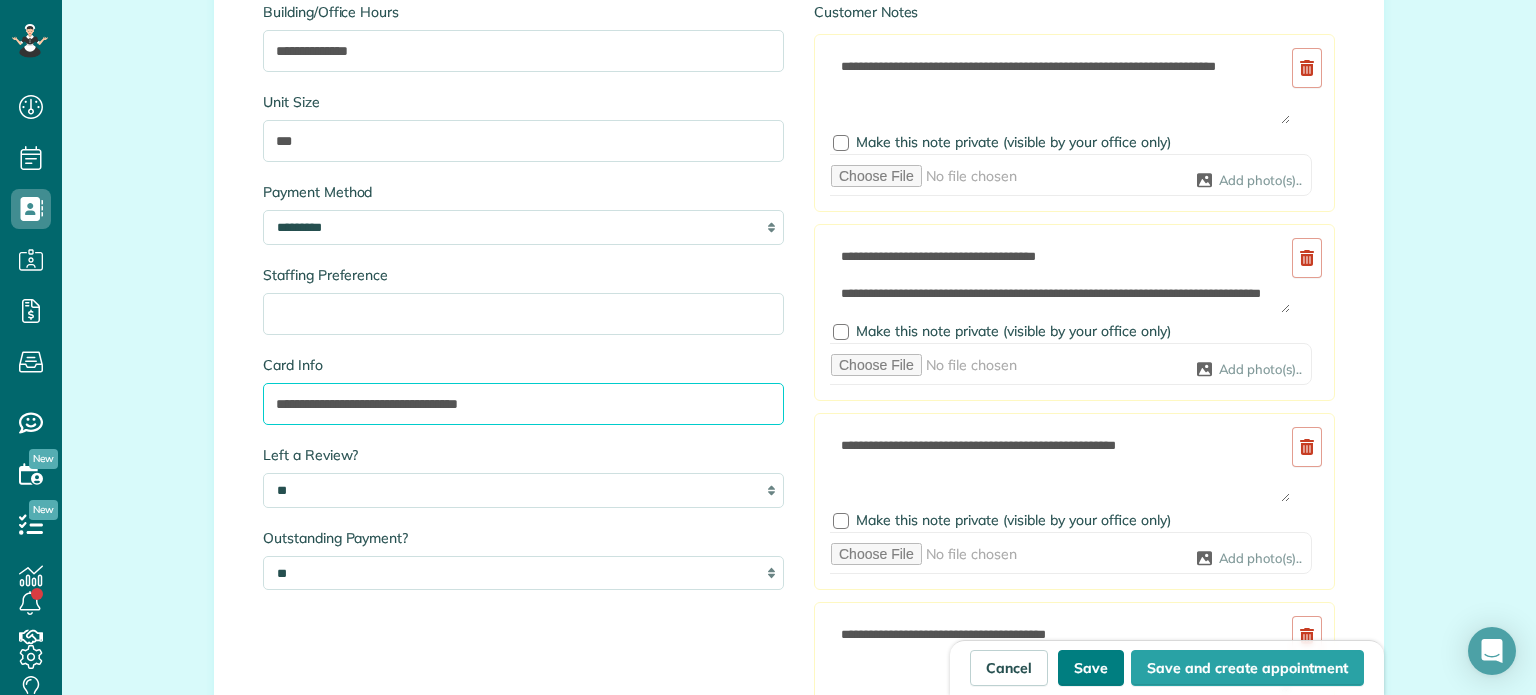 type on "**********" 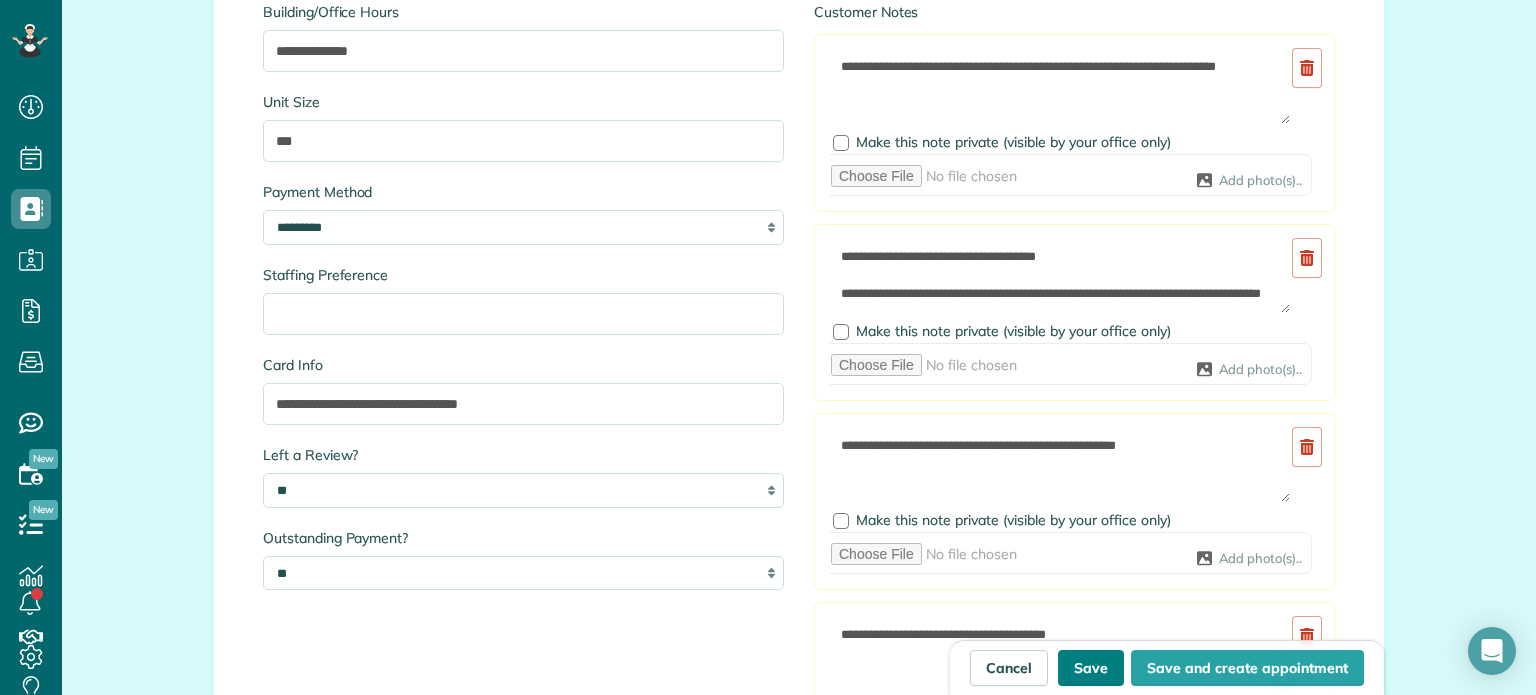click on "Save" at bounding box center (1091, 668) 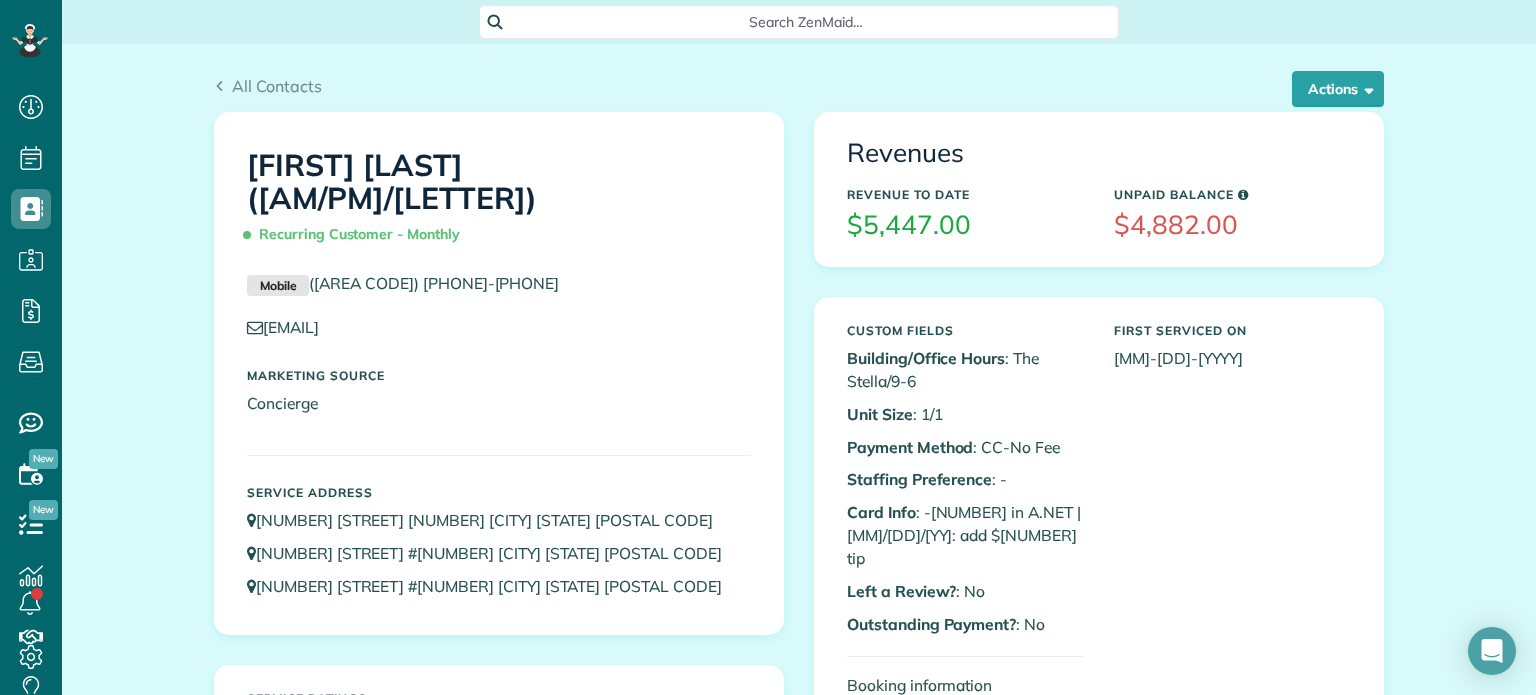 scroll, scrollTop: 0, scrollLeft: 0, axis: both 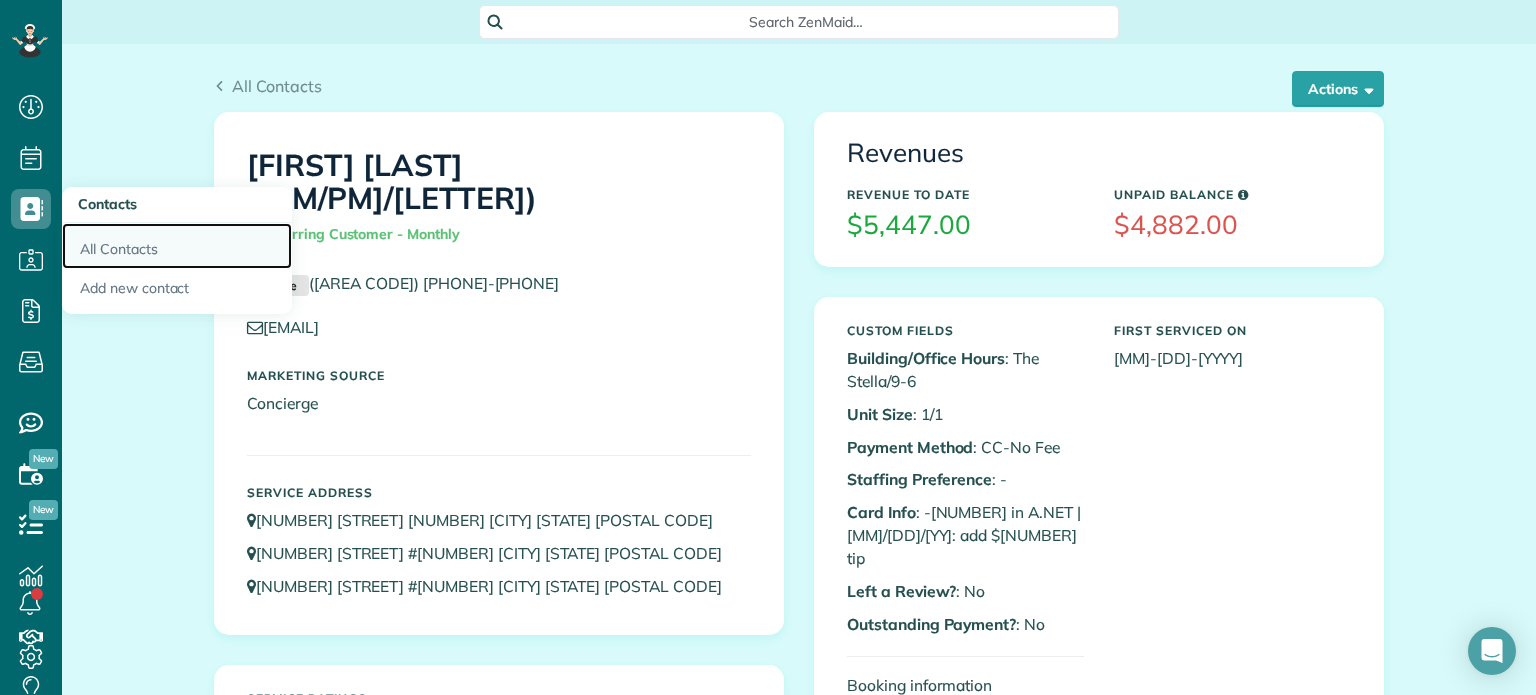 click on "All Contacts" at bounding box center (177, 246) 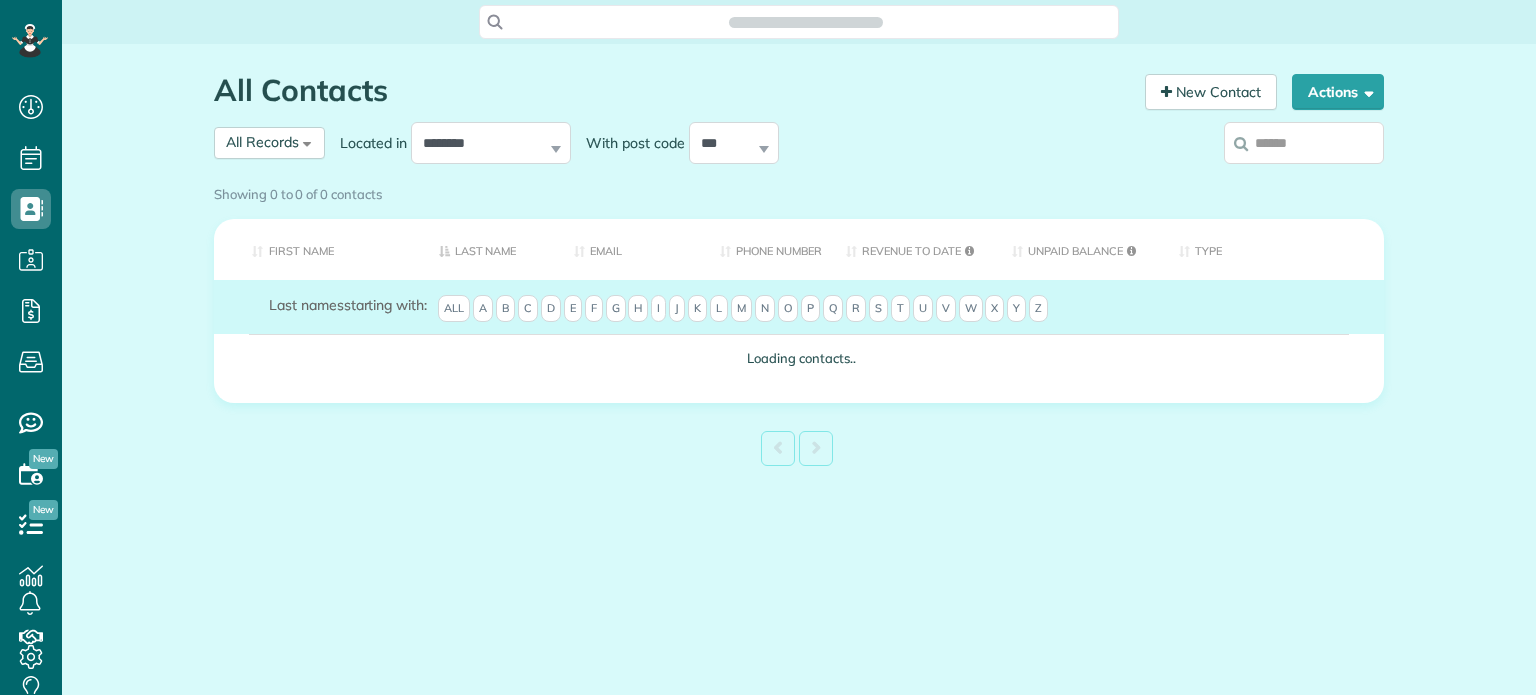 scroll, scrollTop: 0, scrollLeft: 0, axis: both 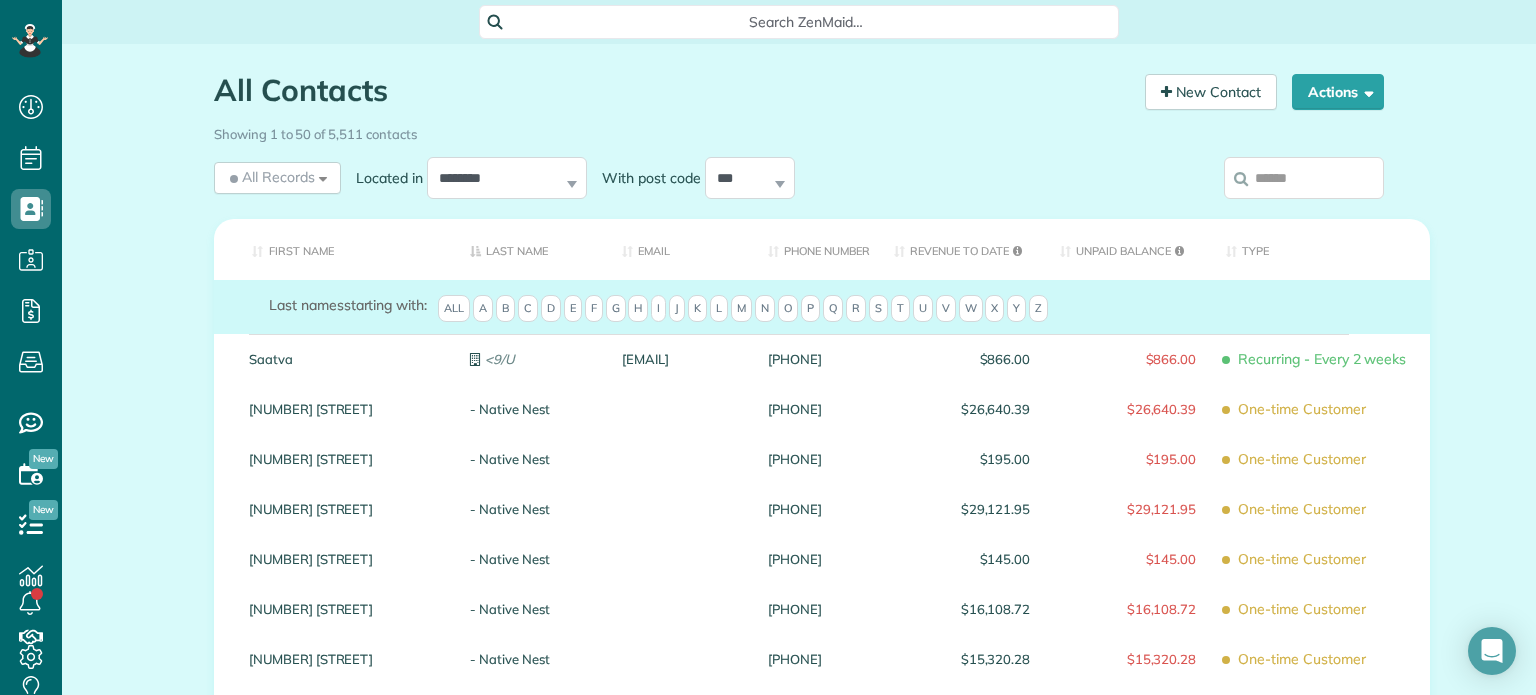 click at bounding box center [1304, 178] 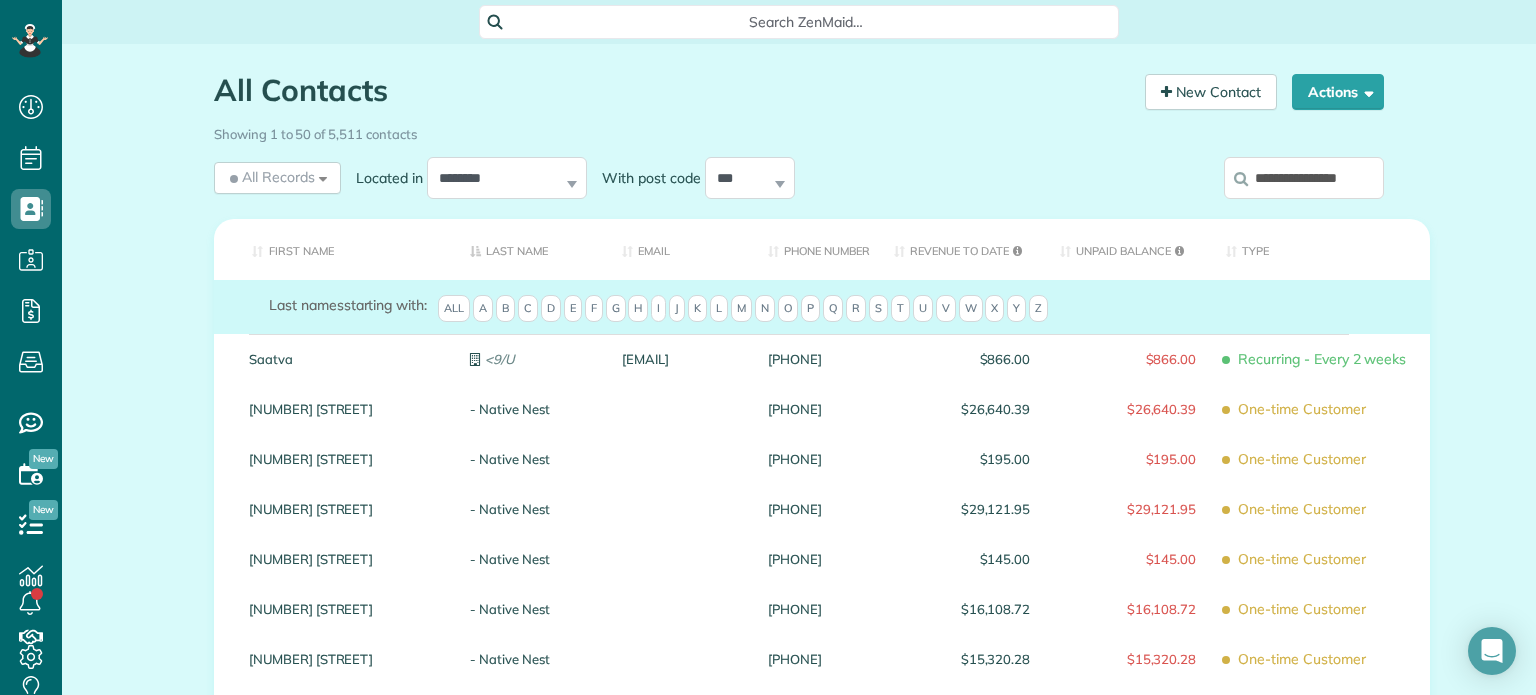 scroll, scrollTop: 0, scrollLeft: 14, axis: horizontal 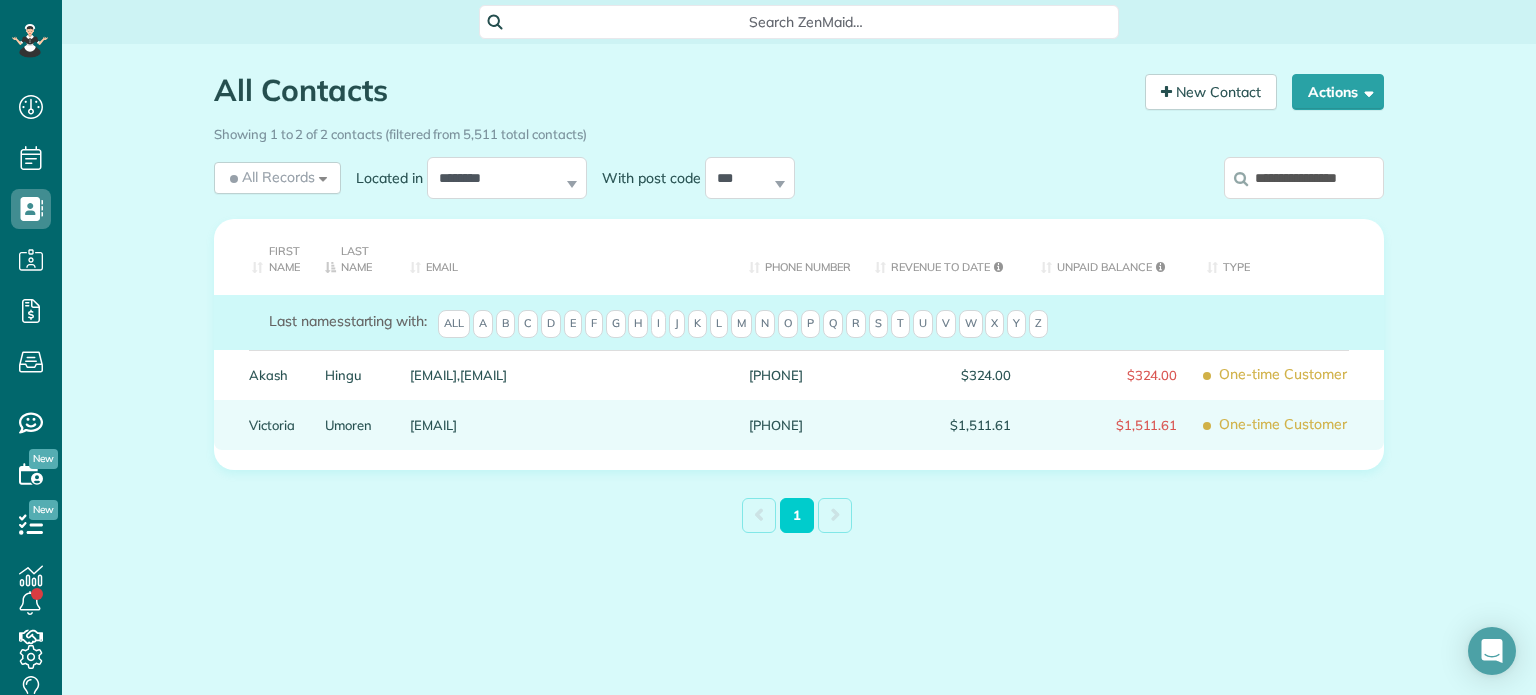 type on "**********" 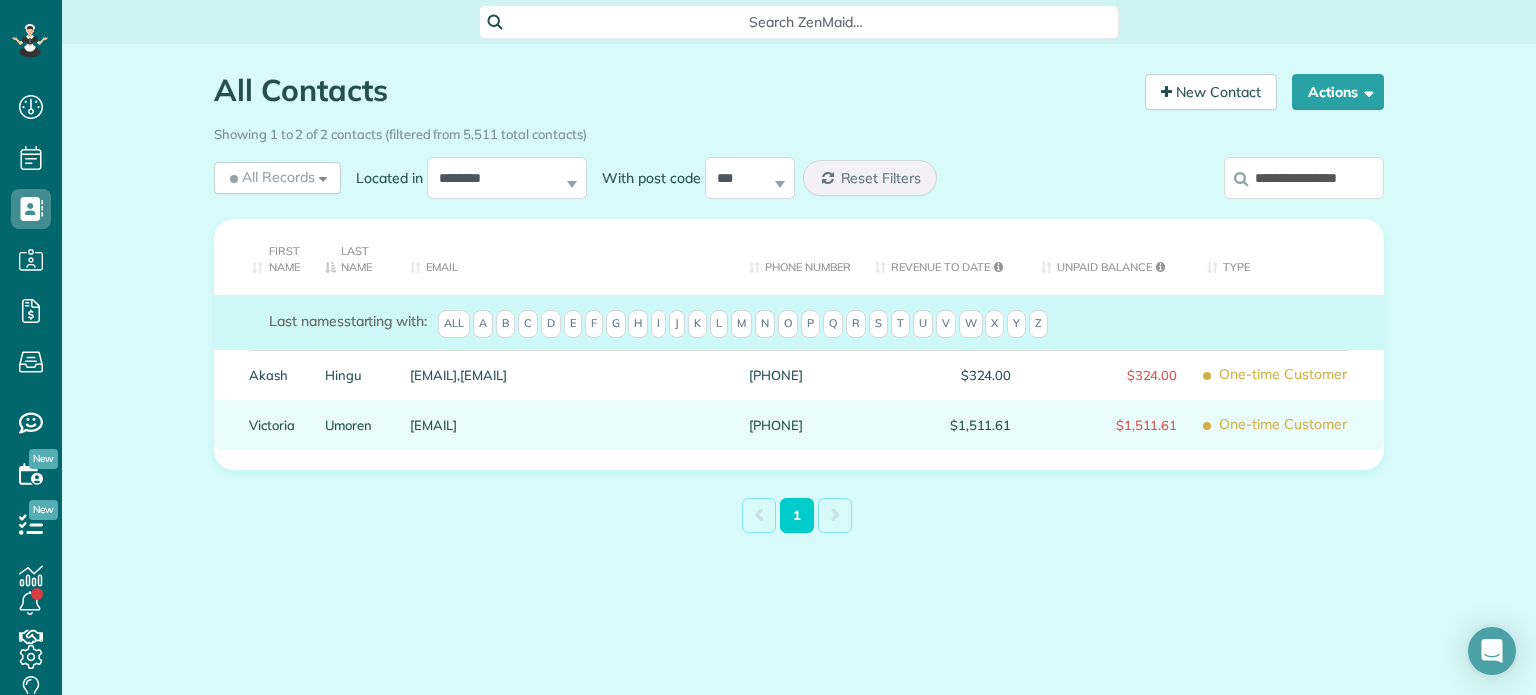 click on "Victoria" at bounding box center (272, 425) 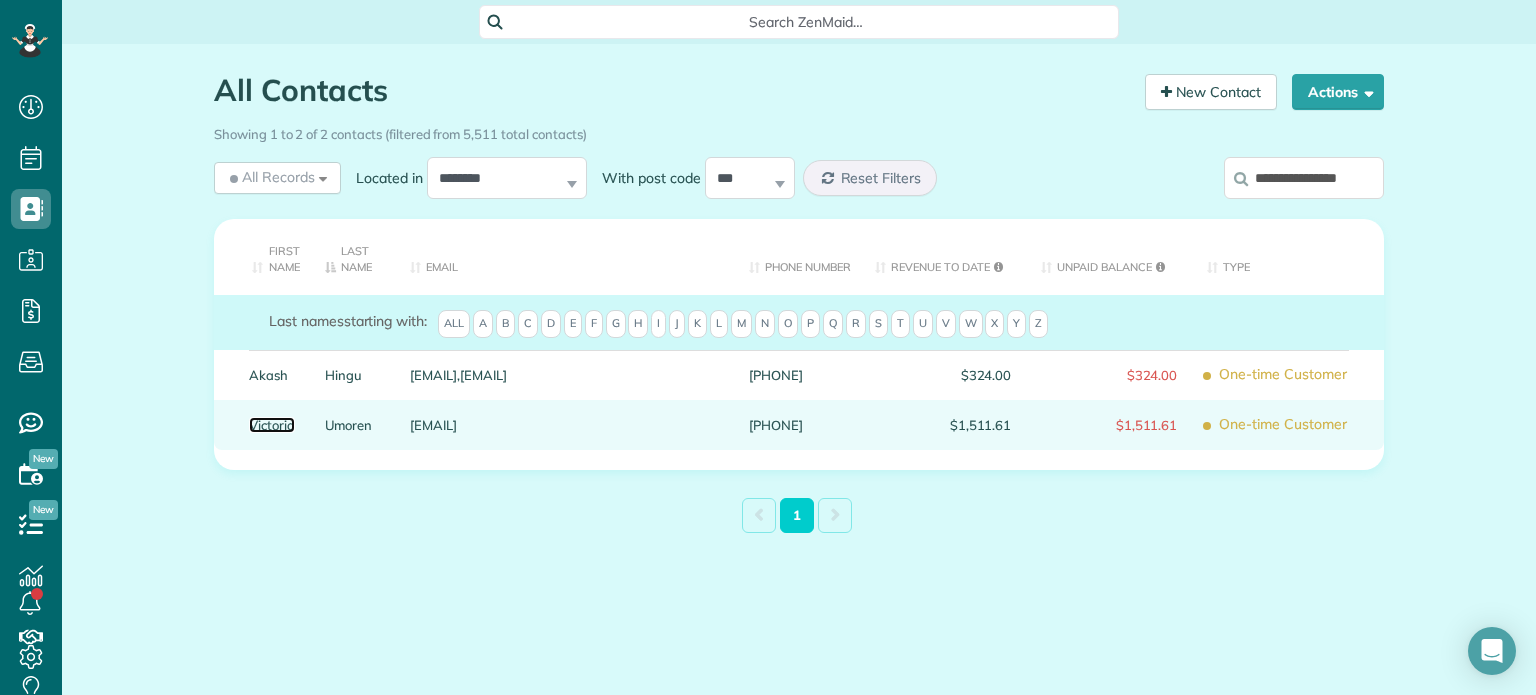 click on "Victoria" at bounding box center [272, 425] 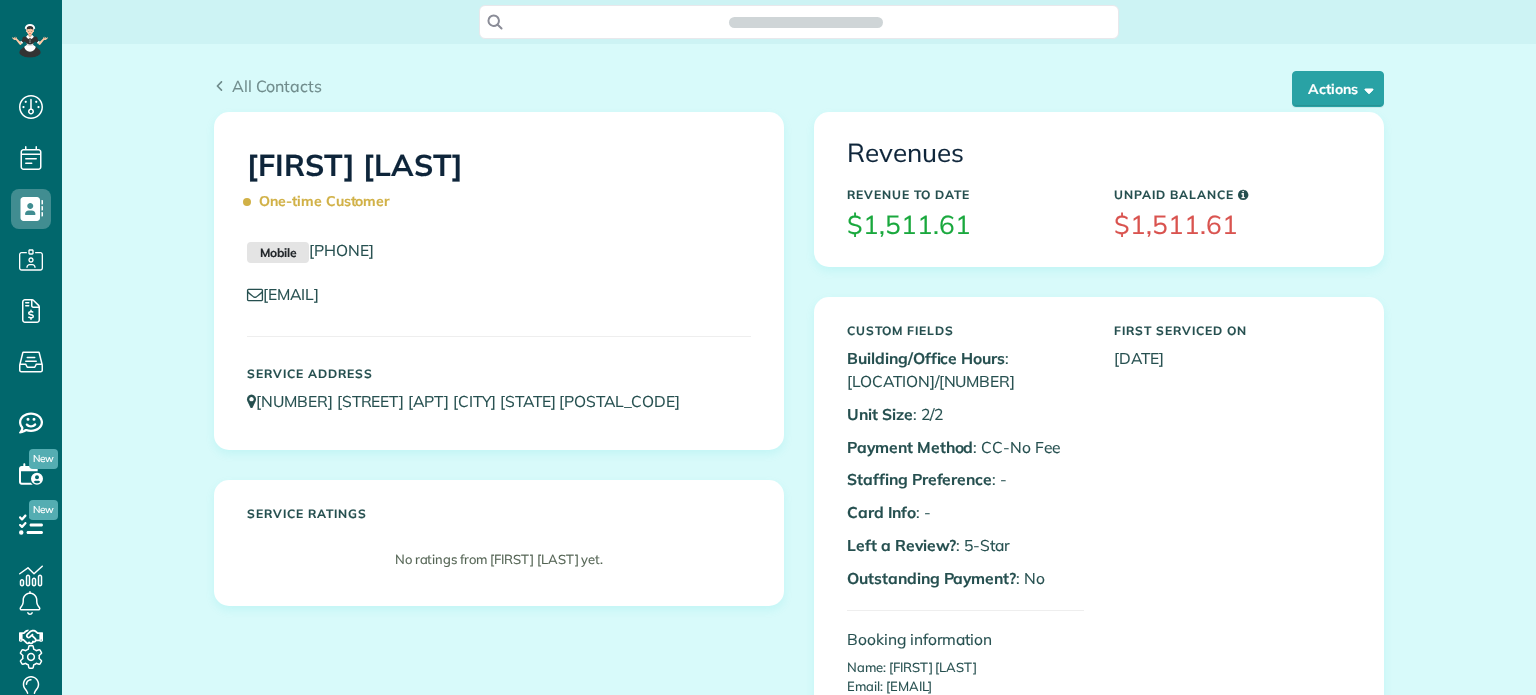 scroll, scrollTop: 0, scrollLeft: 0, axis: both 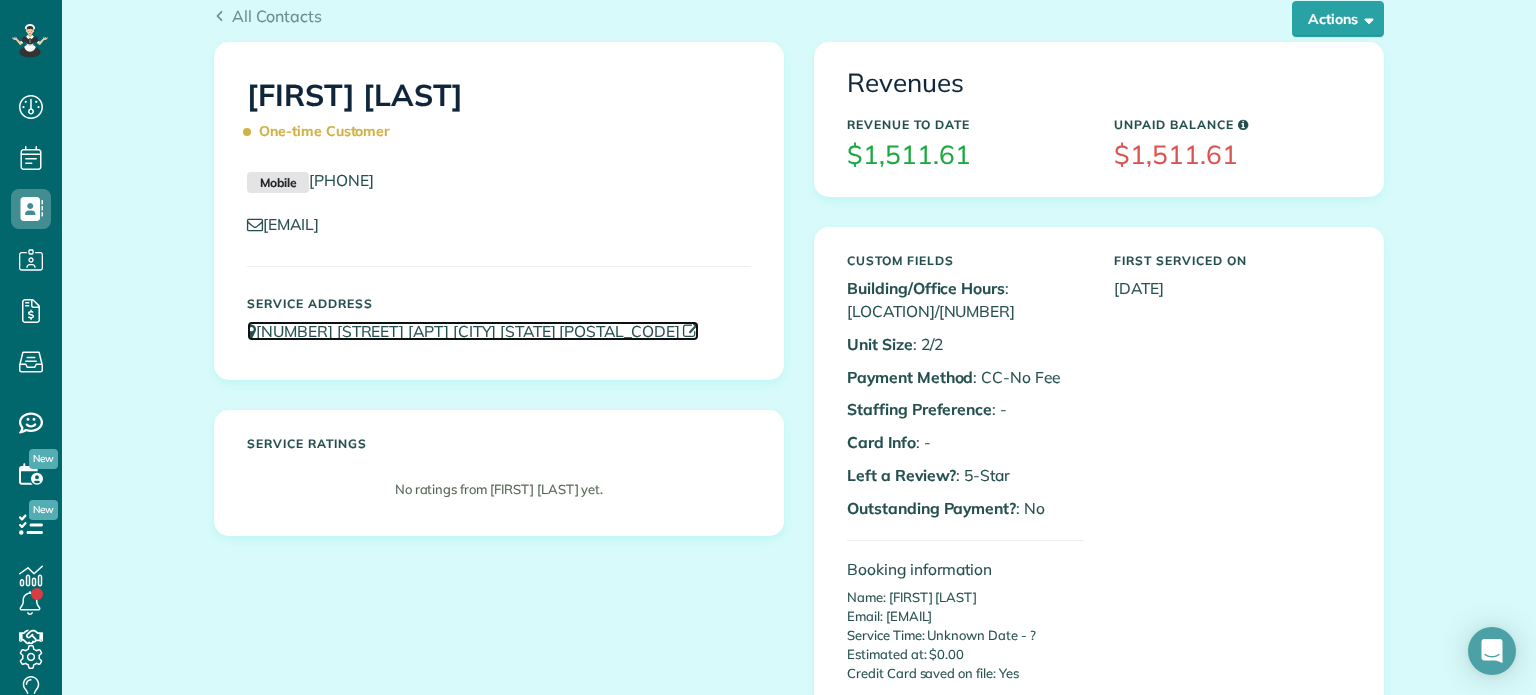 click on "[NUMBER] [STREET] [APT] [CITY] [STATE] [POSTAL_CODE]" at bounding box center [473, 331] 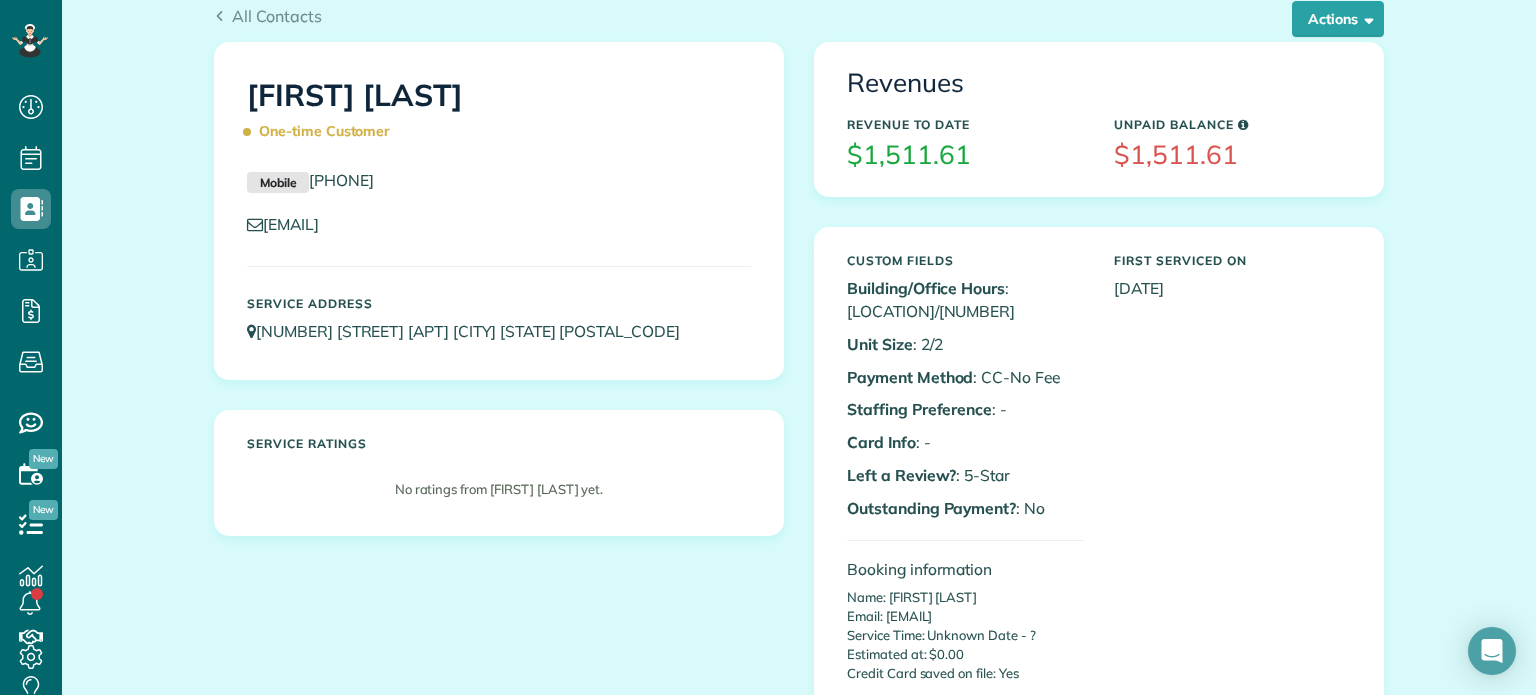 drag, startPoint x: 252, startPoint y: 311, endPoint x: 704, endPoint y: 311, distance: 452 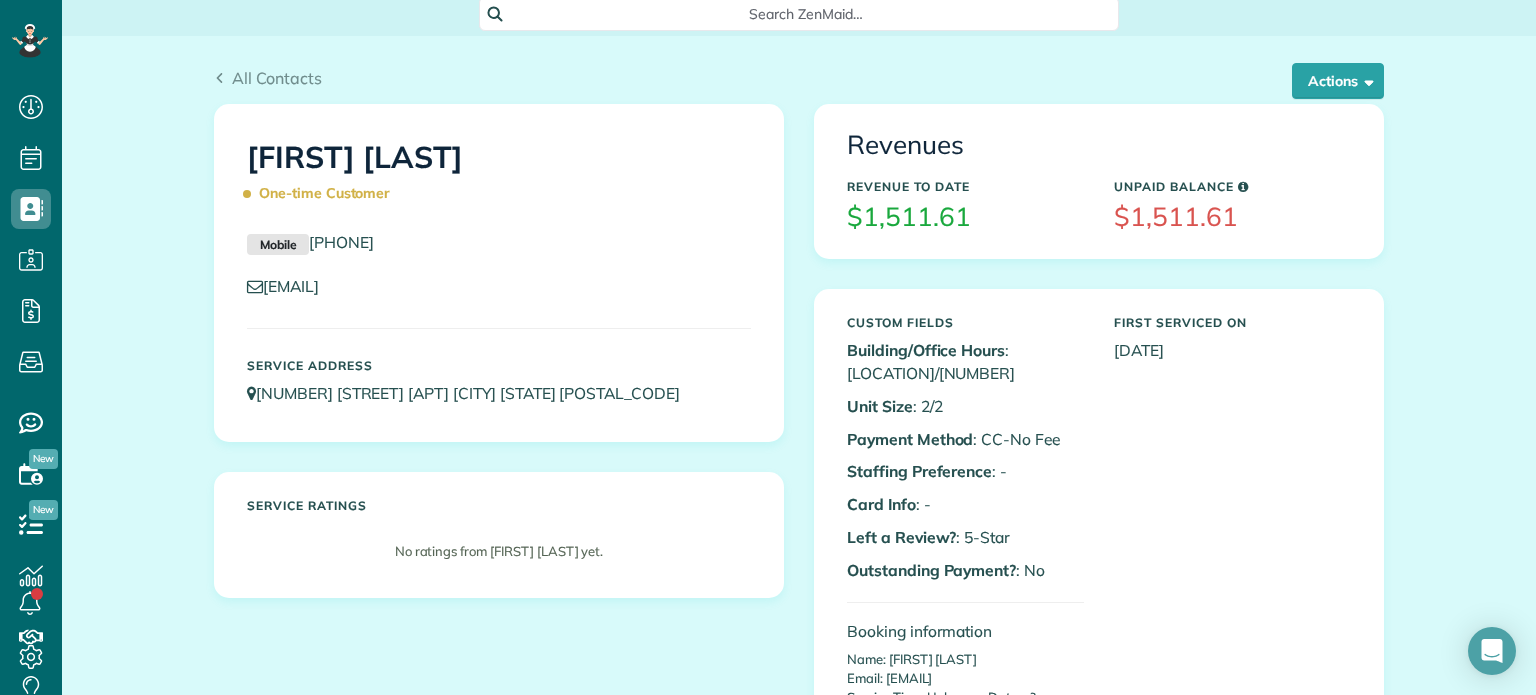 scroll, scrollTop: 0, scrollLeft: 0, axis: both 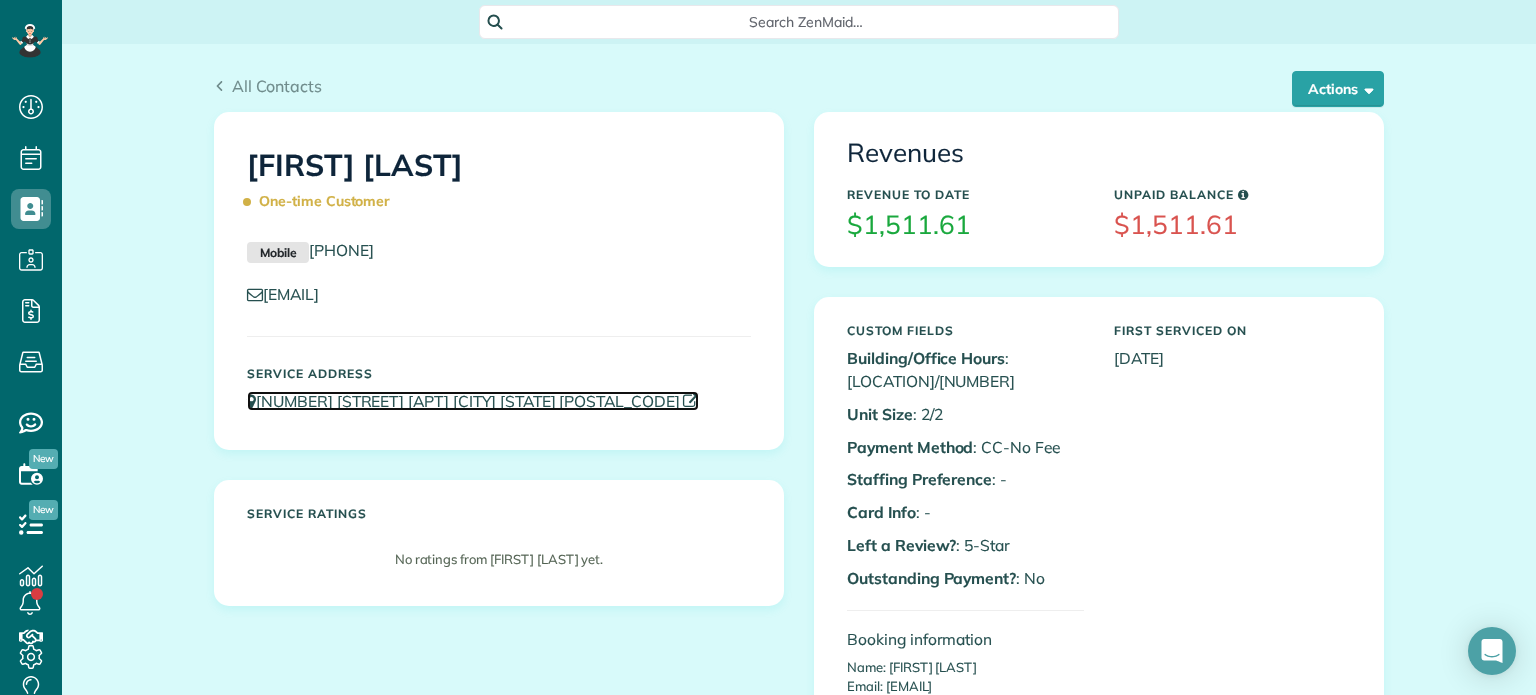 click on "[NUMBER] [STREET] [APT] [CITY] [STATE] [POSTAL_CODE]" at bounding box center (473, 401) 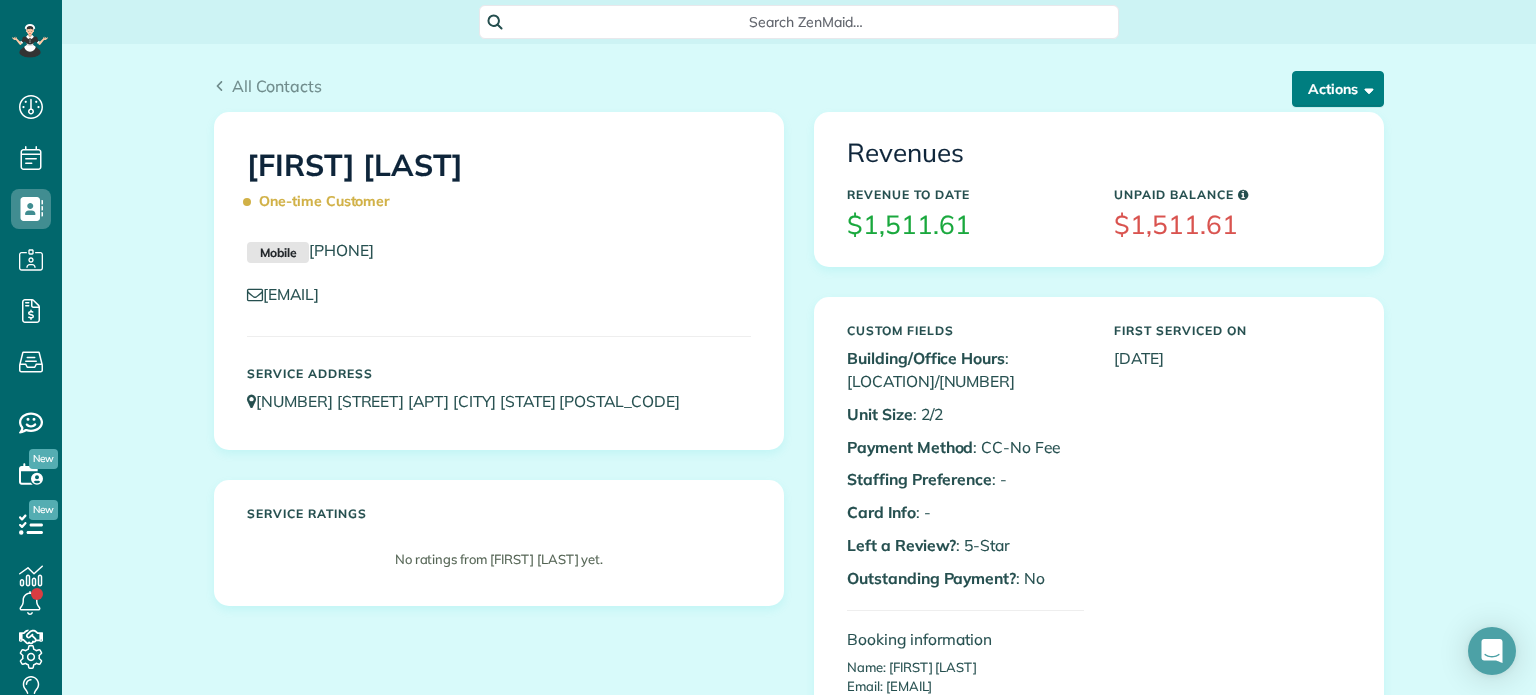 click on "Actions" at bounding box center (1338, 89) 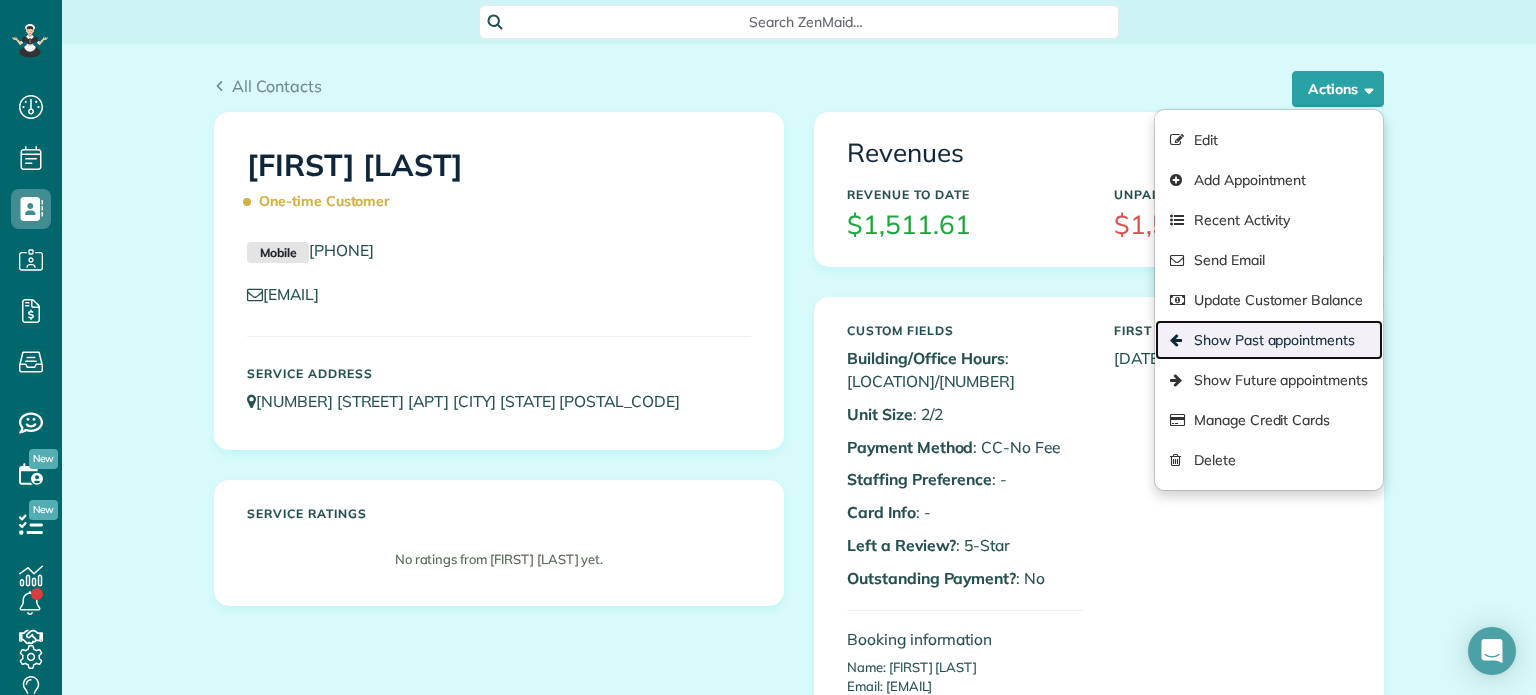 click on "Show Past appointments" at bounding box center (1269, 340) 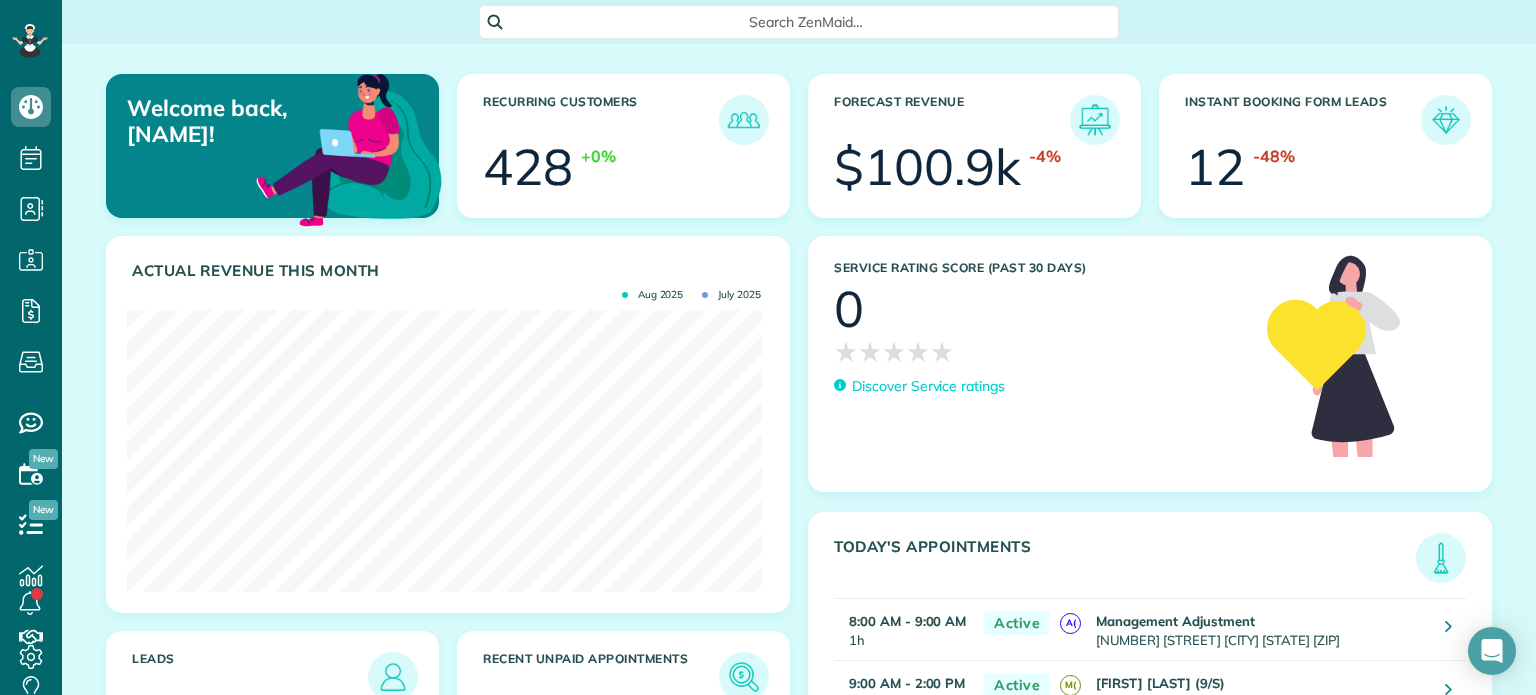 scroll, scrollTop: 0, scrollLeft: 0, axis: both 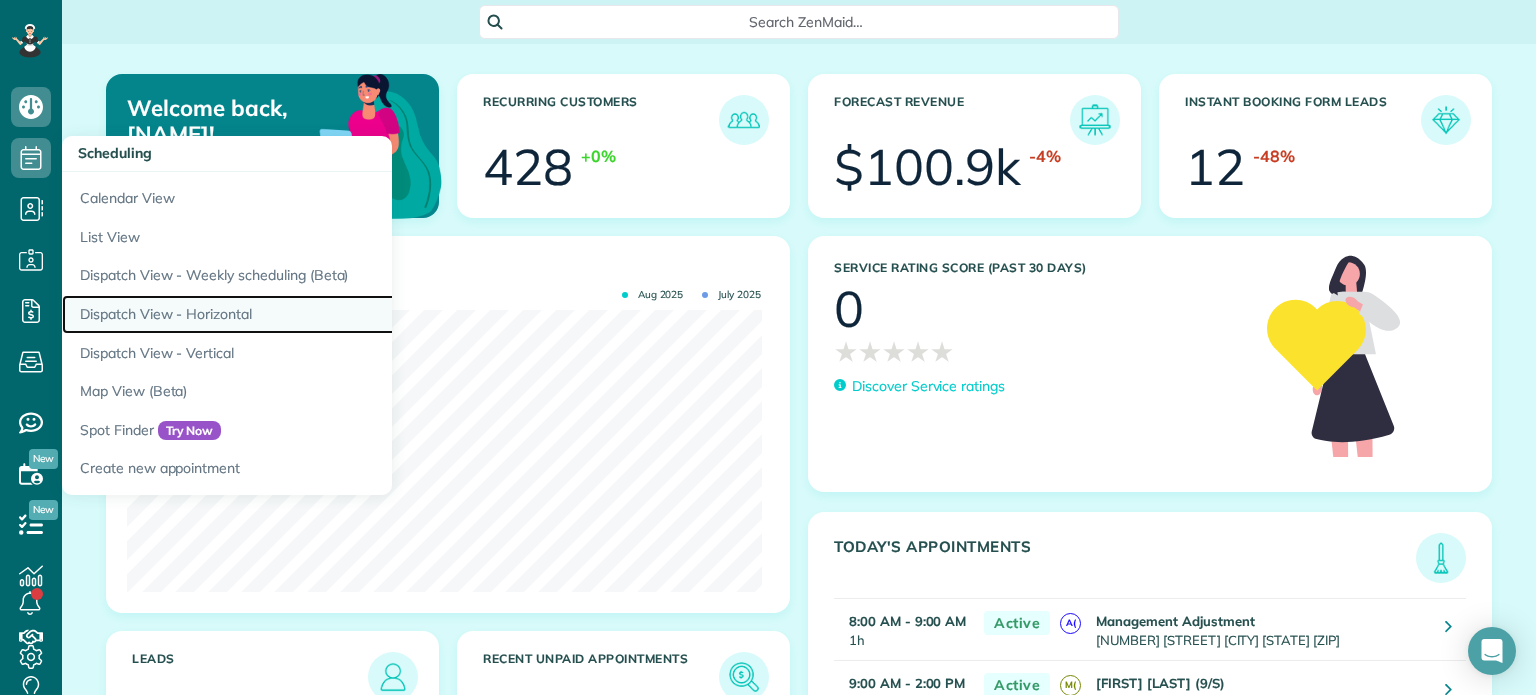 click on "Dispatch View - Horizontal" at bounding box center [312, 314] 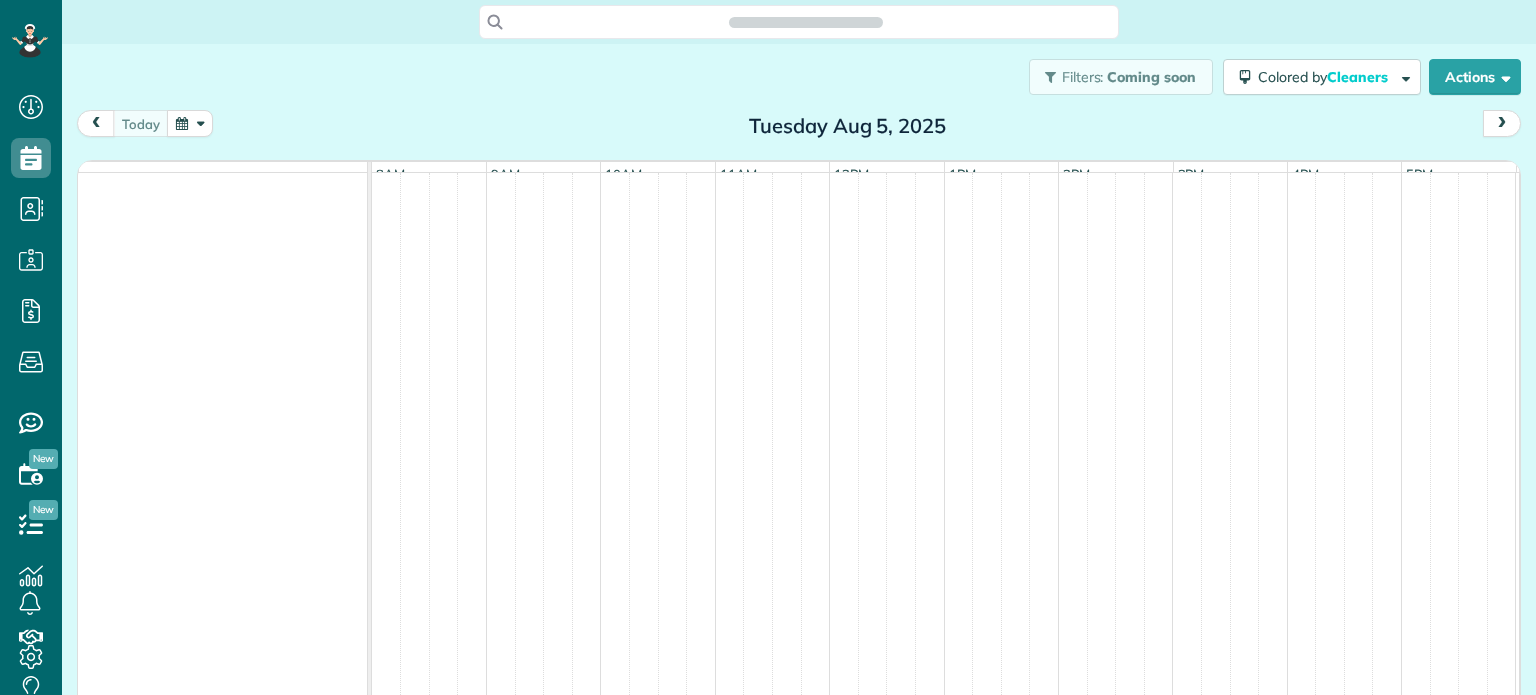 scroll, scrollTop: 0, scrollLeft: 0, axis: both 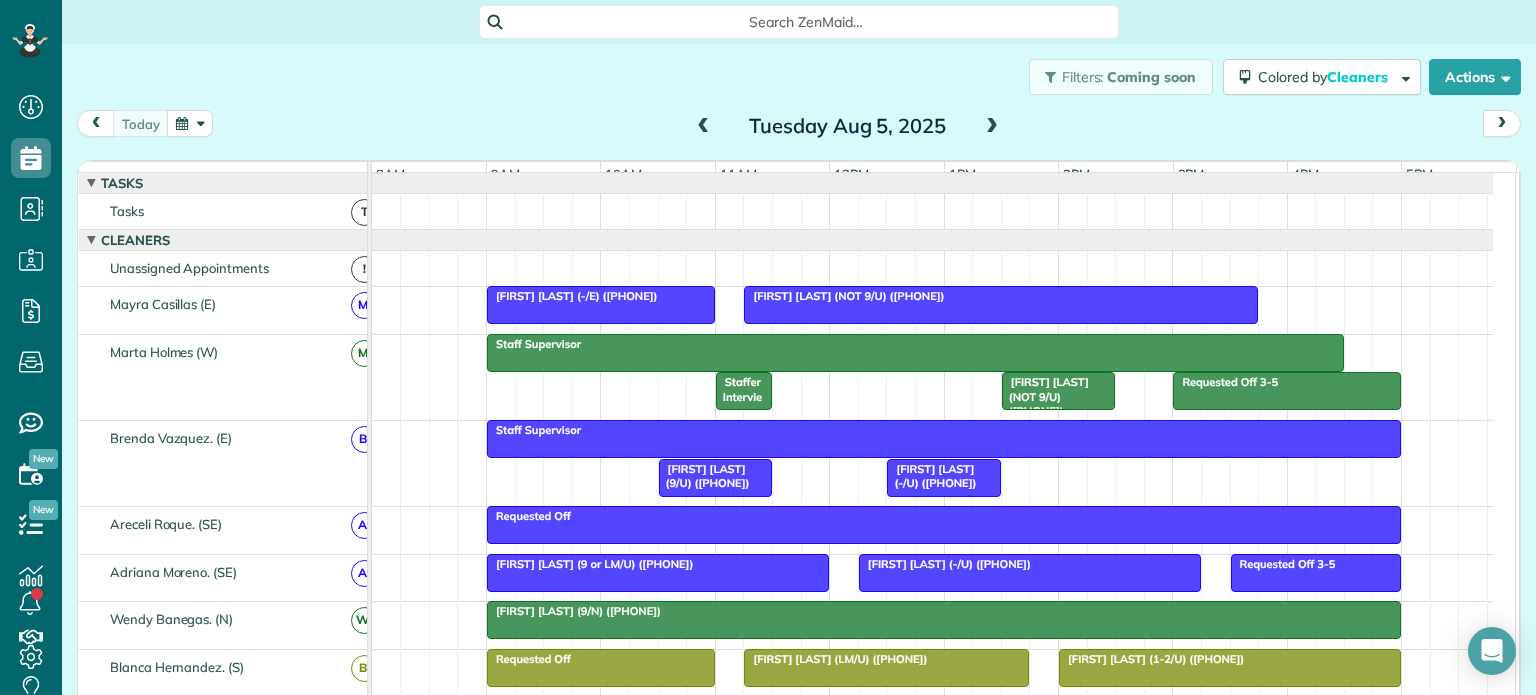 click at bounding box center (992, 127) 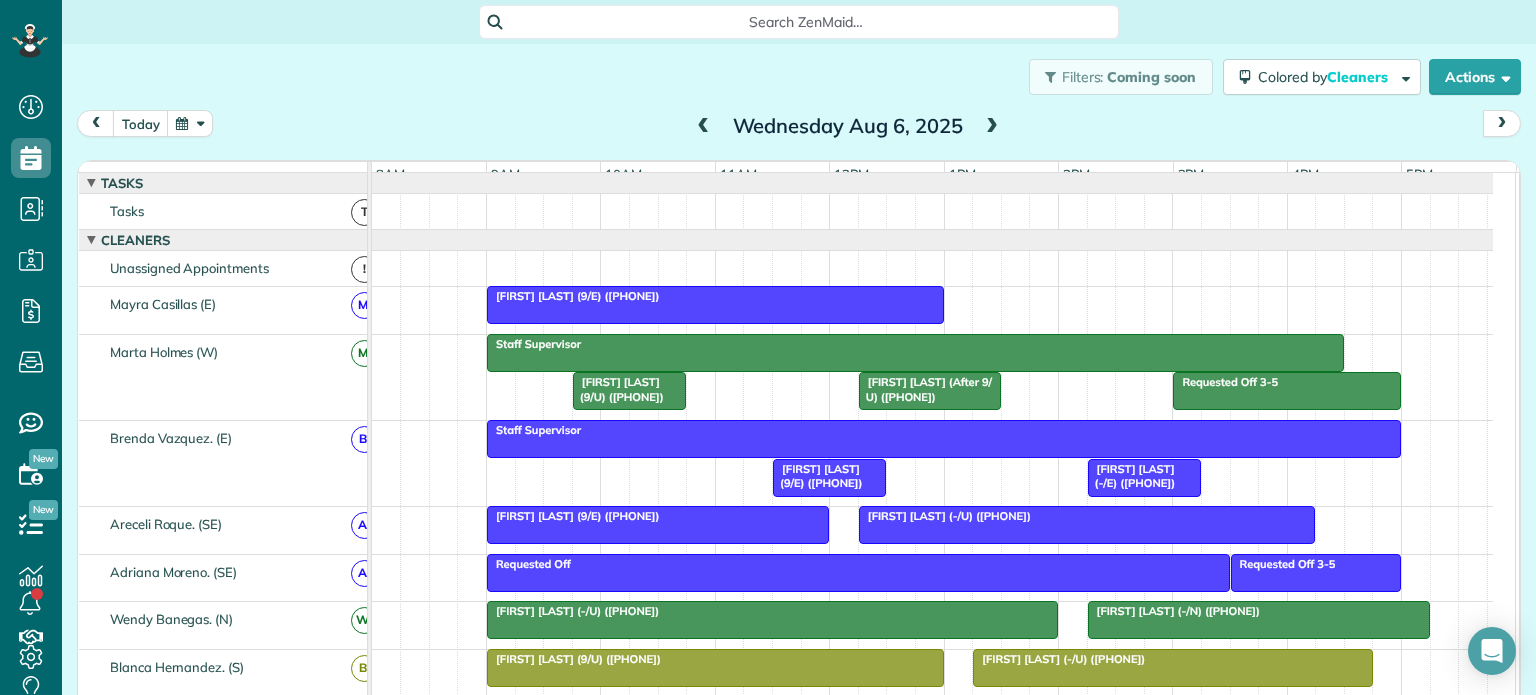 scroll, scrollTop: 252, scrollLeft: 0, axis: vertical 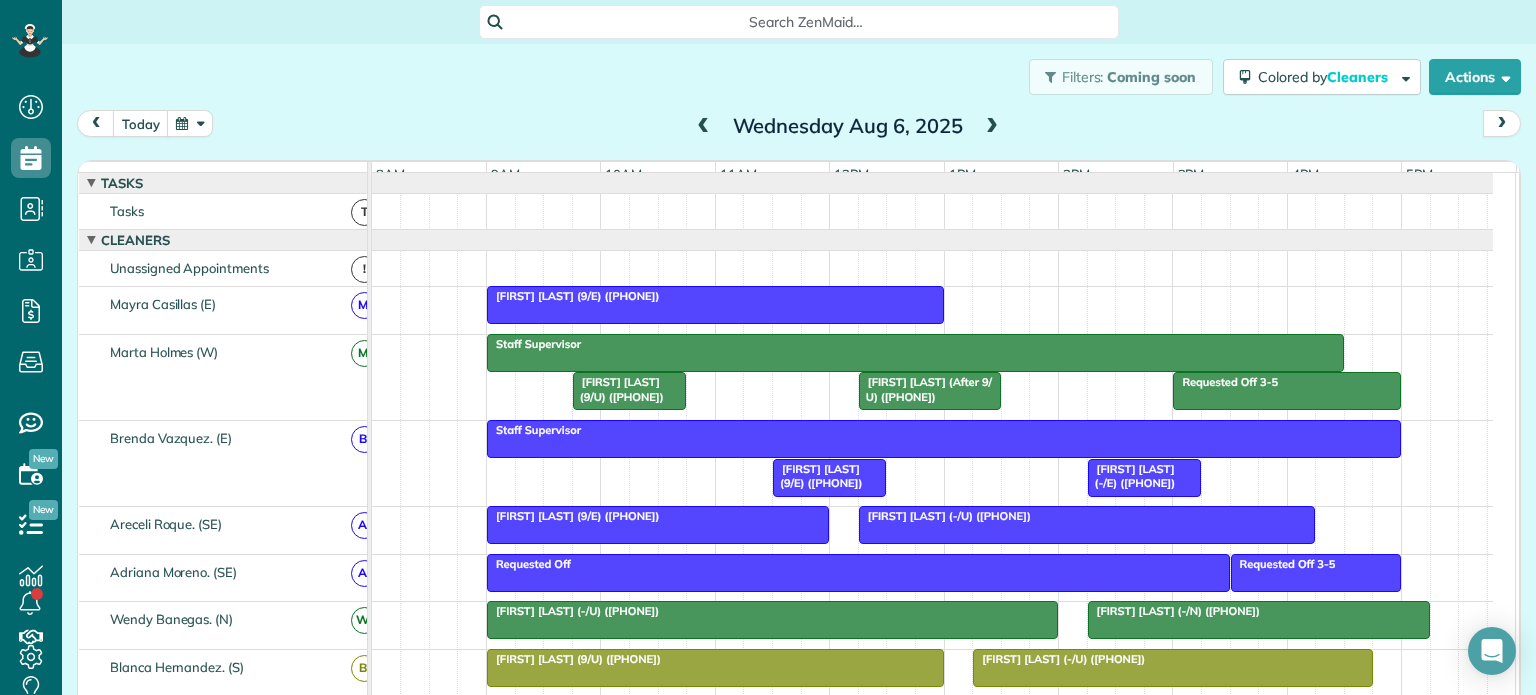 click on "[FIRST] [LAST] (9/E) ([PHONE])" at bounding box center [573, 296] 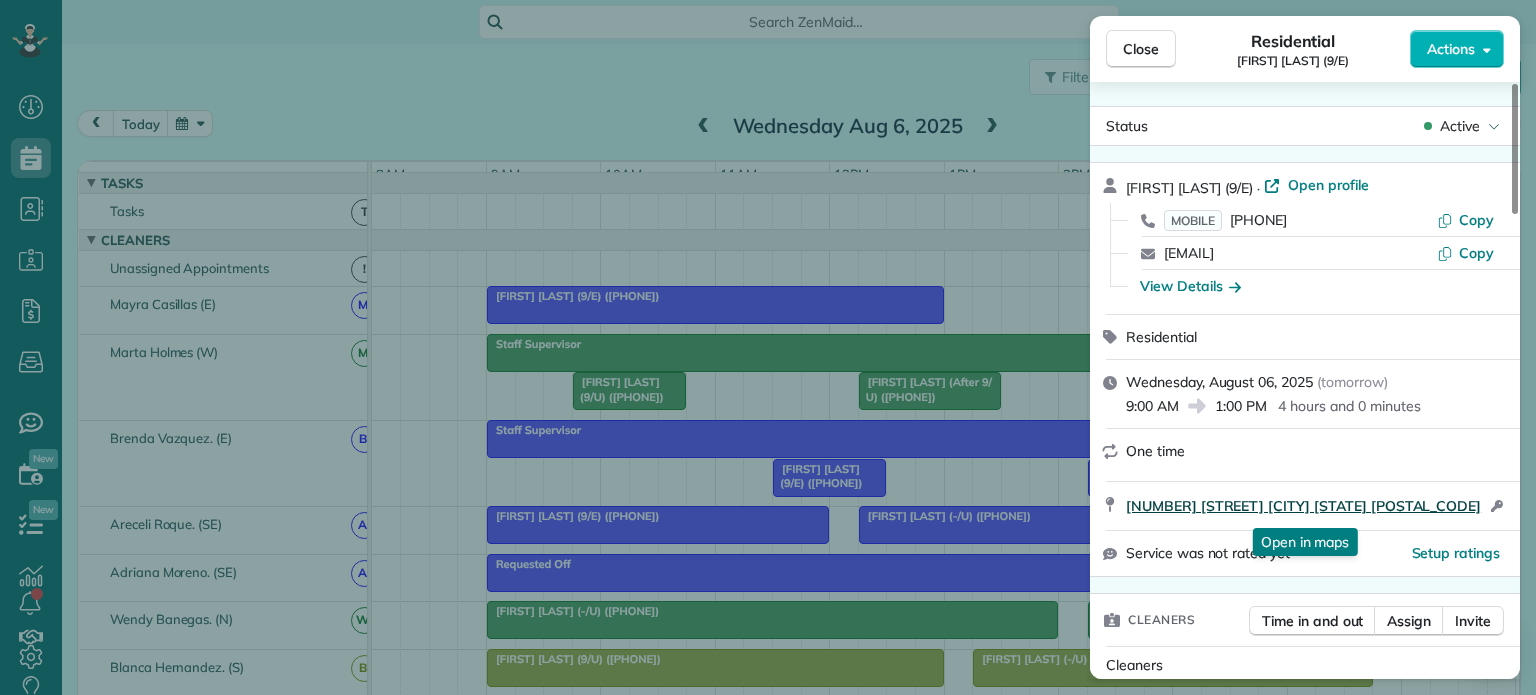 drag, startPoint x: 1119, startPoint y: 490, endPoint x: 1388, endPoint y: 500, distance: 269.18582 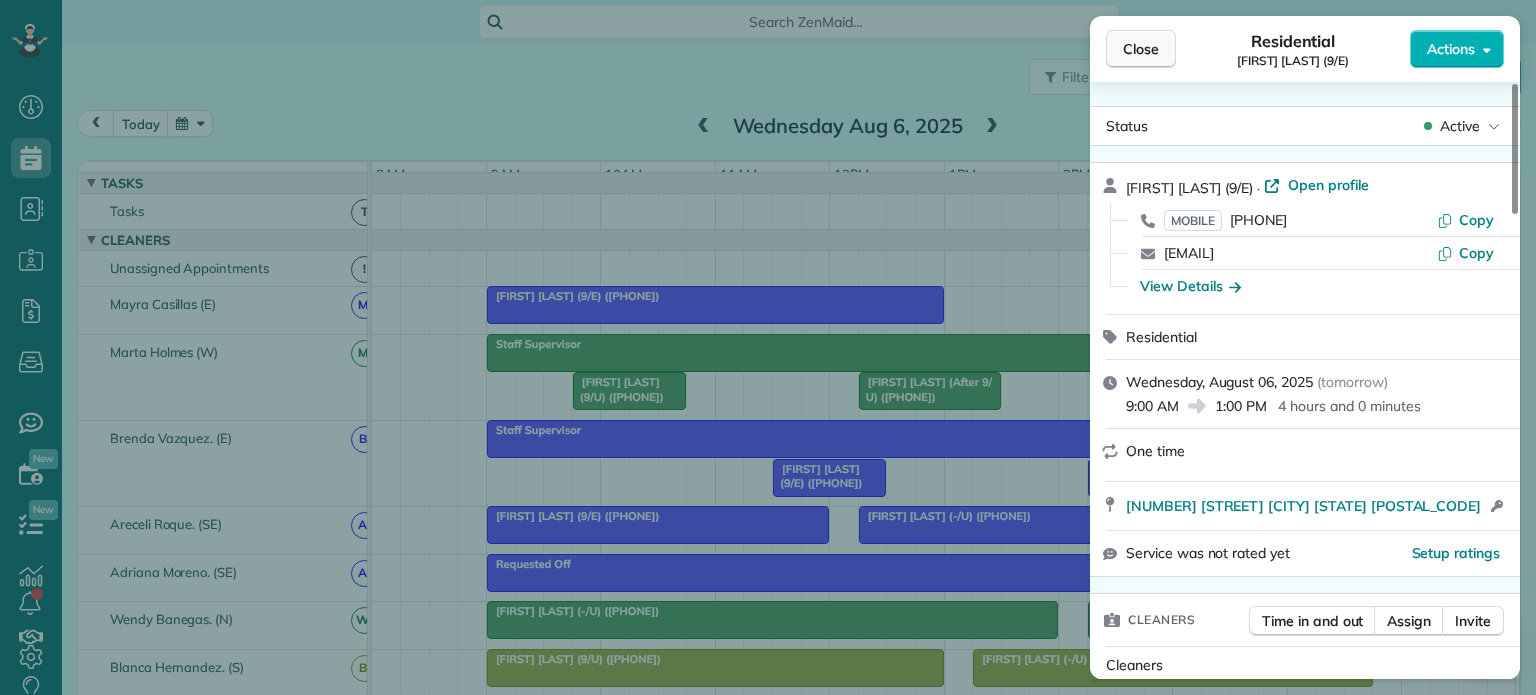 click on "Close" at bounding box center (1141, 49) 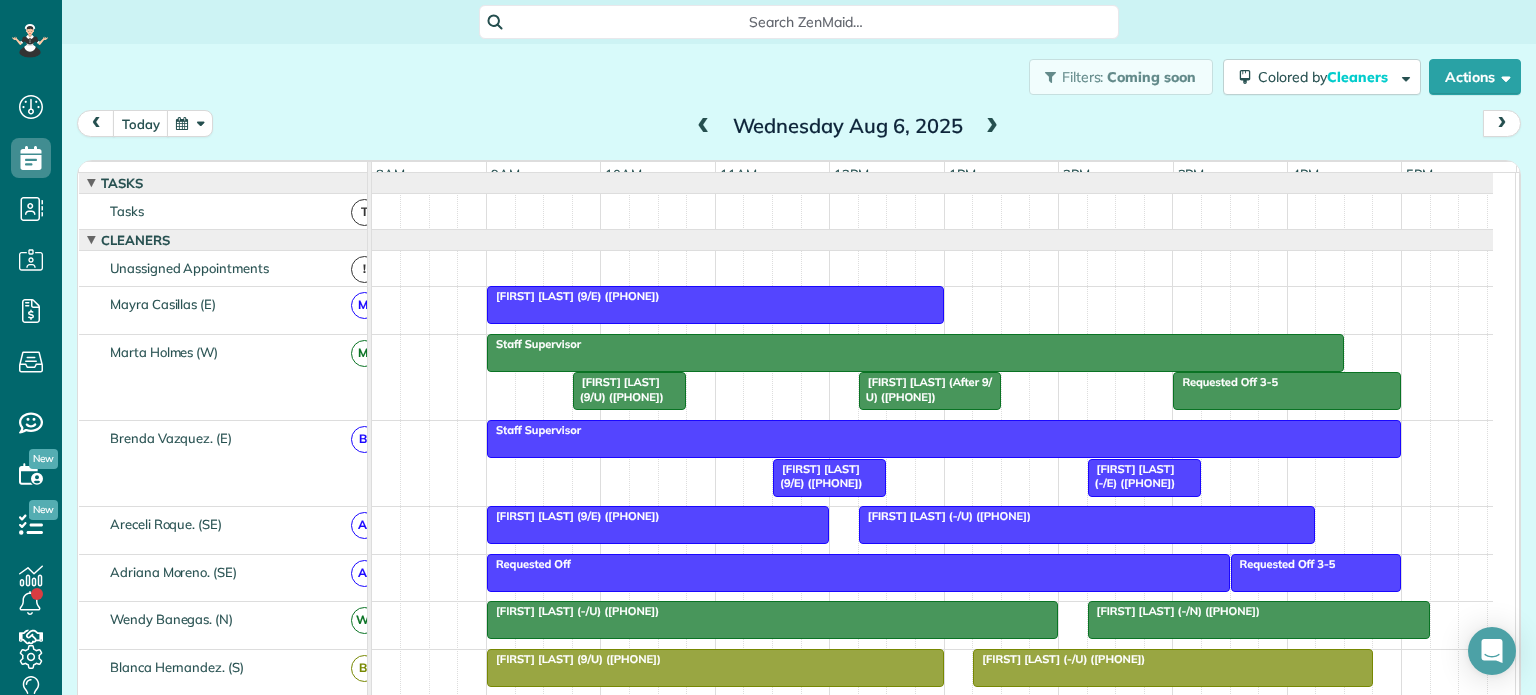 scroll, scrollTop: 56, scrollLeft: 0, axis: vertical 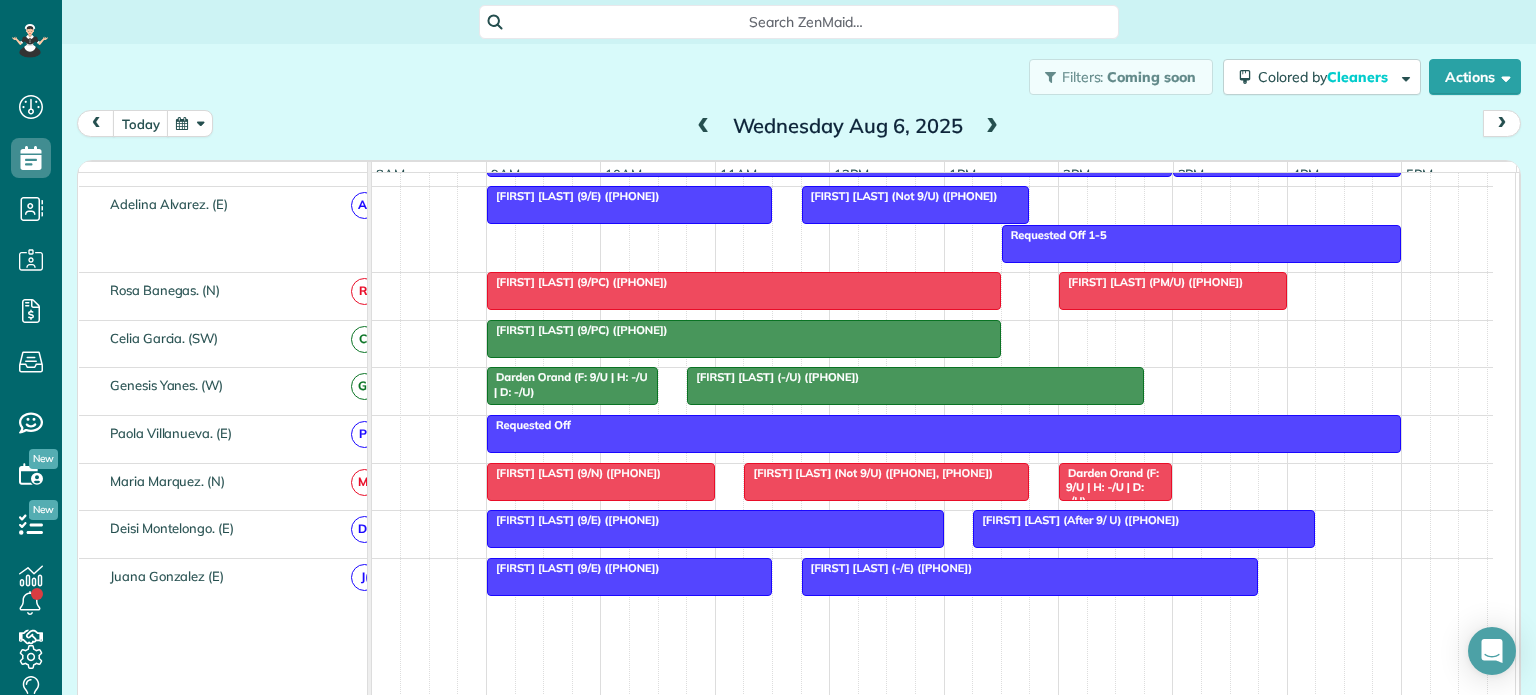 click at bounding box center (992, 127) 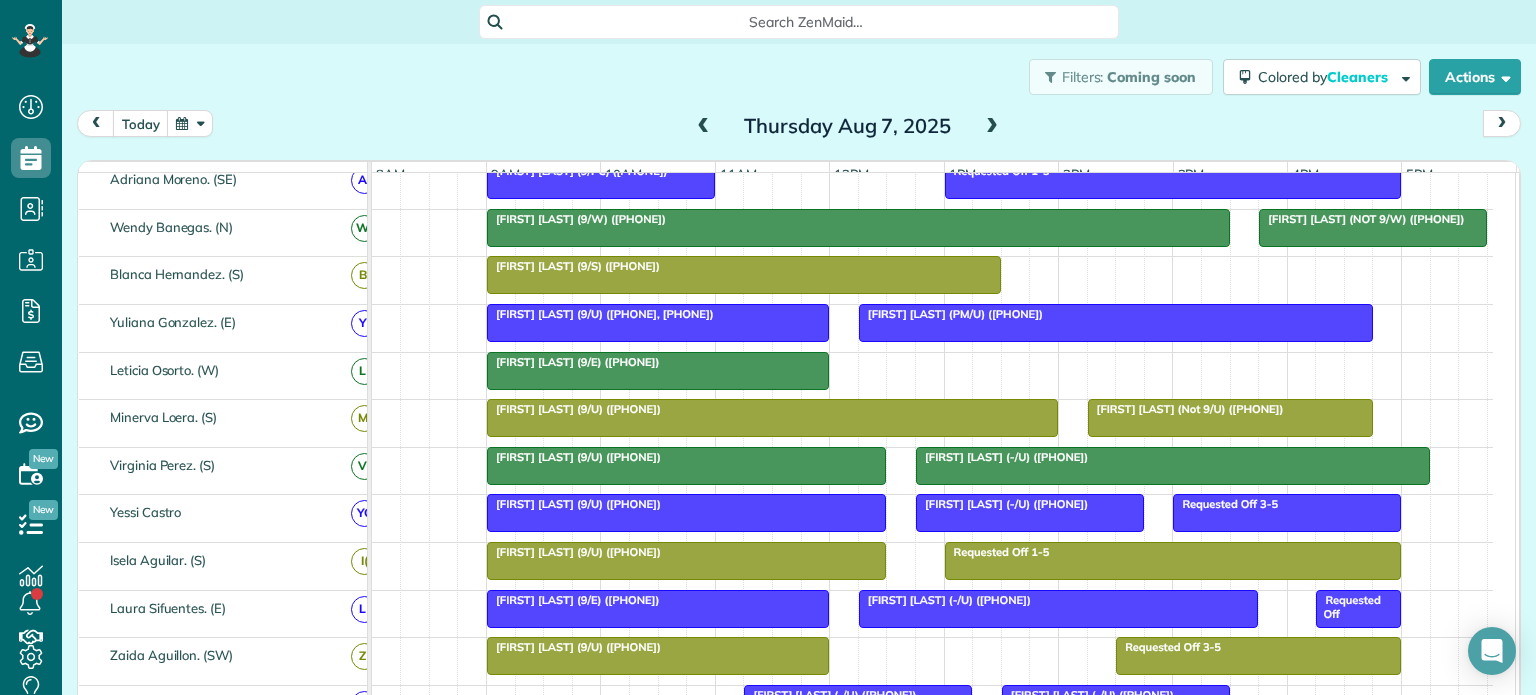 click on "Bill Harbour (9/E) (+13143784259)" at bounding box center [658, 362] 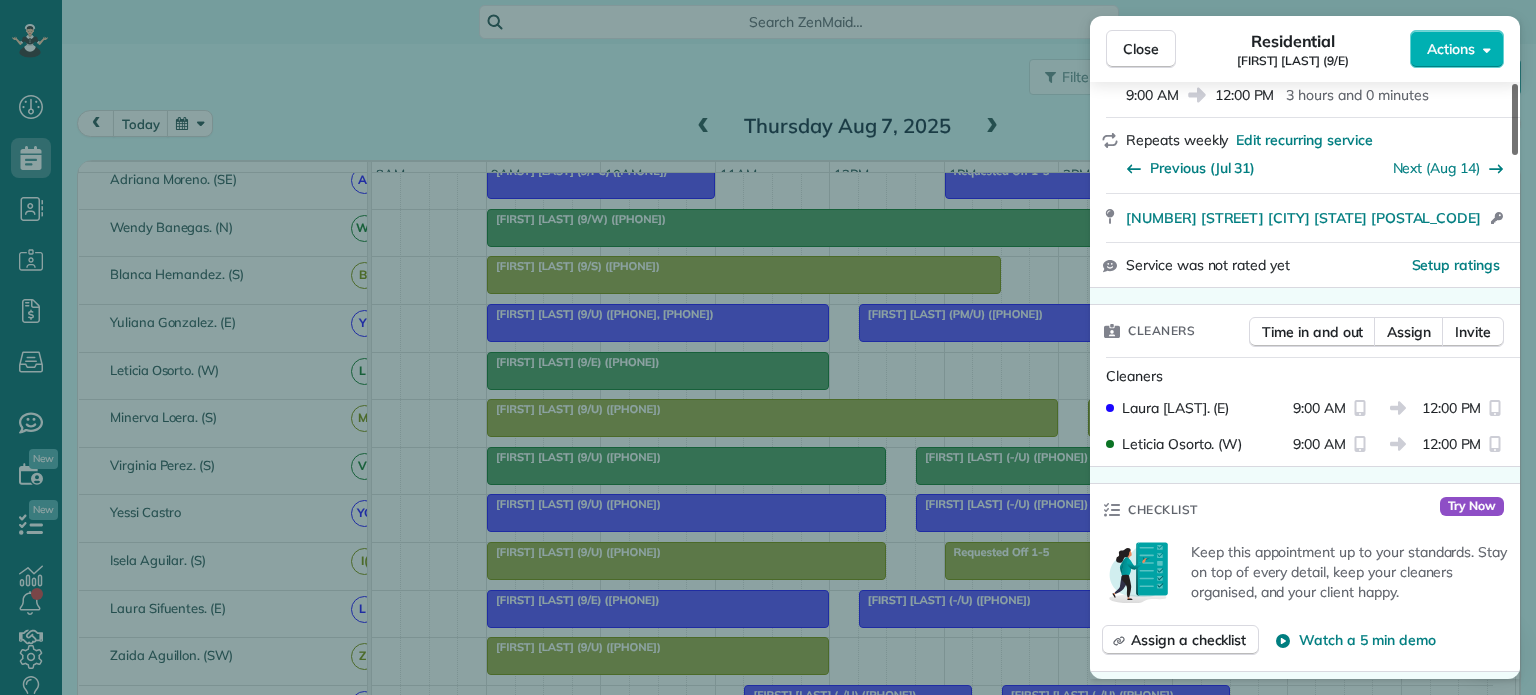 drag, startPoint x: 1517, startPoint y: 139, endPoint x: 1517, endPoint y: 183, distance: 44 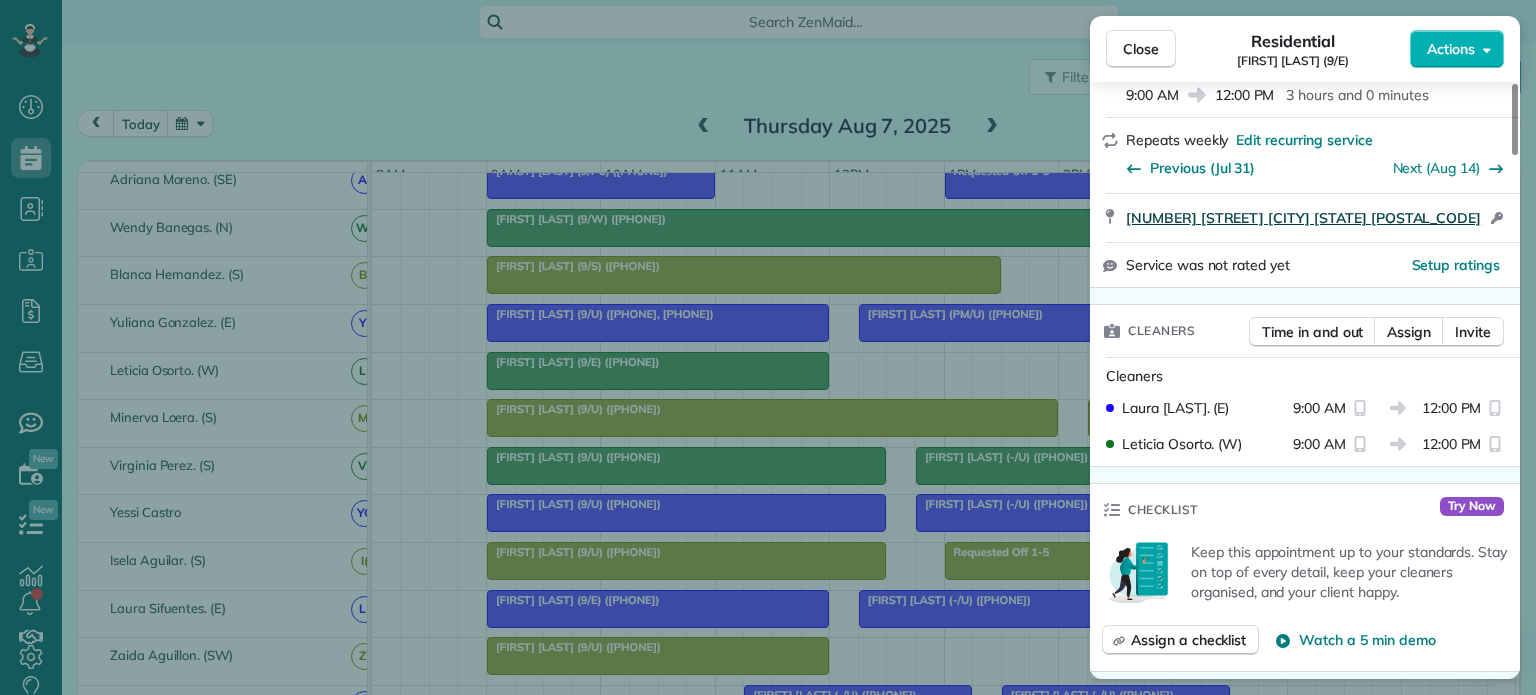 click on "5527 Vanderbilt Avenue Dallas TX 75206" at bounding box center [1303, 218] 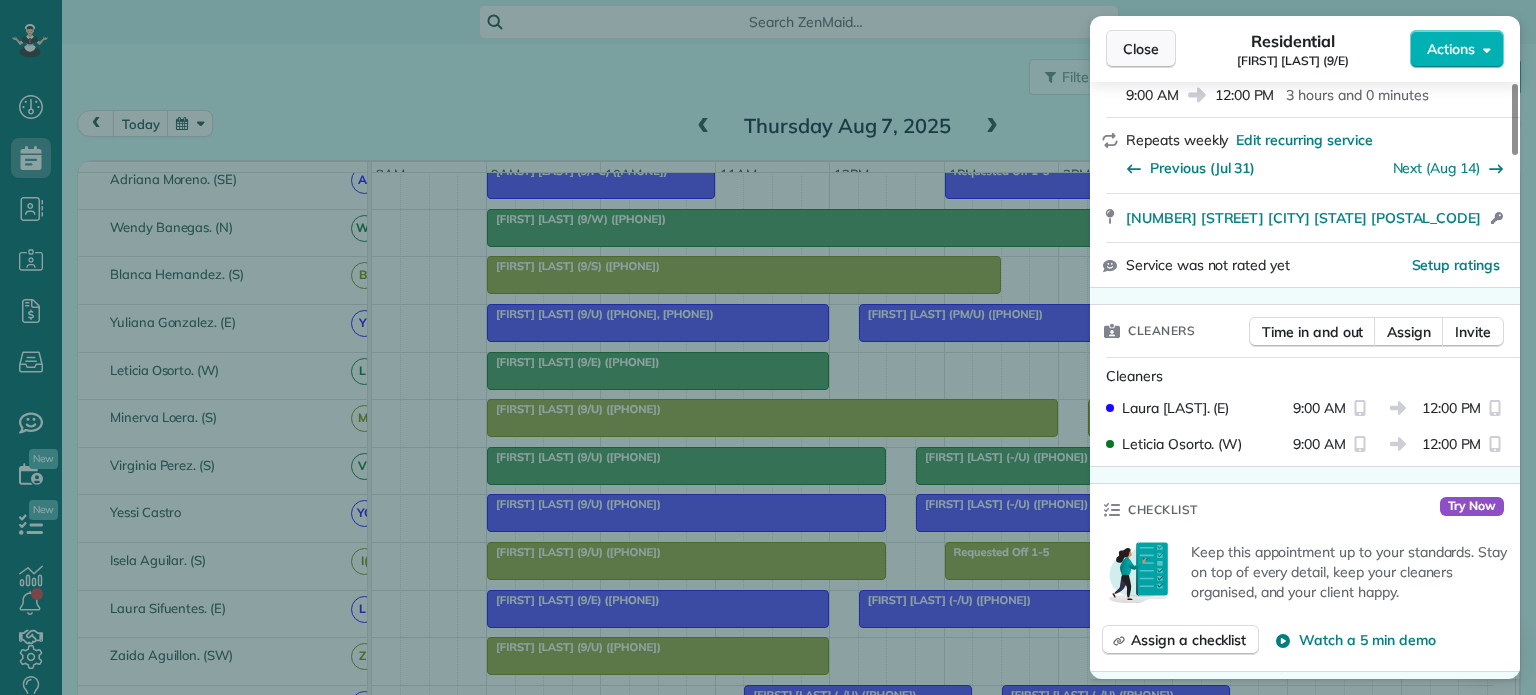 click on "Close" at bounding box center [1141, 49] 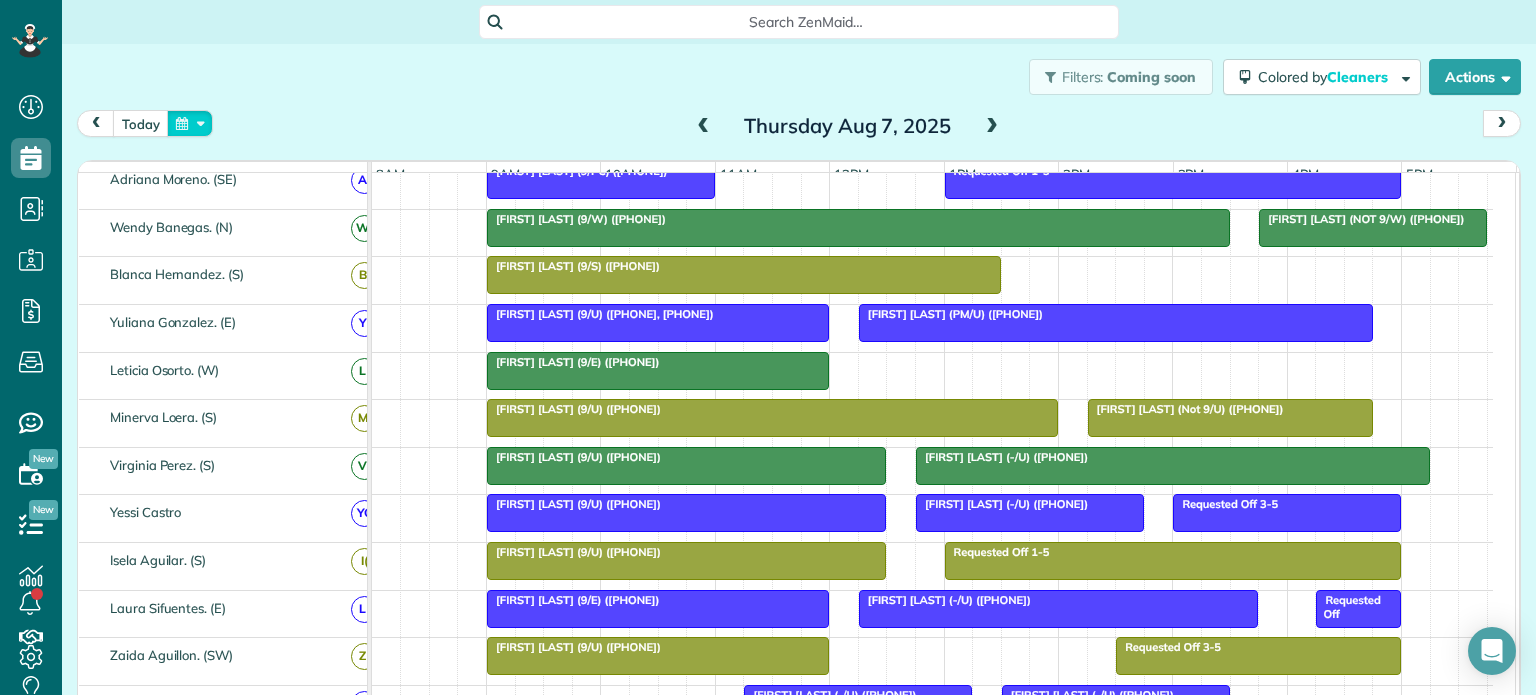 click at bounding box center (190, 123) 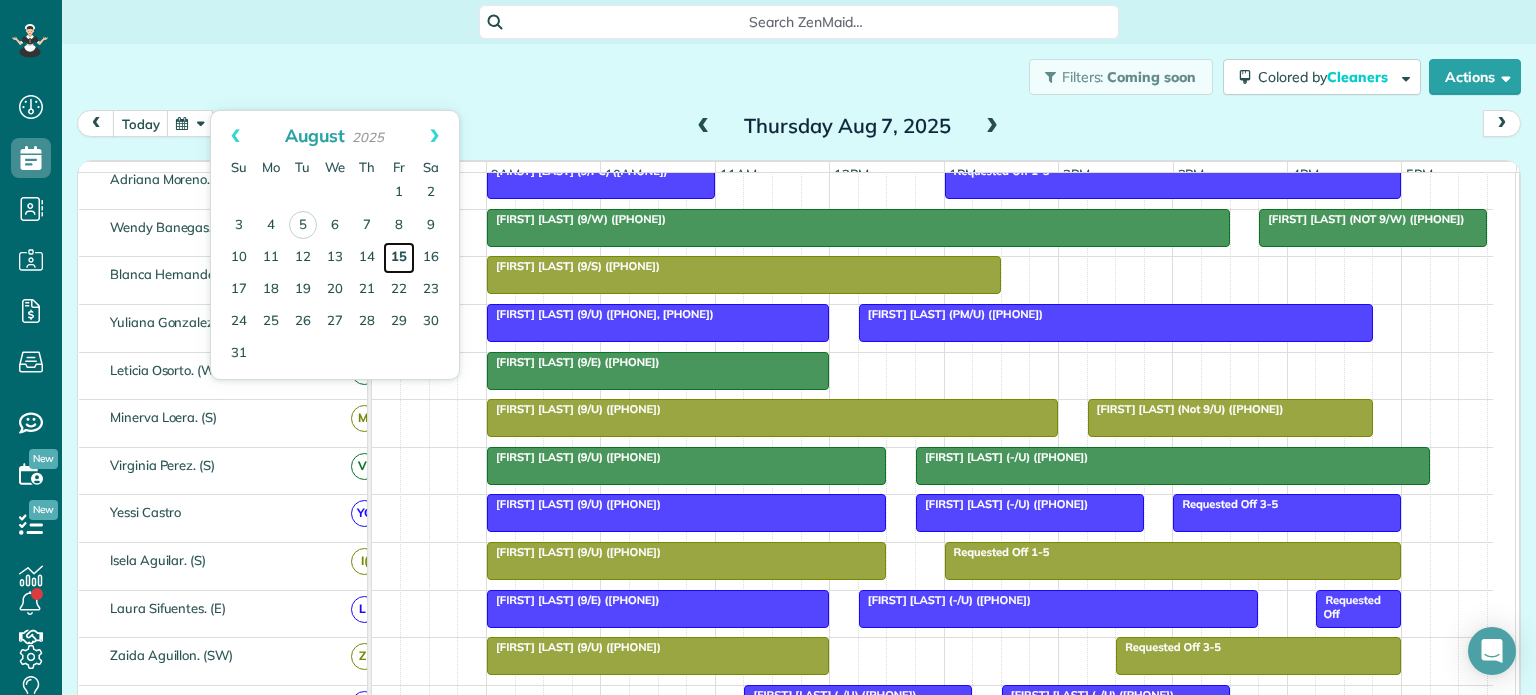 click on "15" at bounding box center [399, 258] 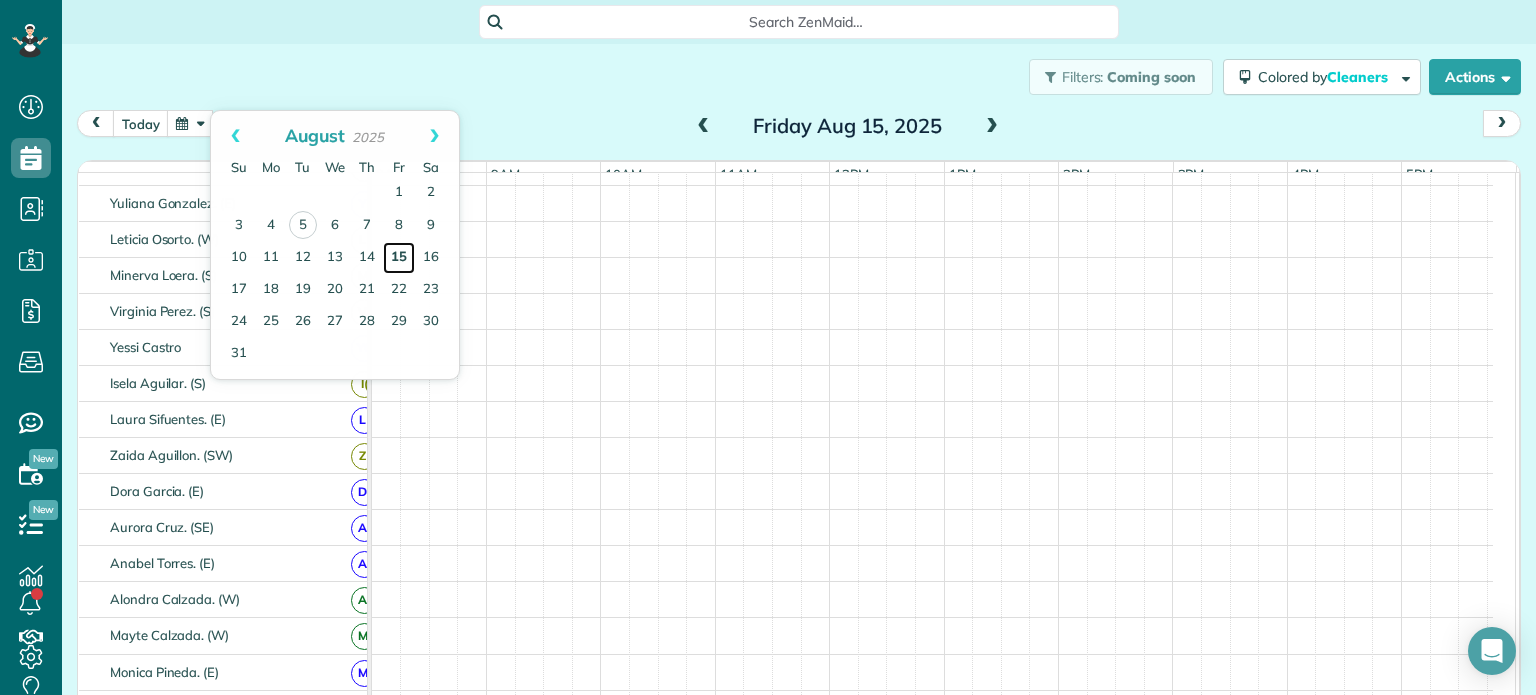 scroll, scrollTop: 258, scrollLeft: 0, axis: vertical 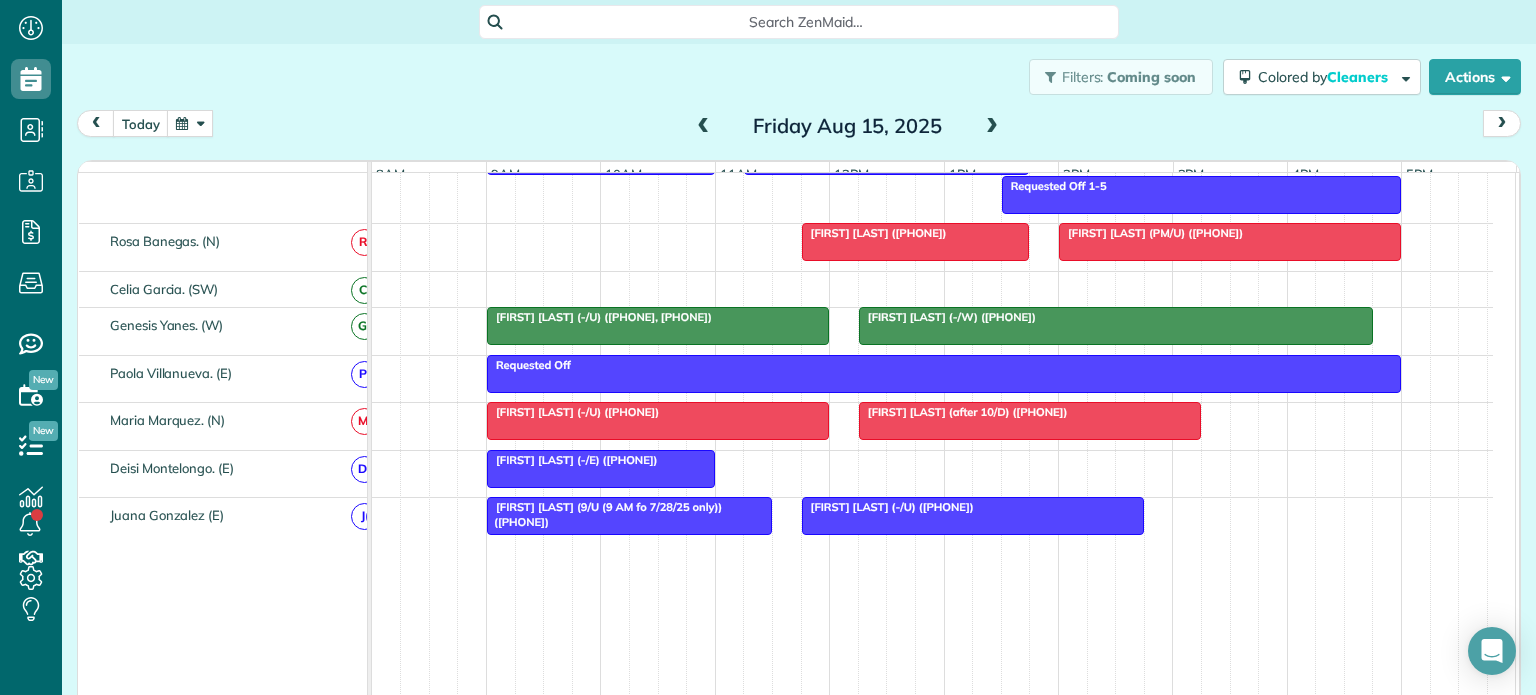 click on "Kinsey Smith (-/E) (+14063963054)" at bounding box center (572, 460) 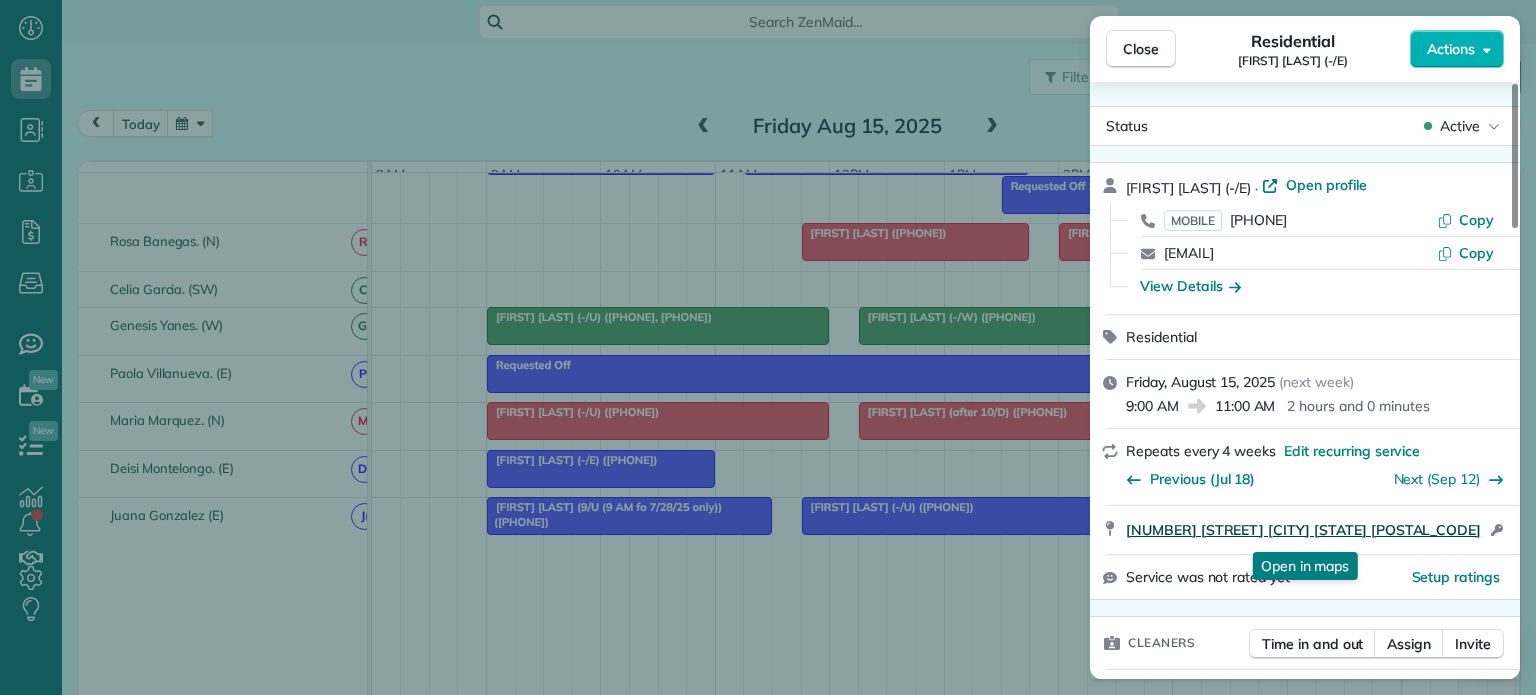 drag, startPoint x: 1124, startPoint y: 515, endPoint x: 1424, endPoint y: 527, distance: 300.2399 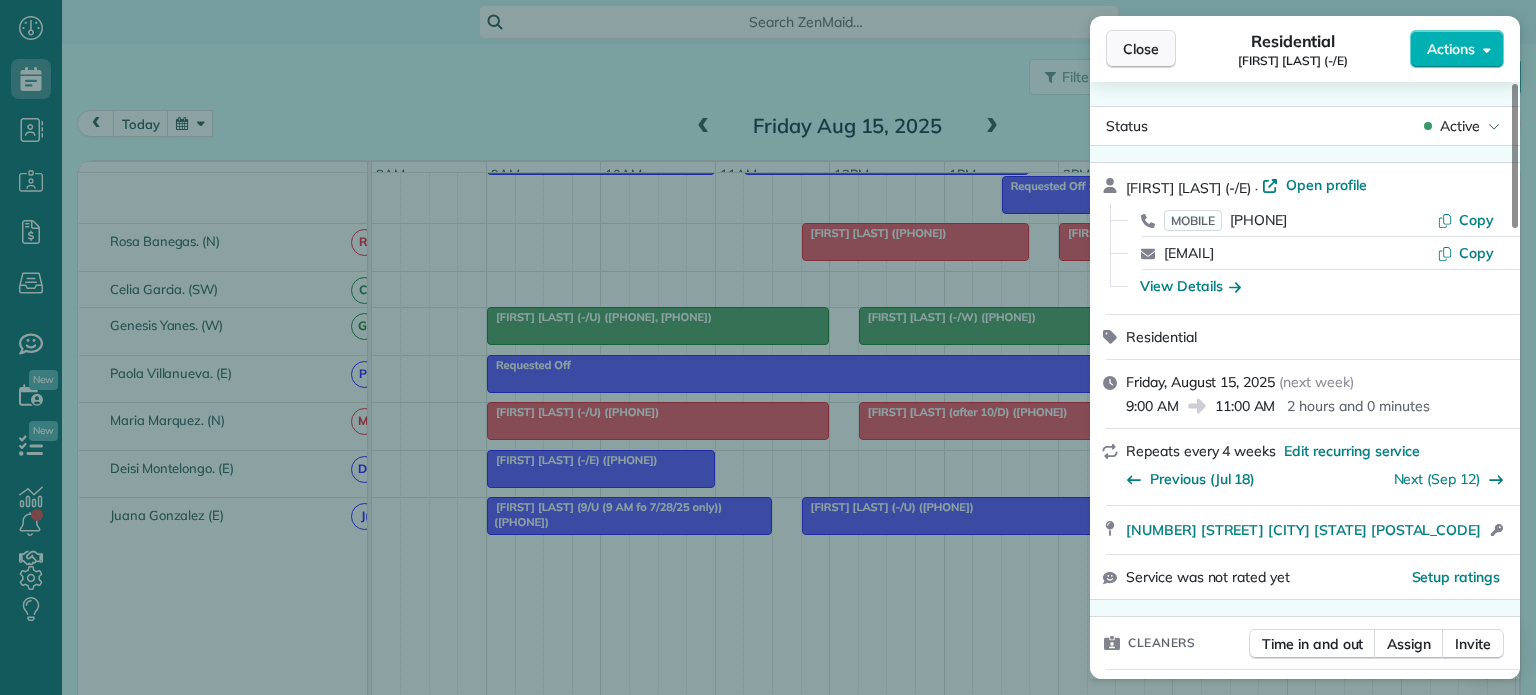 click on "Close" at bounding box center (1141, 49) 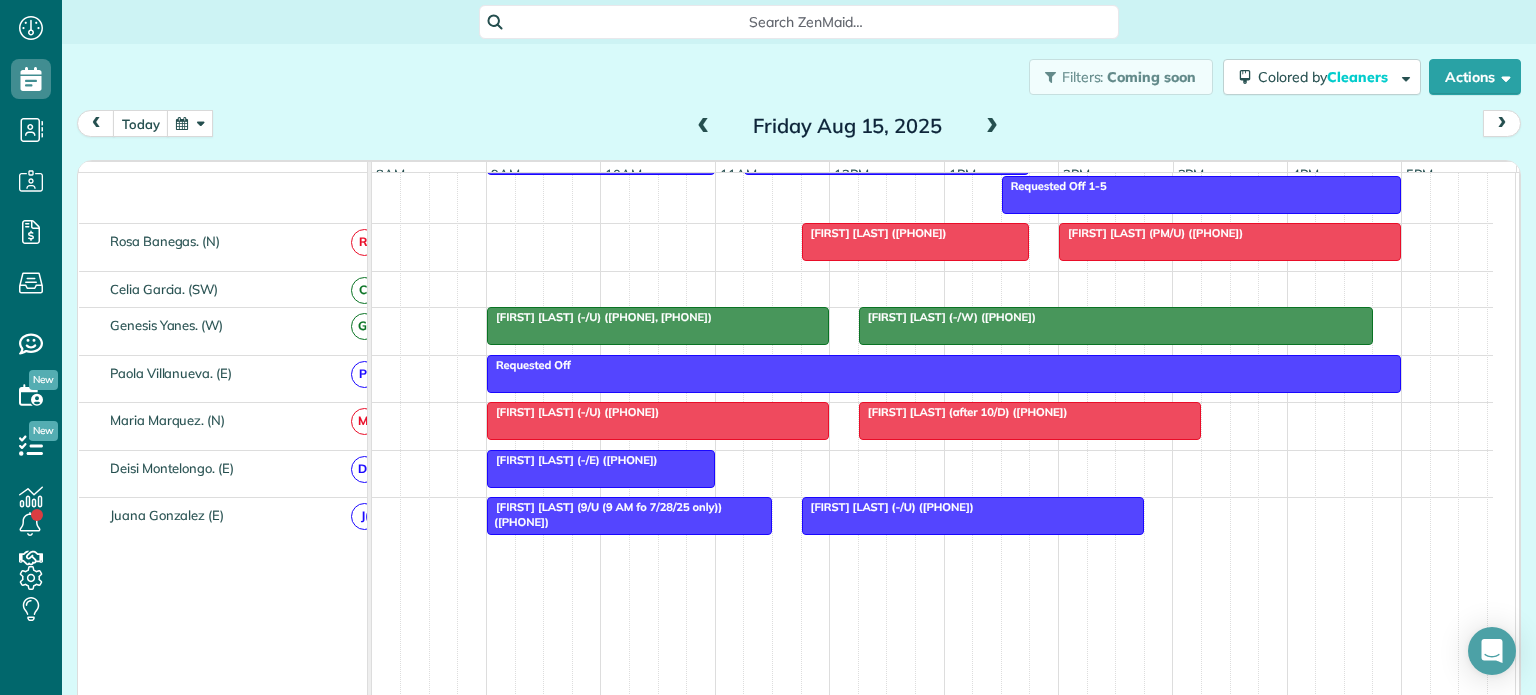 scroll, scrollTop: 1128, scrollLeft: 0, axis: vertical 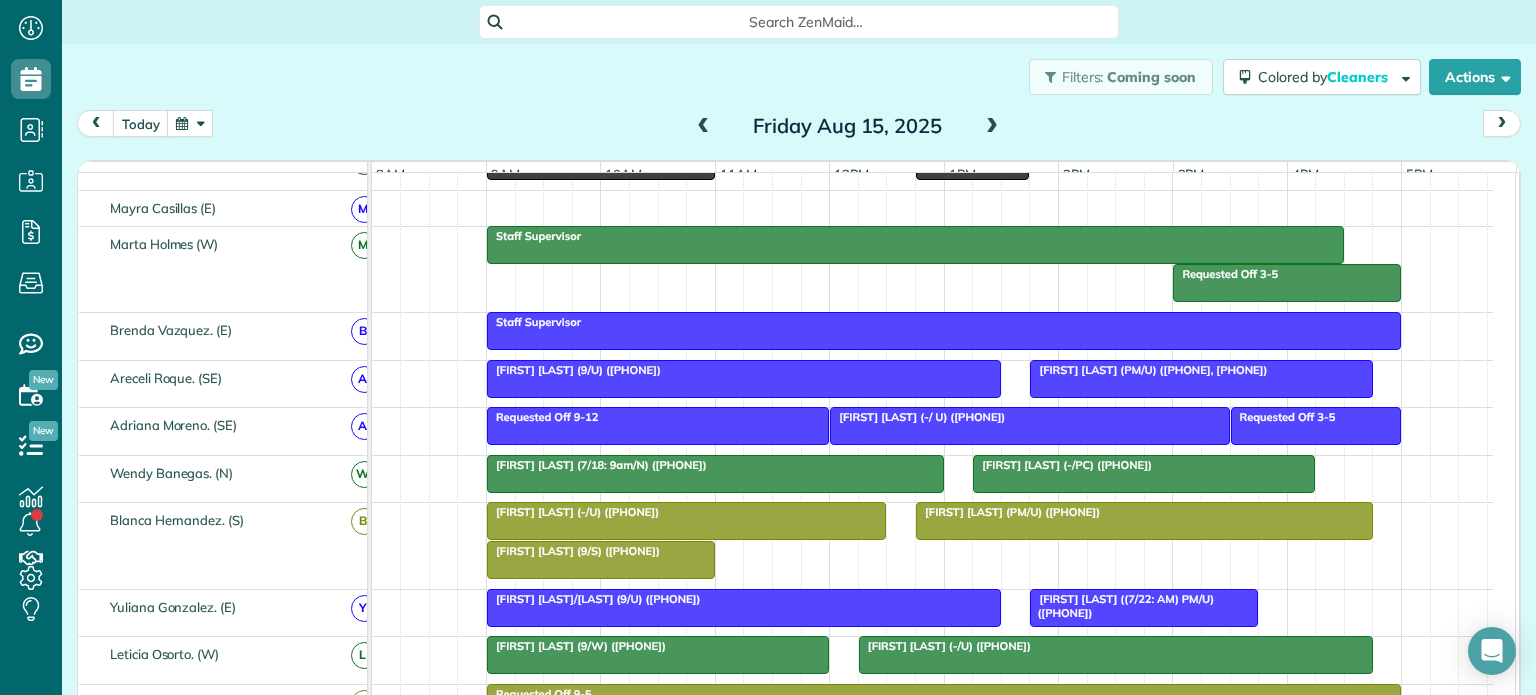 click on "Taylor Shipes (7/18: 9am/N) (+14052488015)" at bounding box center (597, 465) 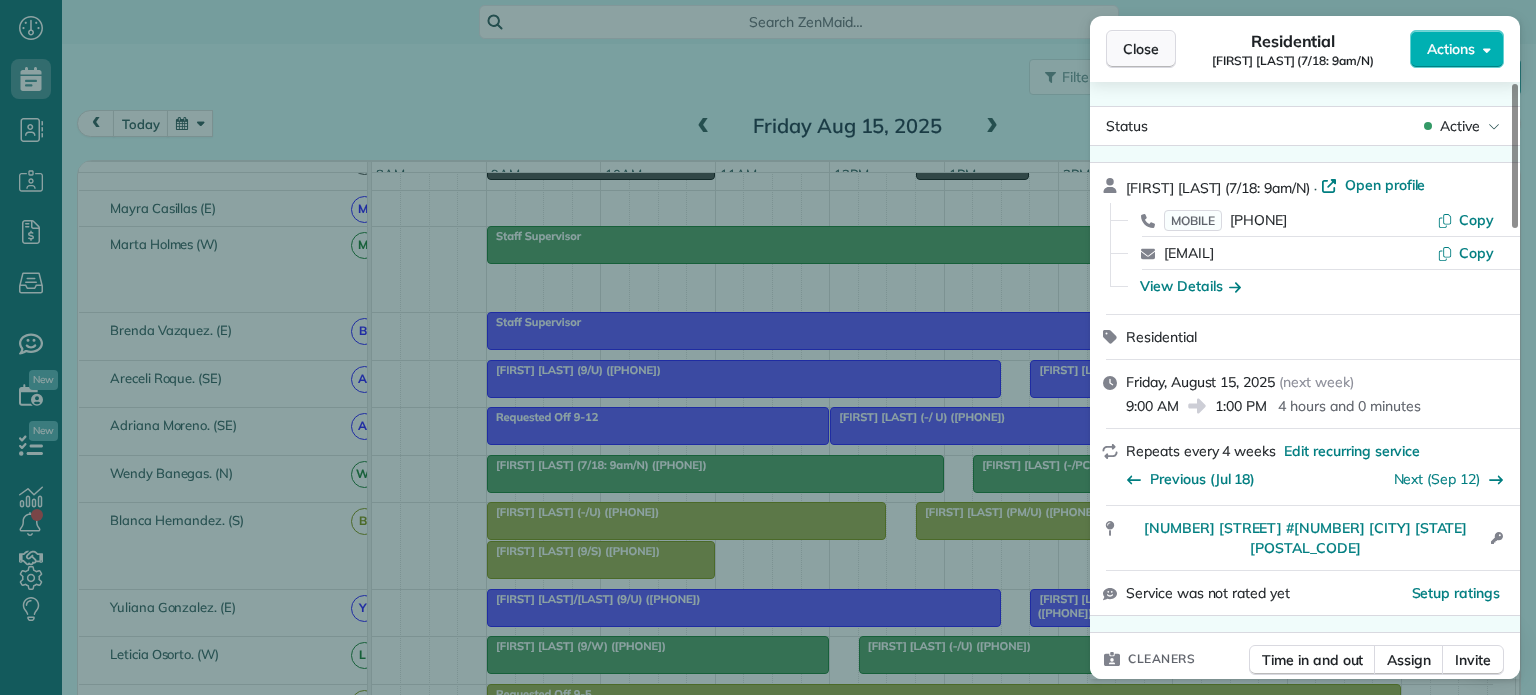 click on "Close" at bounding box center (1141, 49) 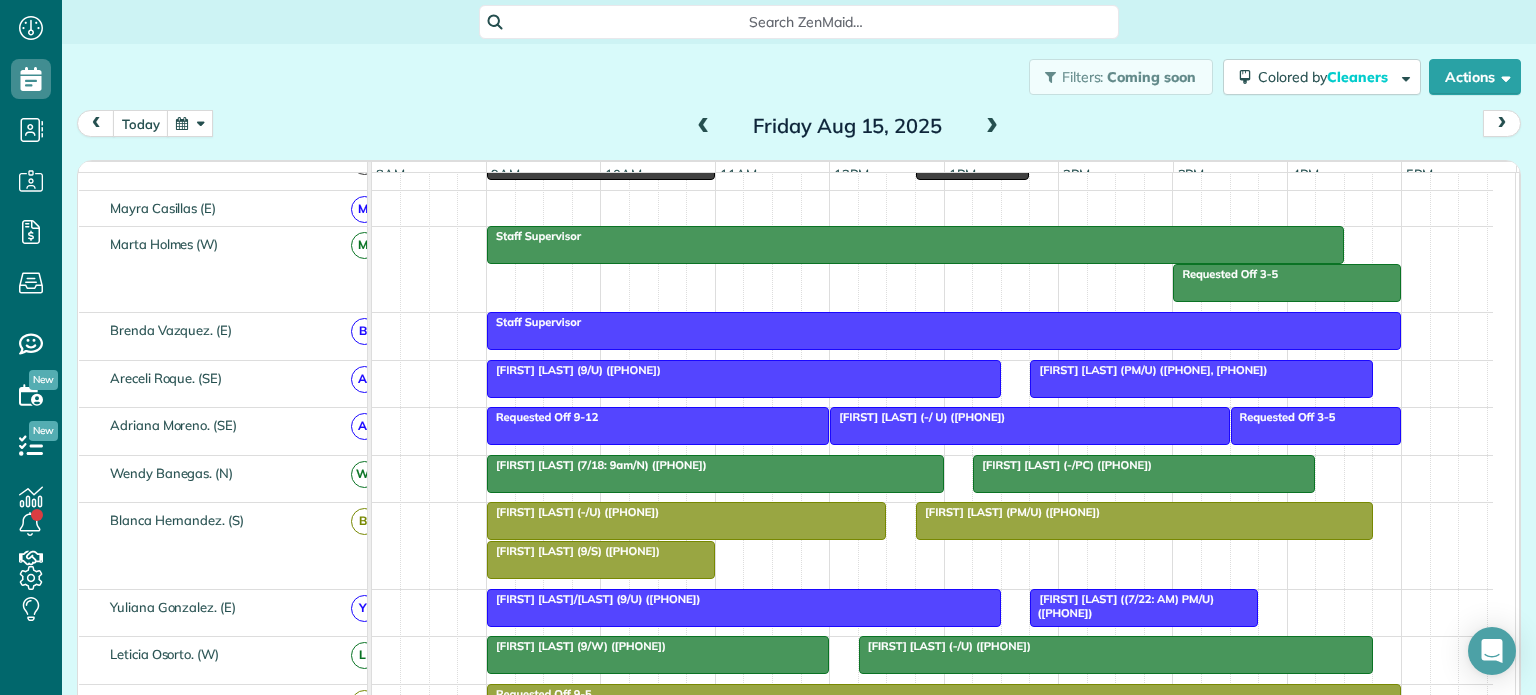 scroll, scrollTop: 234, scrollLeft: 0, axis: vertical 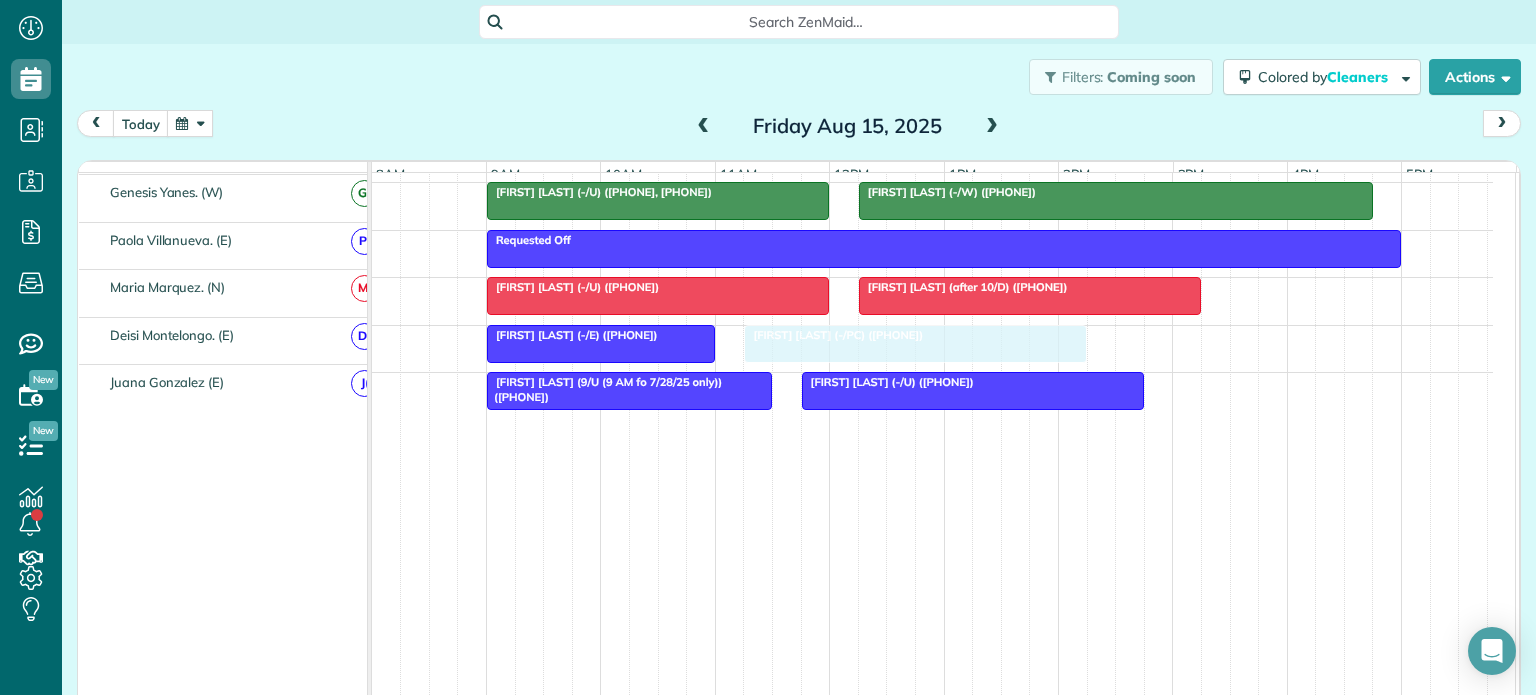 drag, startPoint x: 1093, startPoint y: 496, endPoint x: 875, endPoint y: 344, distance: 265.75928 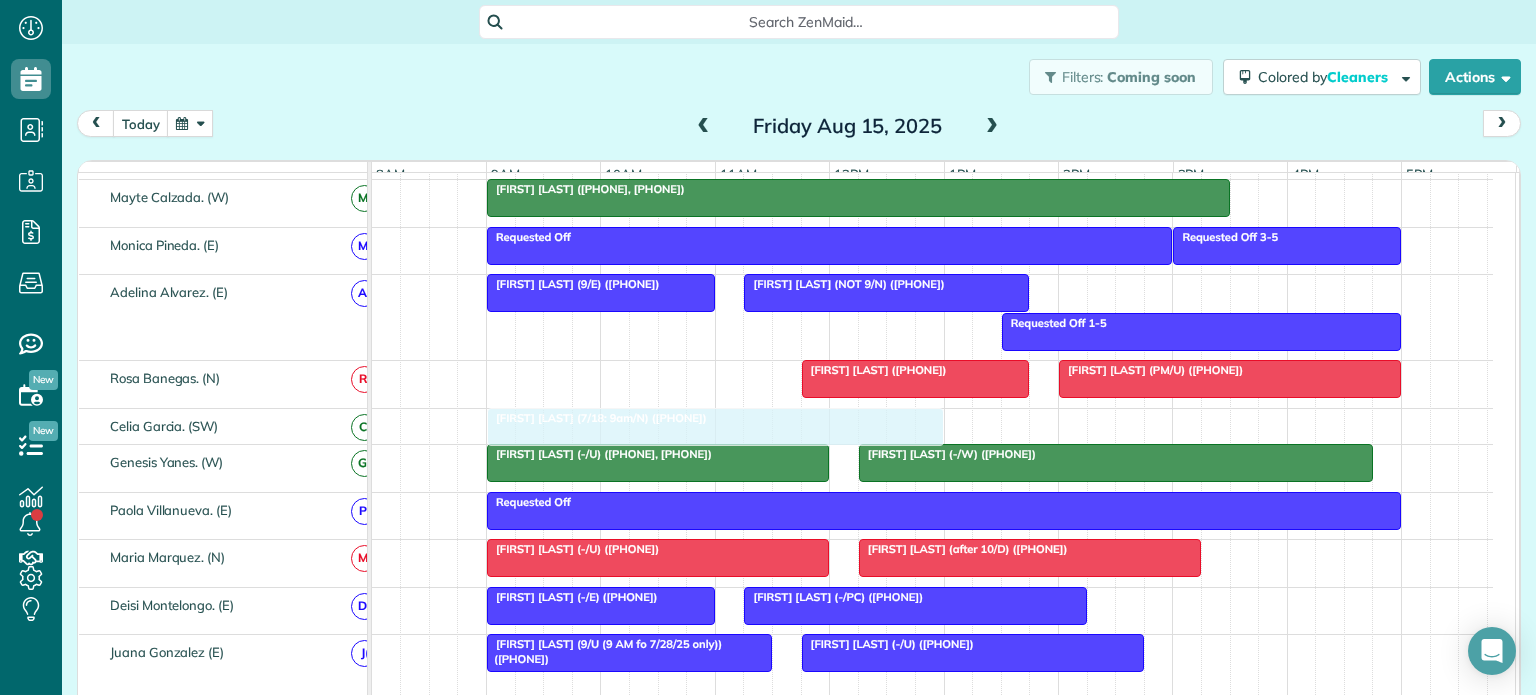 drag, startPoint x: 740, startPoint y: 385, endPoint x: 728, endPoint y: 442, distance: 58.249462 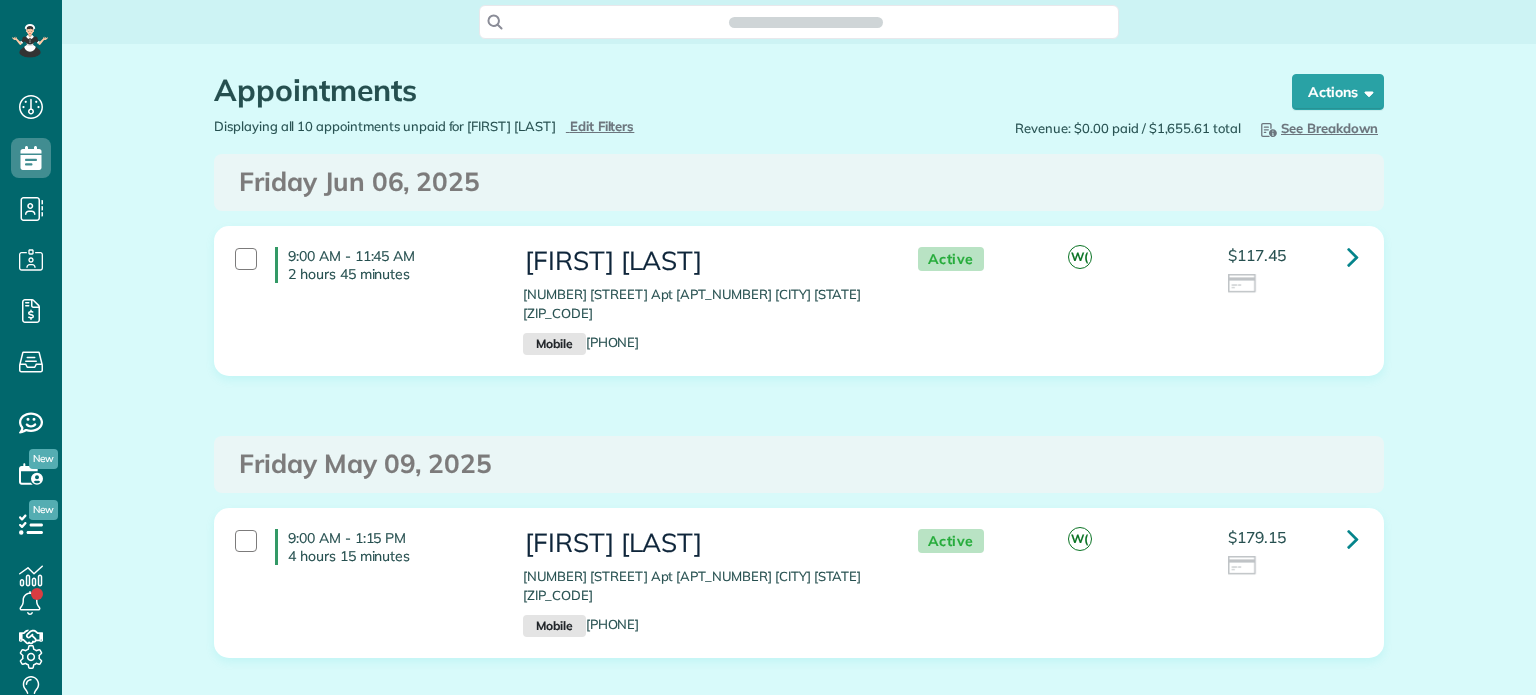 scroll, scrollTop: 0, scrollLeft: 0, axis: both 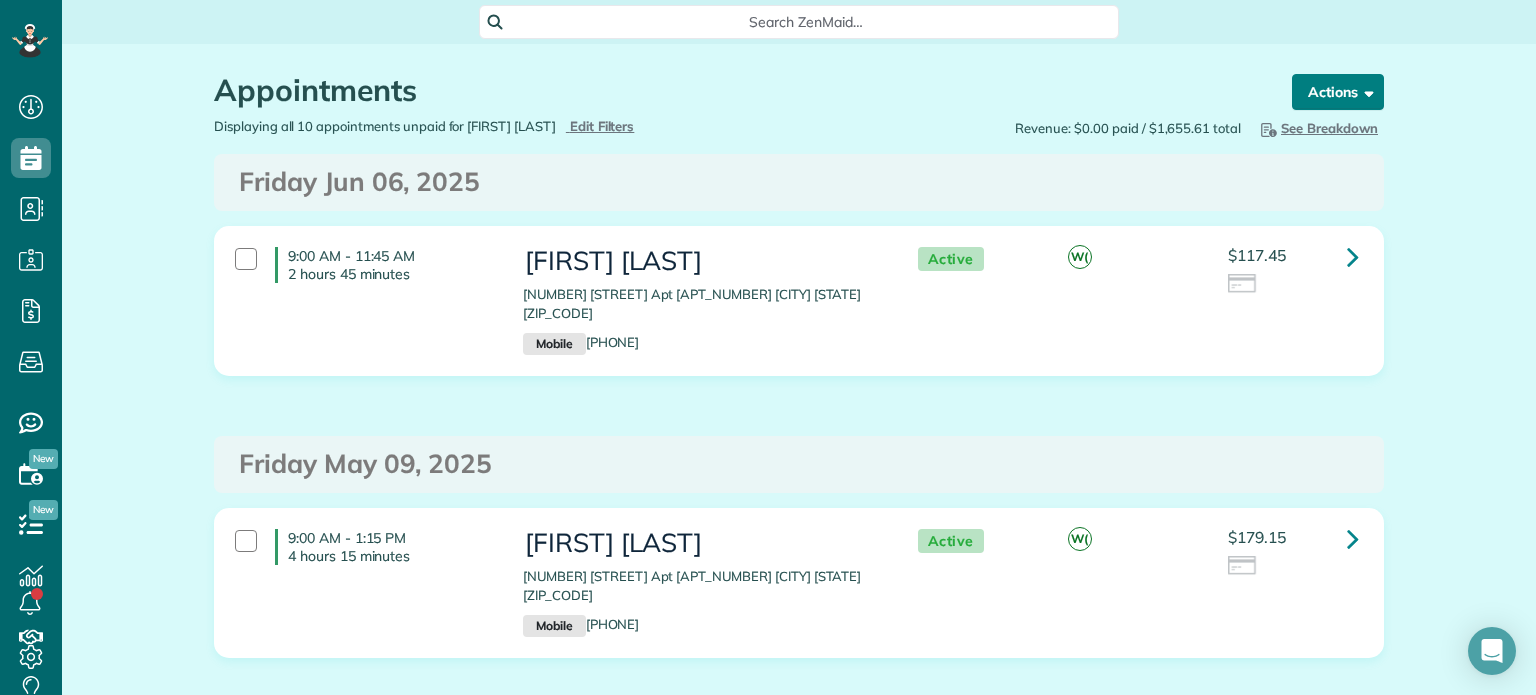 click on "Actions" at bounding box center [1338, 92] 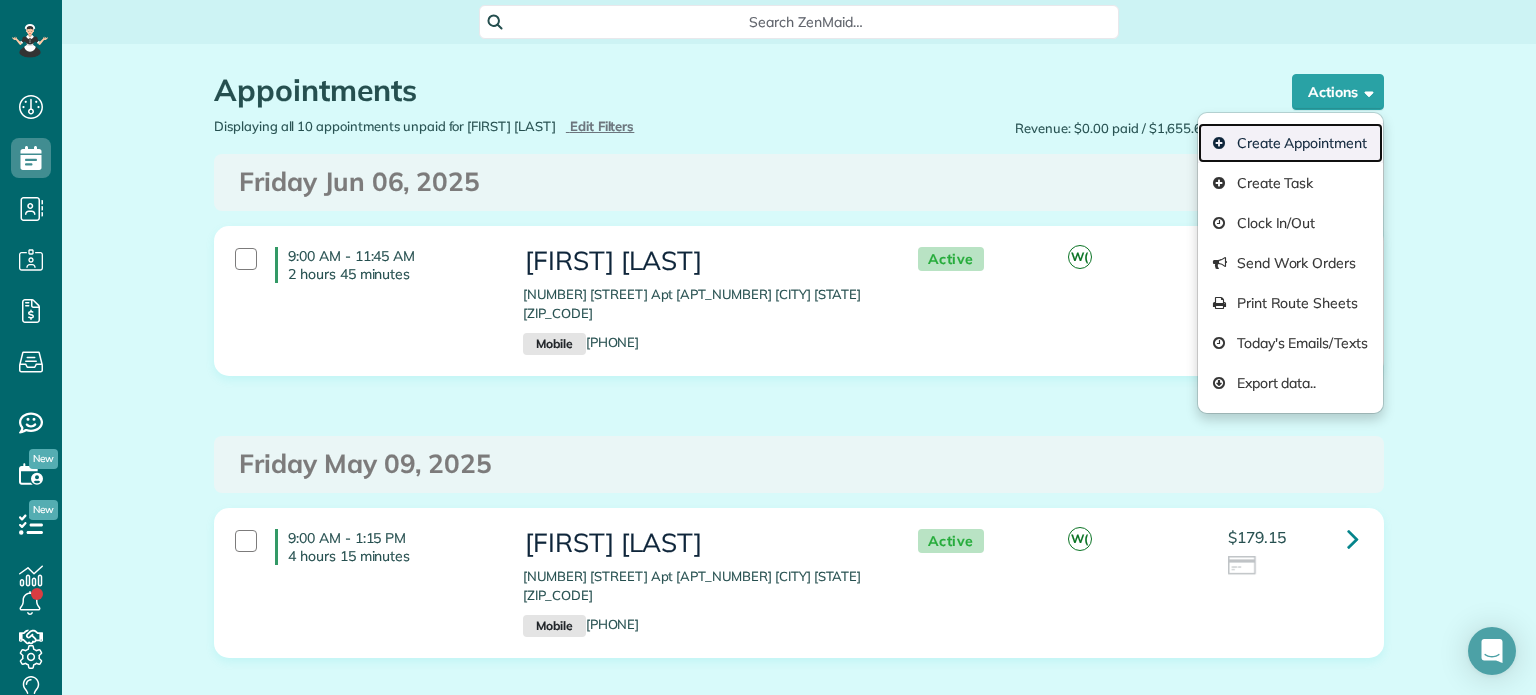 click on "Create Appointment" at bounding box center [1290, 143] 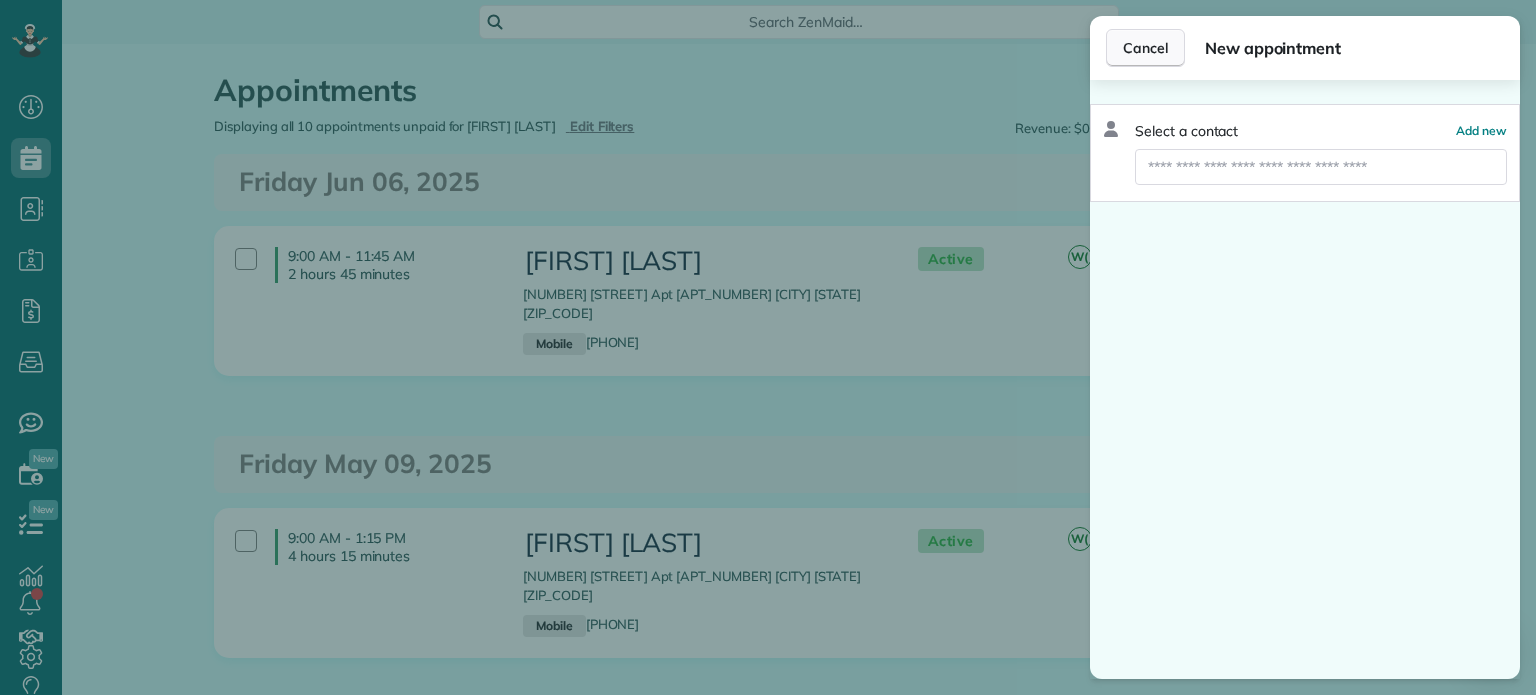 click on "Cancel" at bounding box center [1145, 48] 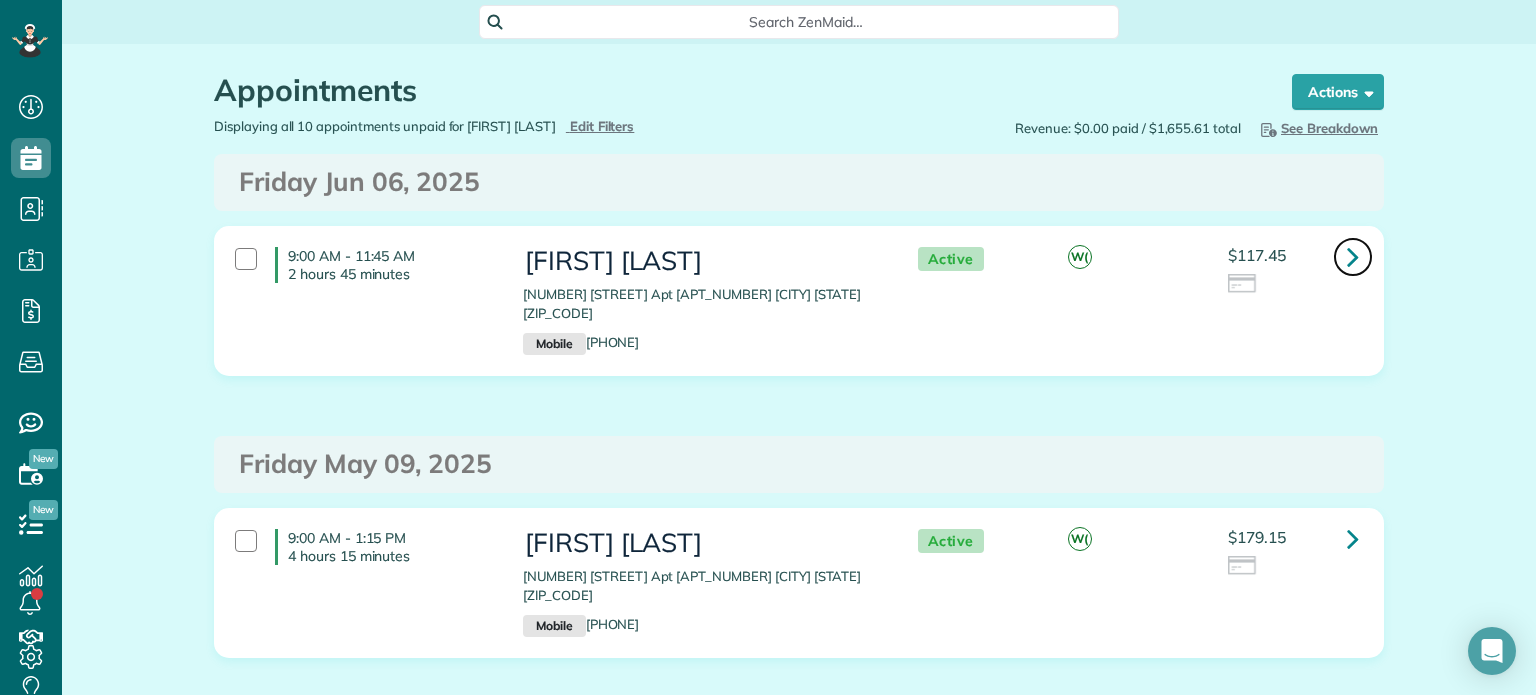 click at bounding box center [1353, 257] 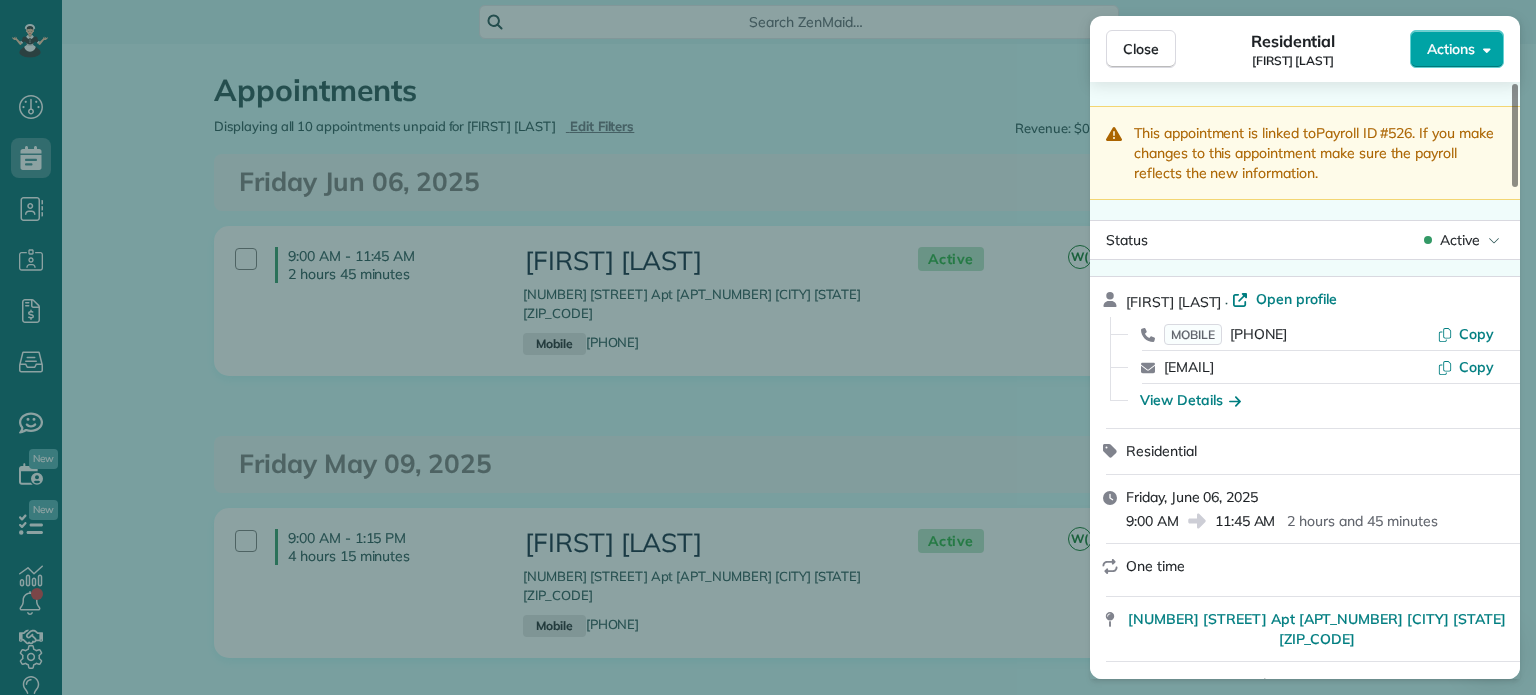 click on "Actions" at bounding box center [1451, 49] 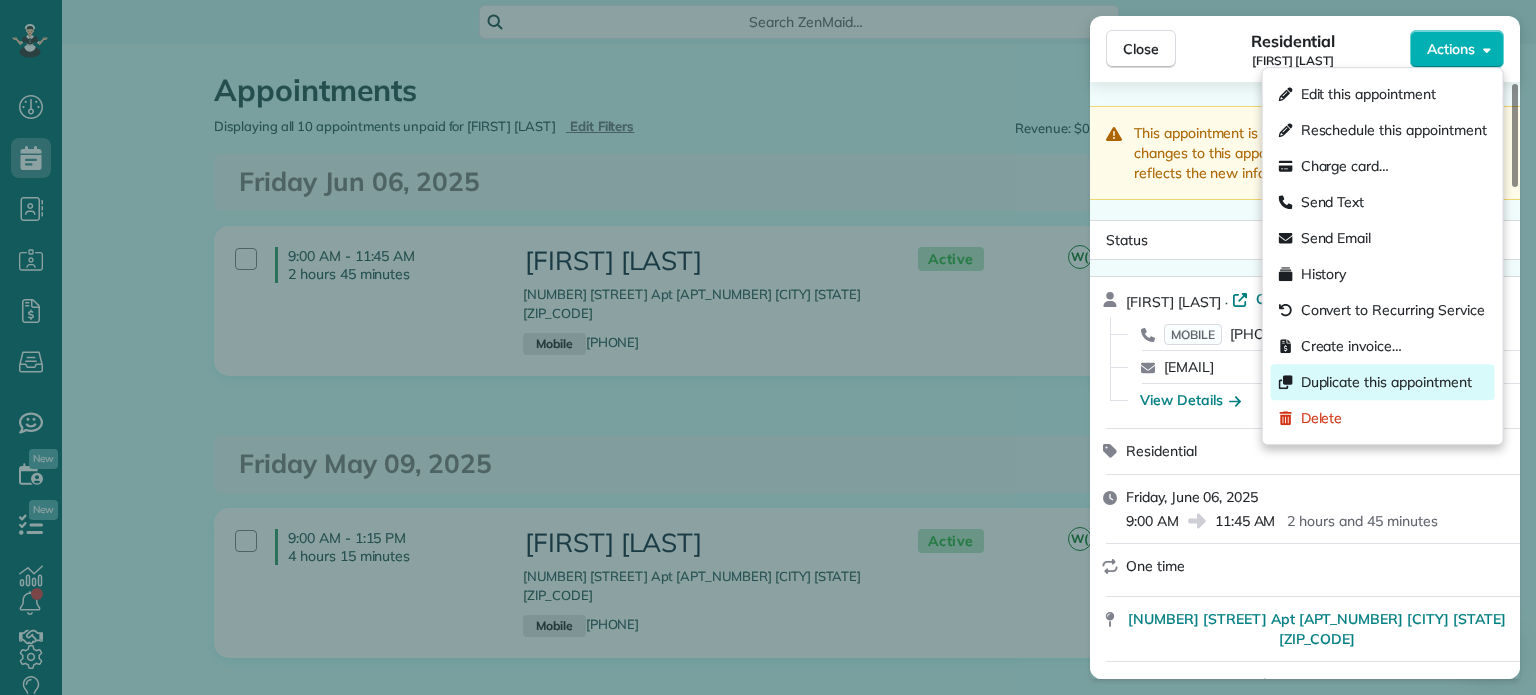 click on "Duplicate this appointment" at bounding box center (1386, 382) 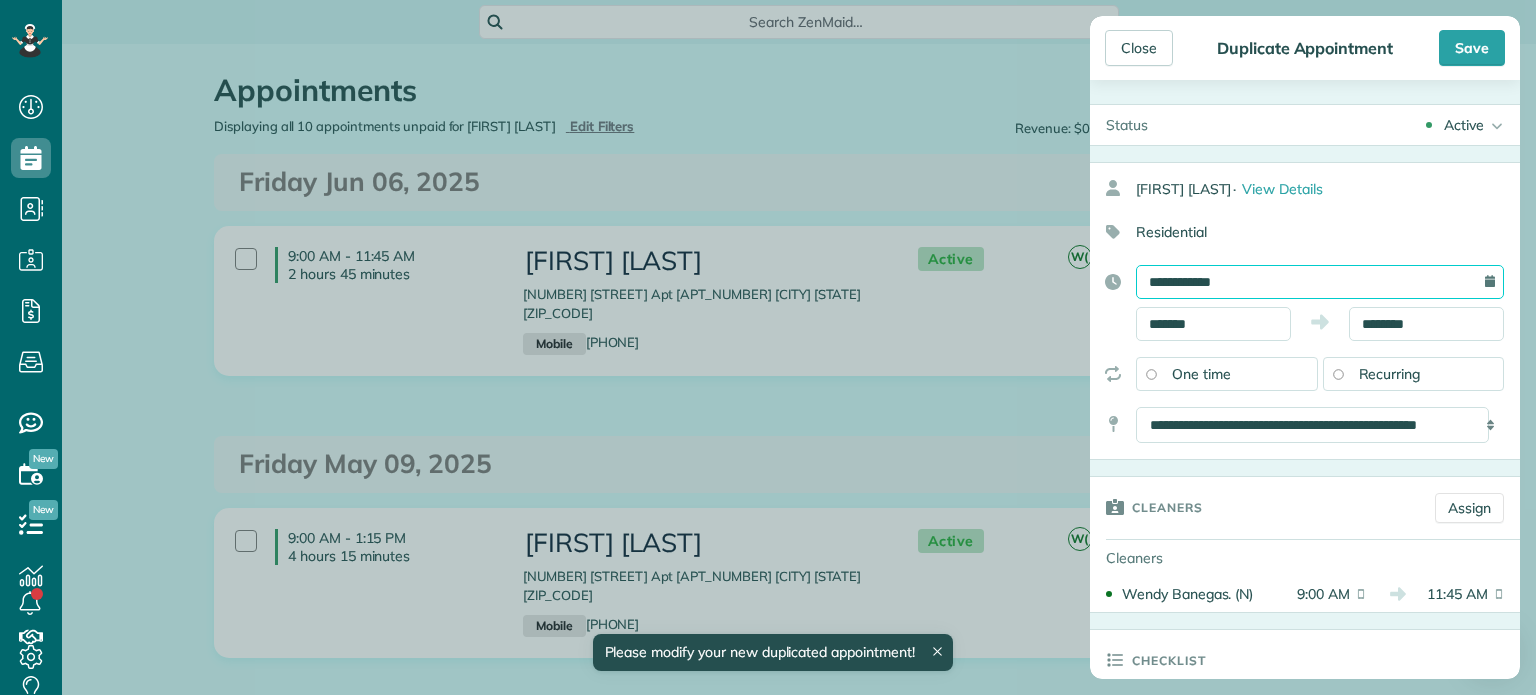 click on "**********" at bounding box center [1320, 282] 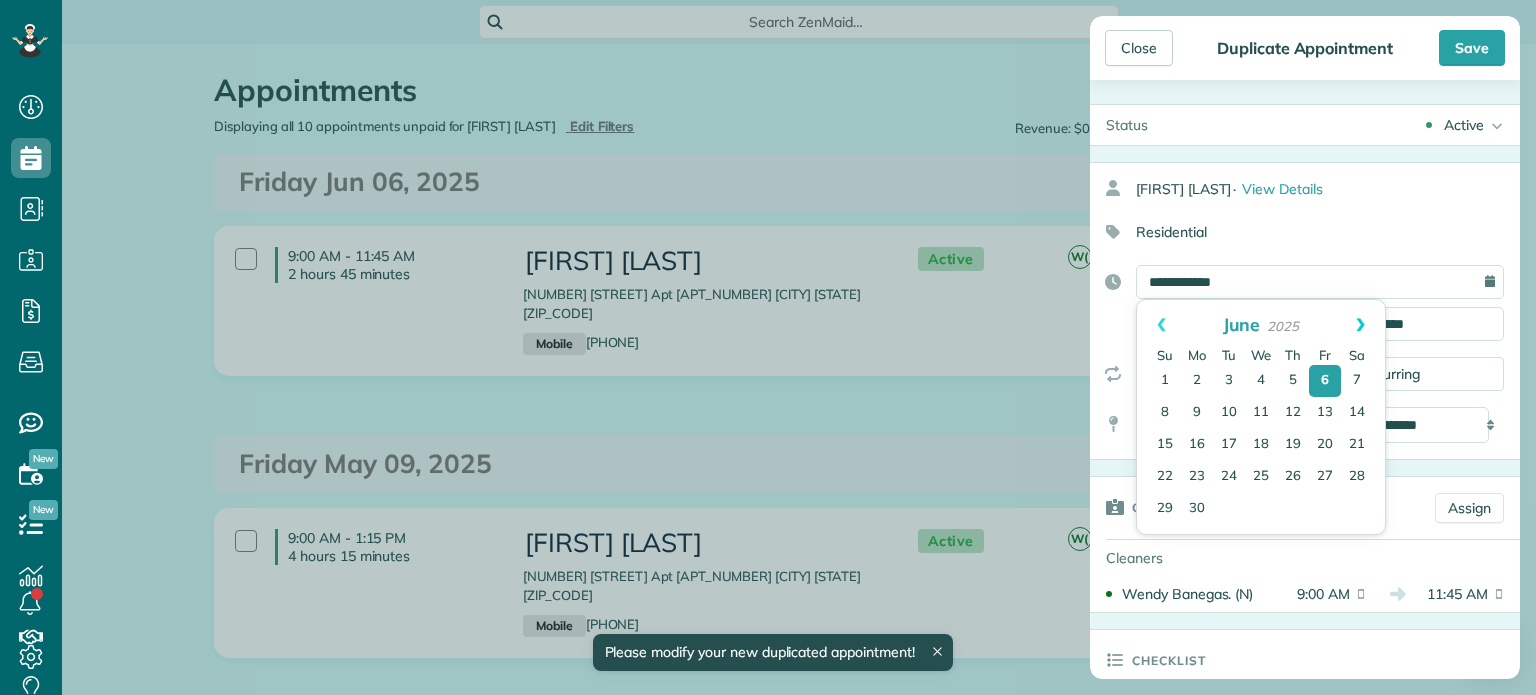 click on "Next" at bounding box center (1360, 325) 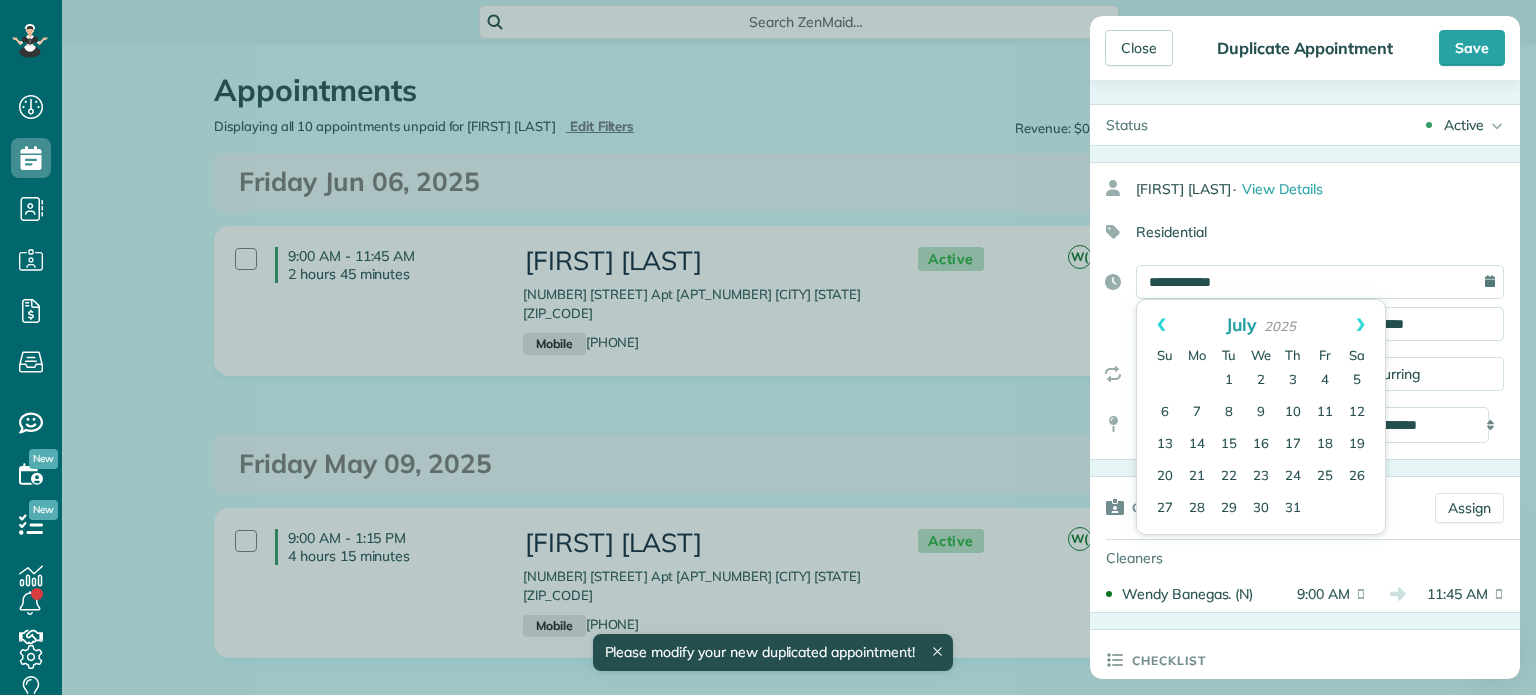 click on "Next" at bounding box center [1360, 325] 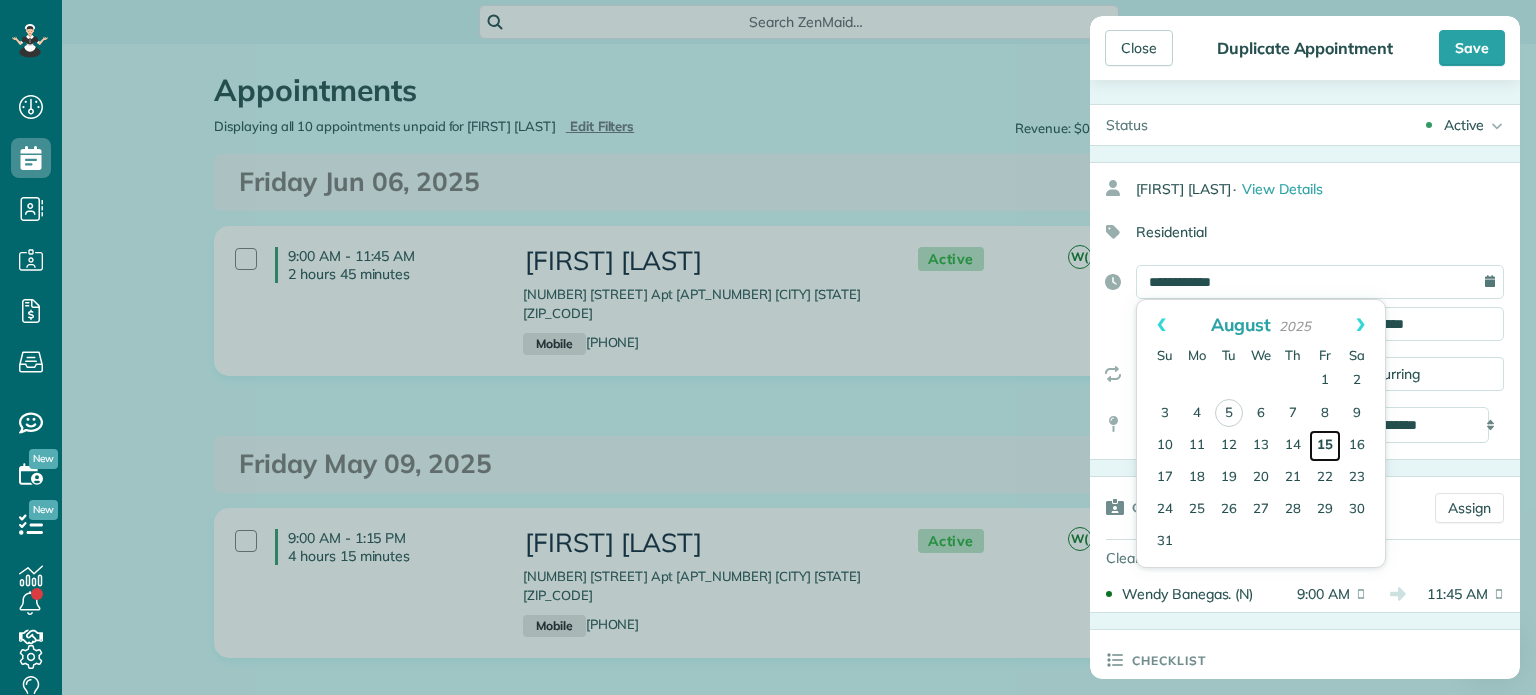 click on "15" at bounding box center (1325, 446) 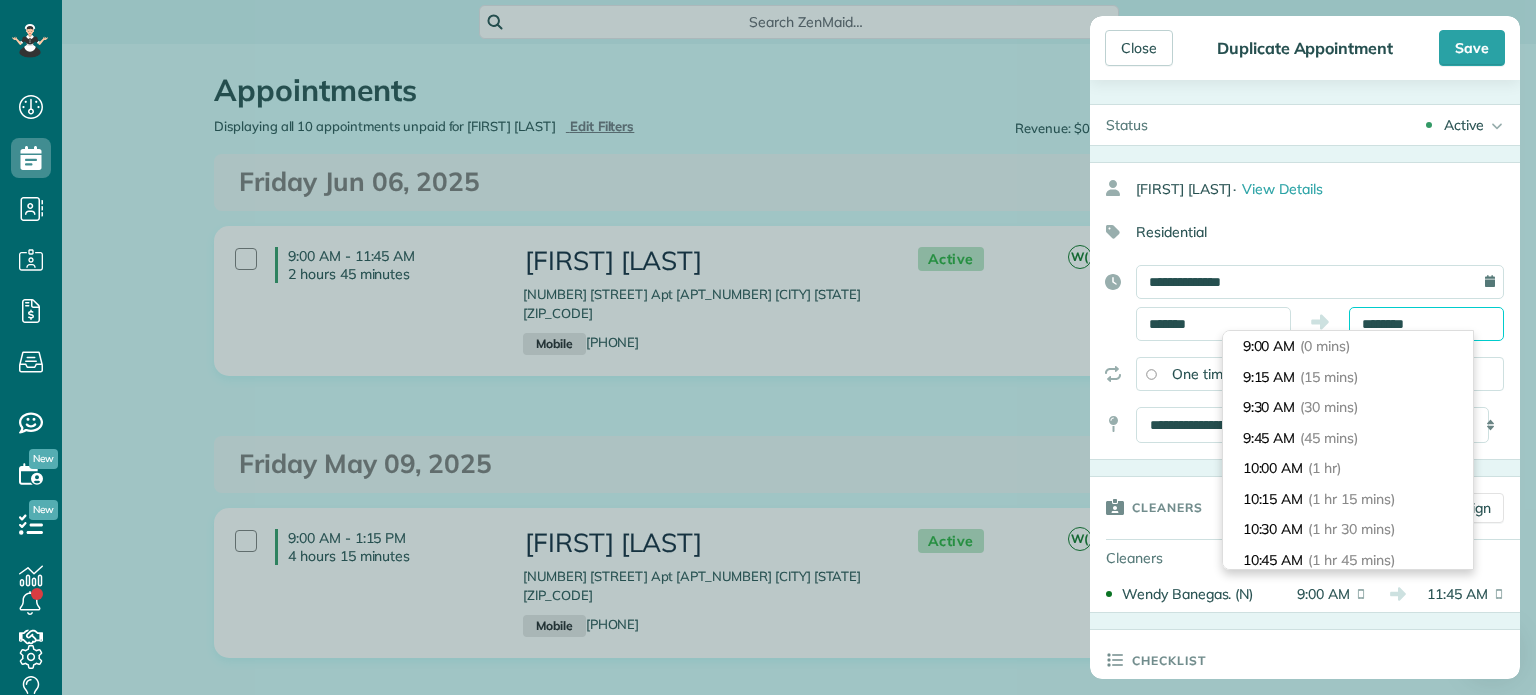 click on "********" at bounding box center [1426, 324] 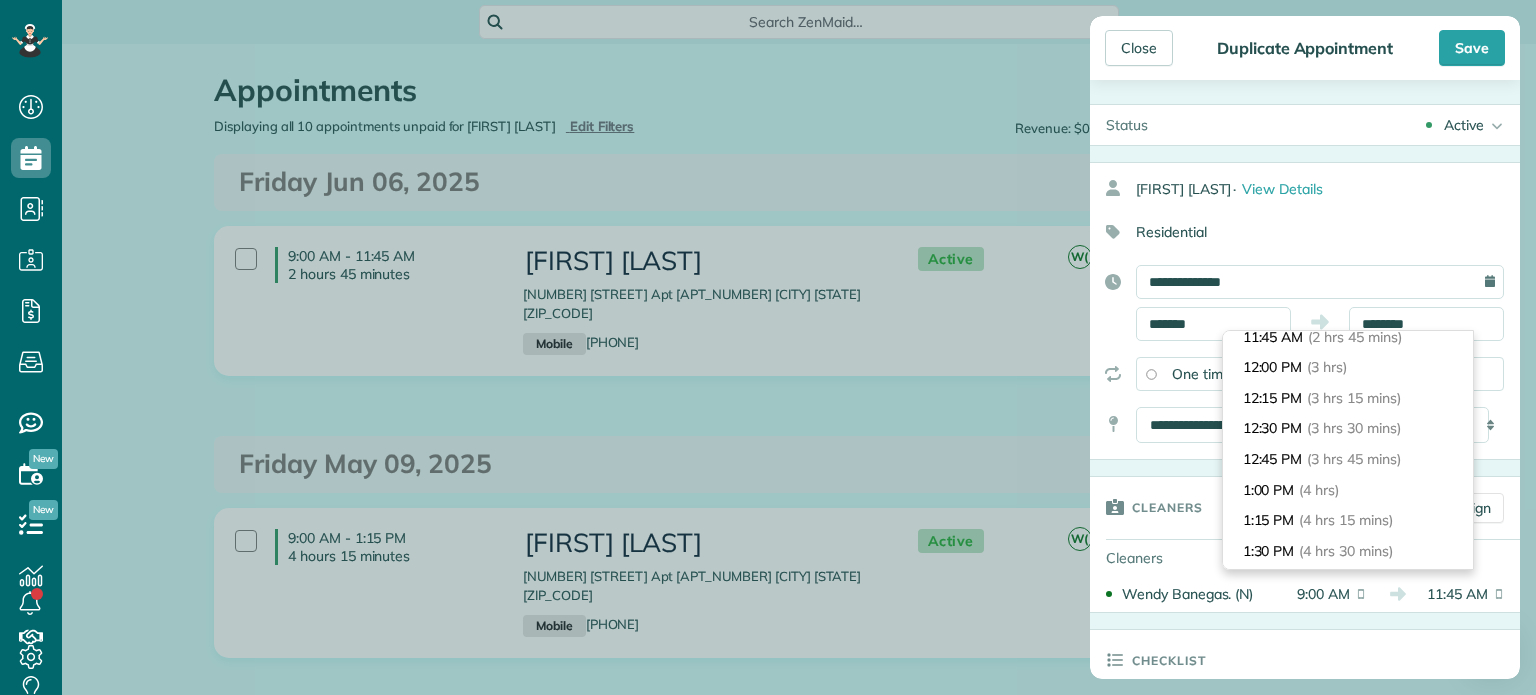 scroll, scrollTop: 385, scrollLeft: 0, axis: vertical 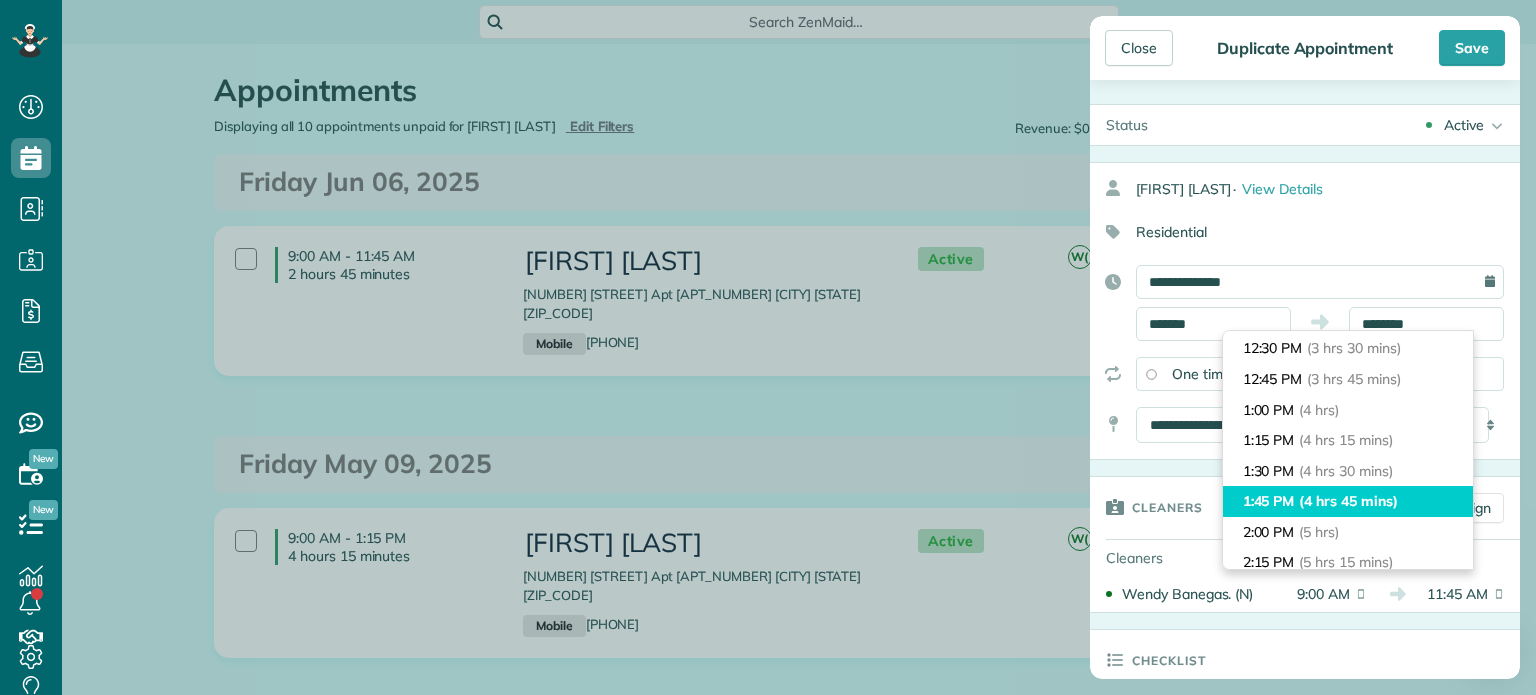 type on "*******" 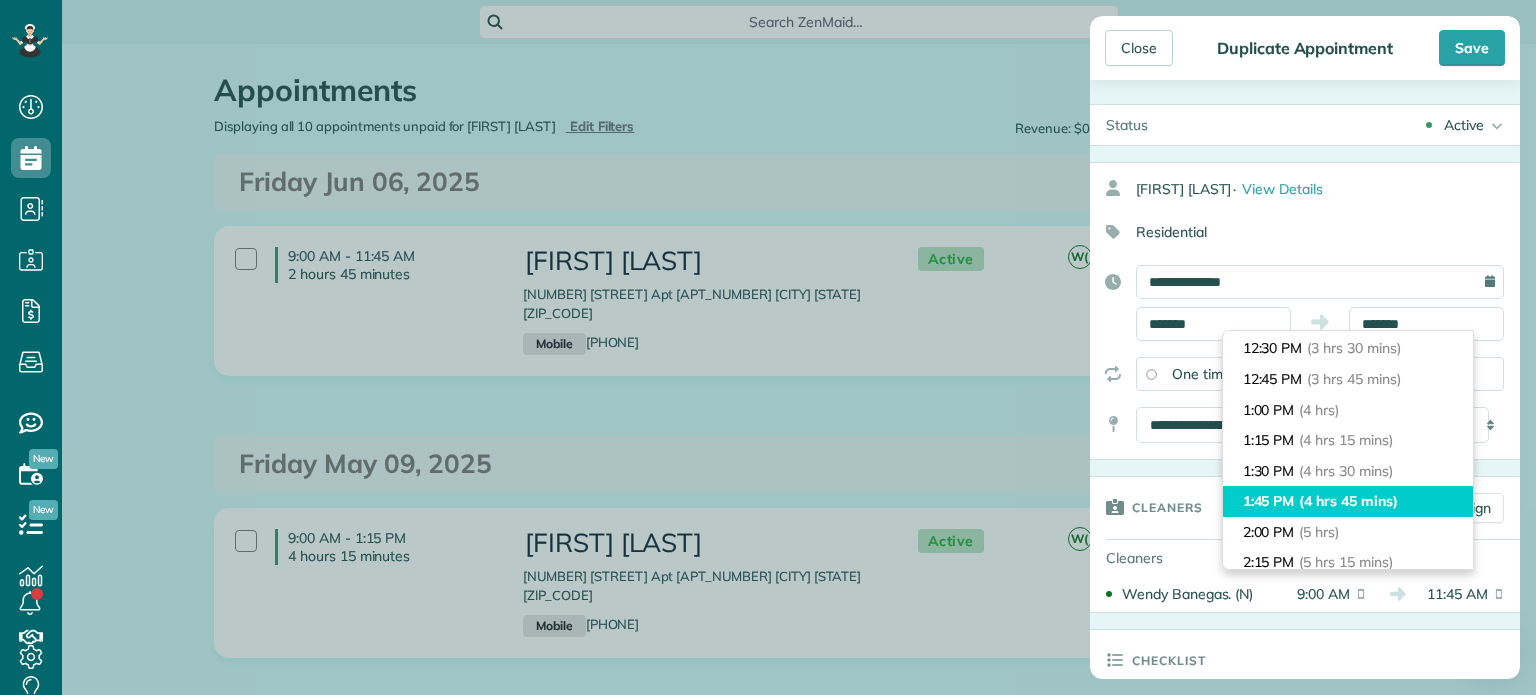 click on "(4 hrs 45 mins)" at bounding box center [1348, 501] 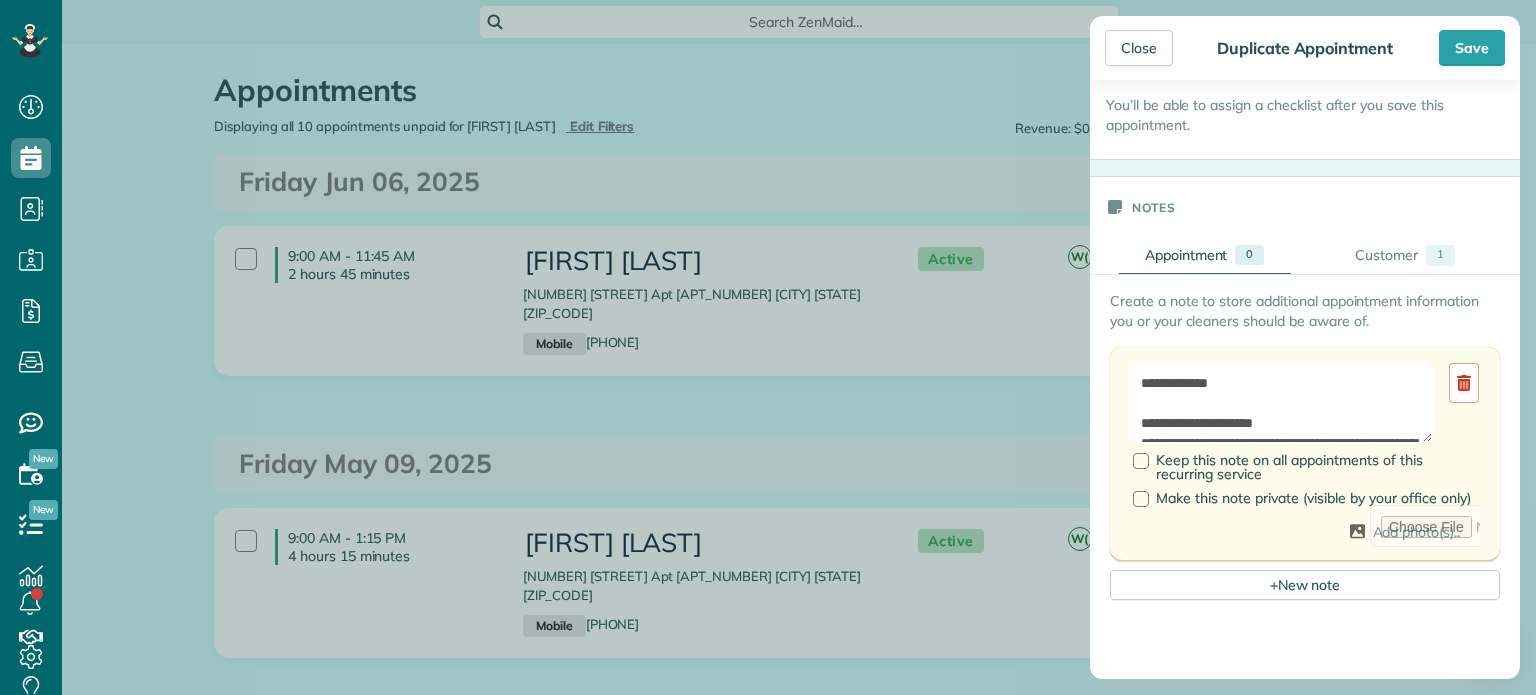 scroll, scrollTop: 622, scrollLeft: 0, axis: vertical 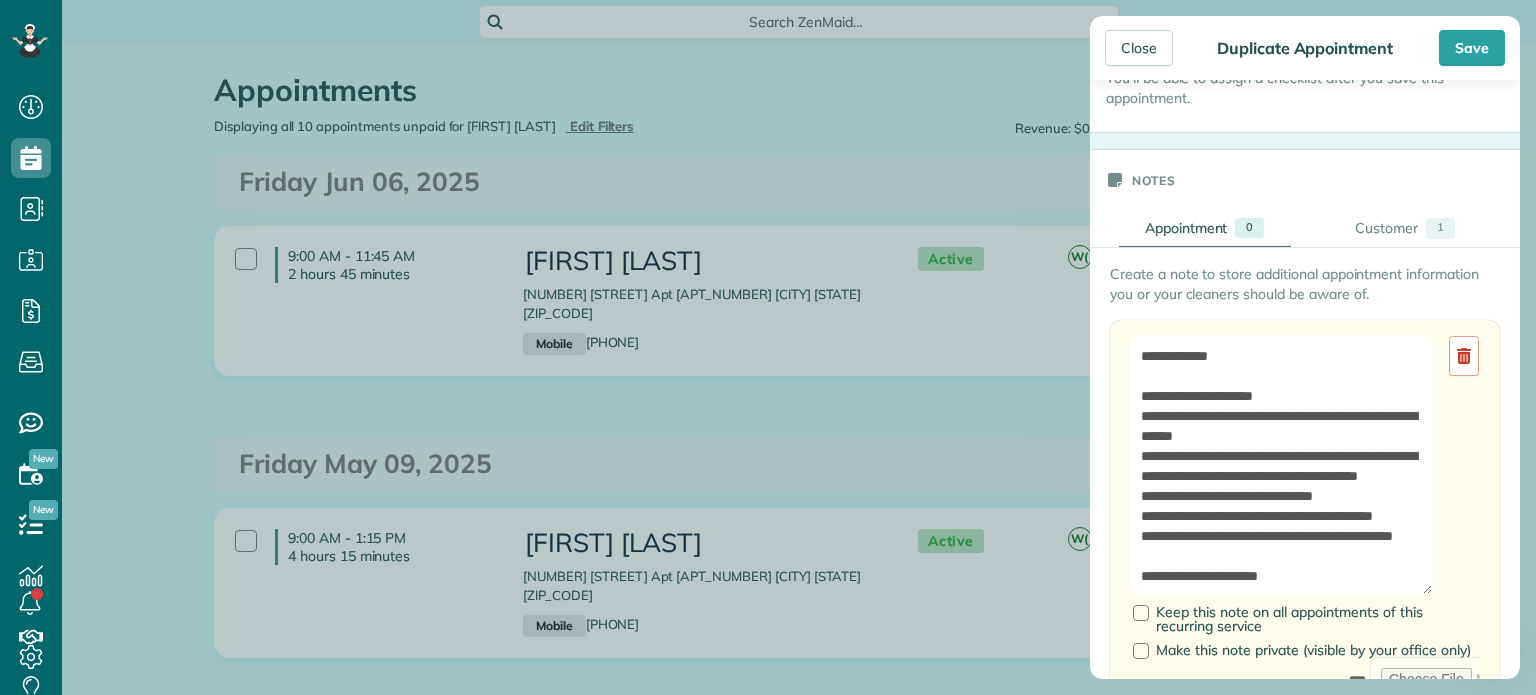 drag, startPoint x: 1427, startPoint y: 410, endPoint x: 1428, endPoint y: 562, distance: 152.0033 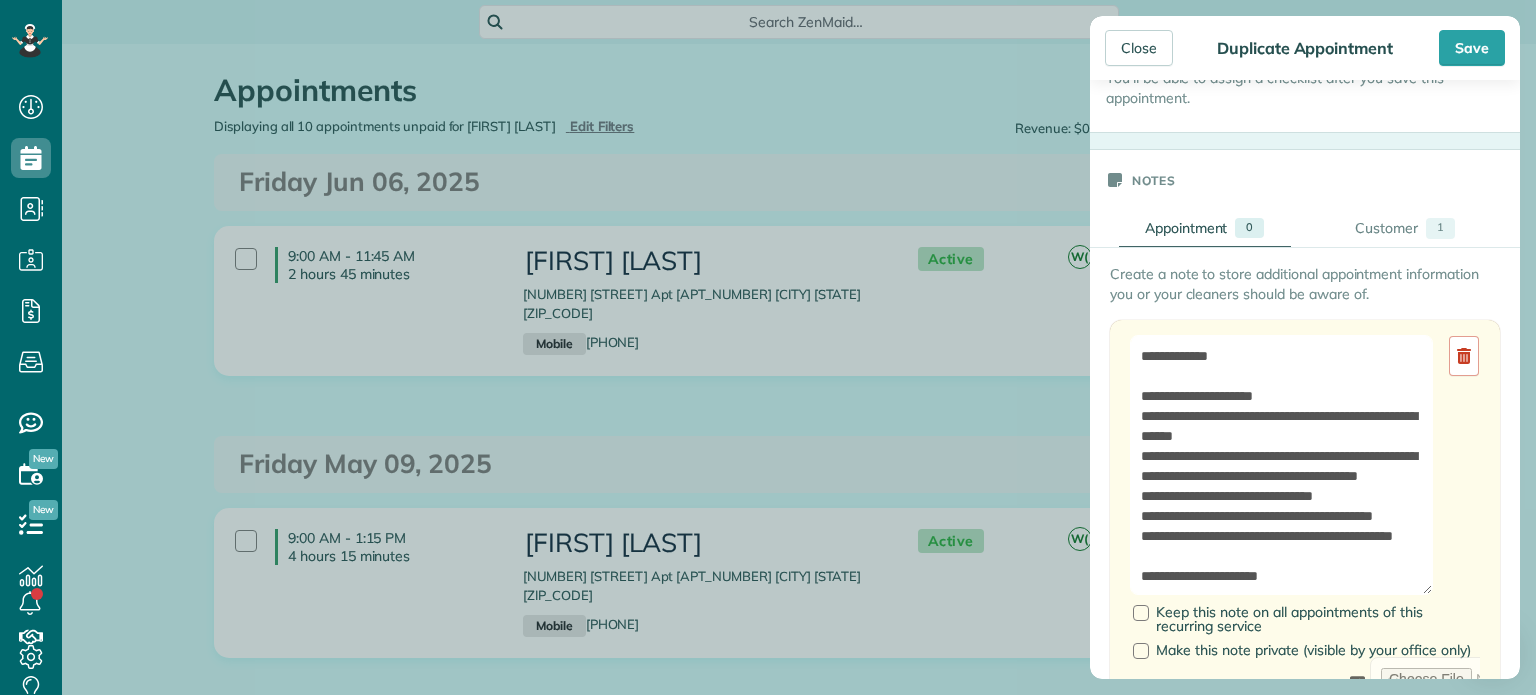 click on "**********" at bounding box center (1305, 465) 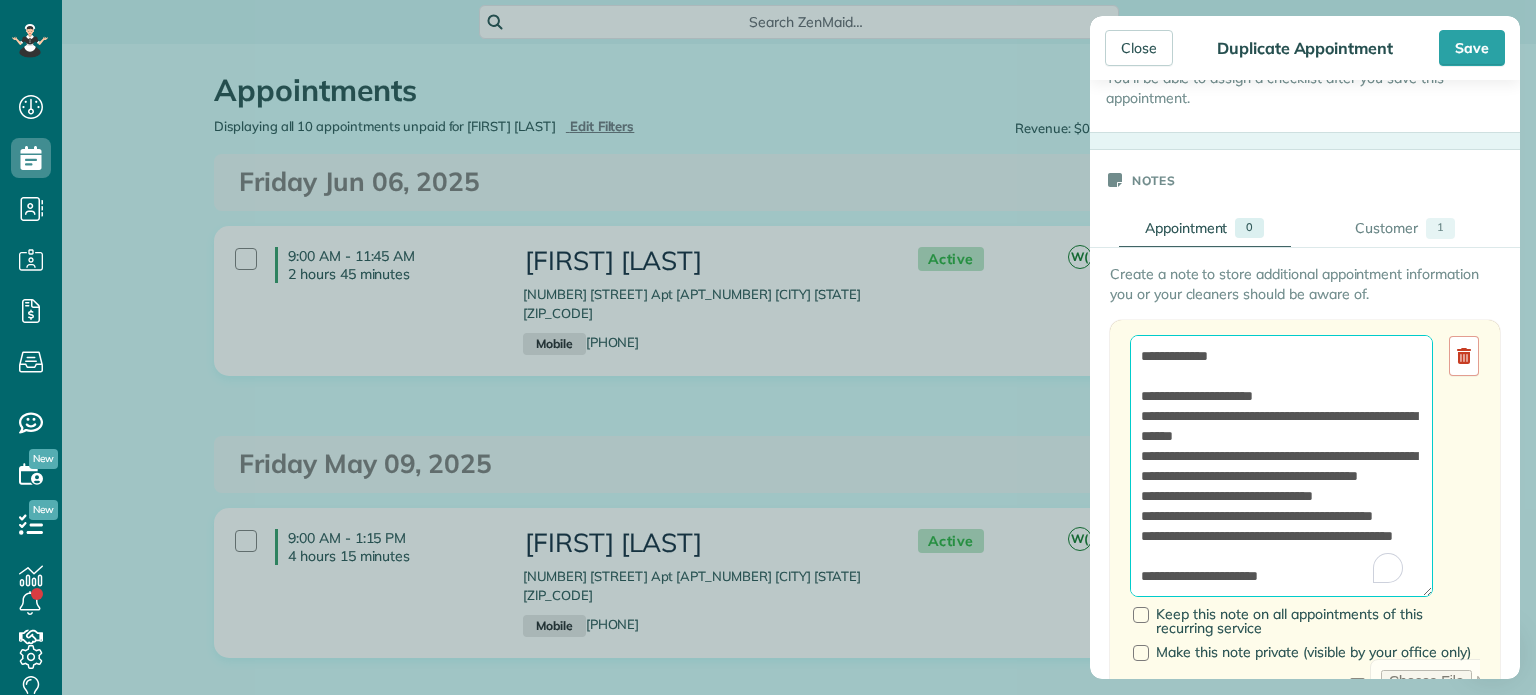 drag, startPoint x: 1267, startPoint y: 349, endPoint x: 1134, endPoint y: 352, distance: 133.03383 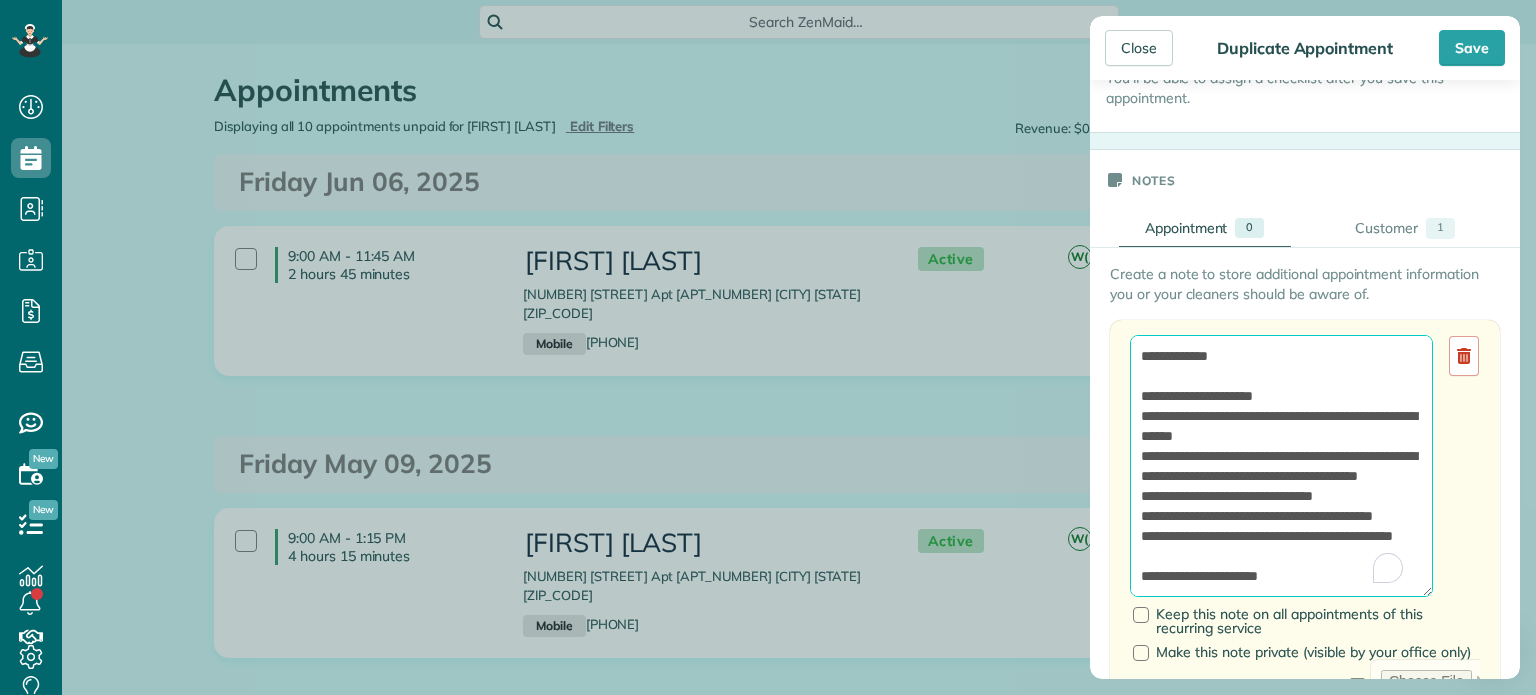 click on "**********" at bounding box center (1281, 466) 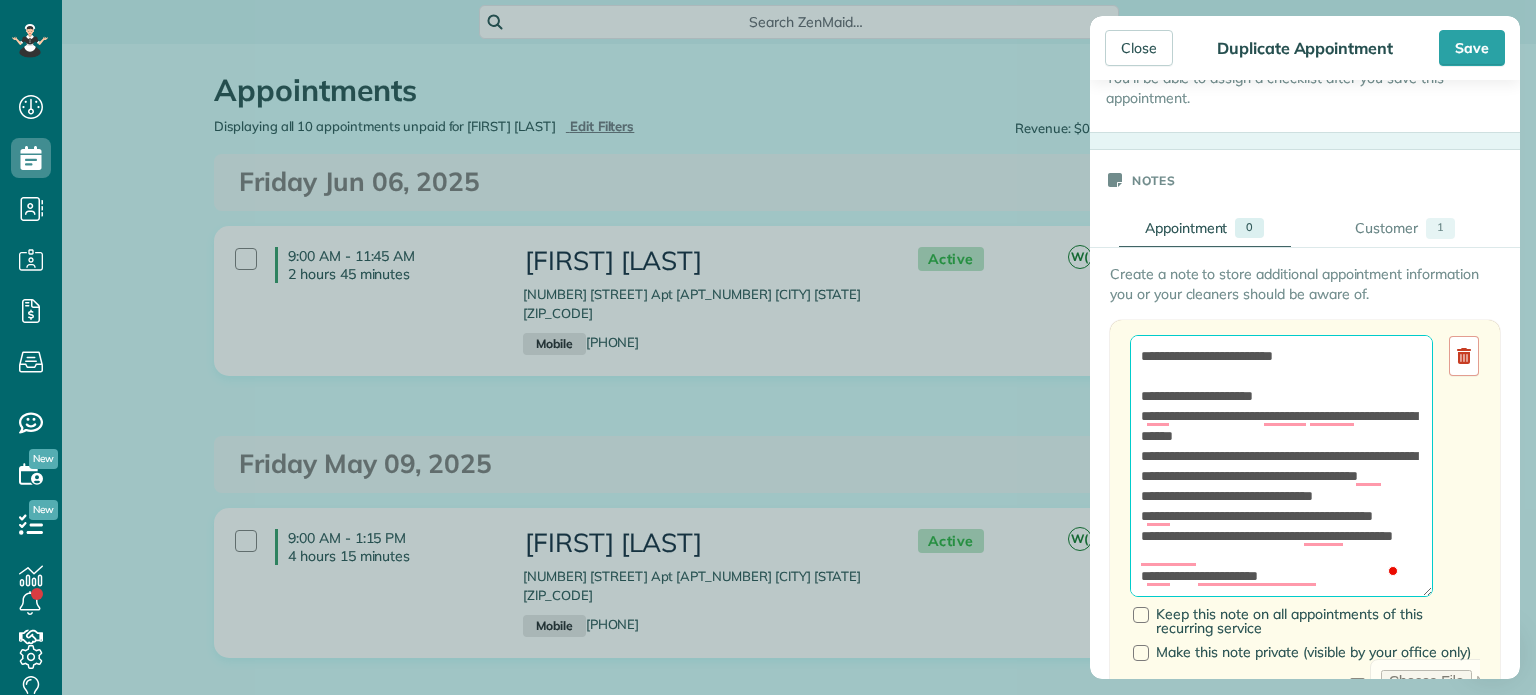 scroll, scrollTop: 74, scrollLeft: 0, axis: vertical 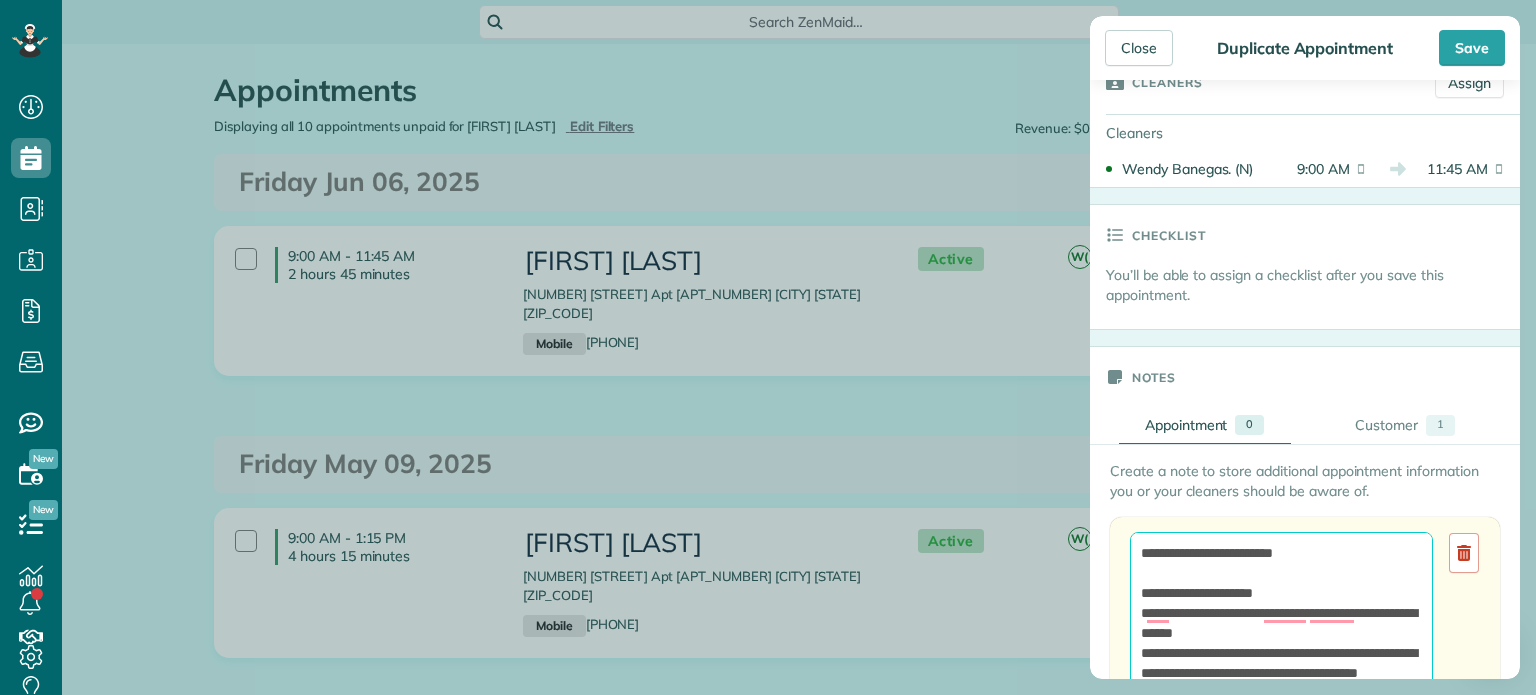 click on "**********" at bounding box center [1281, 663] 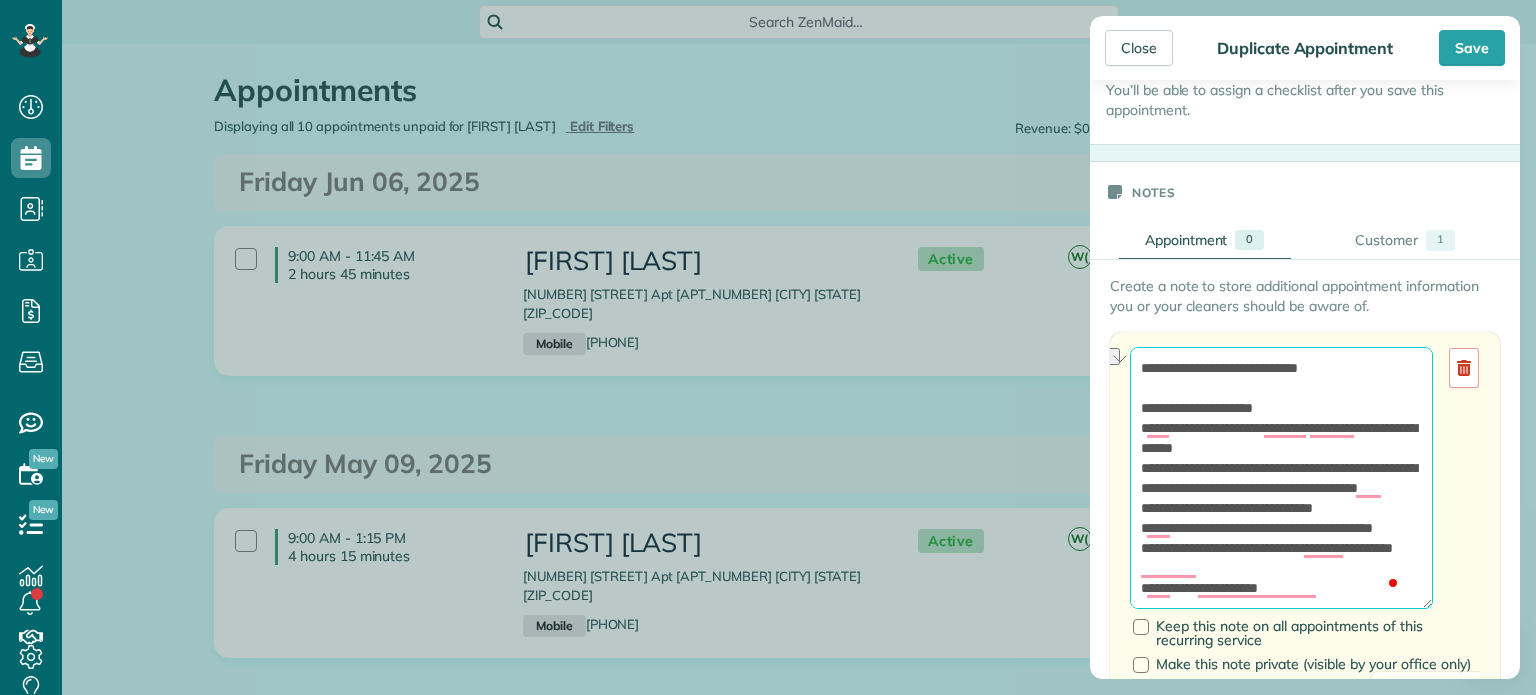 drag, startPoint x: 1171, startPoint y: 365, endPoint x: 1251, endPoint y: 364, distance: 80.00625 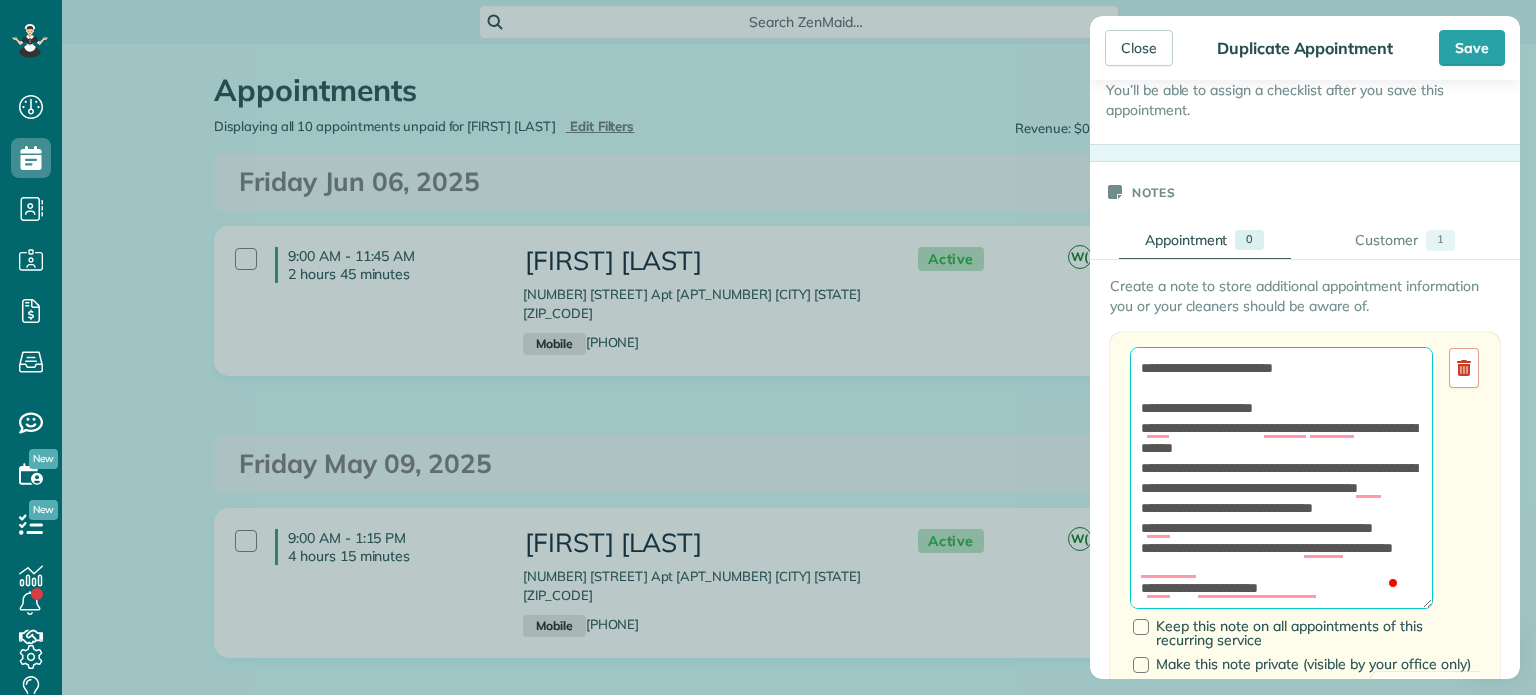 click on "**********" at bounding box center (1281, 478) 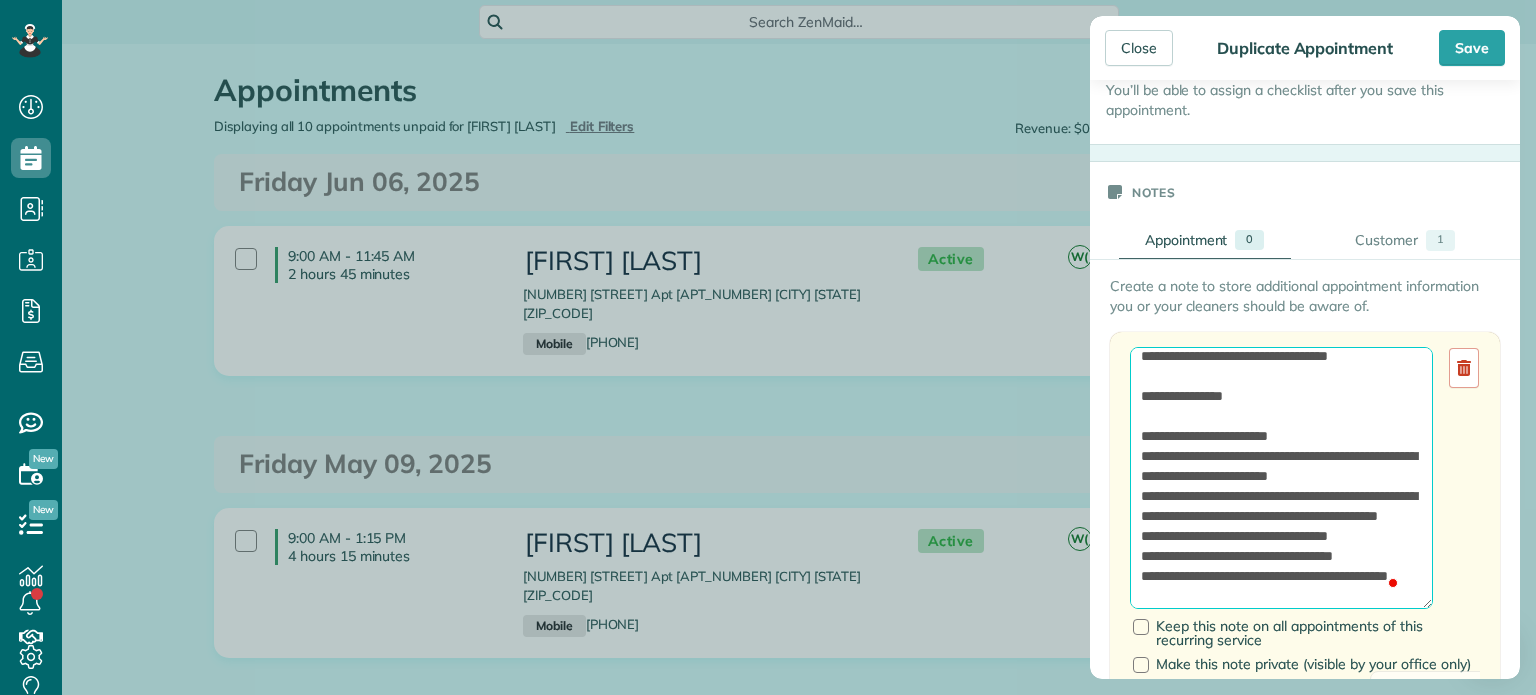 type on "**********" 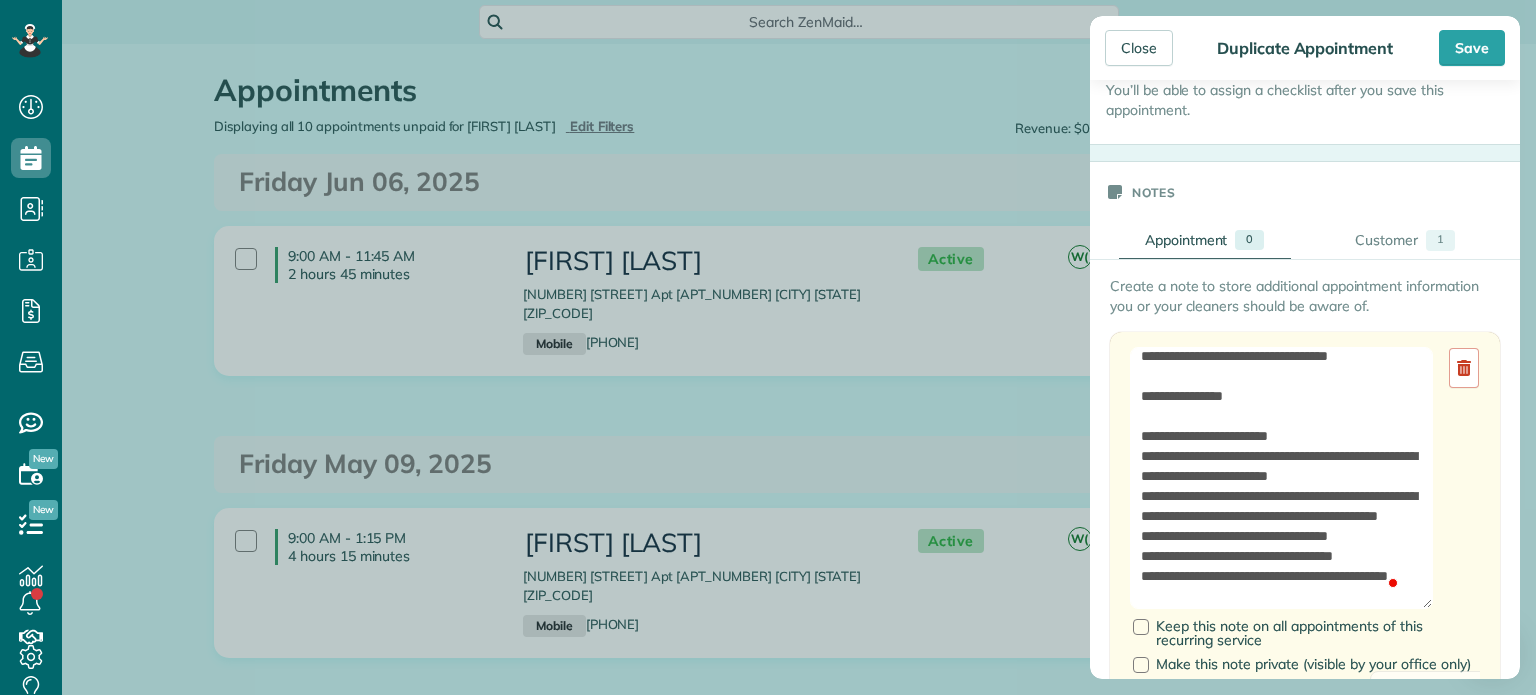 click on "Close
Duplicate Appointment
Save
Status
Active
Active
Cancelled
Cancelled and Paid" at bounding box center (1305, 347) 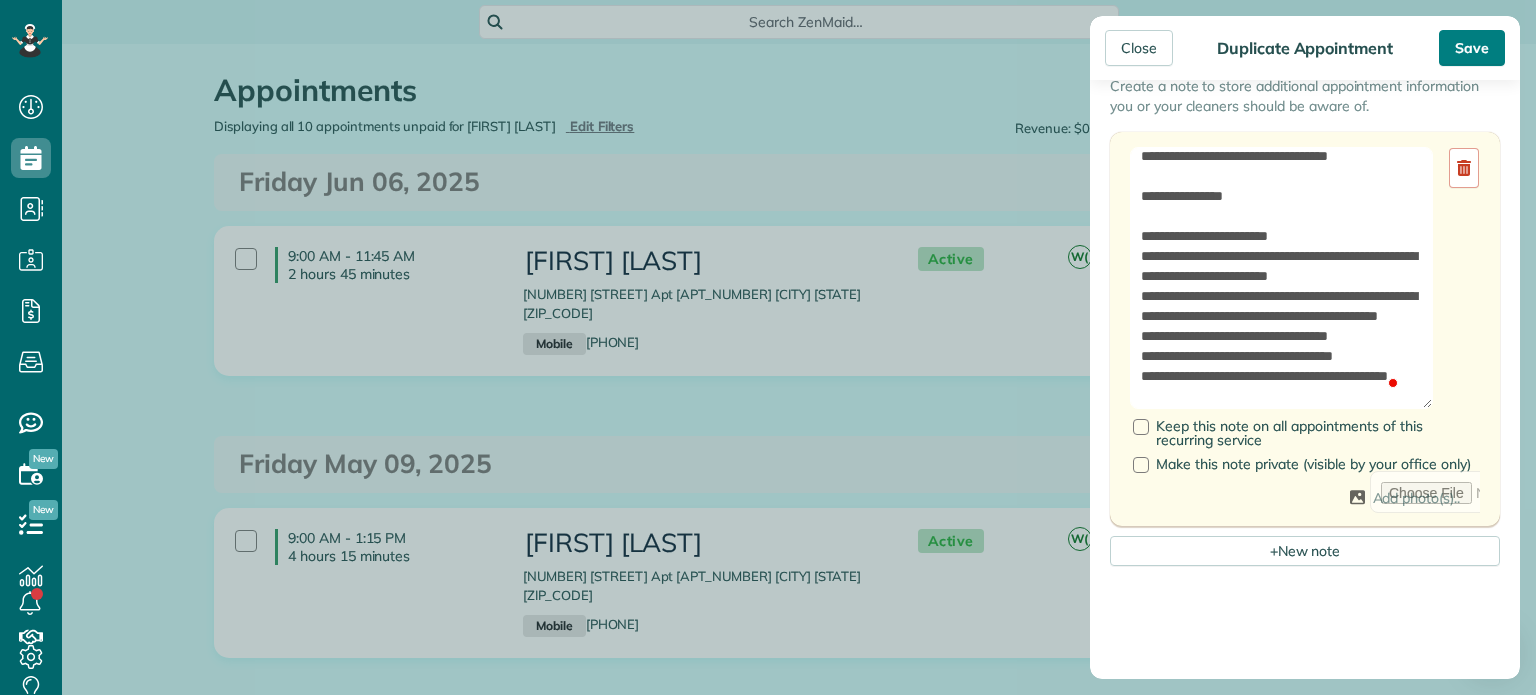 click on "Save" at bounding box center (1472, 48) 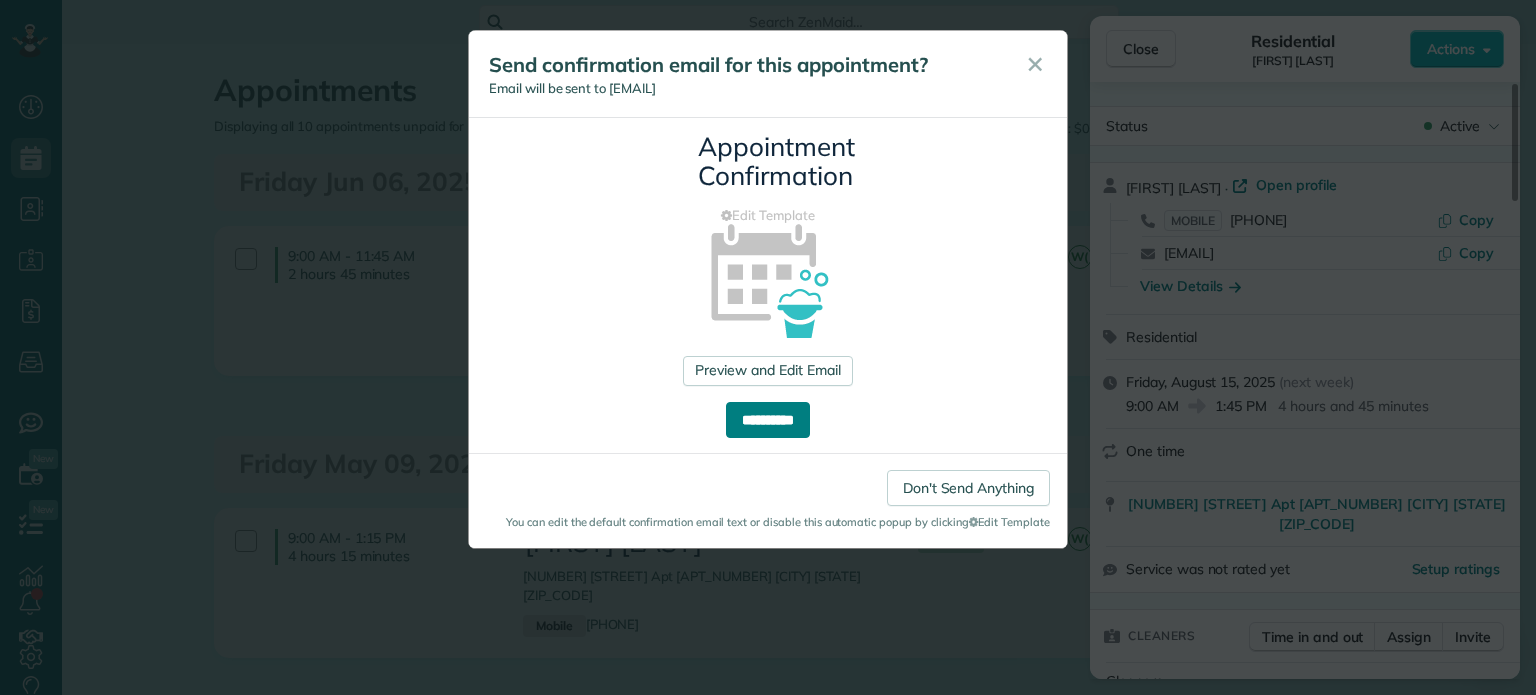 click on "**********" at bounding box center [768, 420] 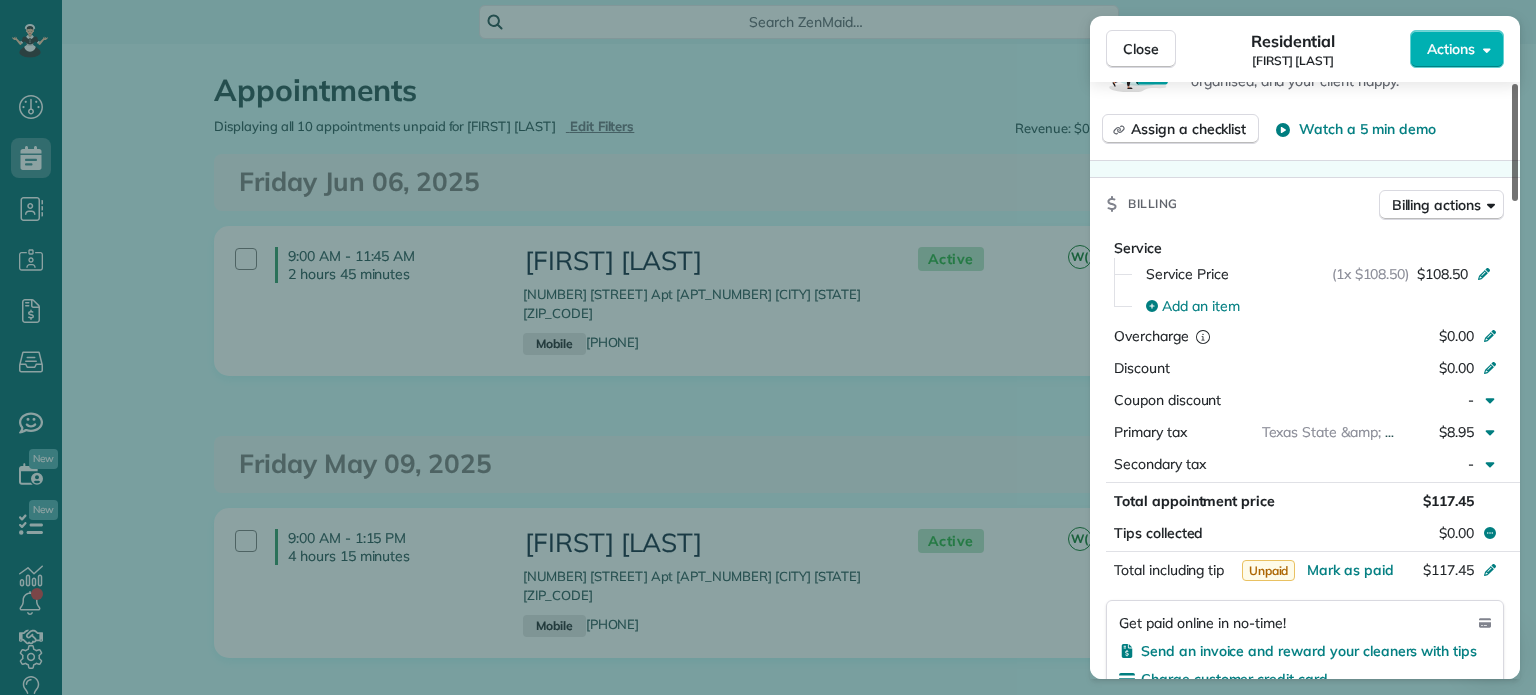 drag, startPoint x: 1515, startPoint y: 148, endPoint x: 1508, endPoint y: 299, distance: 151.16217 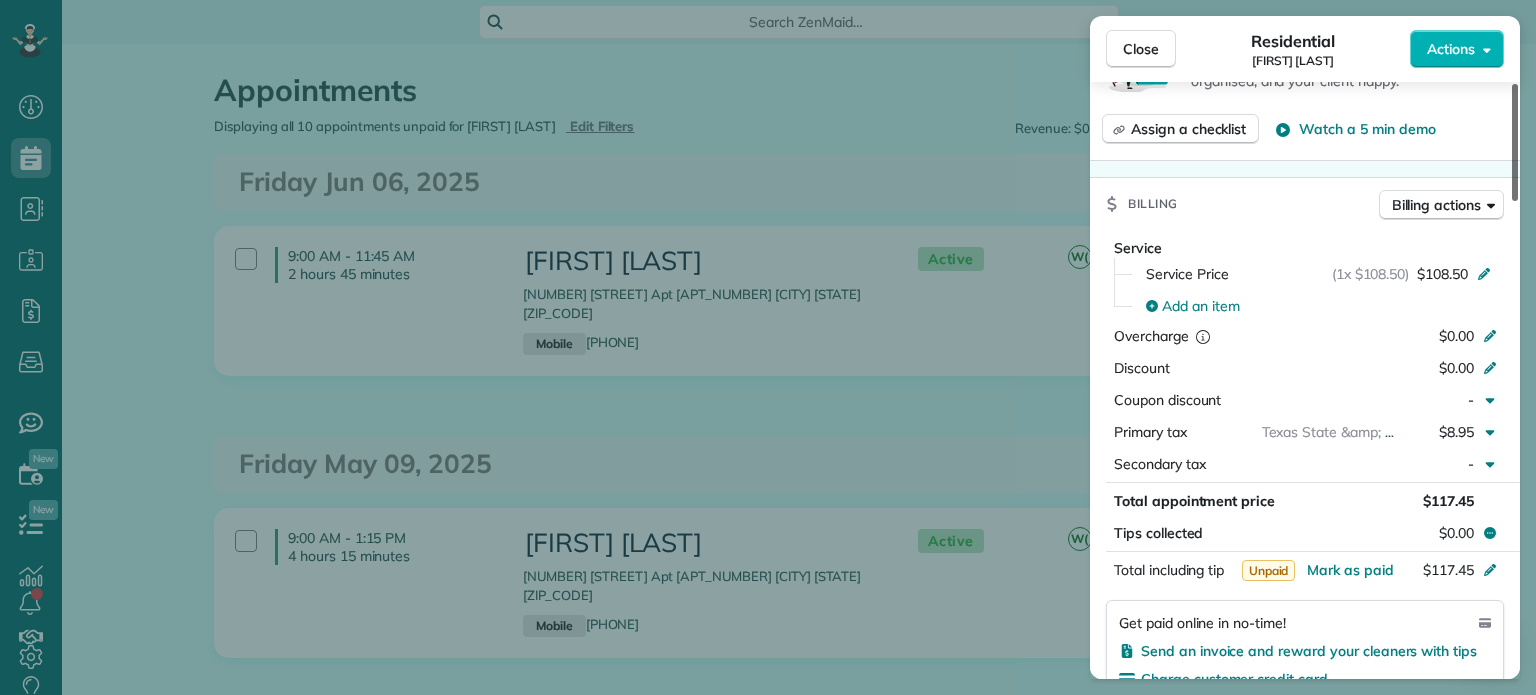 click at bounding box center (1515, 142) 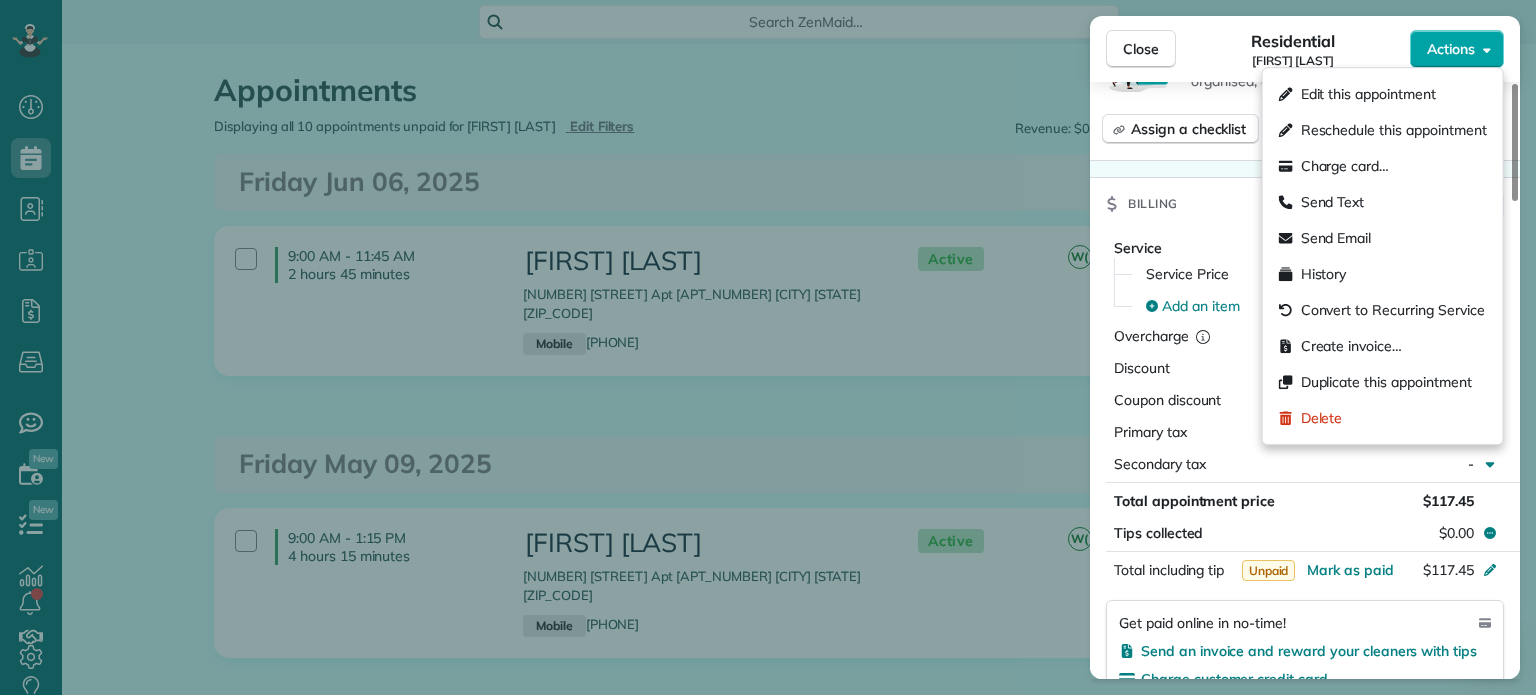 click on "Actions" at bounding box center [1451, 49] 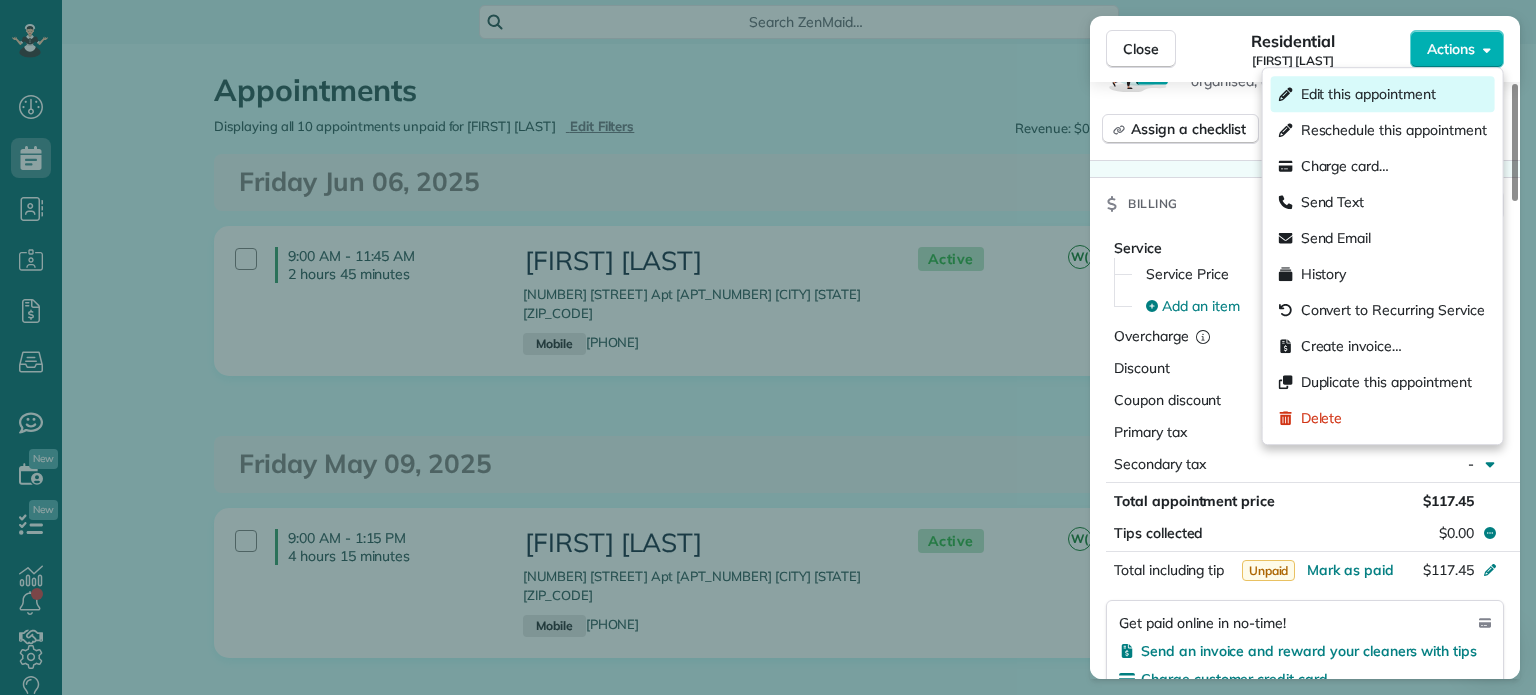 click on "Edit this appointment" at bounding box center [1368, 94] 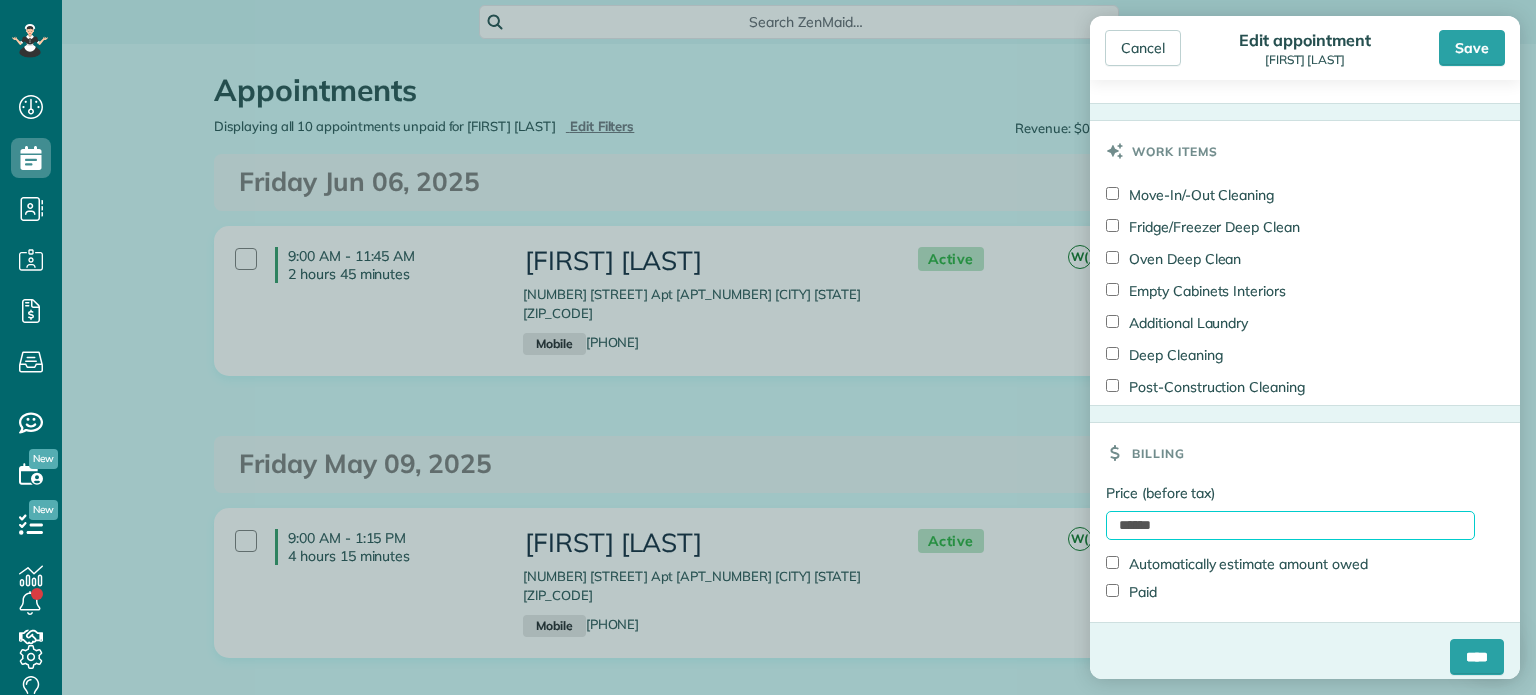 drag, startPoint x: 1187, startPoint y: 520, endPoint x: 1074, endPoint y: 514, distance: 113.15918 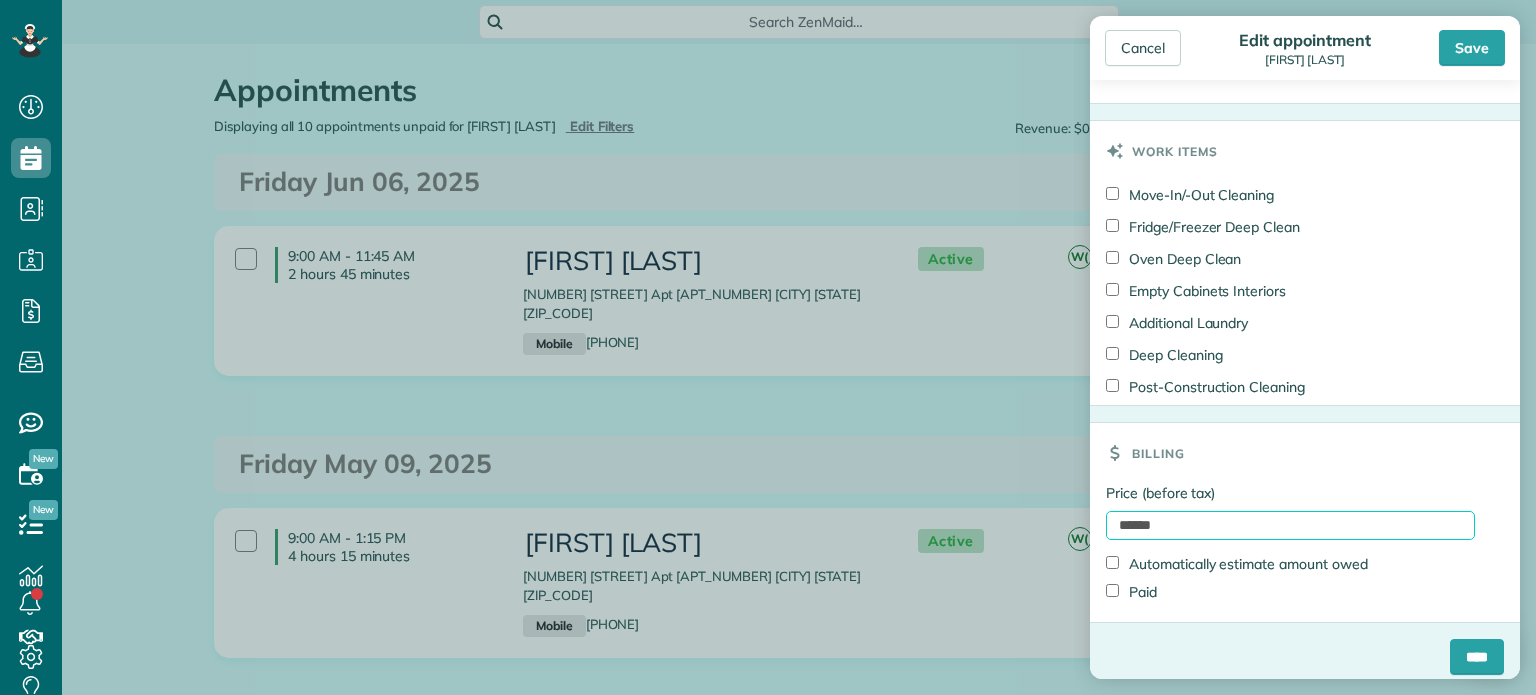 paste on "*" 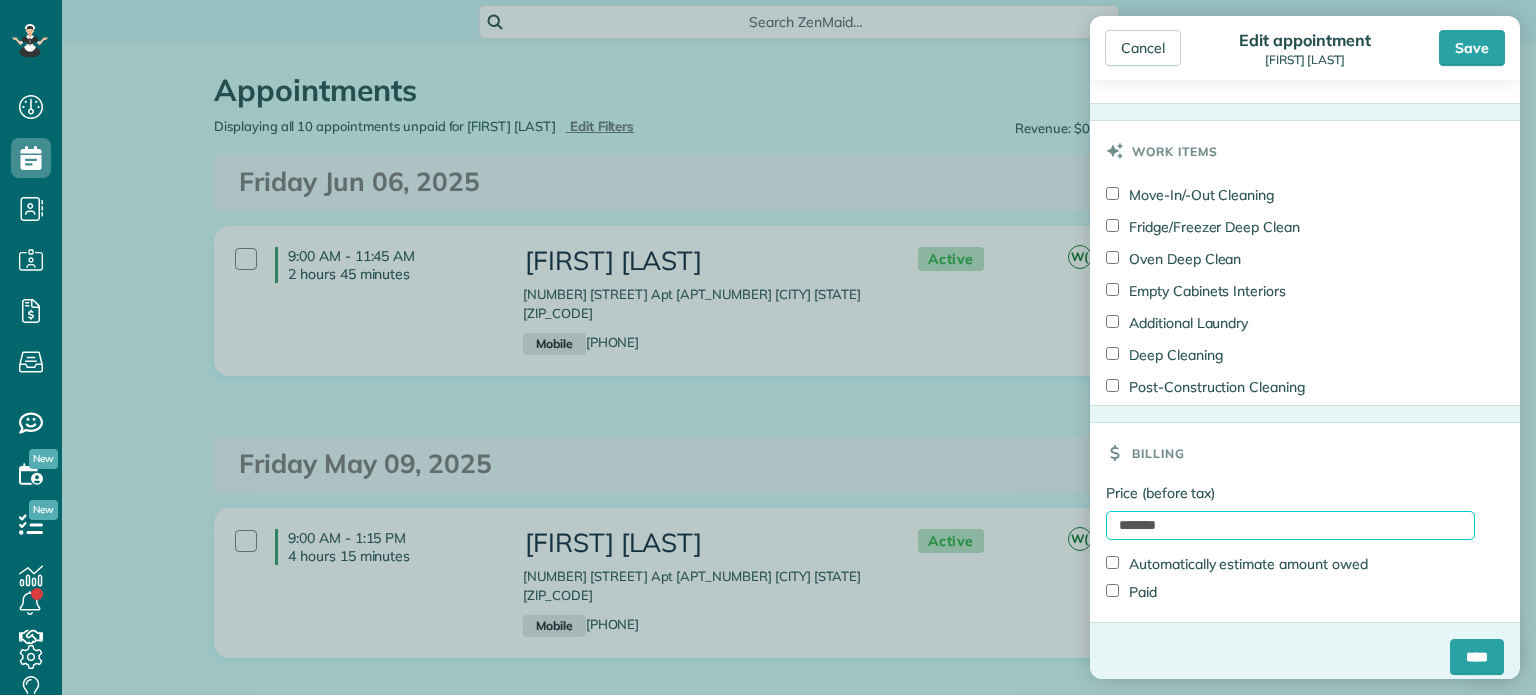 type on "*******" 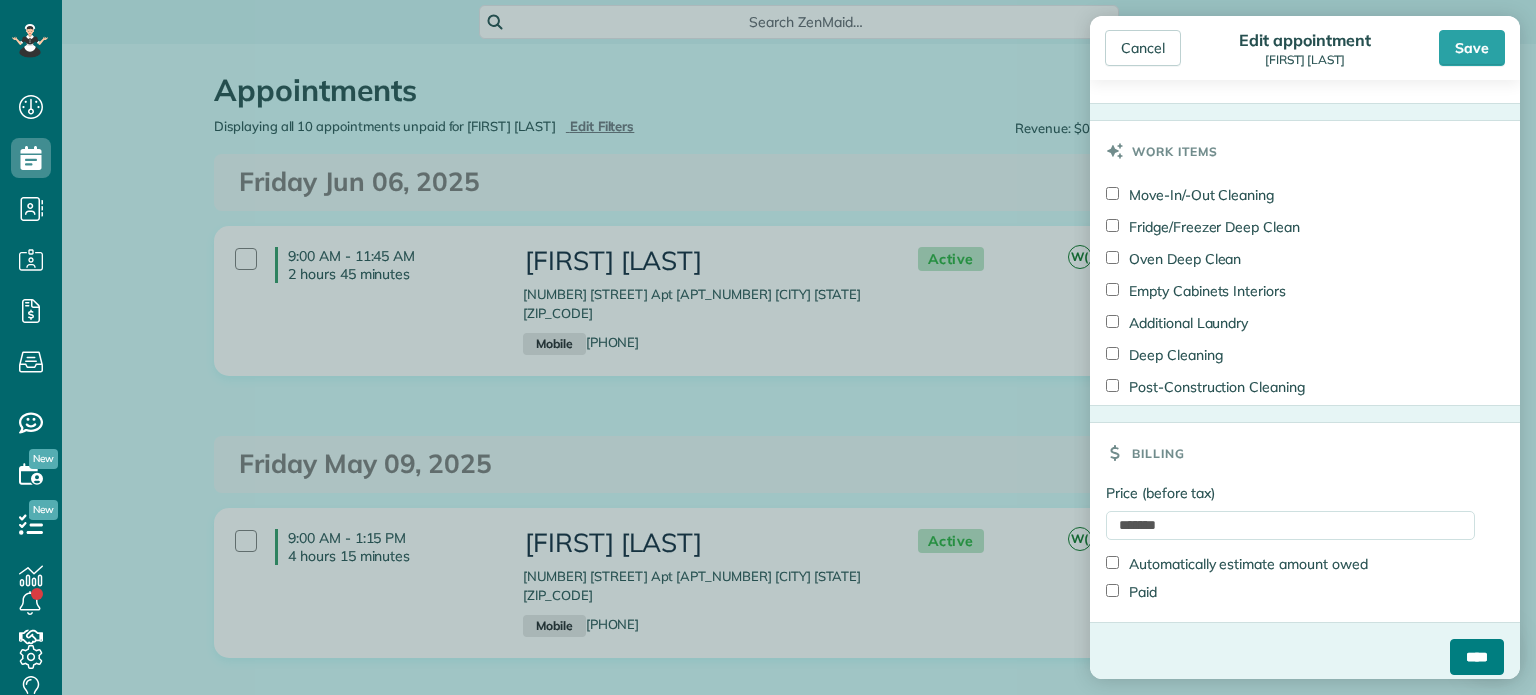 click on "****" at bounding box center [1477, 657] 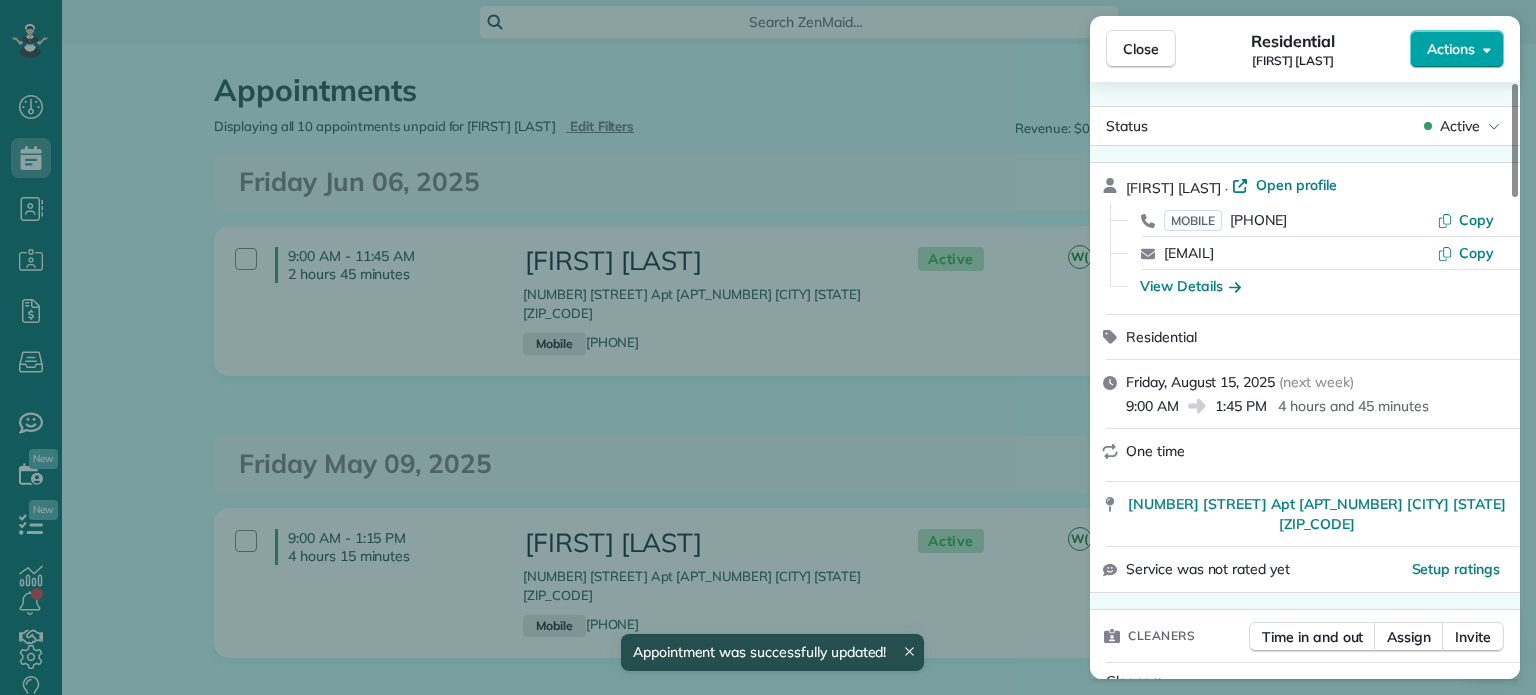 click 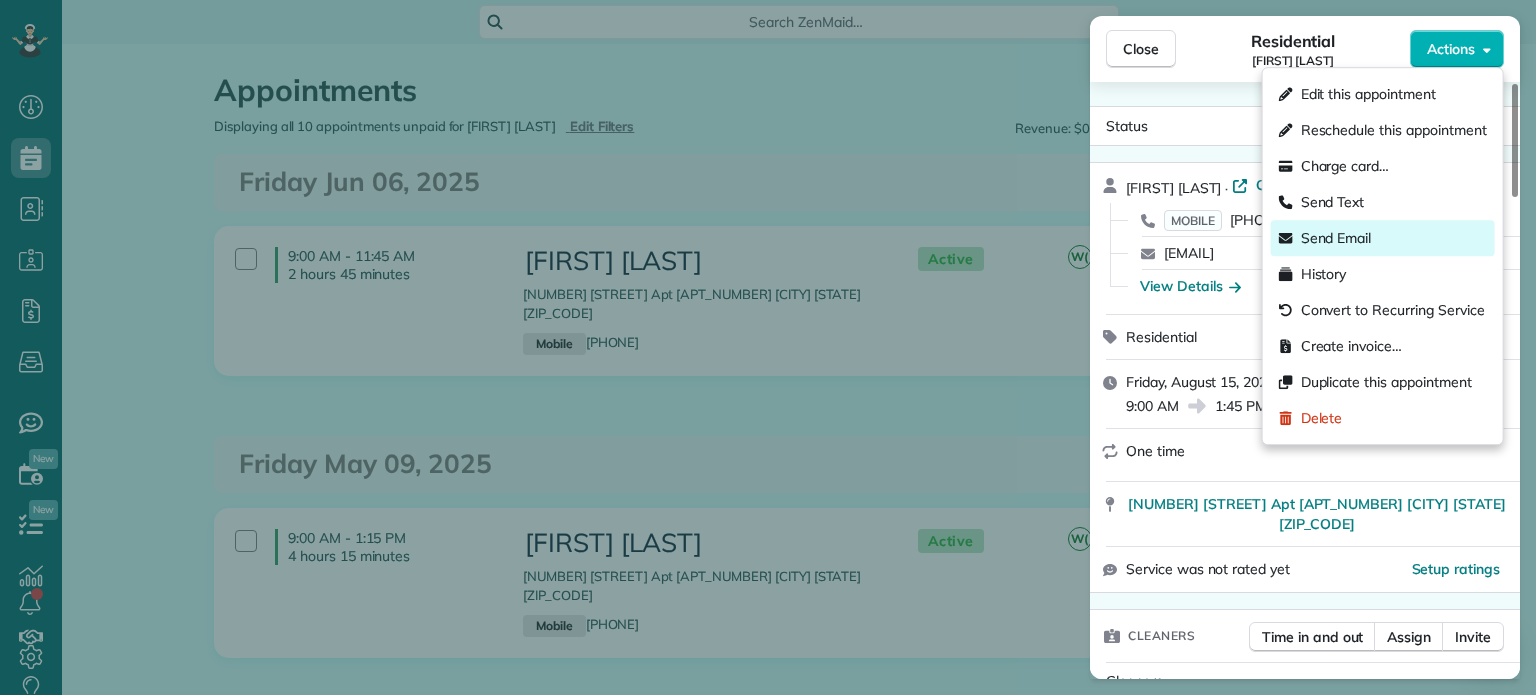 click on "Send Email" at bounding box center [1336, 238] 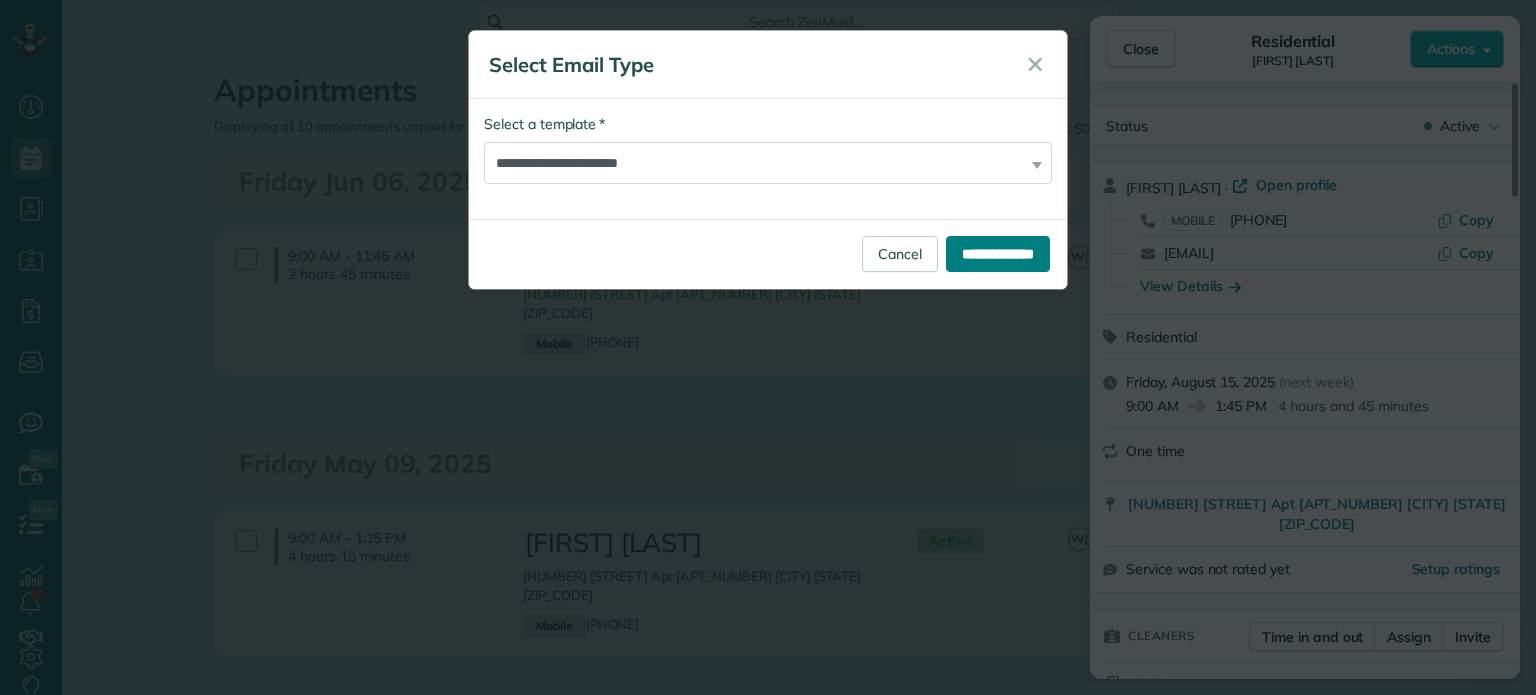 click on "**********" at bounding box center (998, 254) 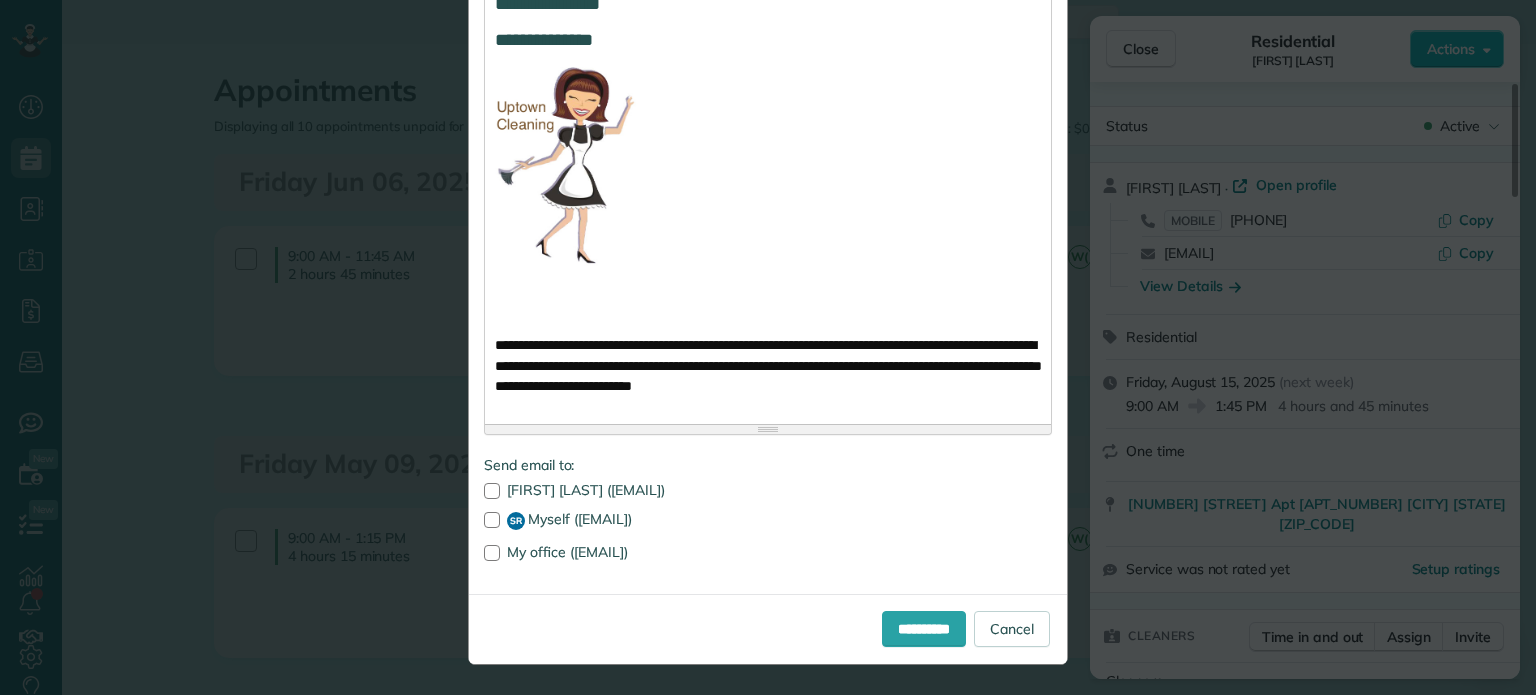 scroll, scrollTop: 1545, scrollLeft: 0, axis: vertical 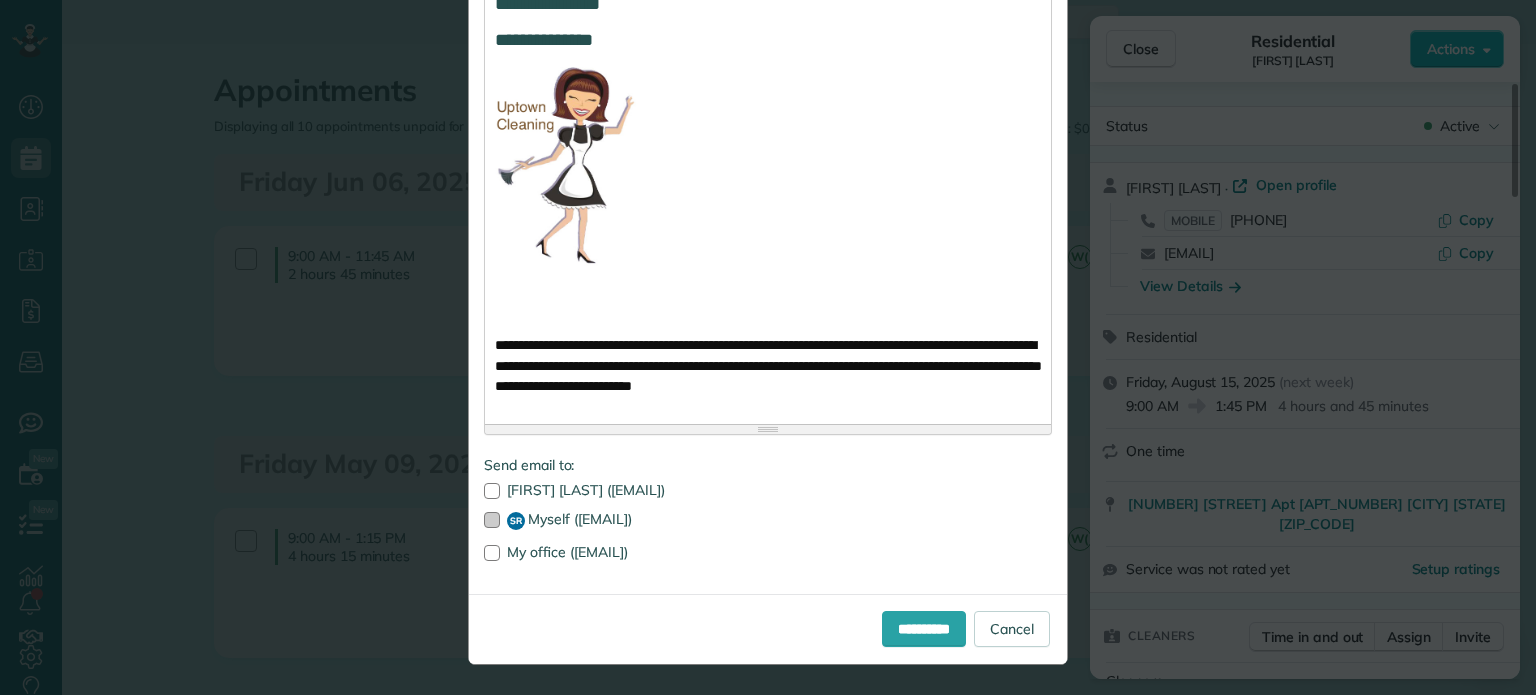 click at bounding box center (492, 520) 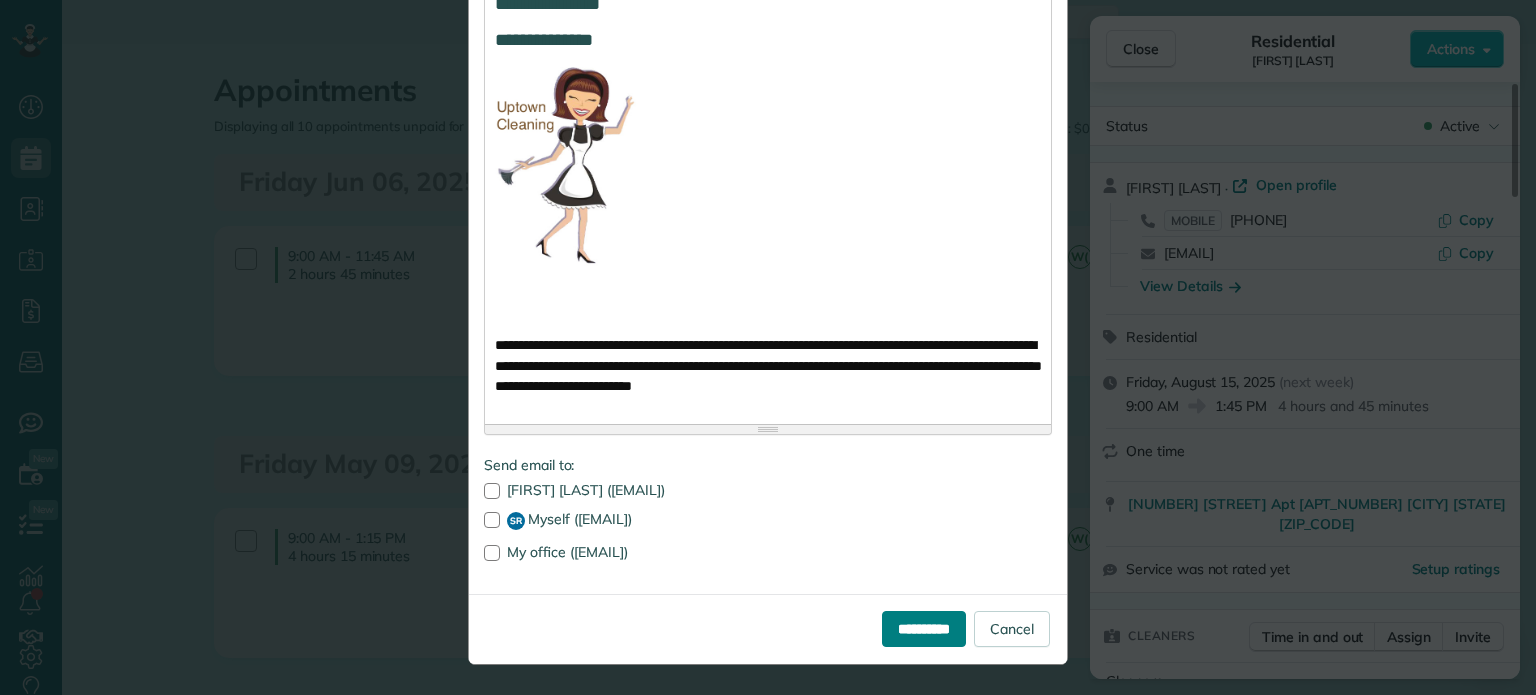 click on "**********" at bounding box center [924, 629] 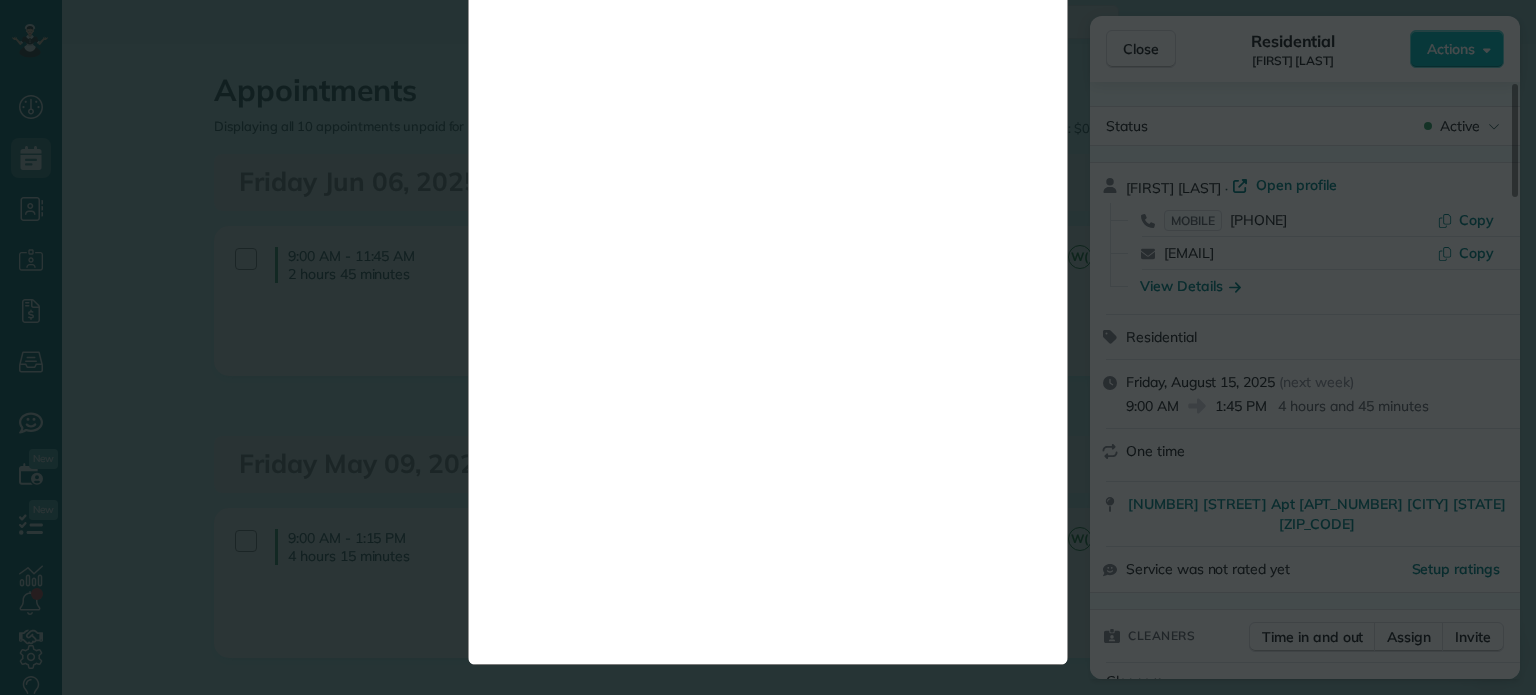 scroll, scrollTop: 0, scrollLeft: 0, axis: both 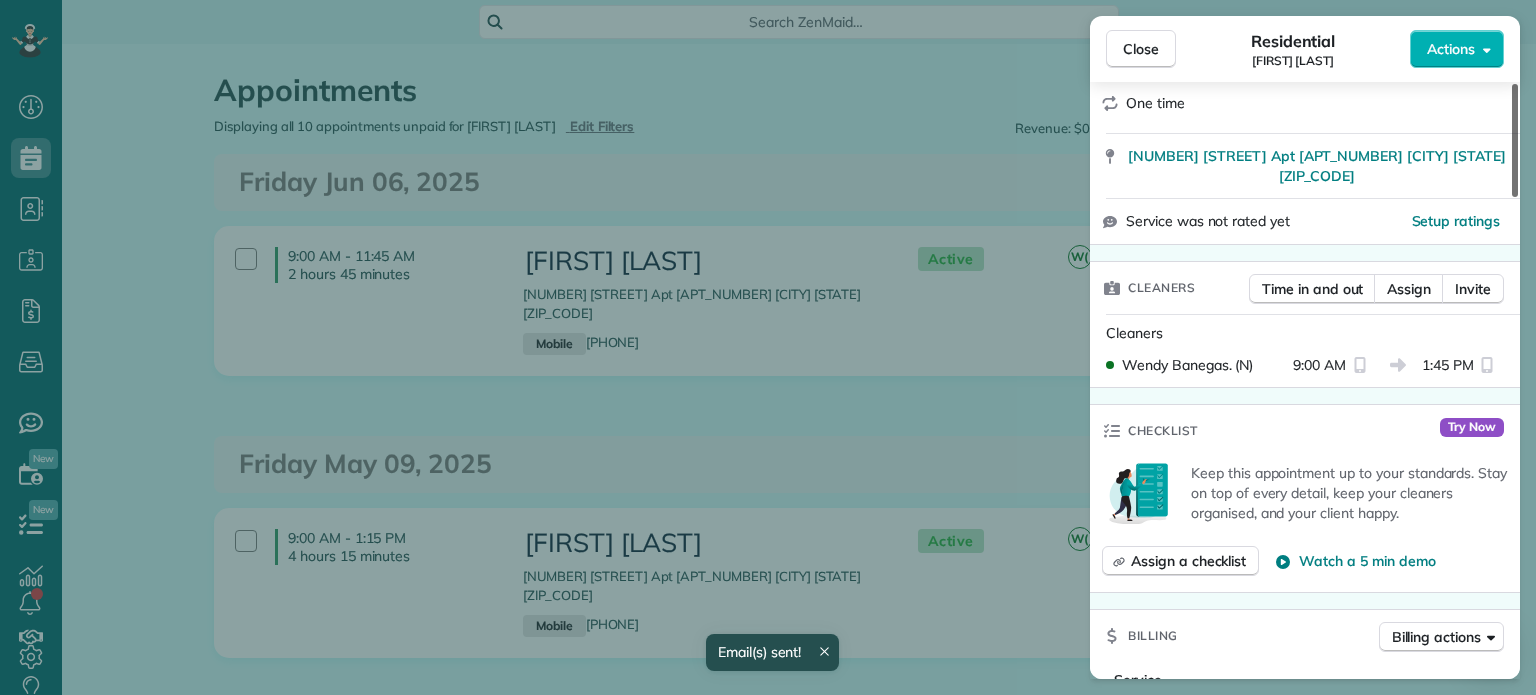 drag, startPoint x: 1516, startPoint y: 166, endPoint x: 1522, endPoint y: 231, distance: 65.27634 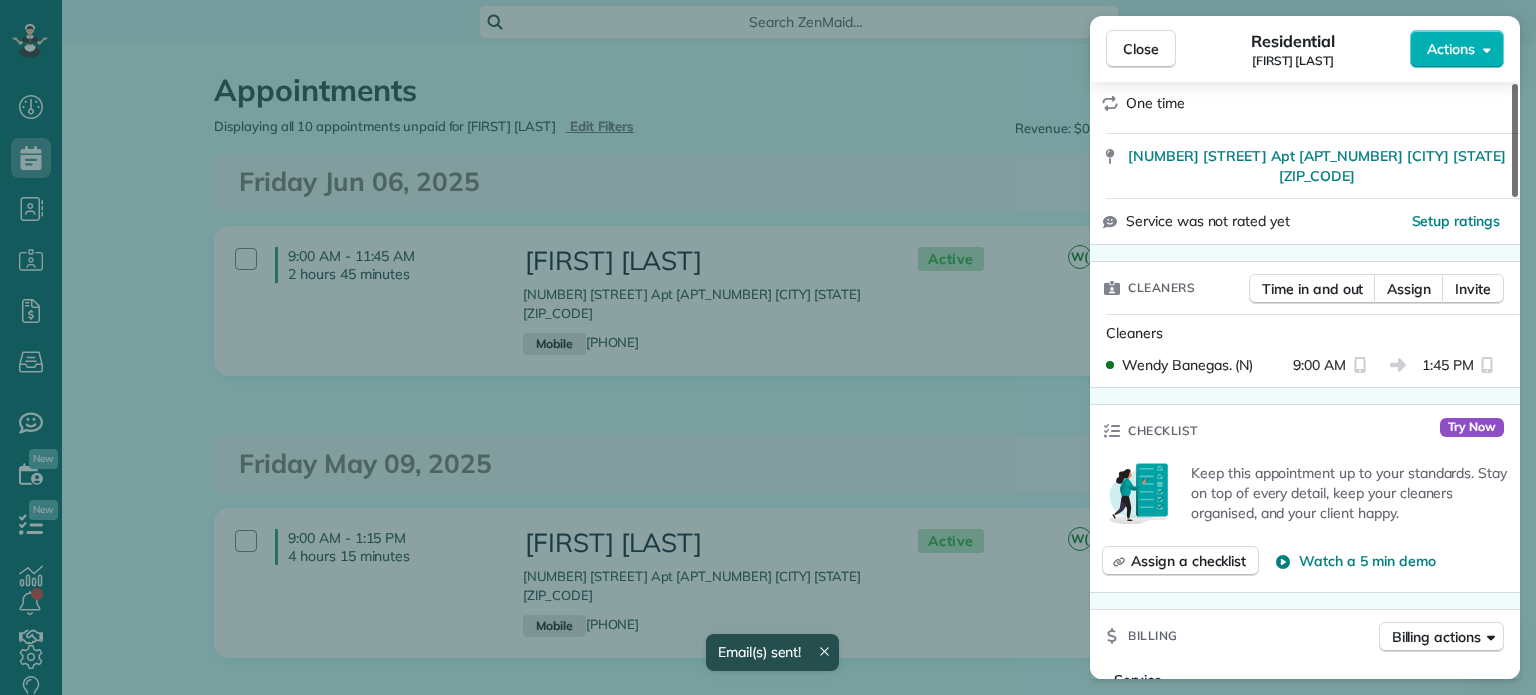 click at bounding box center [1515, 140] 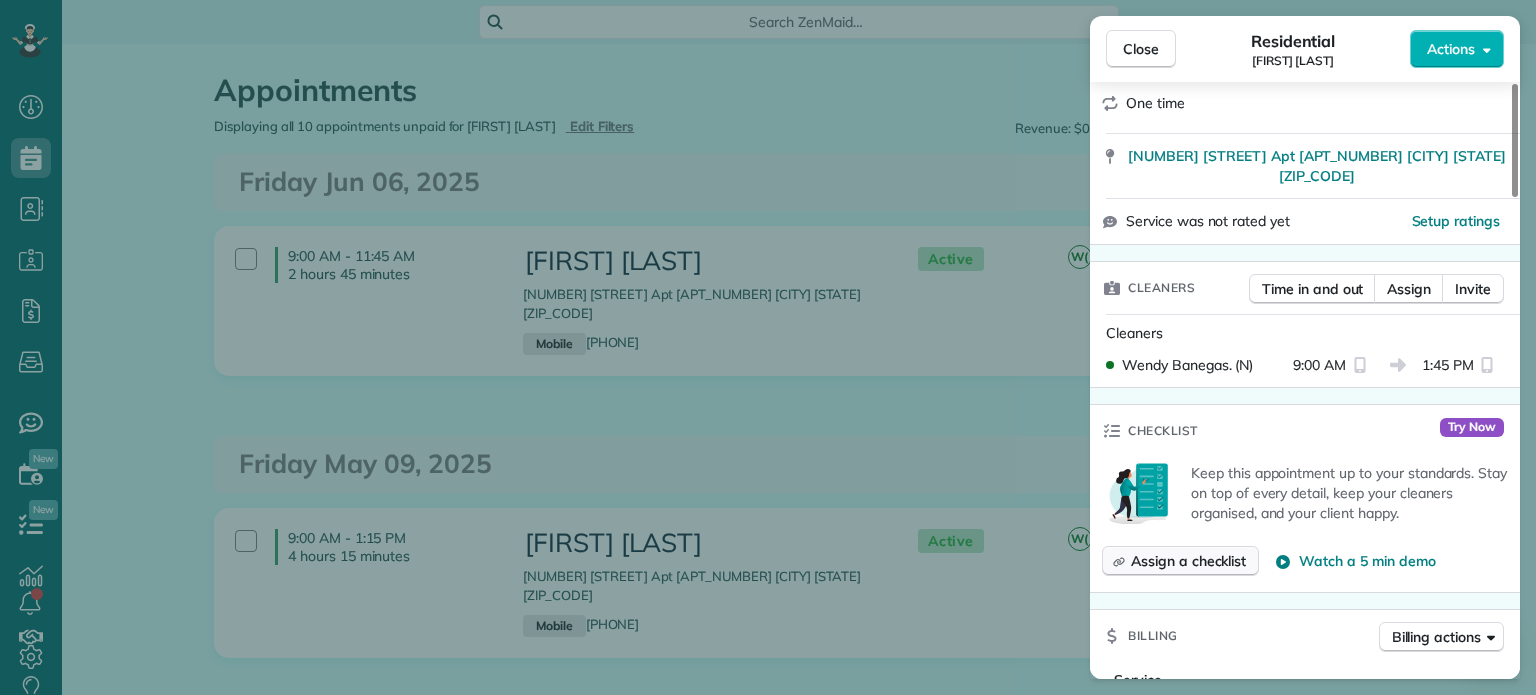 click on "Assign a checklist" at bounding box center [1188, 561] 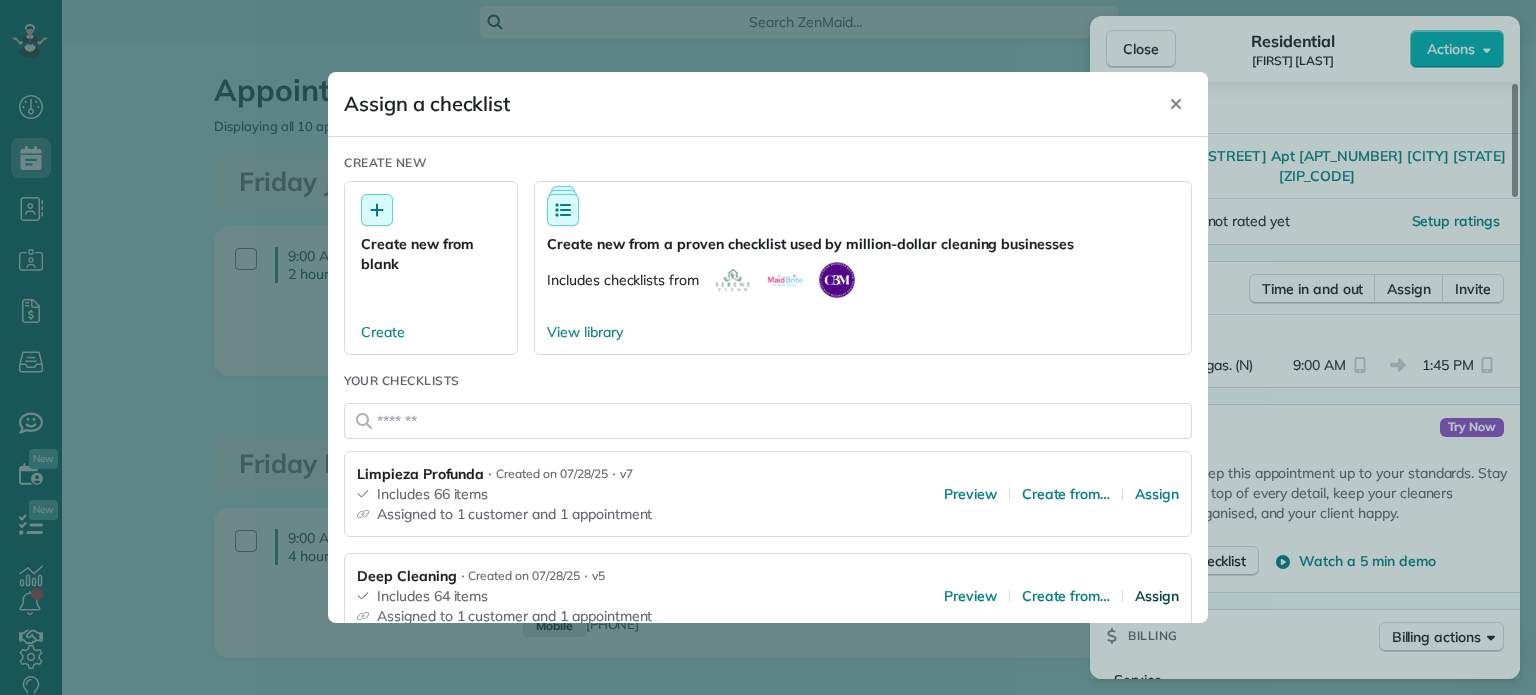 click on "Assign" at bounding box center (1157, 596) 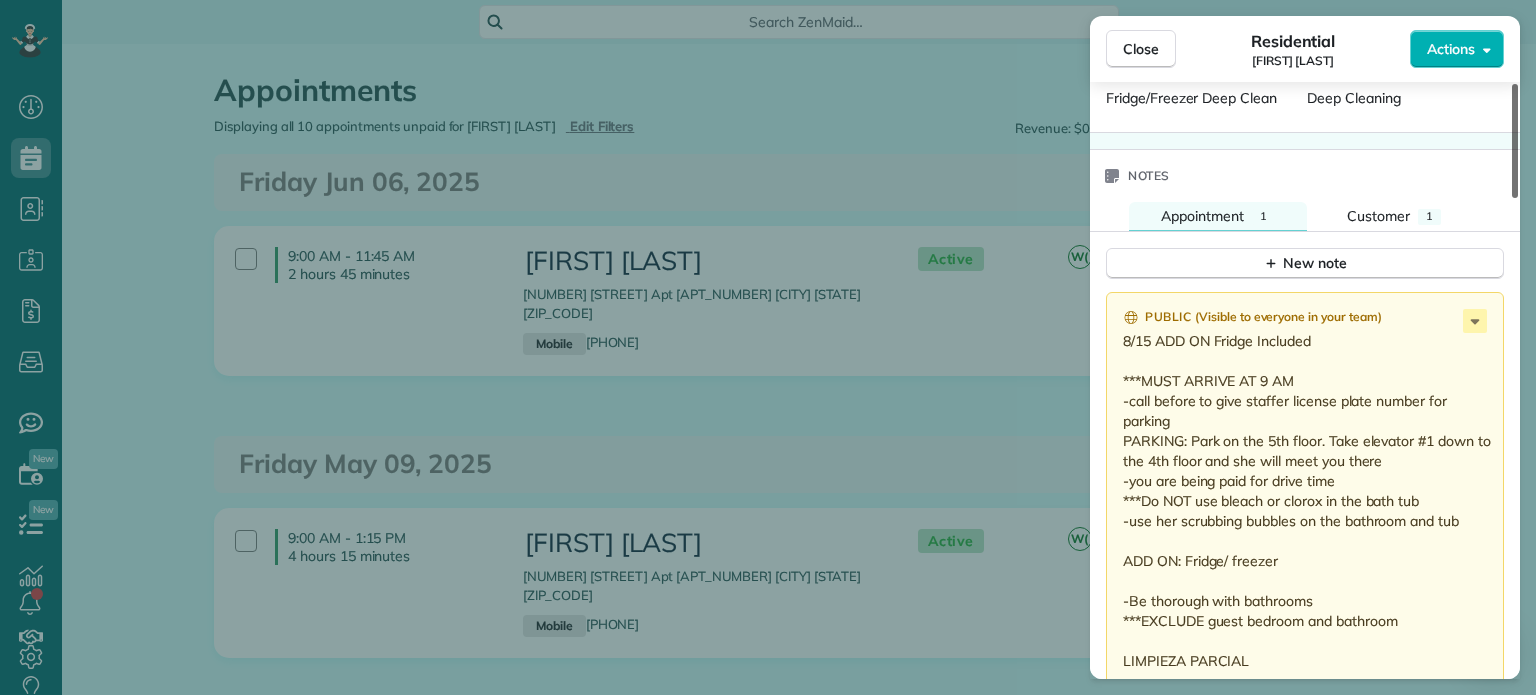 scroll, scrollTop: 1585, scrollLeft: 0, axis: vertical 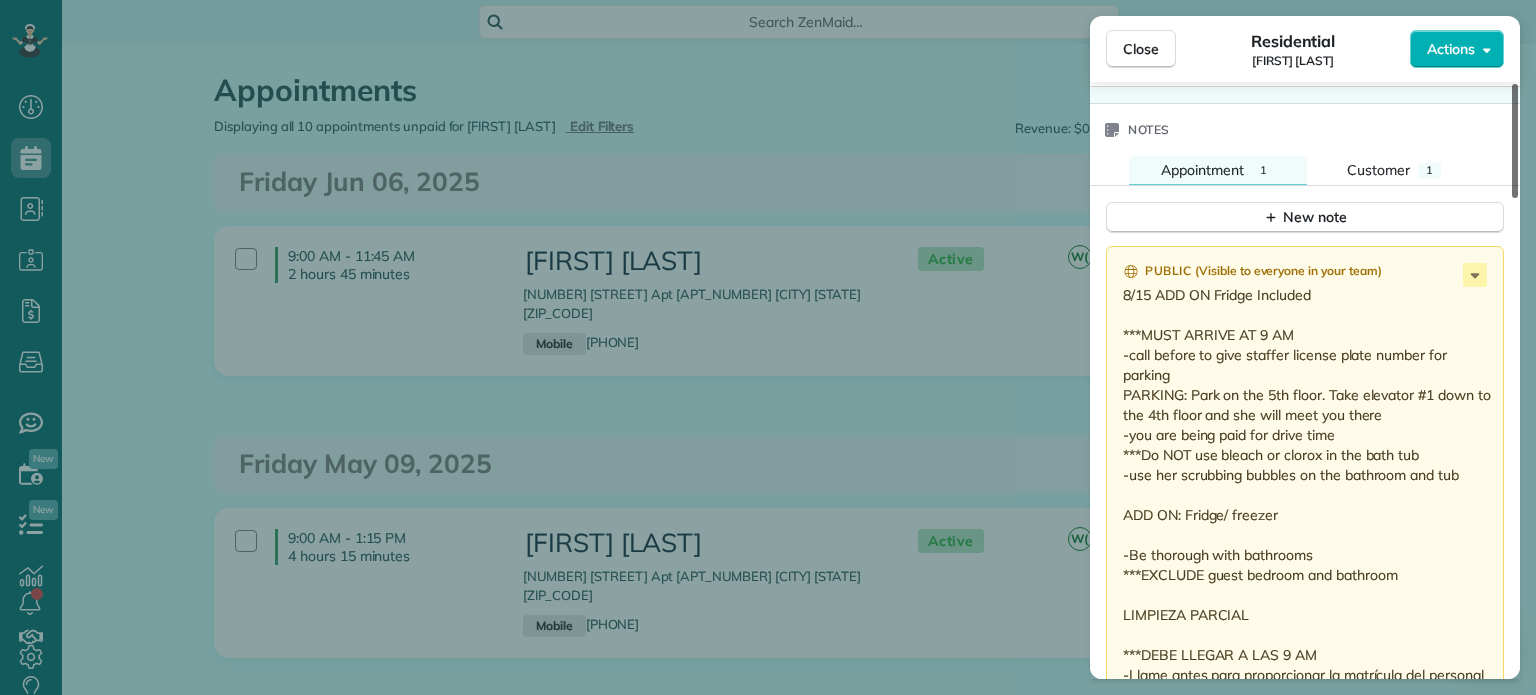 drag, startPoint x: 1516, startPoint y: 205, endPoint x: 1509, endPoint y: 442, distance: 237.10335 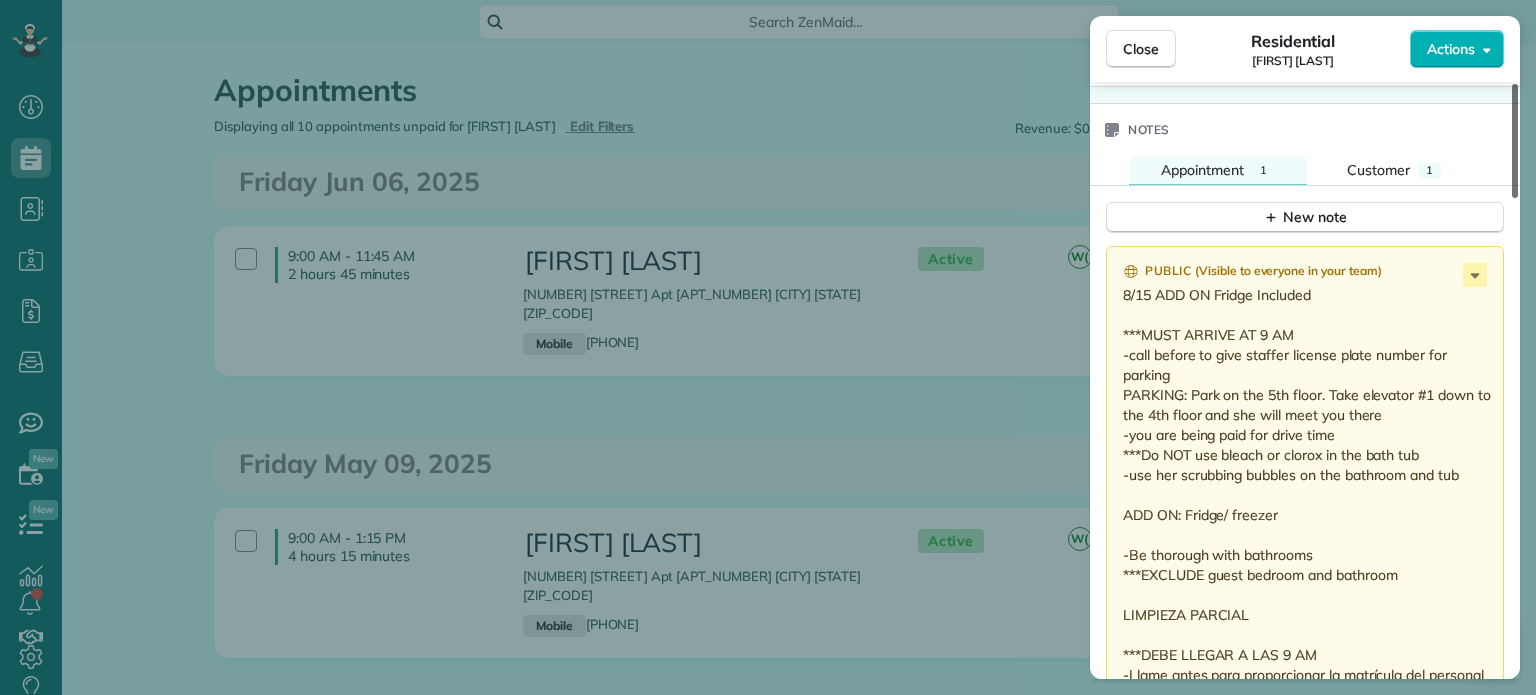 click at bounding box center [1515, 141] 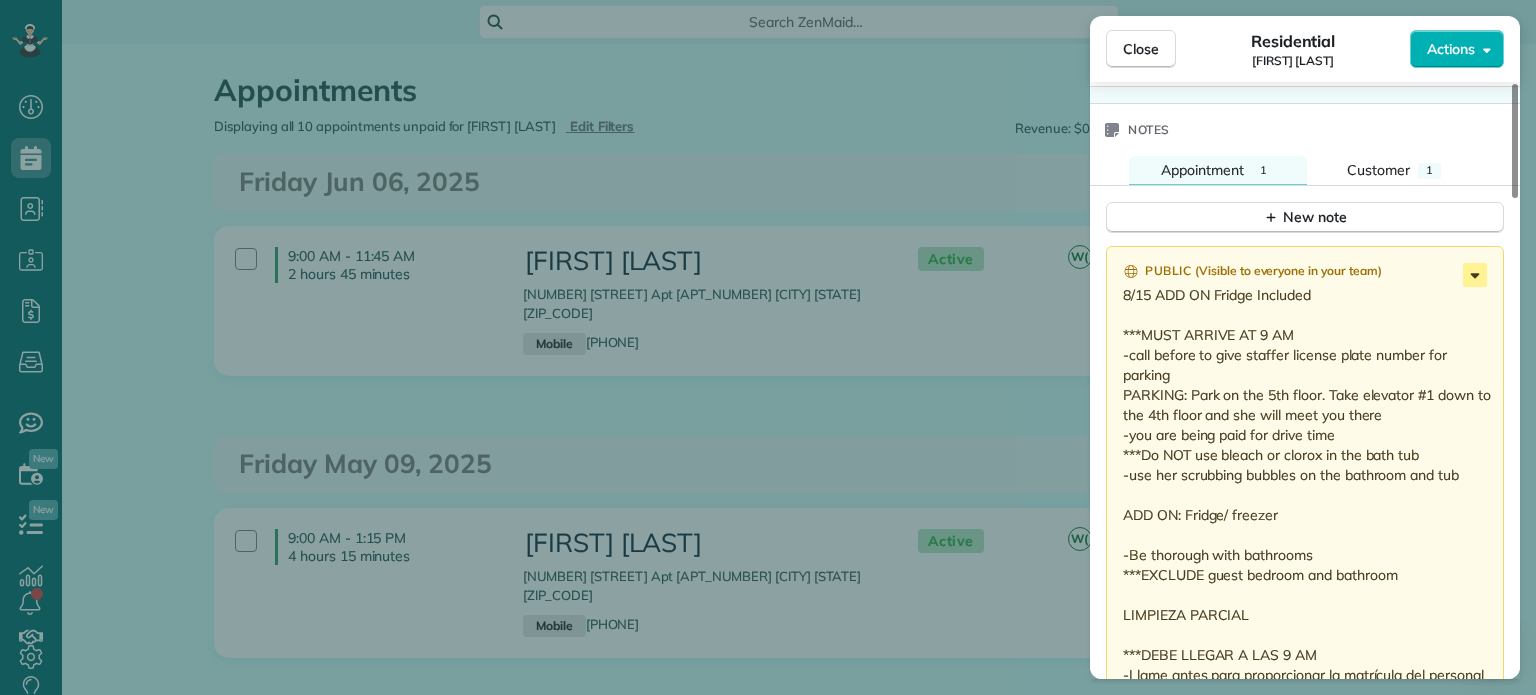 click 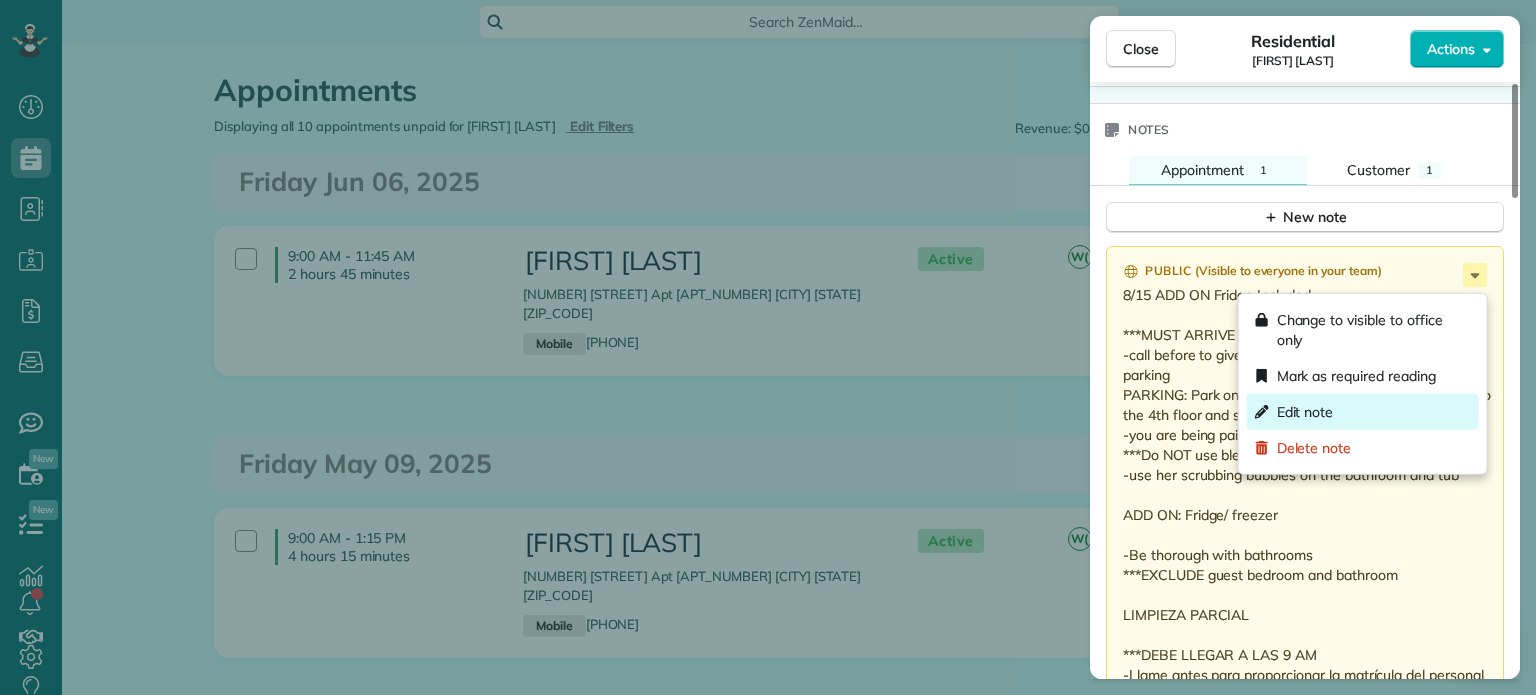 click on "Edit note" at bounding box center (1305, 412) 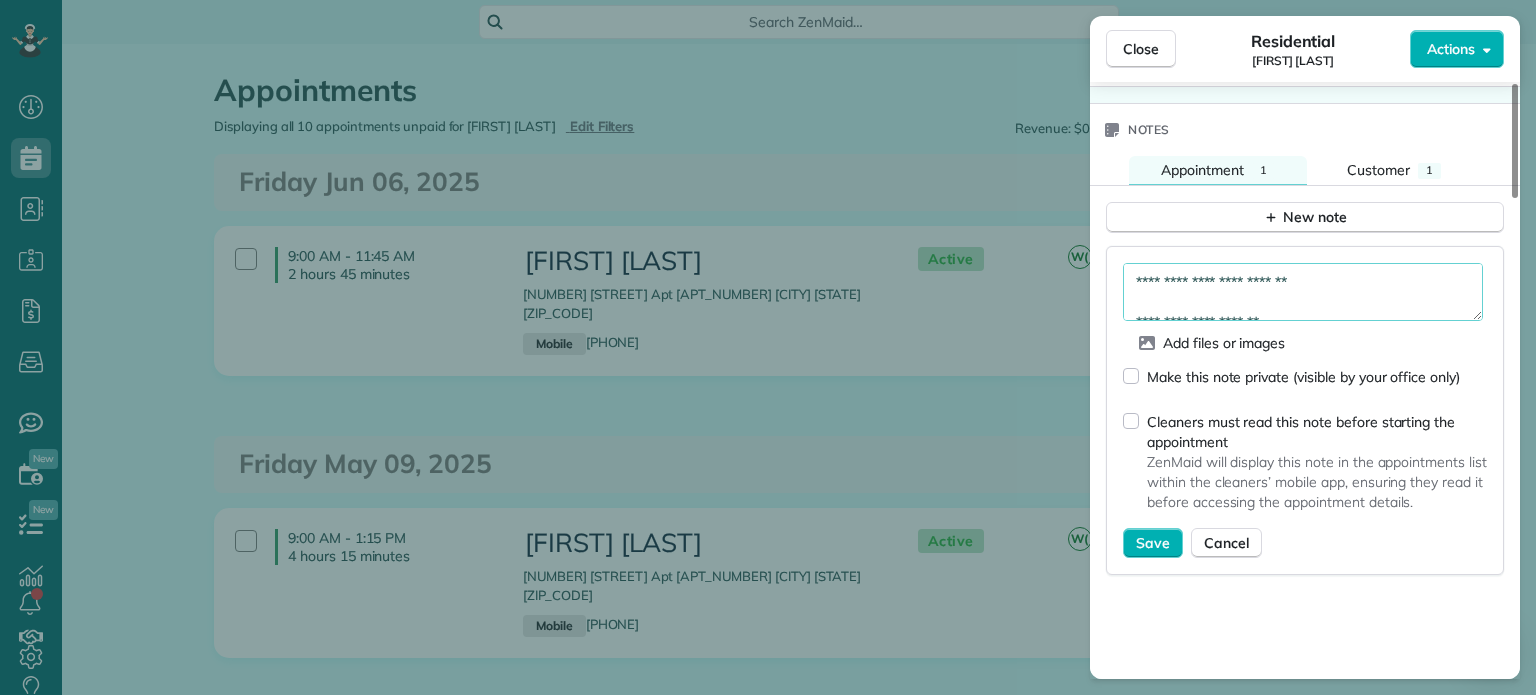 click on "**********" at bounding box center [1303, 292] 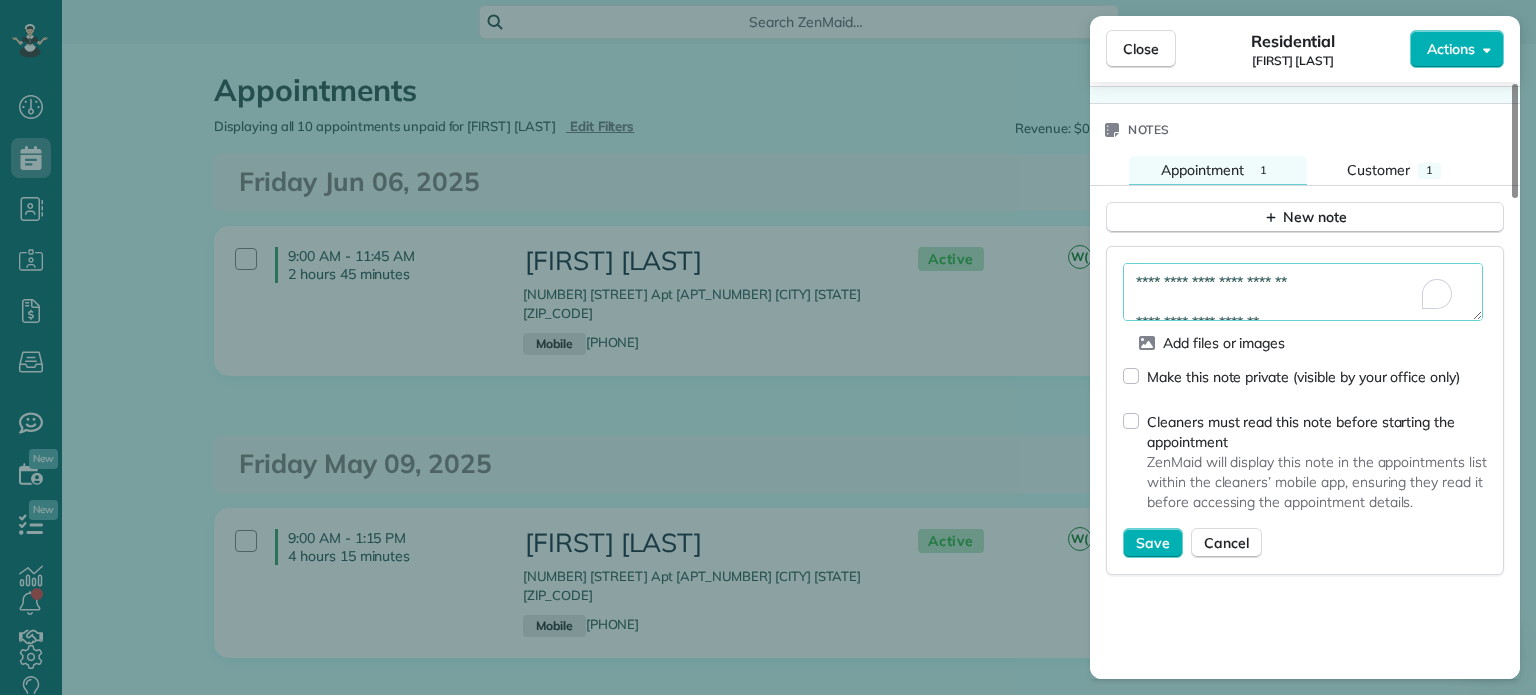 click on "**********" at bounding box center (1303, 292) 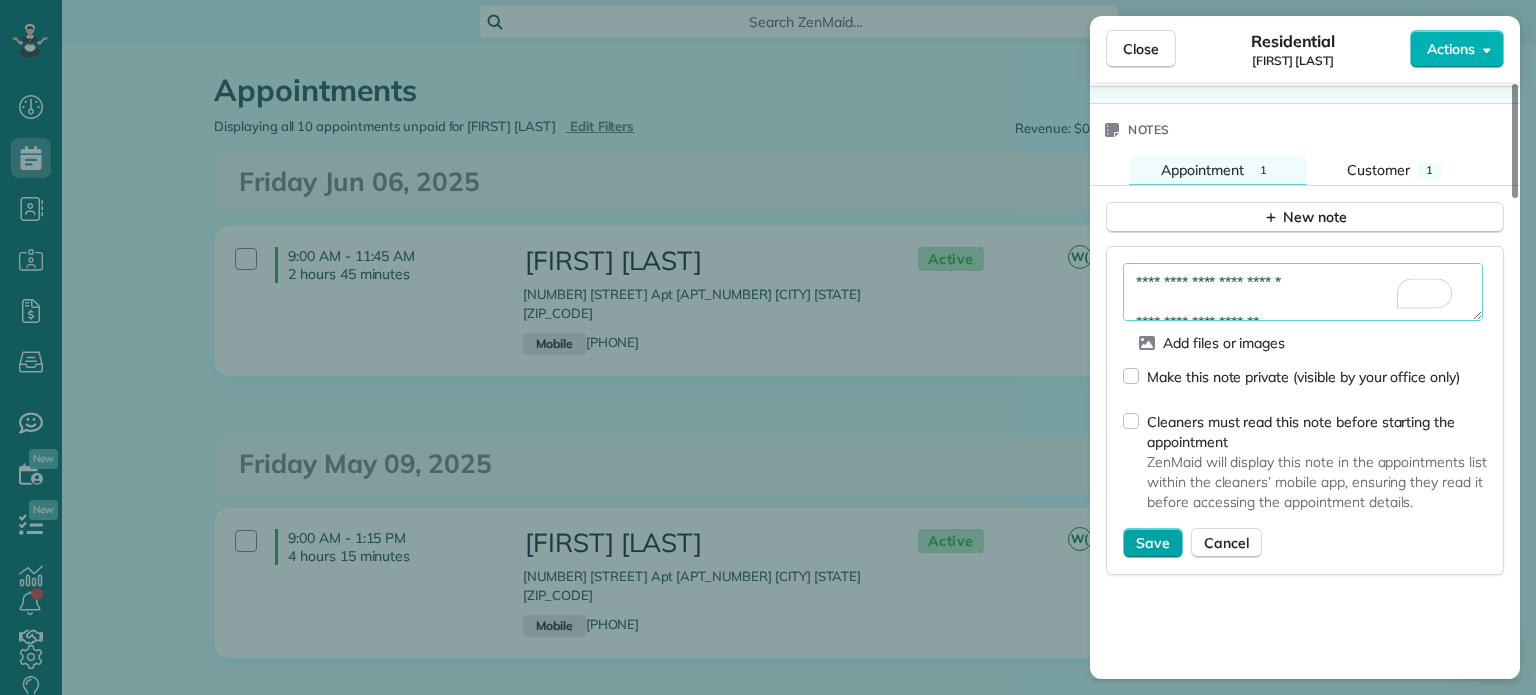 type on "**********" 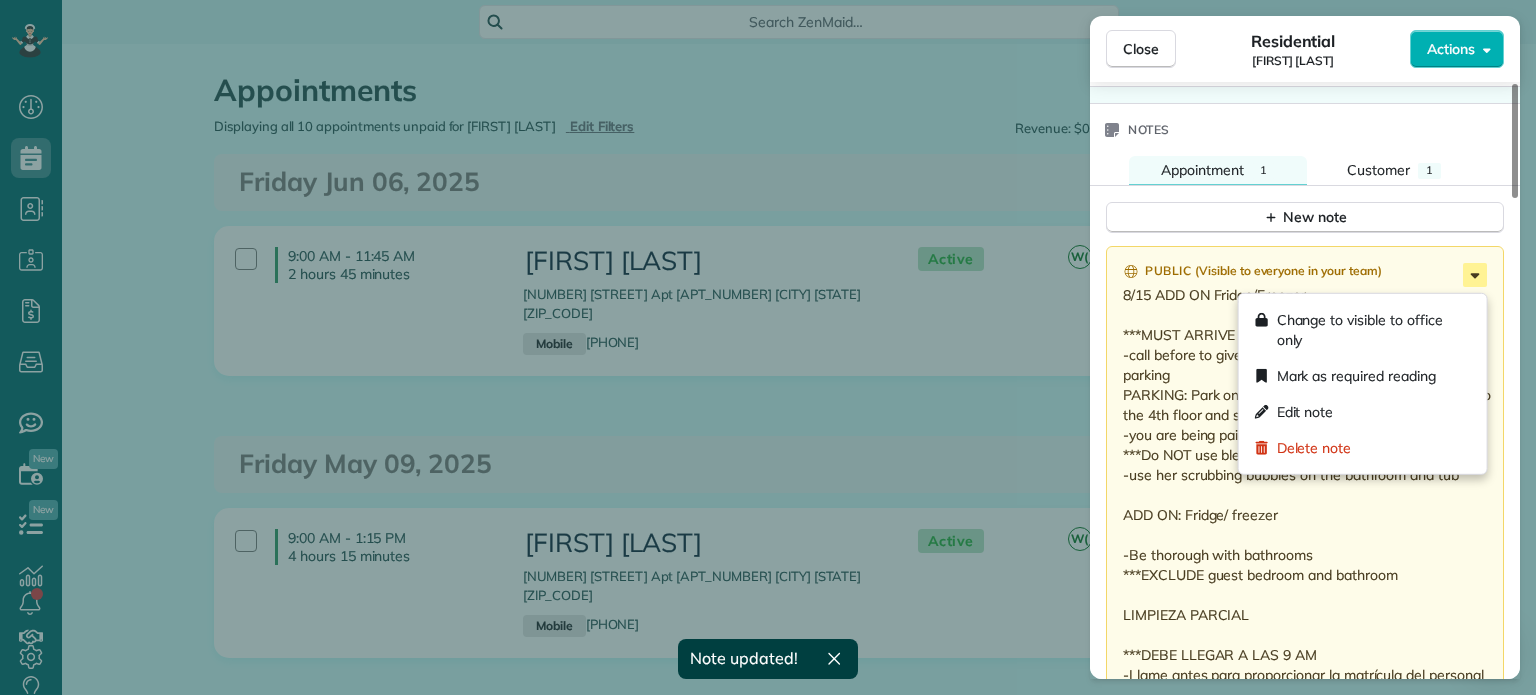 click 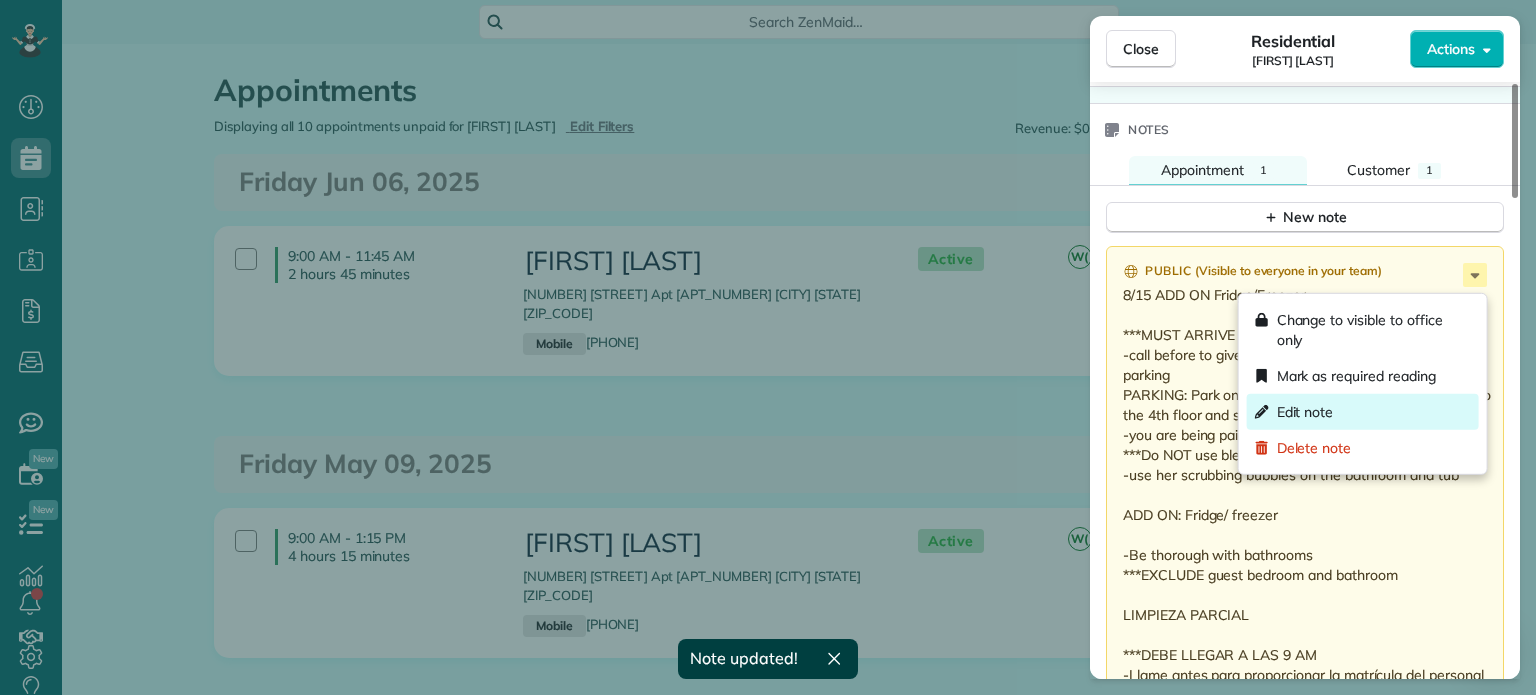 click on "Edit note" at bounding box center [1363, 412] 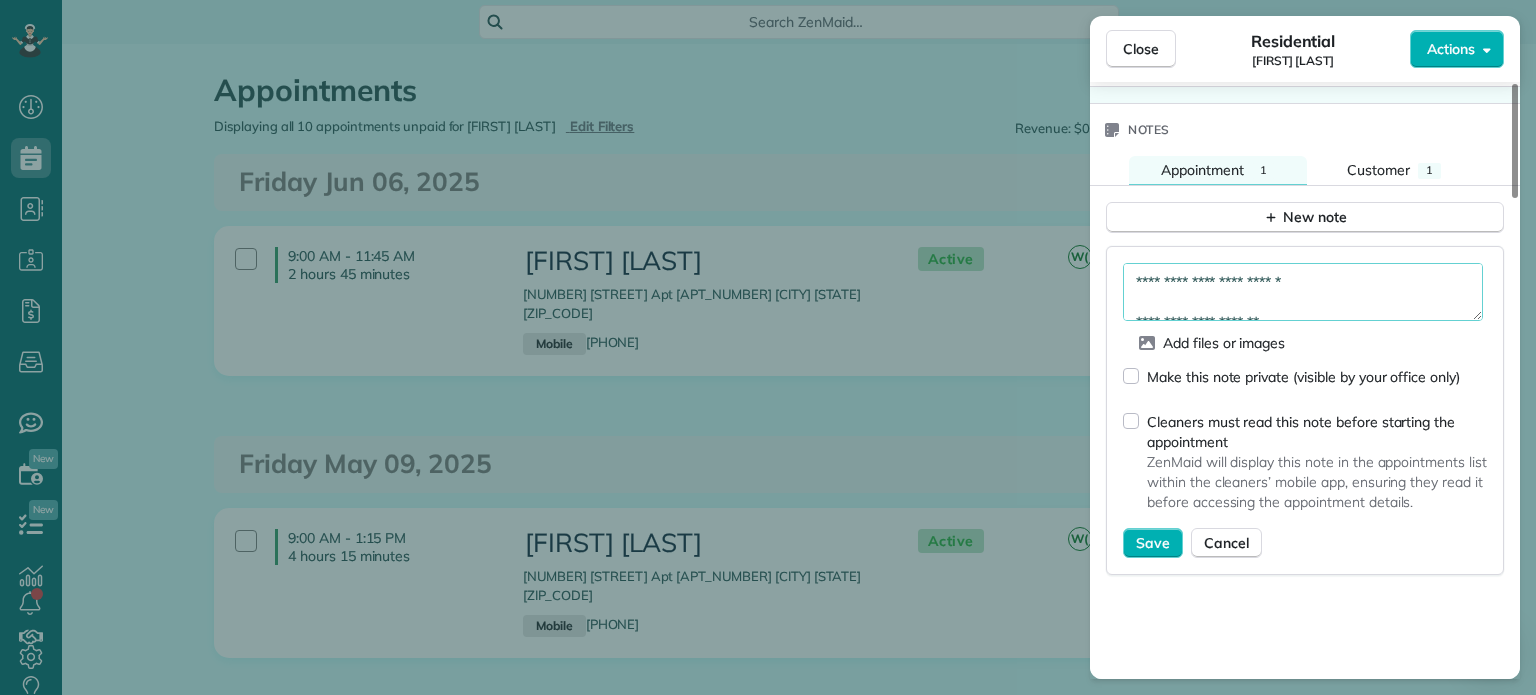 click on "**********" at bounding box center (1303, 292) 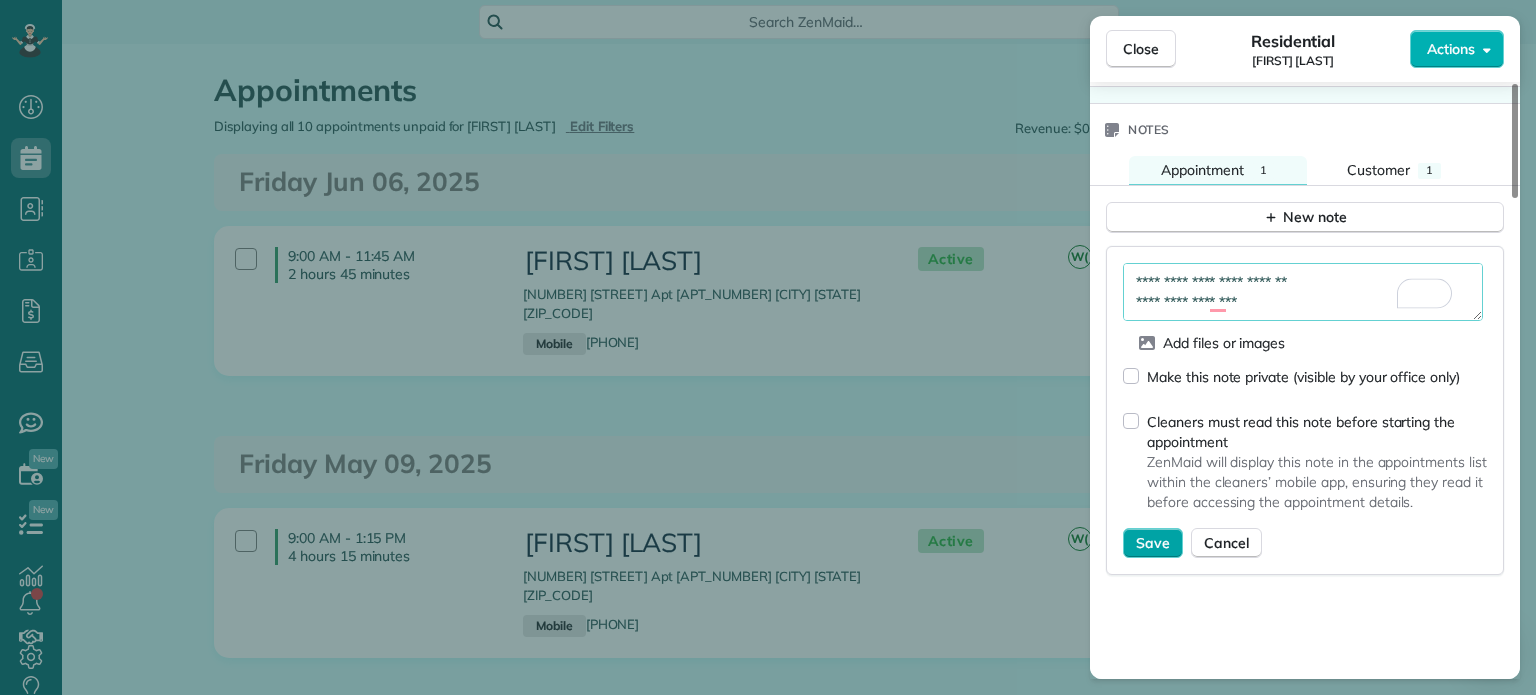 type on "**********" 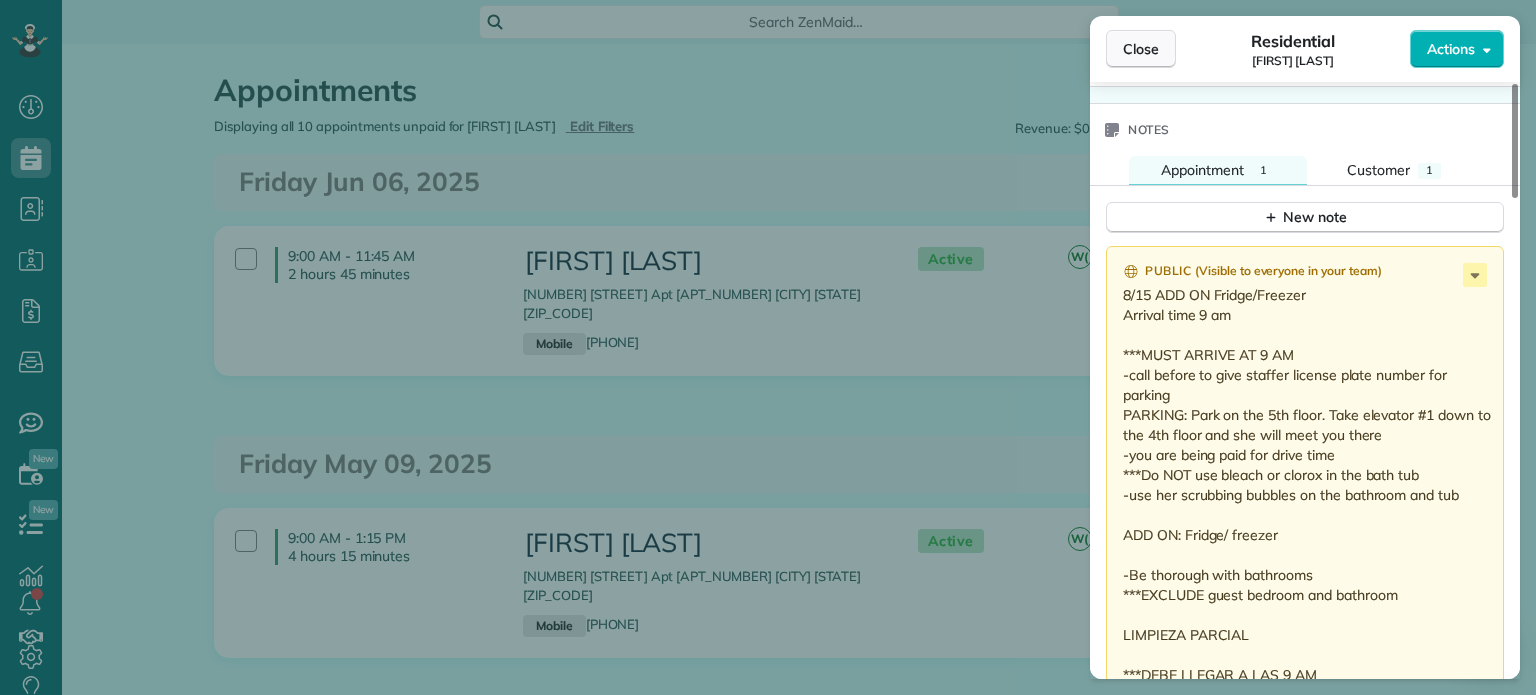 click on "Close" at bounding box center [1141, 49] 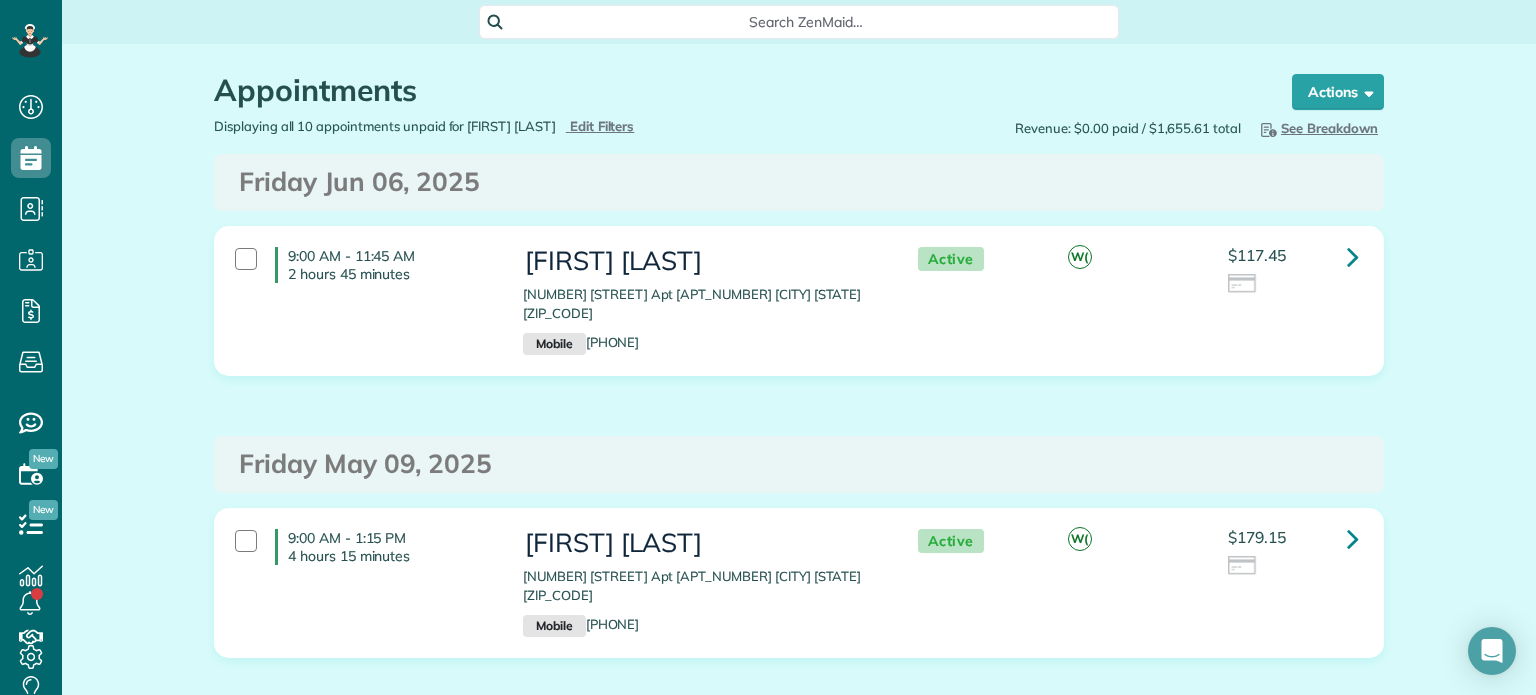 drag, startPoint x: 728, startPoint y: 267, endPoint x: 506, endPoint y: 241, distance: 223.51733 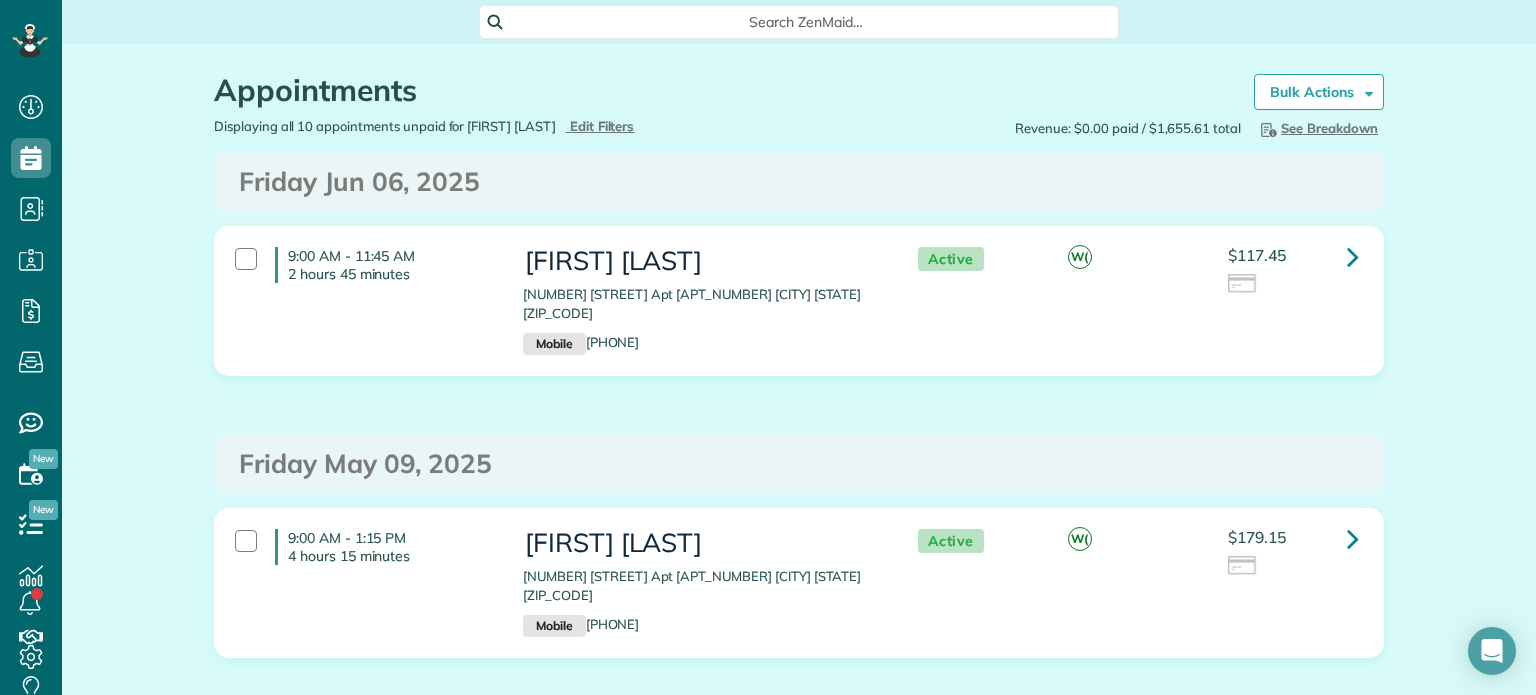 copy on "Victoria Umoren" 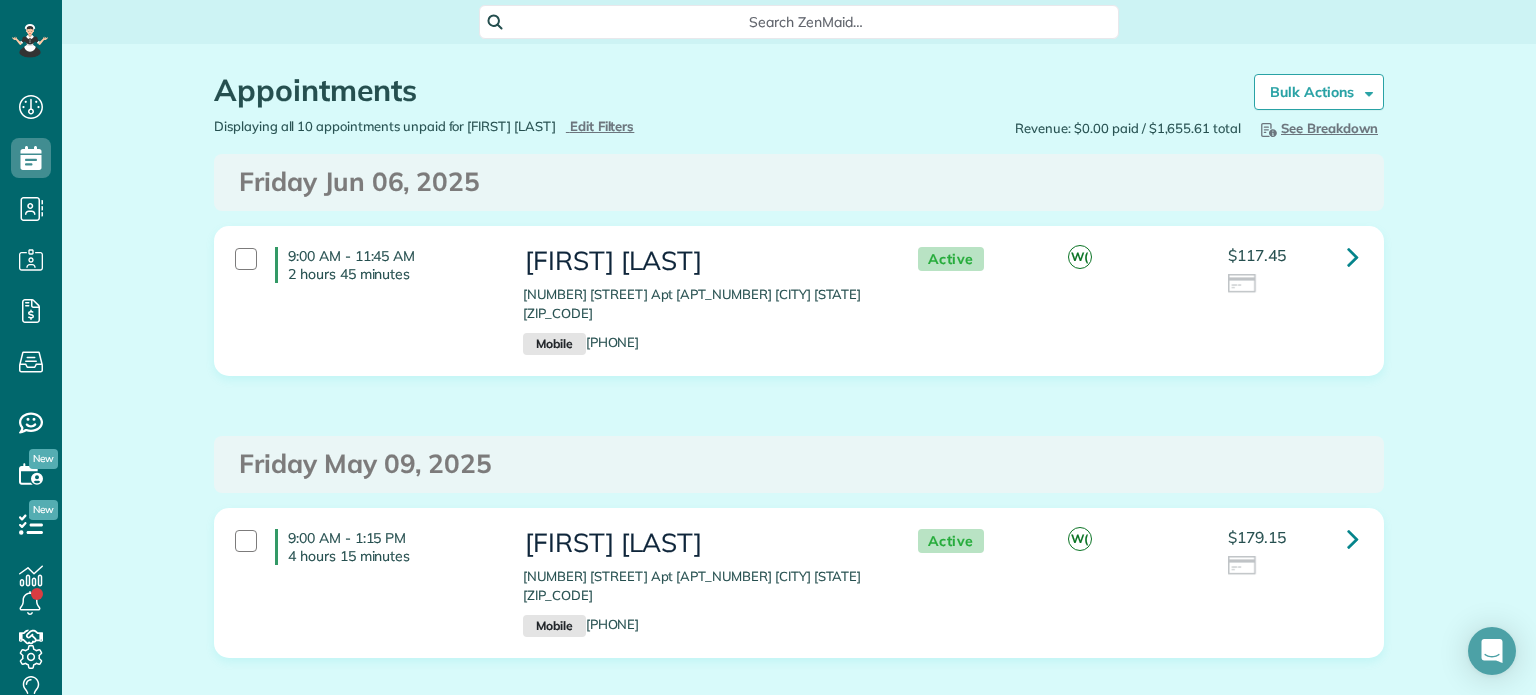 copy on "Victoria Umoren" 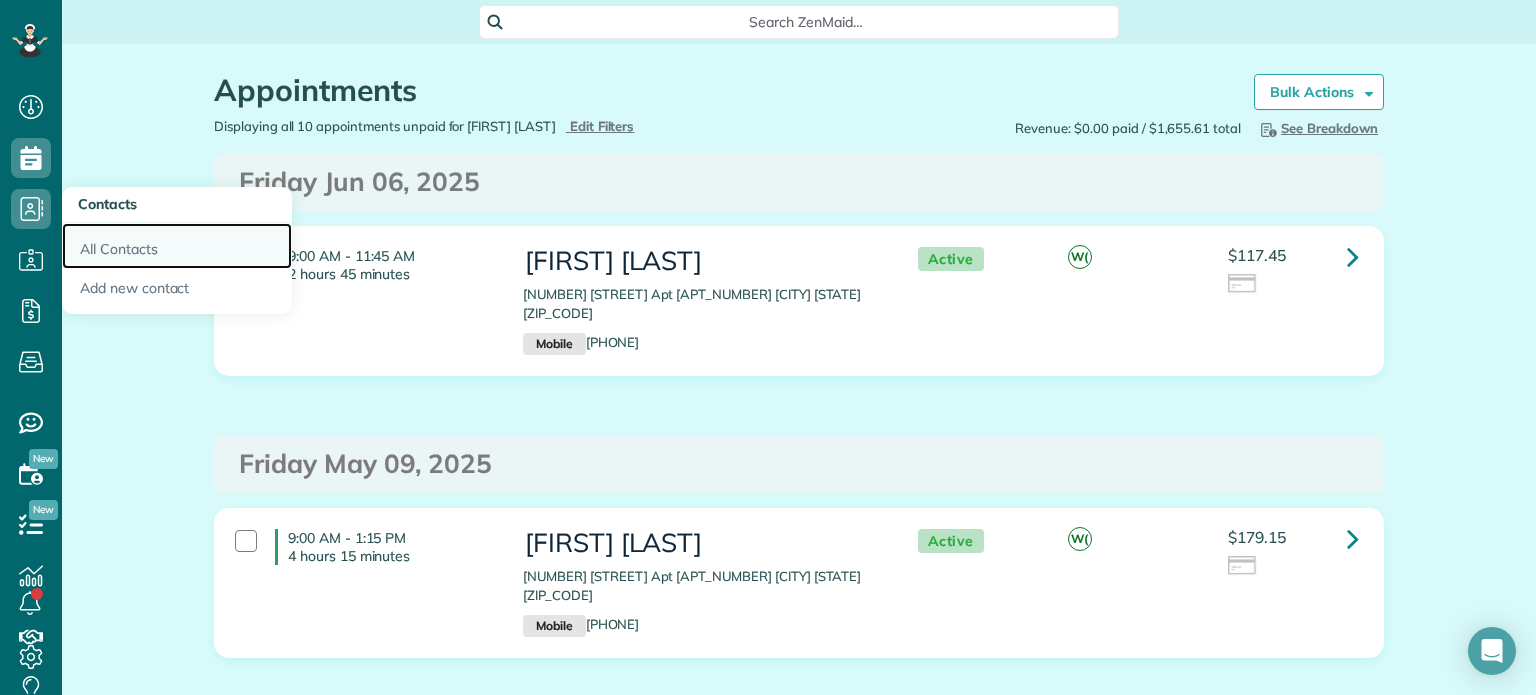 click on "All Contacts" at bounding box center (177, 246) 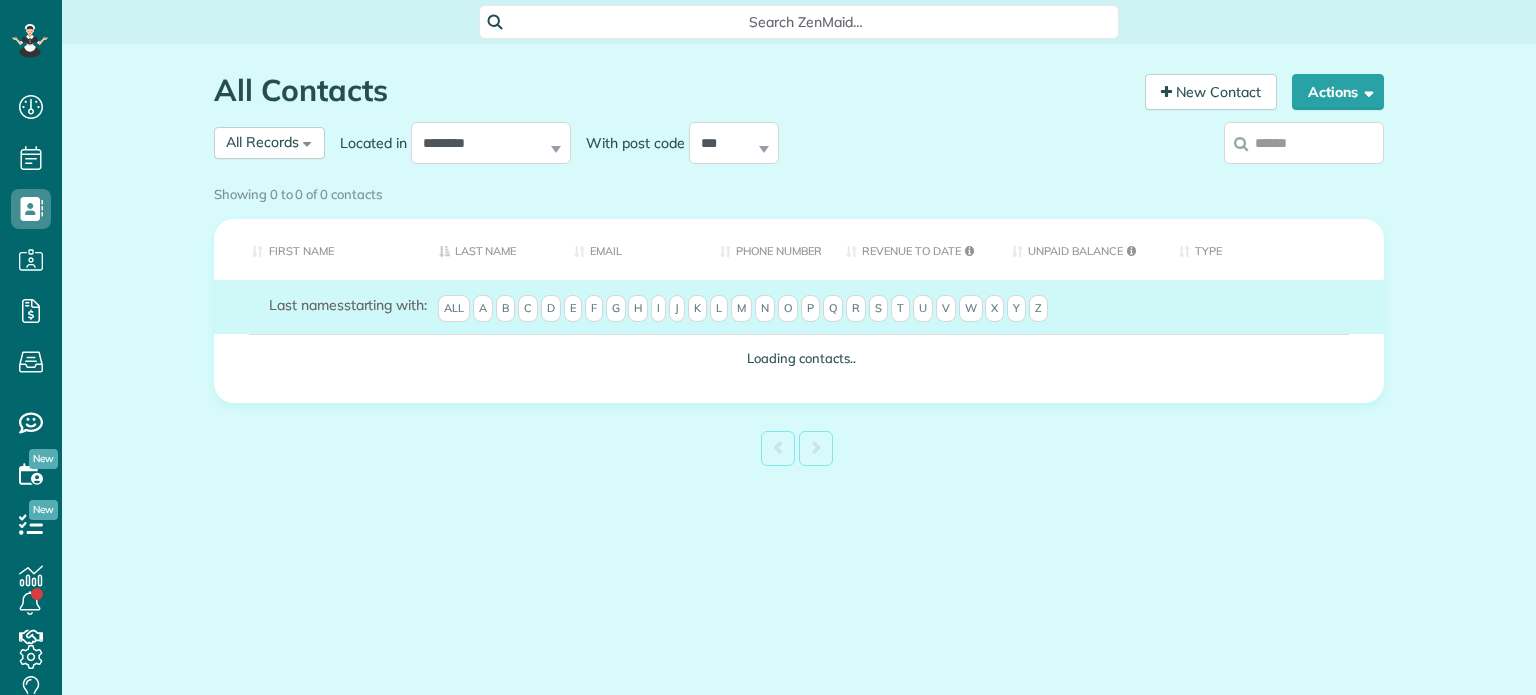 scroll, scrollTop: 0, scrollLeft: 0, axis: both 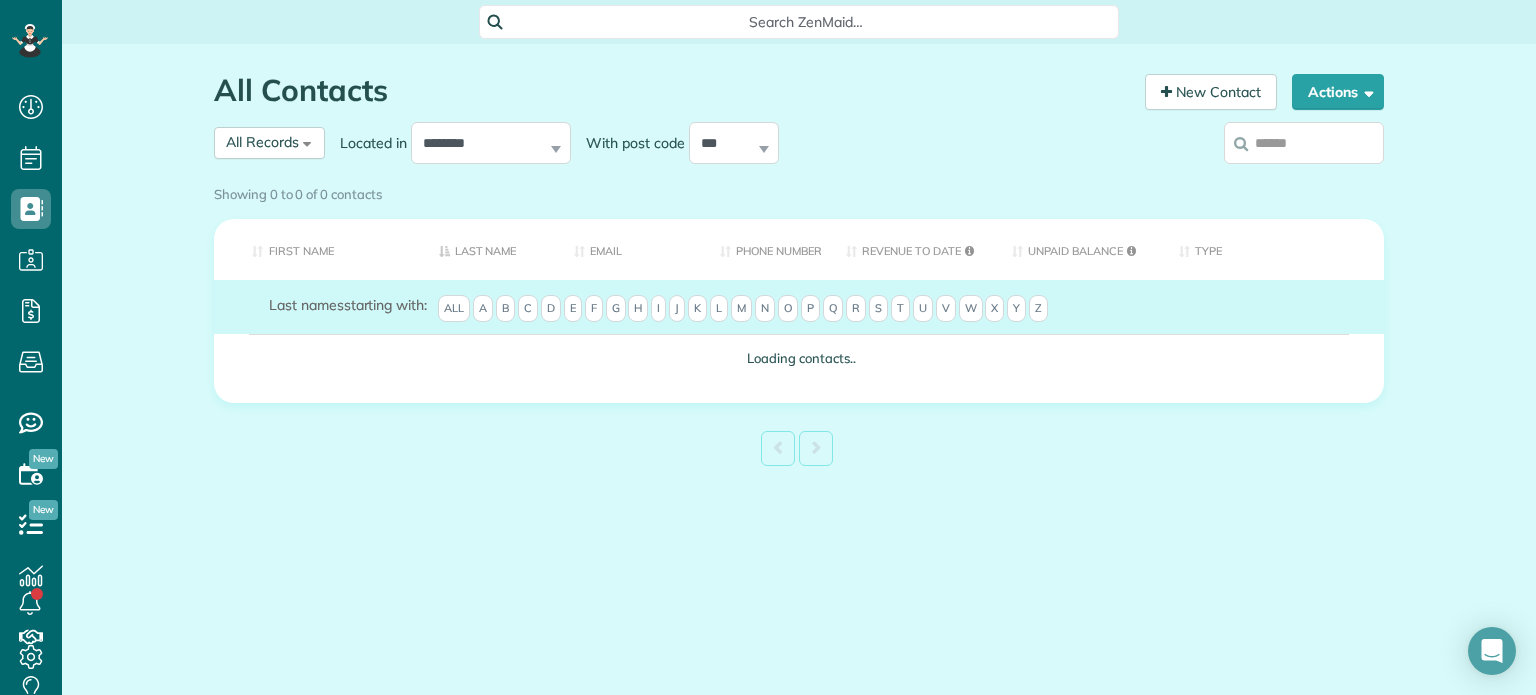 click on "All Contacts
Contacts in ZenMaid [2 min]" at bounding box center (672, 95) 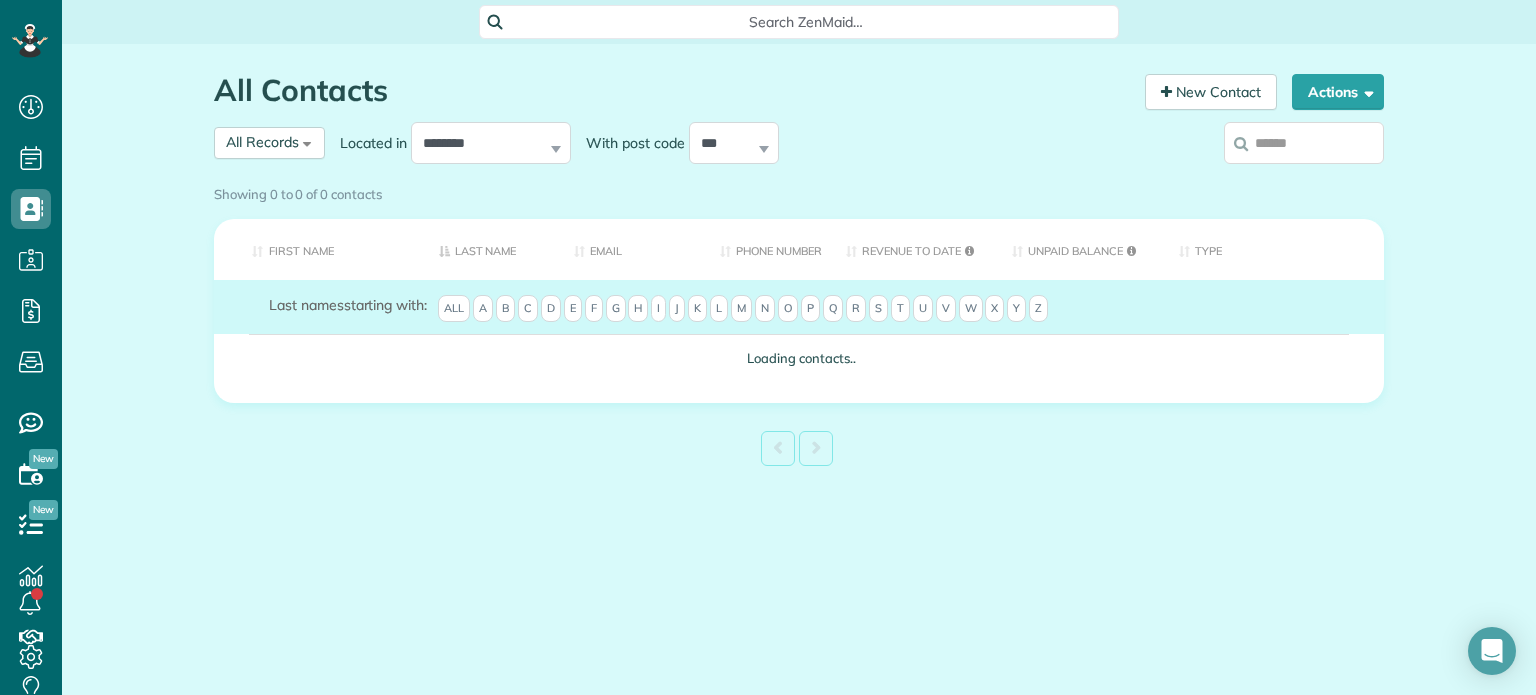 click at bounding box center (1304, 143) 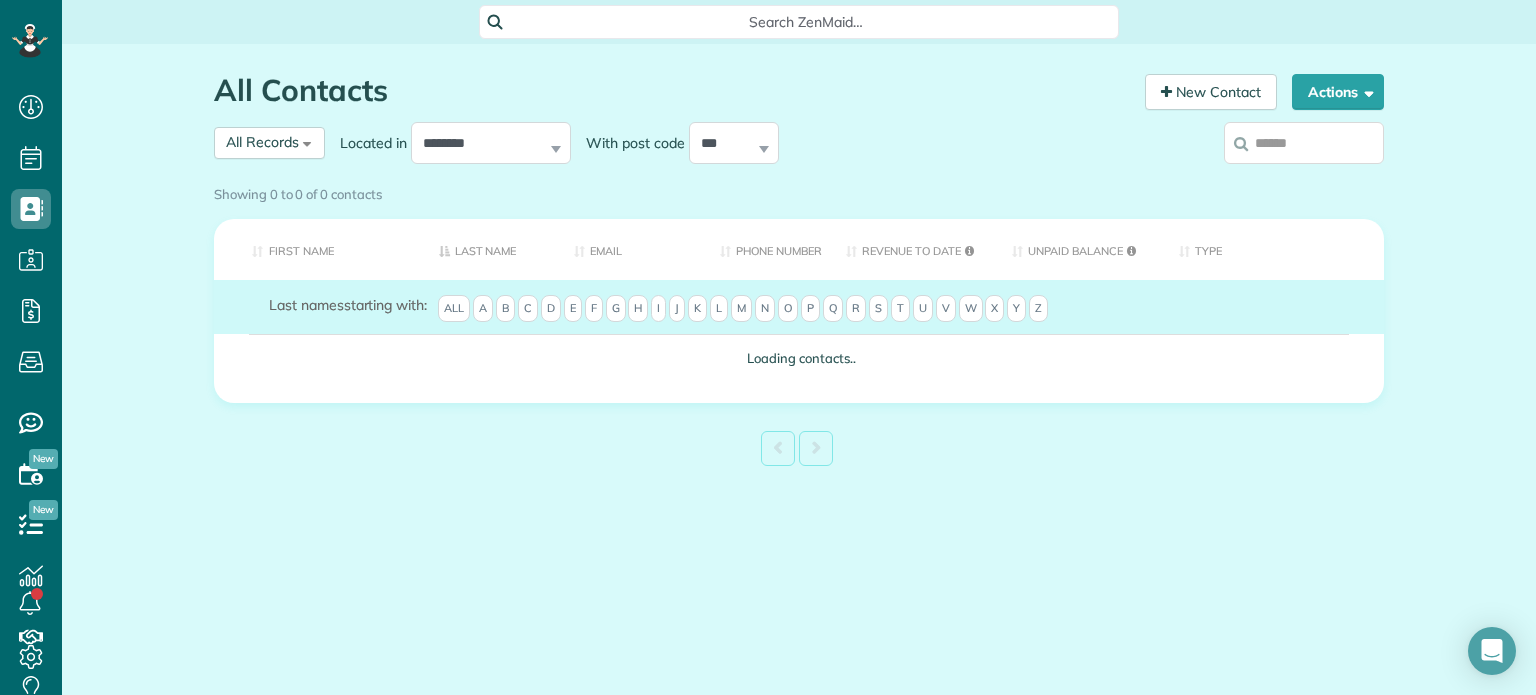 click on "Showing 0 to 0 of 0 contacts" at bounding box center (799, 190) 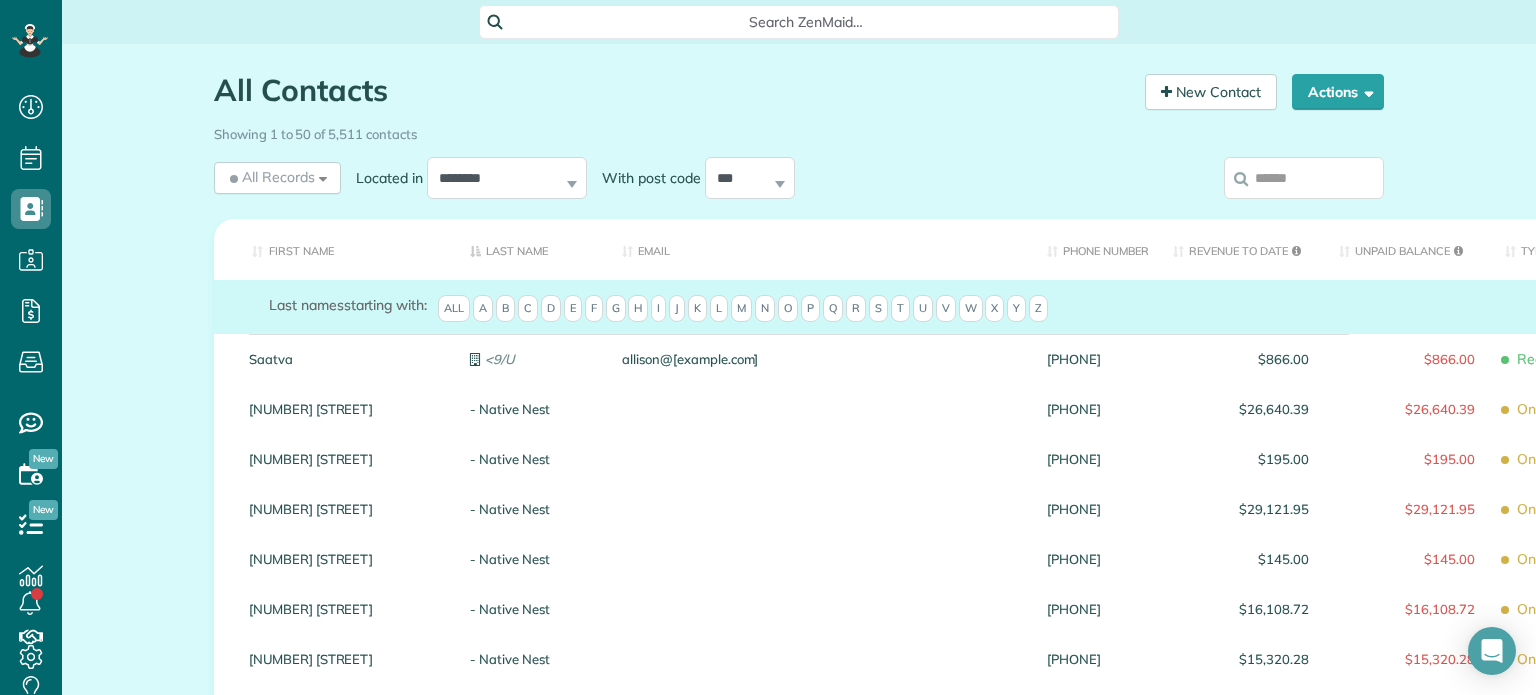 click at bounding box center (1304, 178) 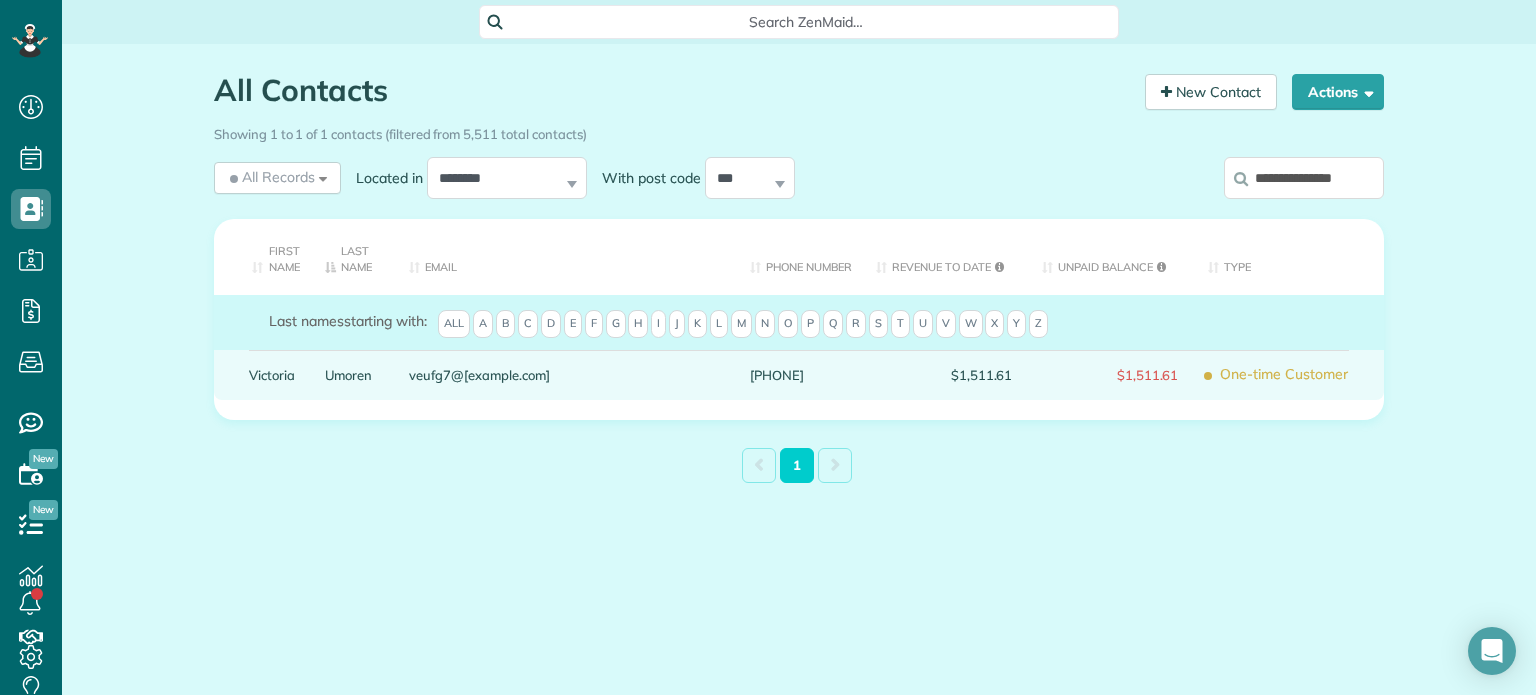 type on "**********" 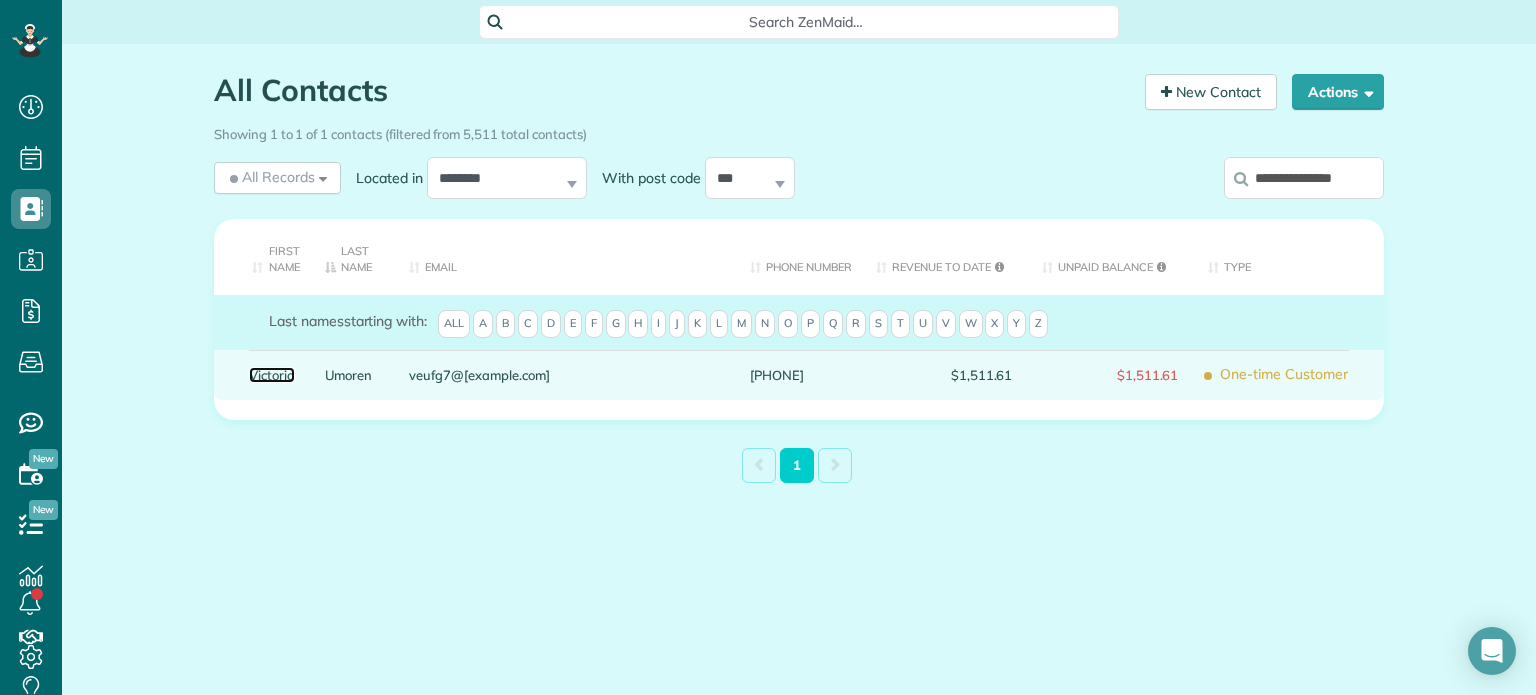 click on "Victoria" at bounding box center [272, 375] 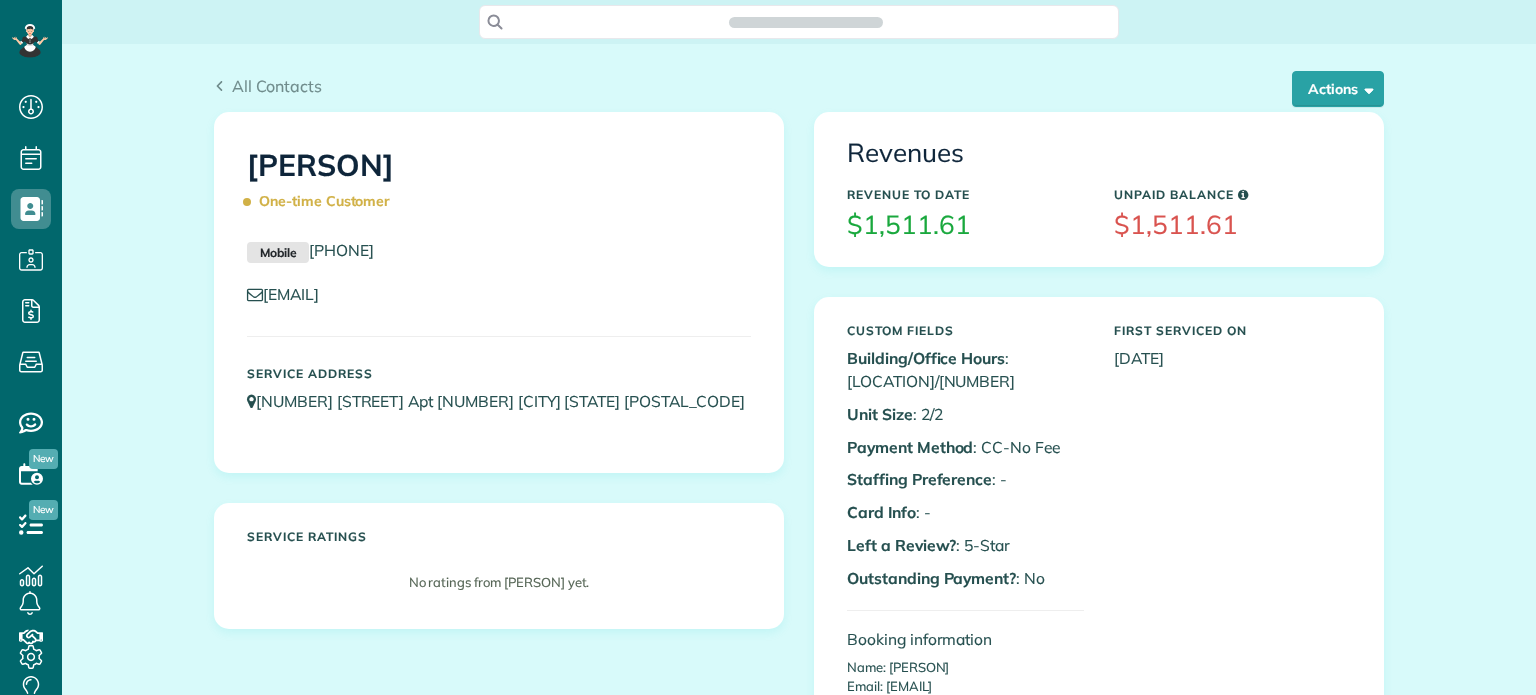 scroll, scrollTop: 0, scrollLeft: 0, axis: both 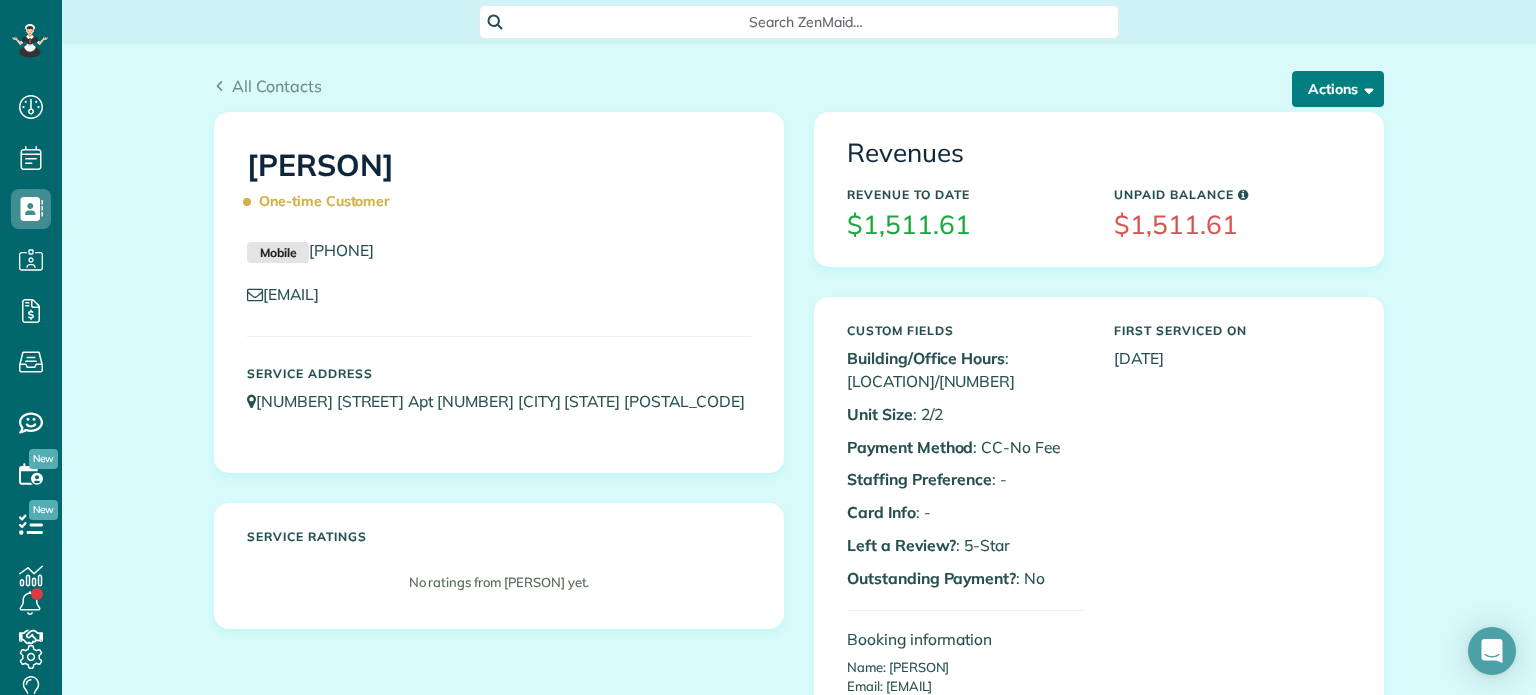 click on "Actions" at bounding box center (1338, 89) 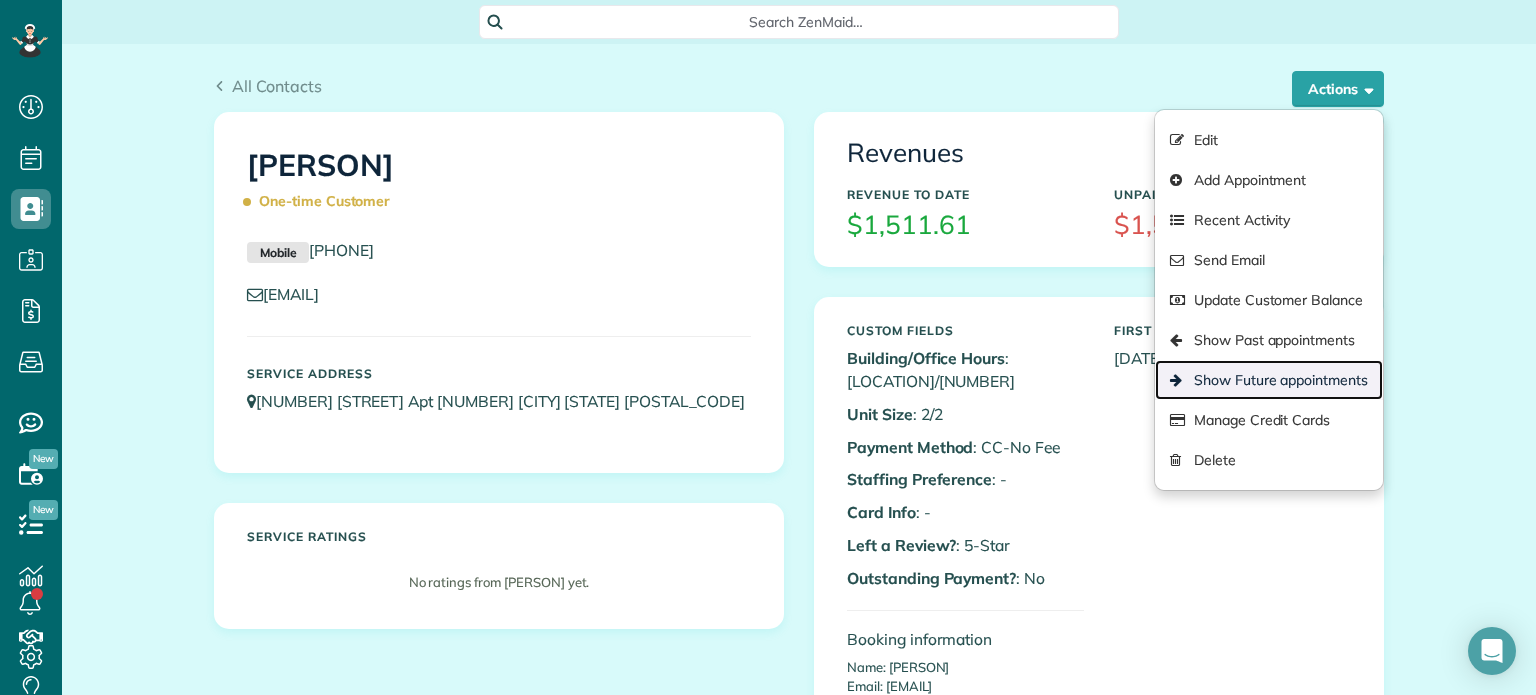 click on "Show Future appointments" at bounding box center [1269, 380] 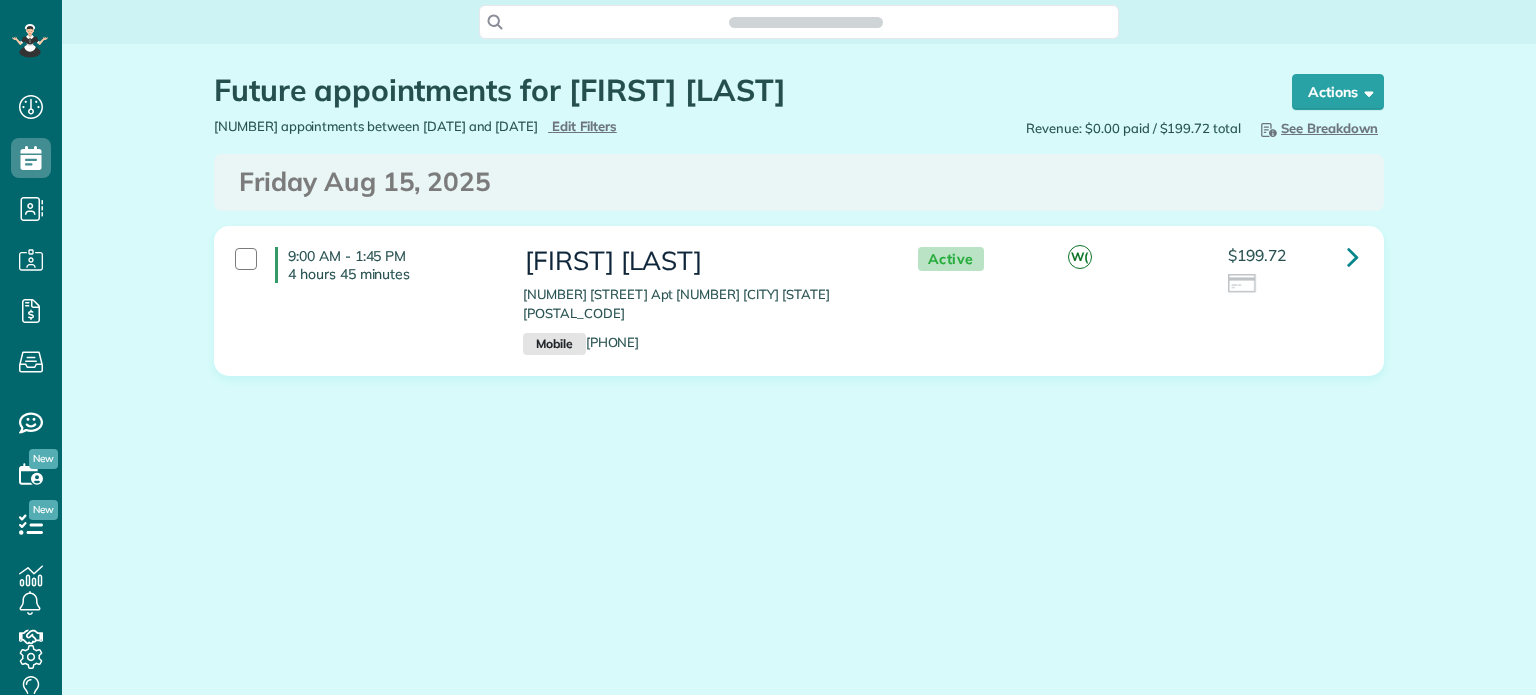 scroll, scrollTop: 0, scrollLeft: 0, axis: both 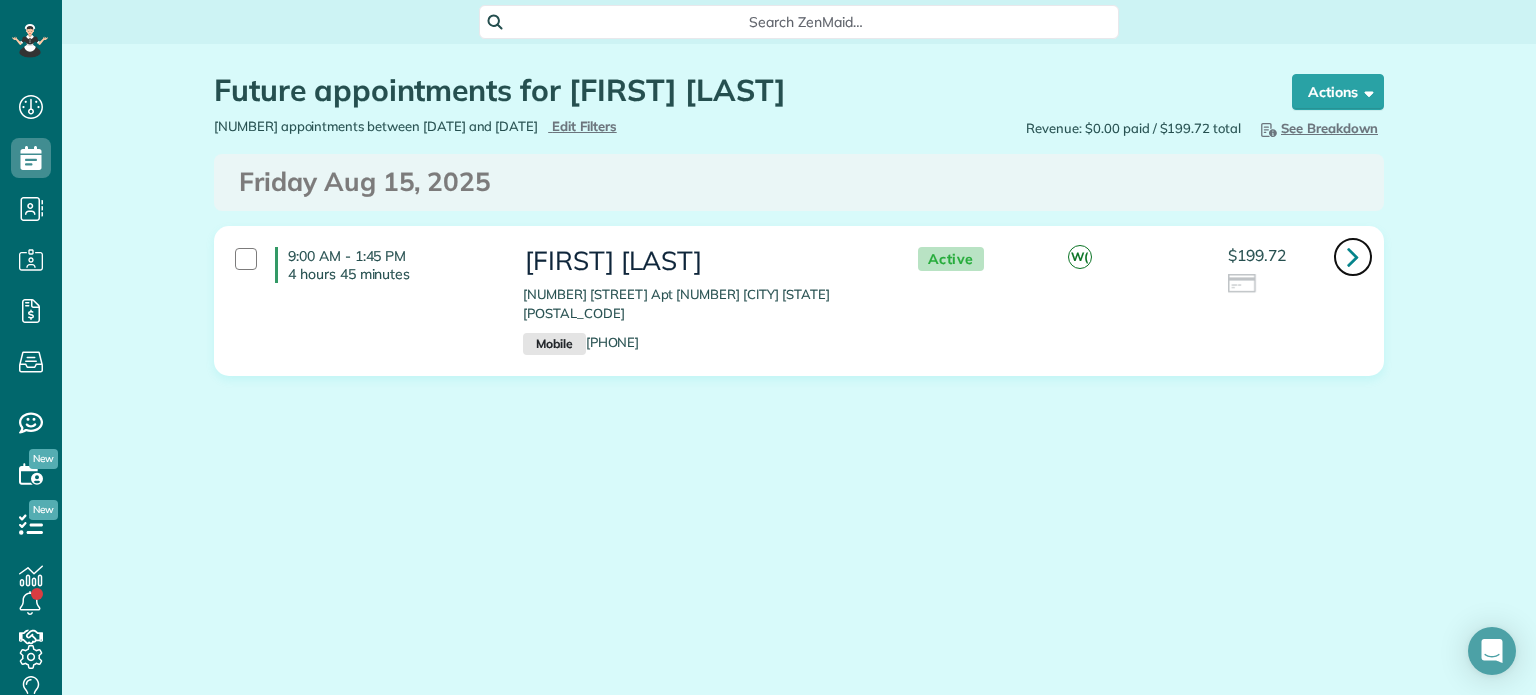click at bounding box center [1353, 256] 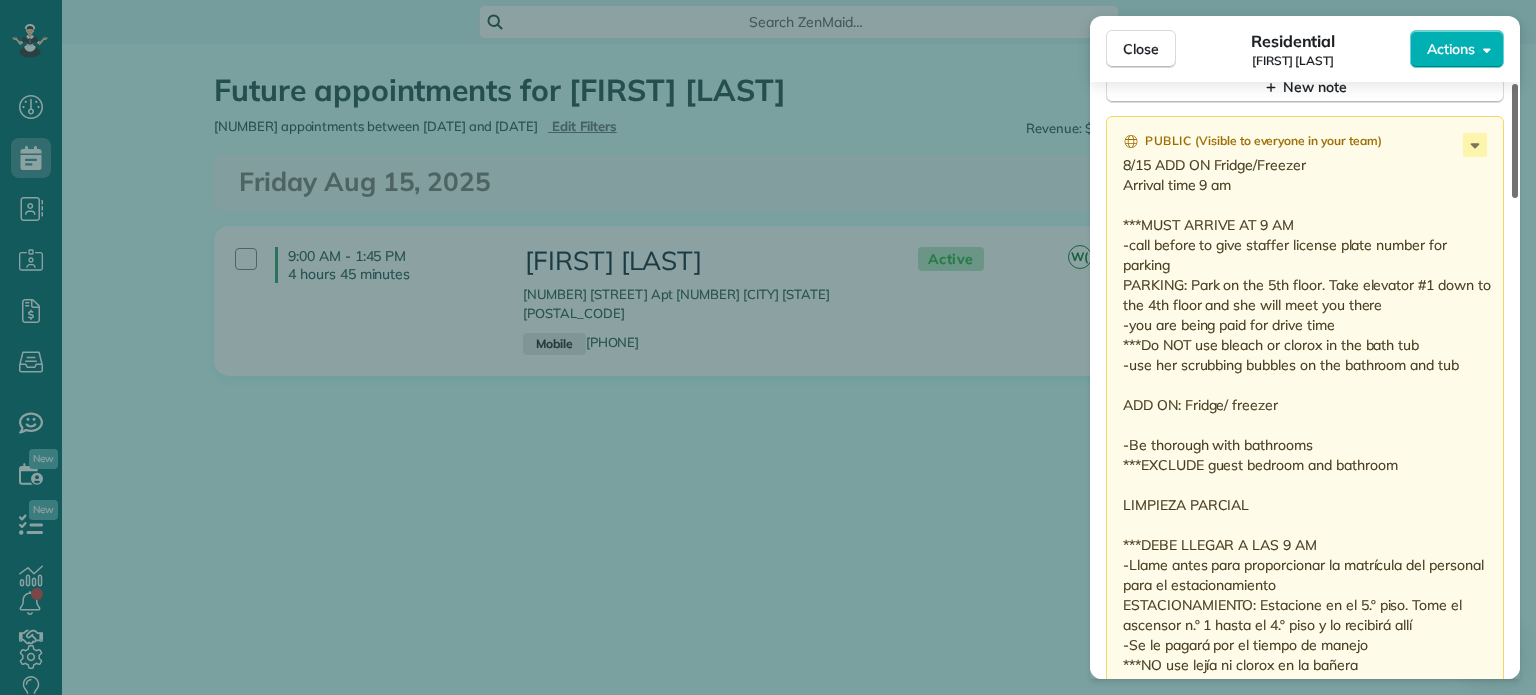 scroll, scrollTop: 1656, scrollLeft: 0, axis: vertical 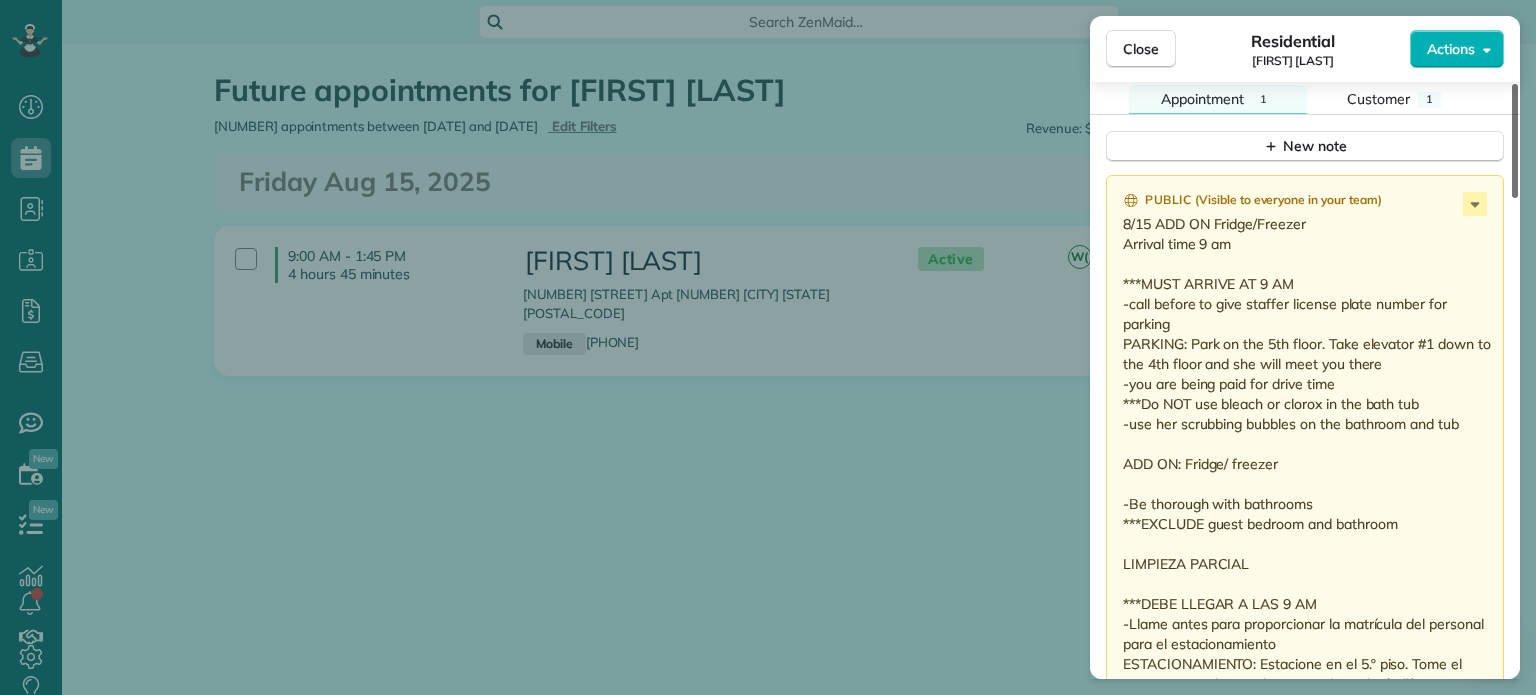 drag, startPoint x: 1516, startPoint y: 151, endPoint x: 1484, endPoint y: 465, distance: 315.62637 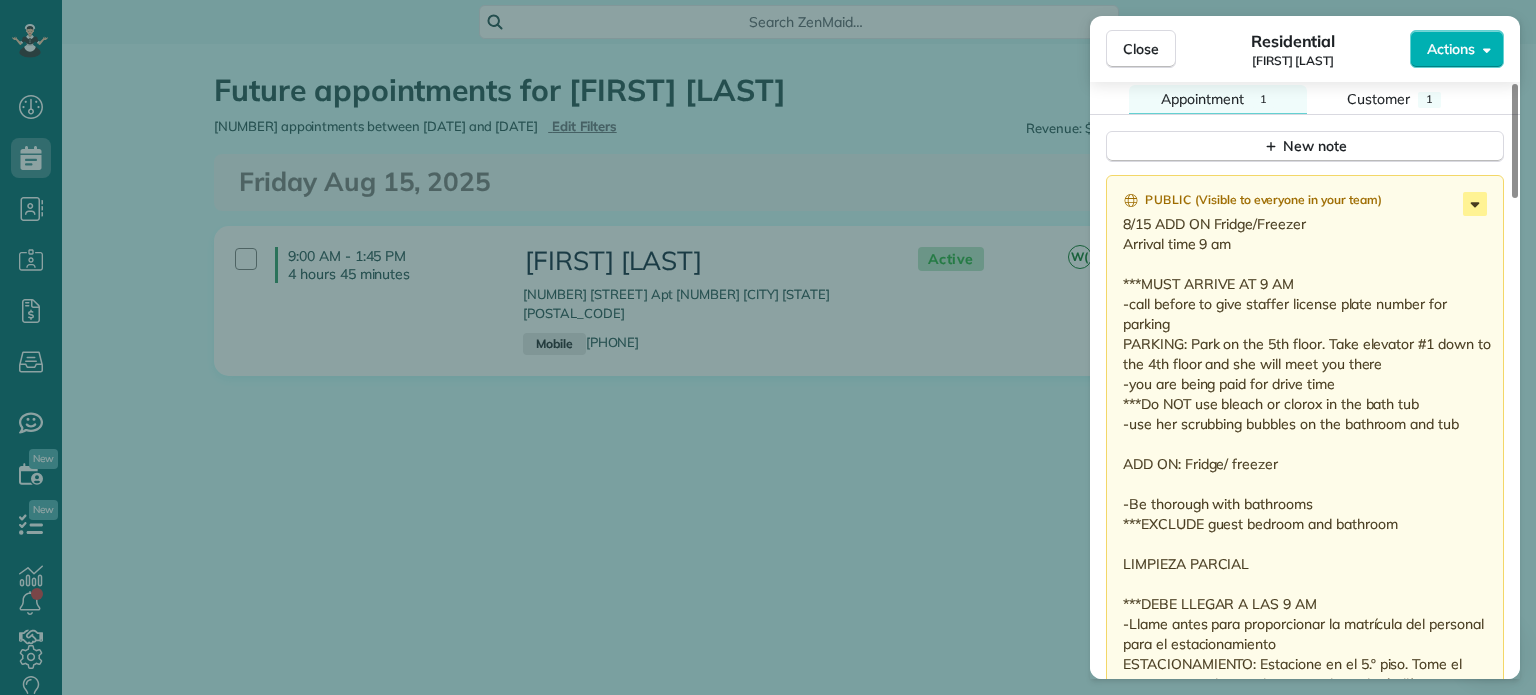 click 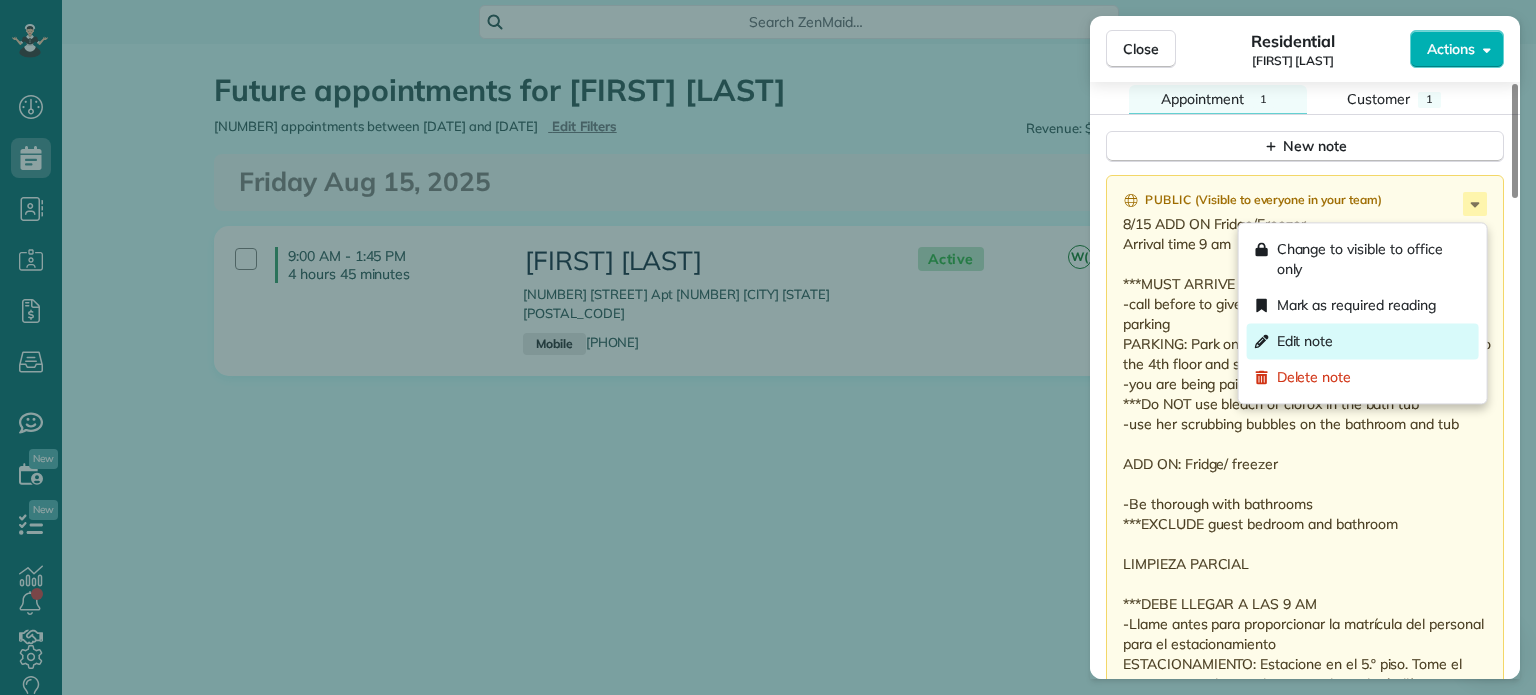 click on "Edit note" at bounding box center [1363, 341] 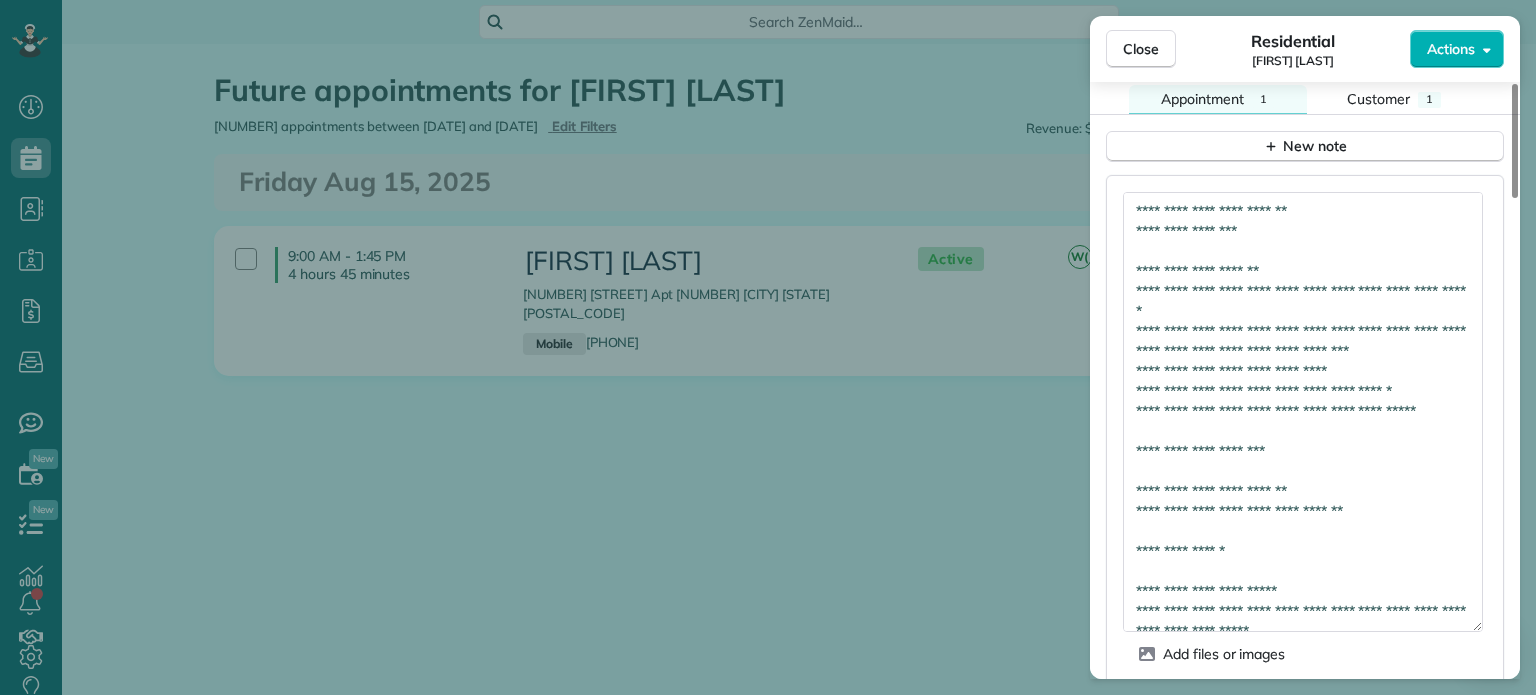 drag, startPoint x: 1473, startPoint y: 252, endPoint x: 1441, endPoint y: 503, distance: 253.03162 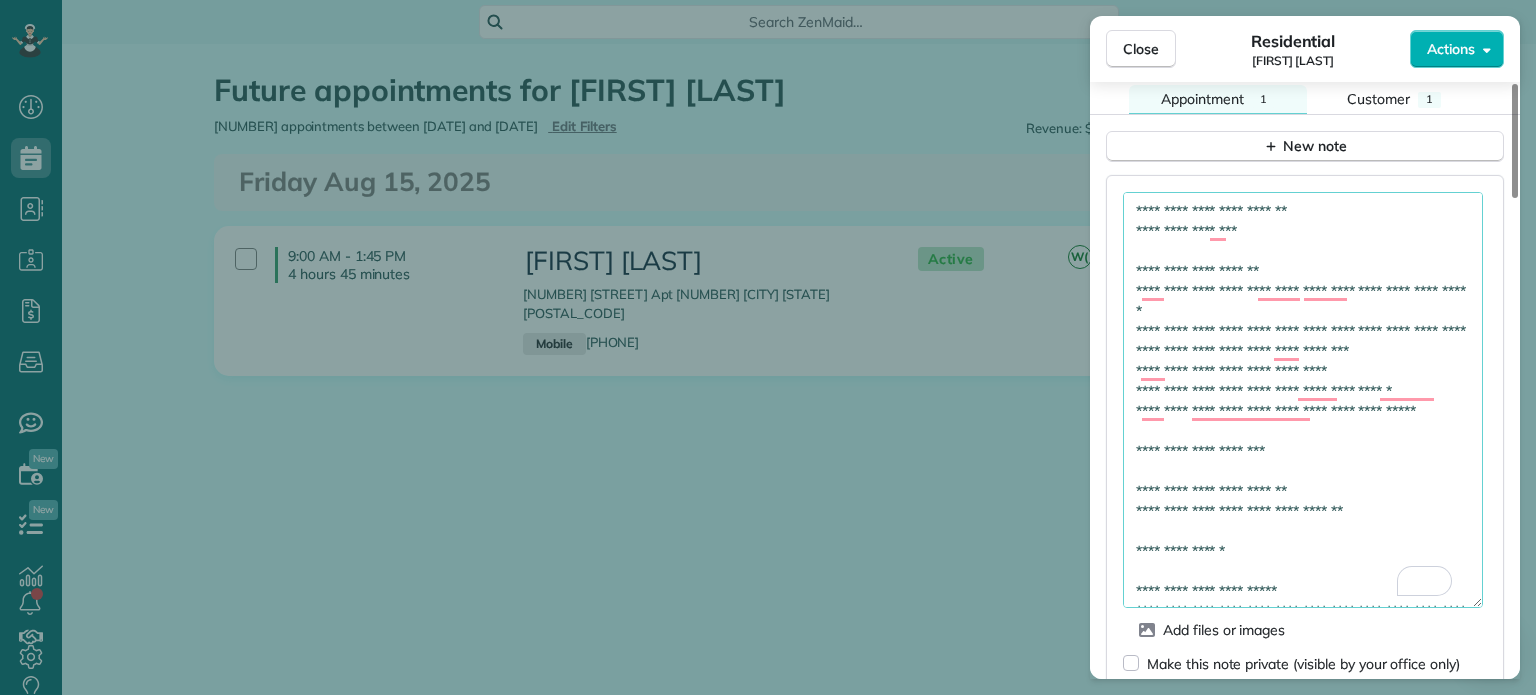 drag, startPoint x: 1417, startPoint y: 543, endPoint x: 1131, endPoint y: 532, distance: 286.21146 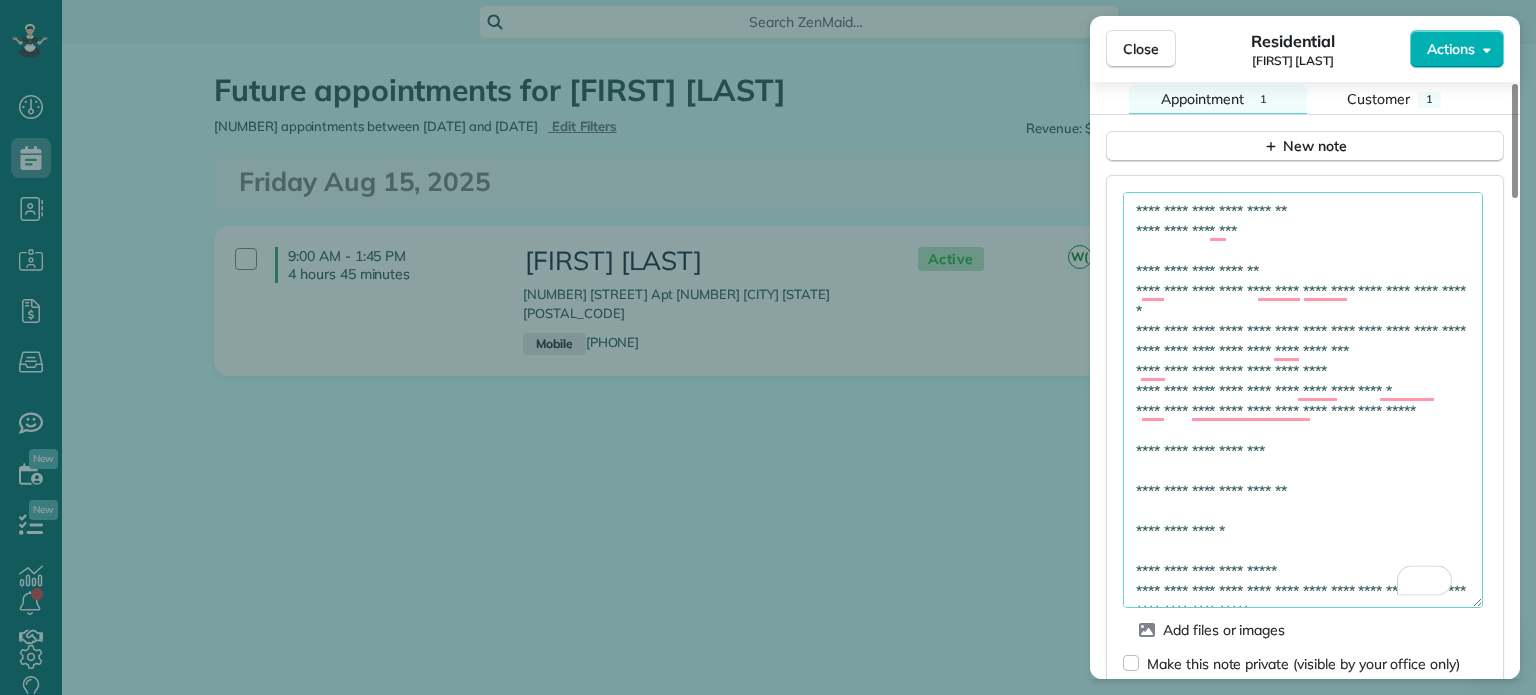 scroll, scrollTop: 32, scrollLeft: 0, axis: vertical 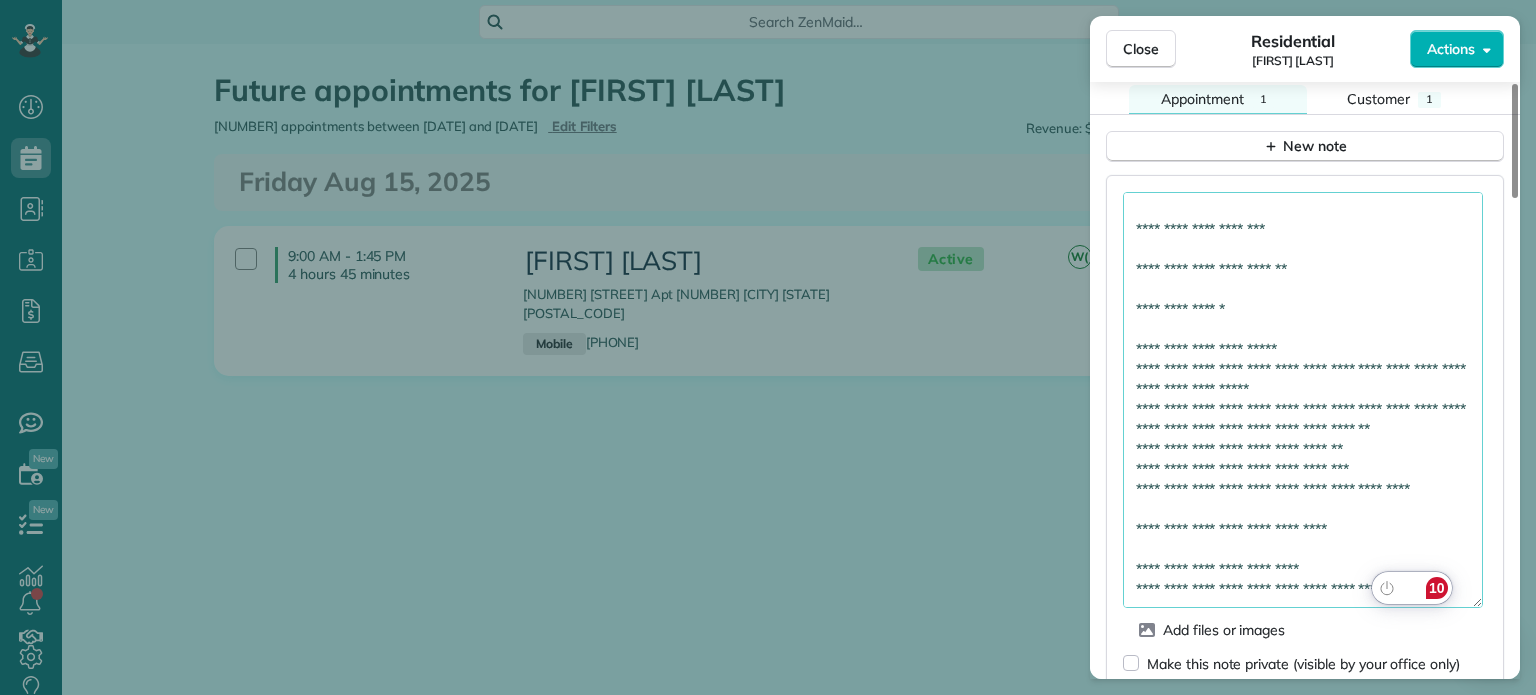 click on "**********" at bounding box center [1303, 400] 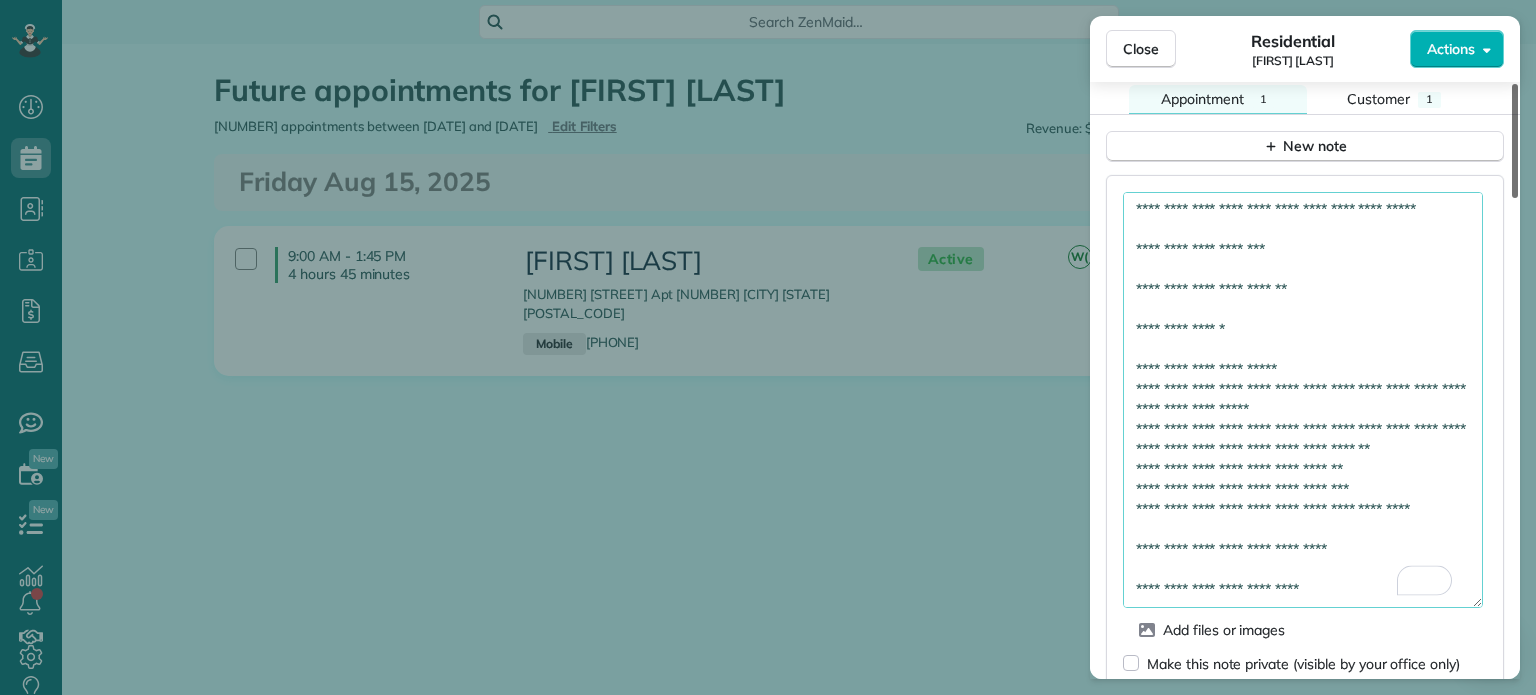 type on "**********" 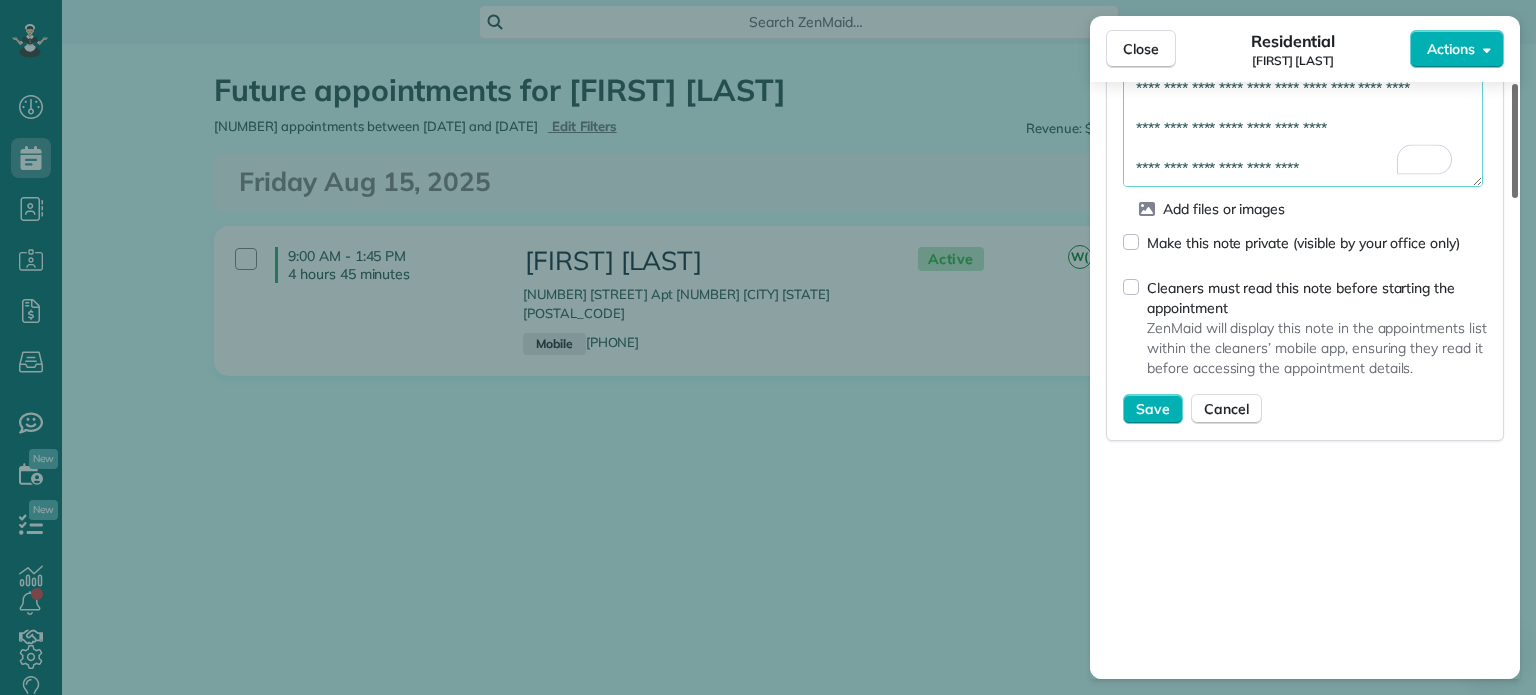 drag, startPoint x: 1517, startPoint y: 471, endPoint x: 1512, endPoint y: 551, distance: 80.1561 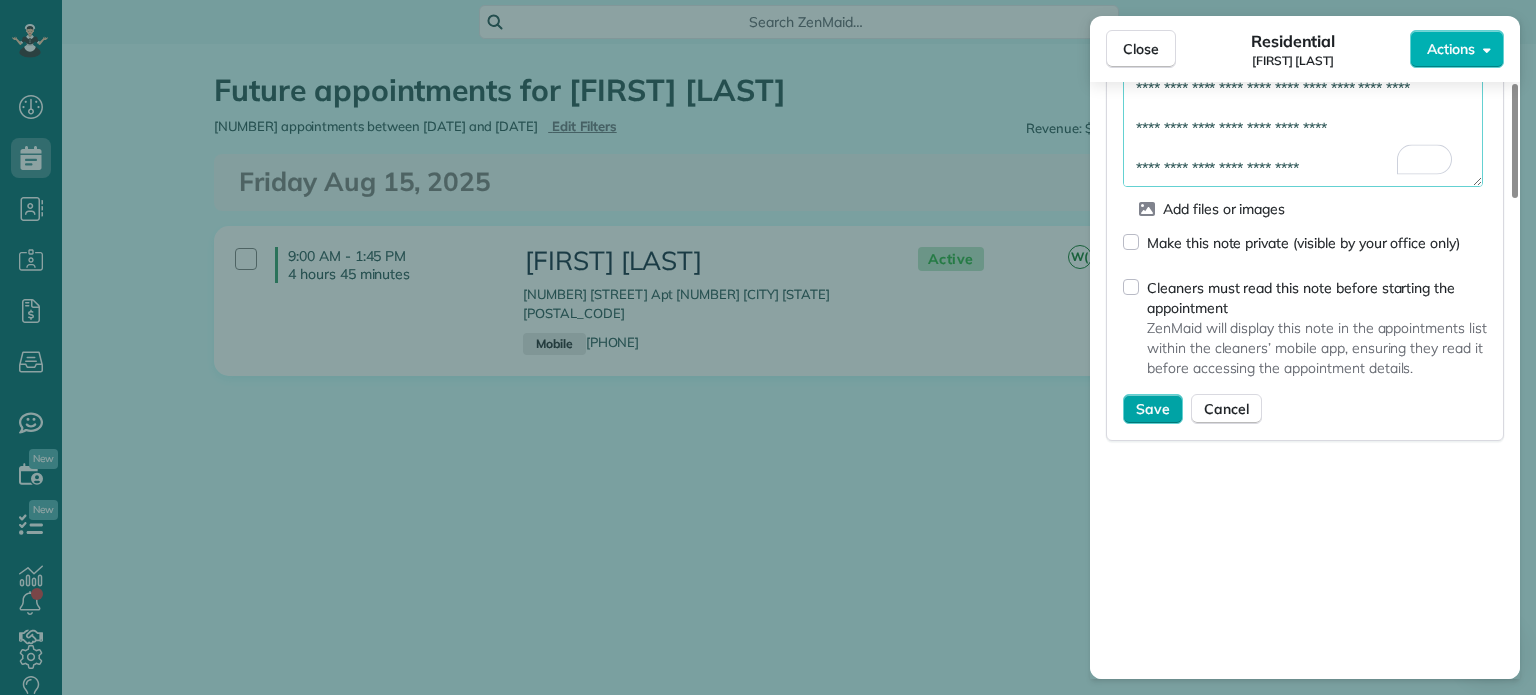 click on "Save" at bounding box center (1153, 409) 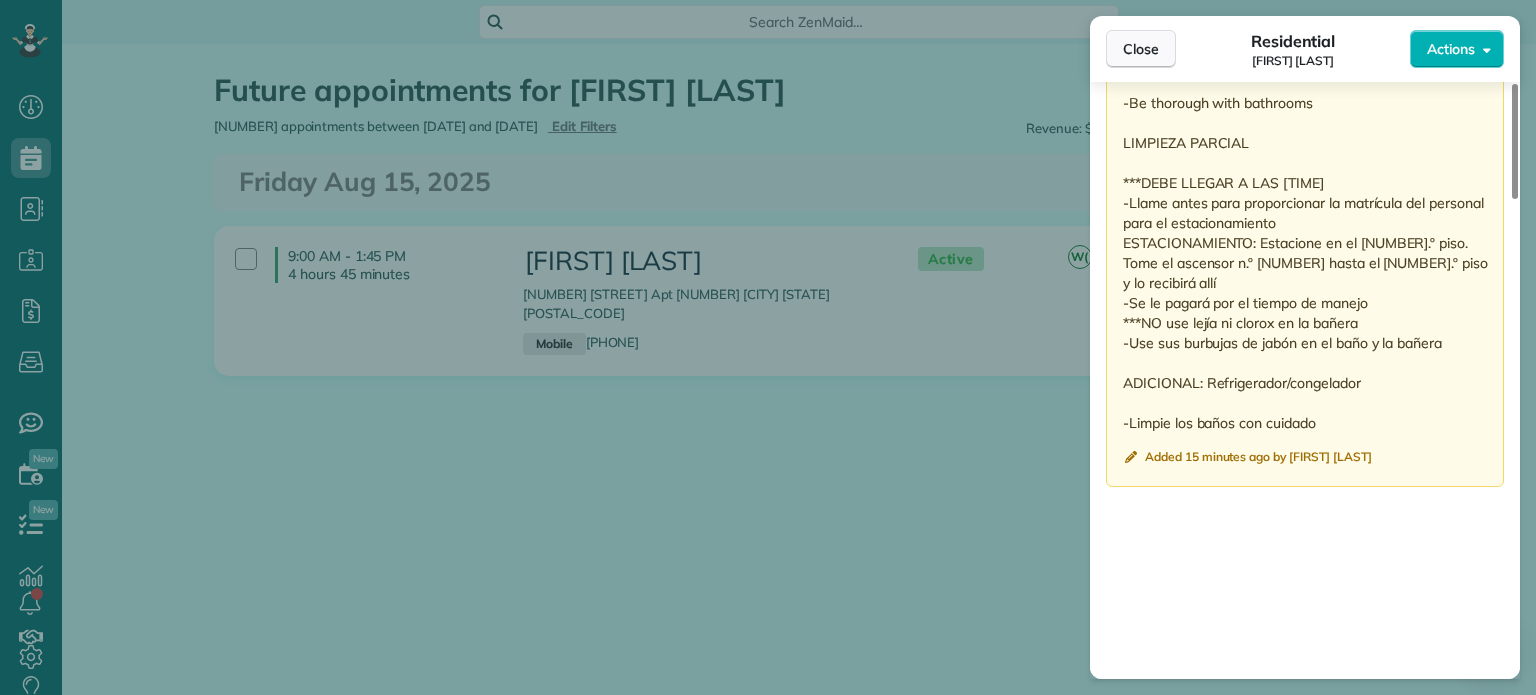 click on "Close" at bounding box center [1141, 49] 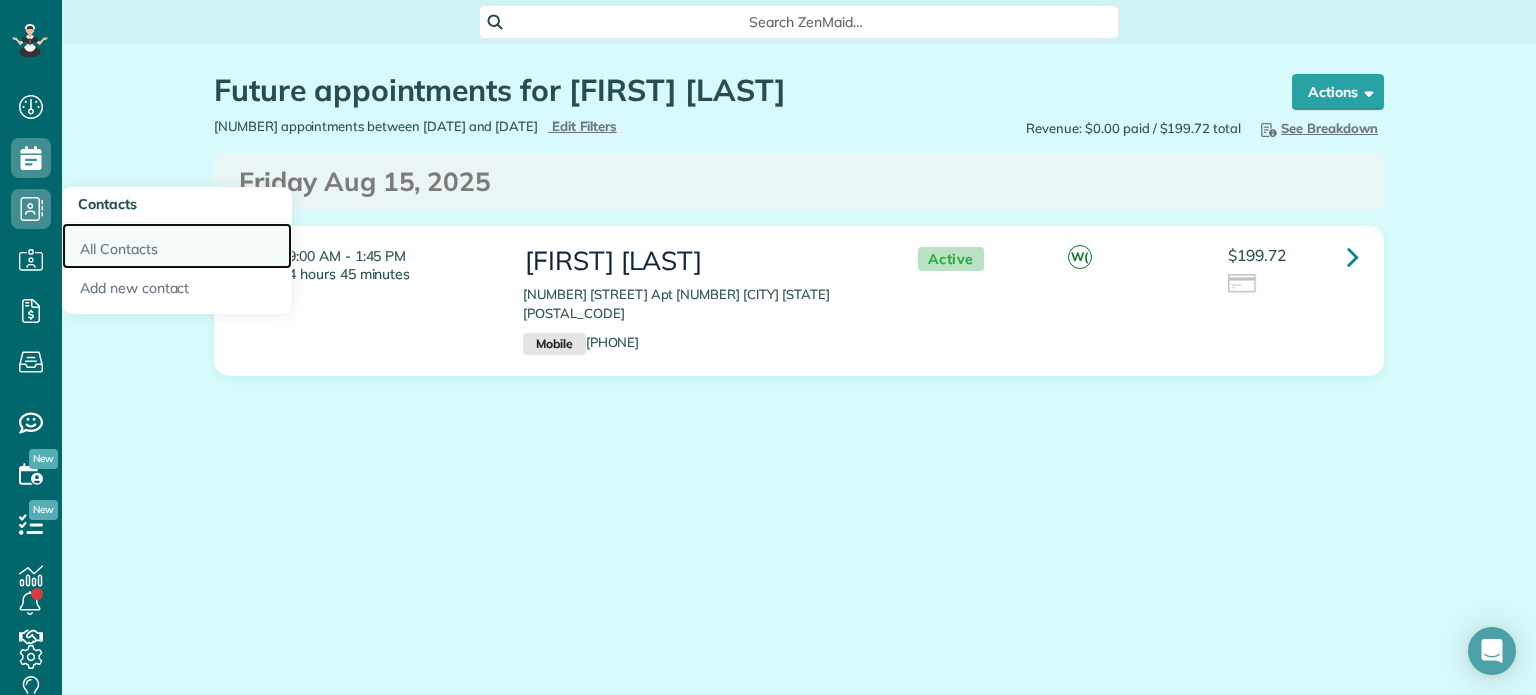 click on "All Contacts" at bounding box center (177, 246) 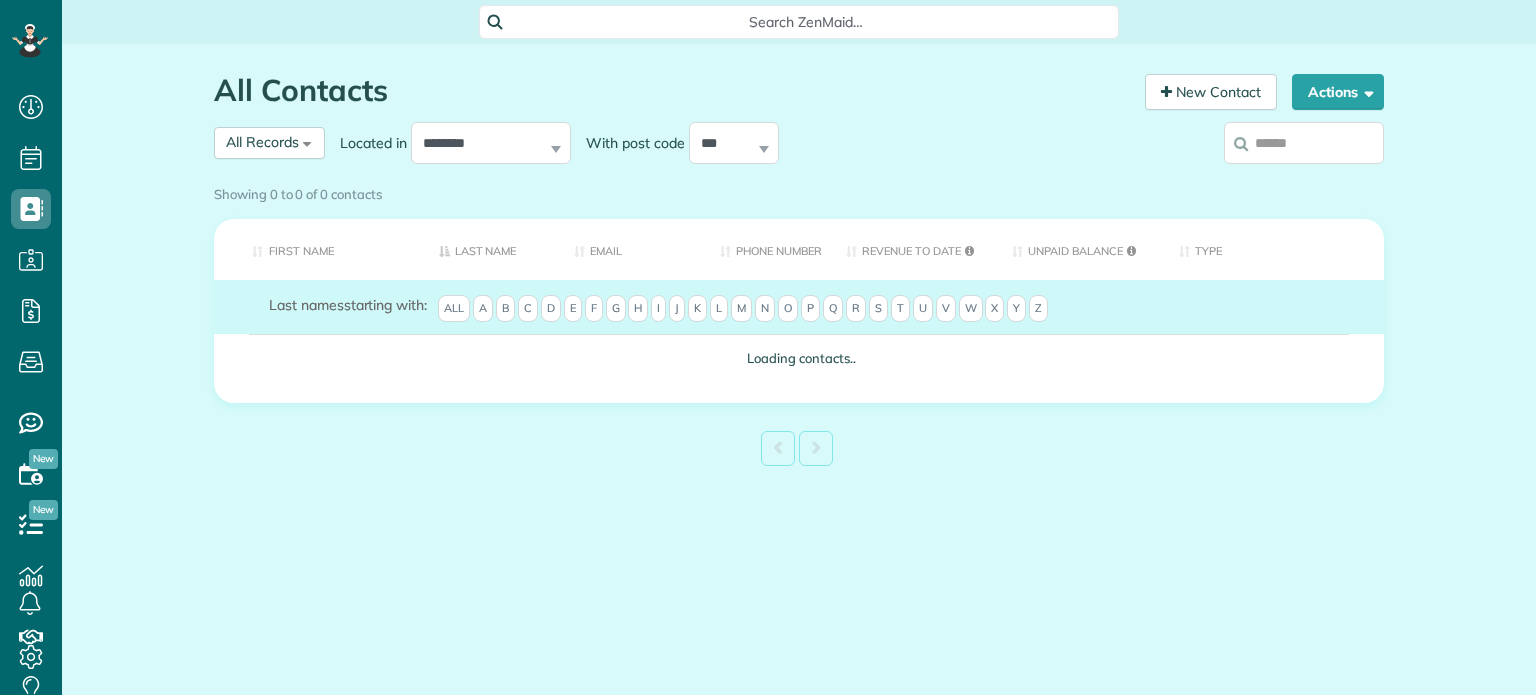 scroll, scrollTop: 0, scrollLeft: 0, axis: both 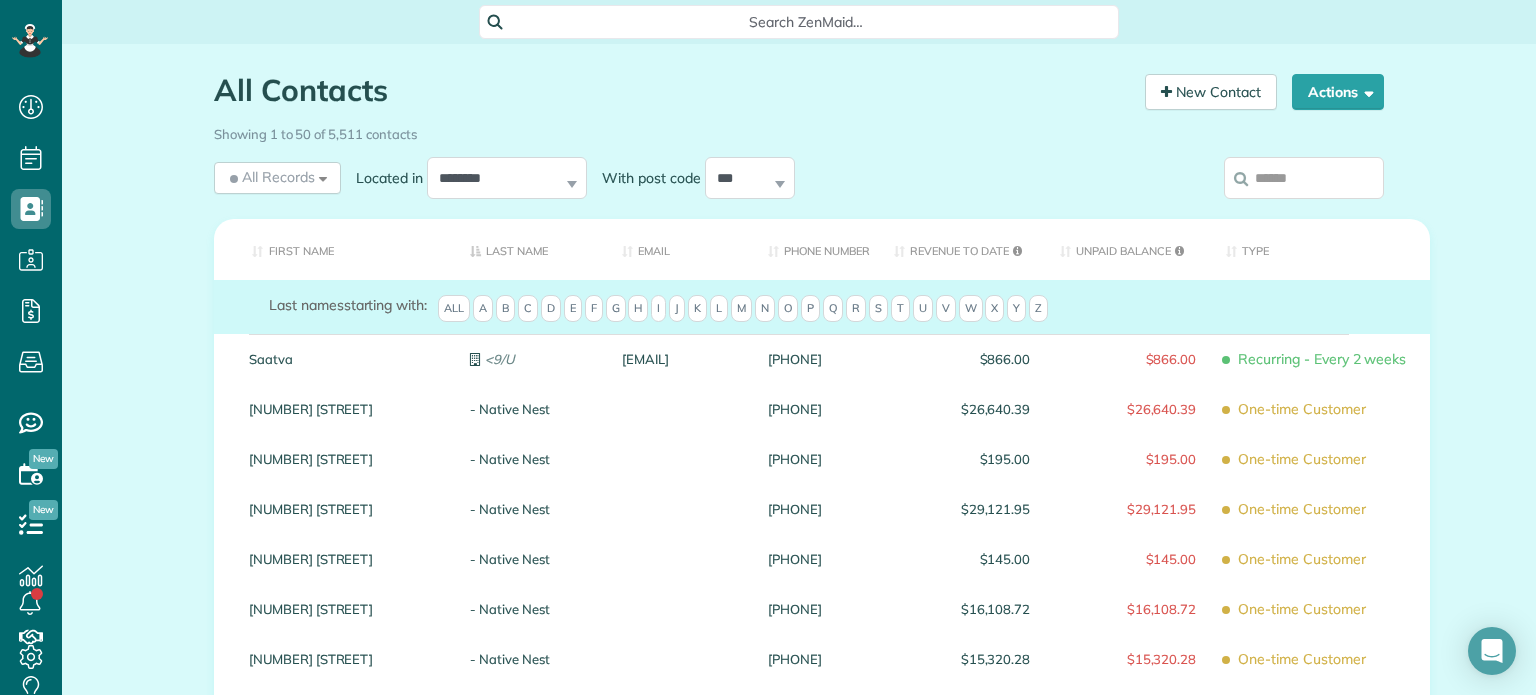 click at bounding box center (1304, 178) 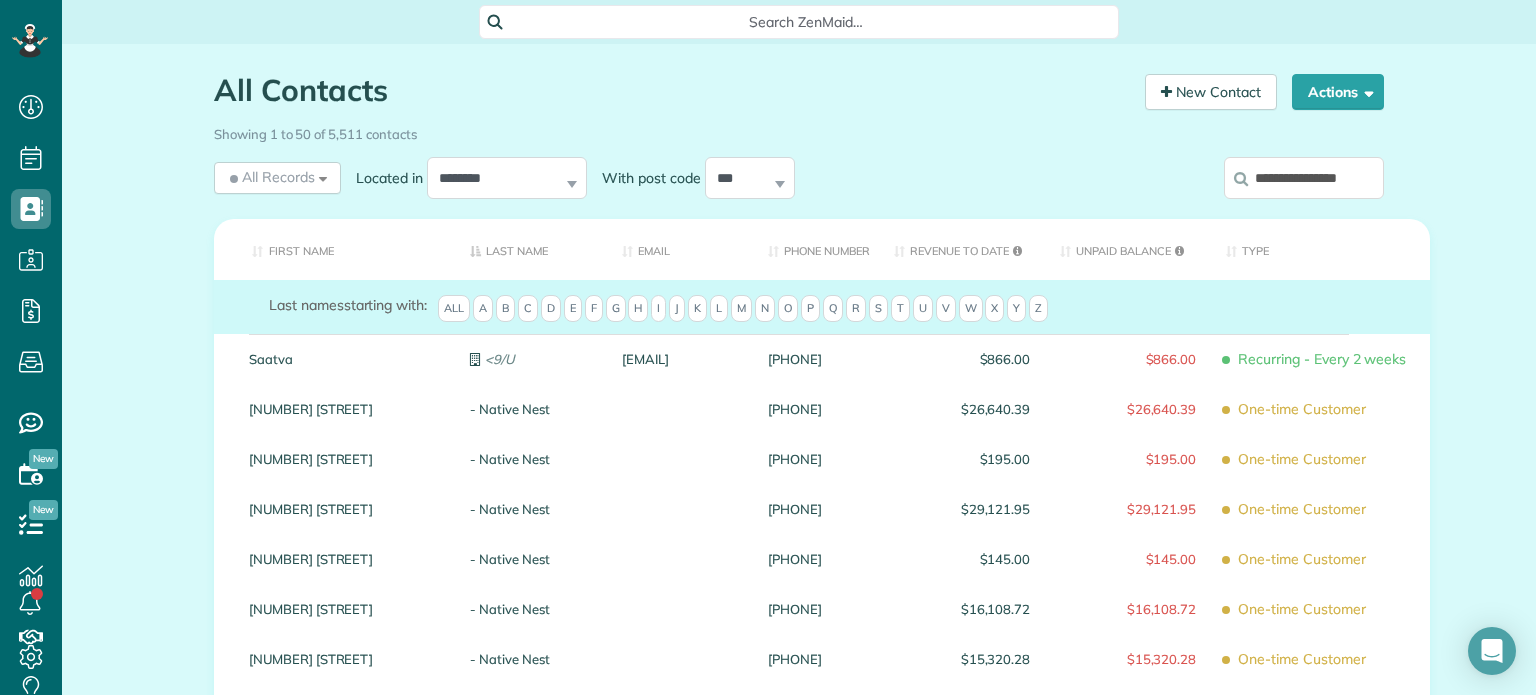 scroll, scrollTop: 0, scrollLeft: 6, axis: horizontal 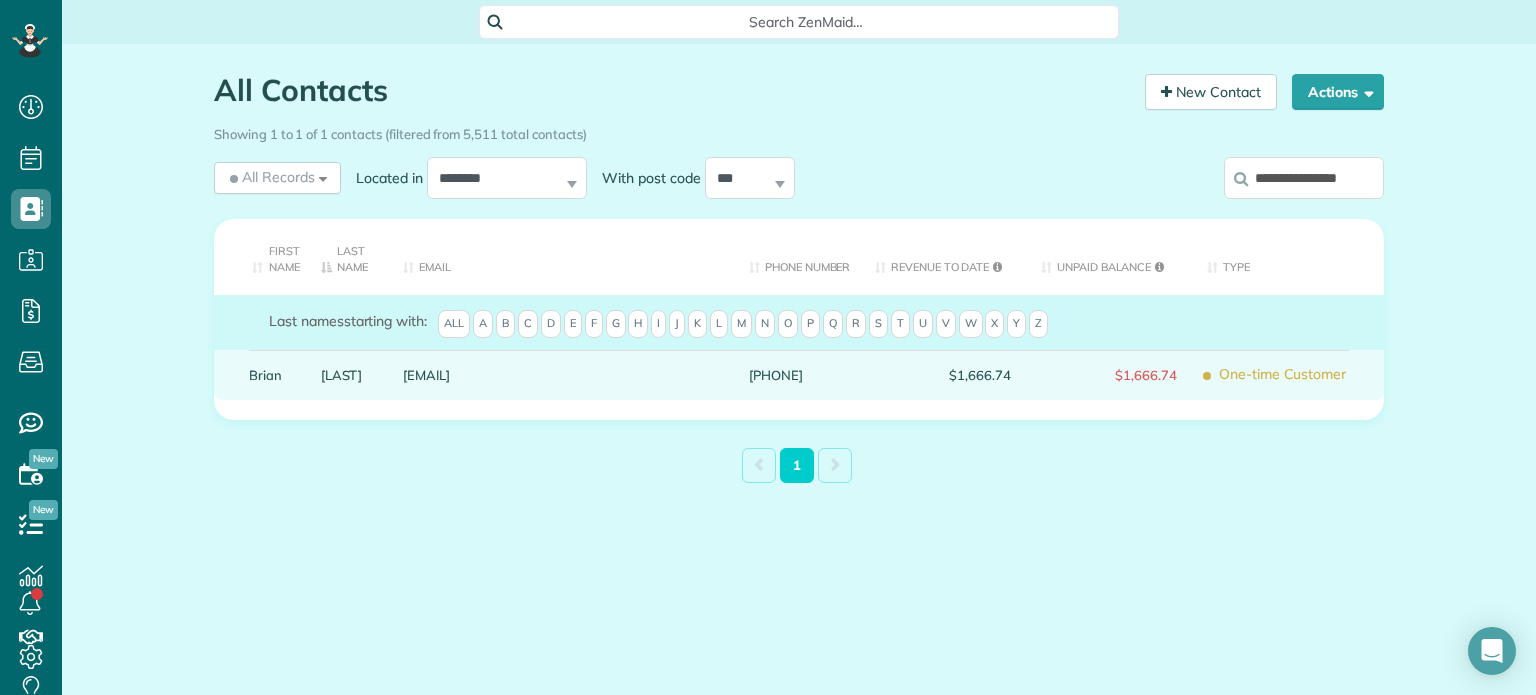 type on "**********" 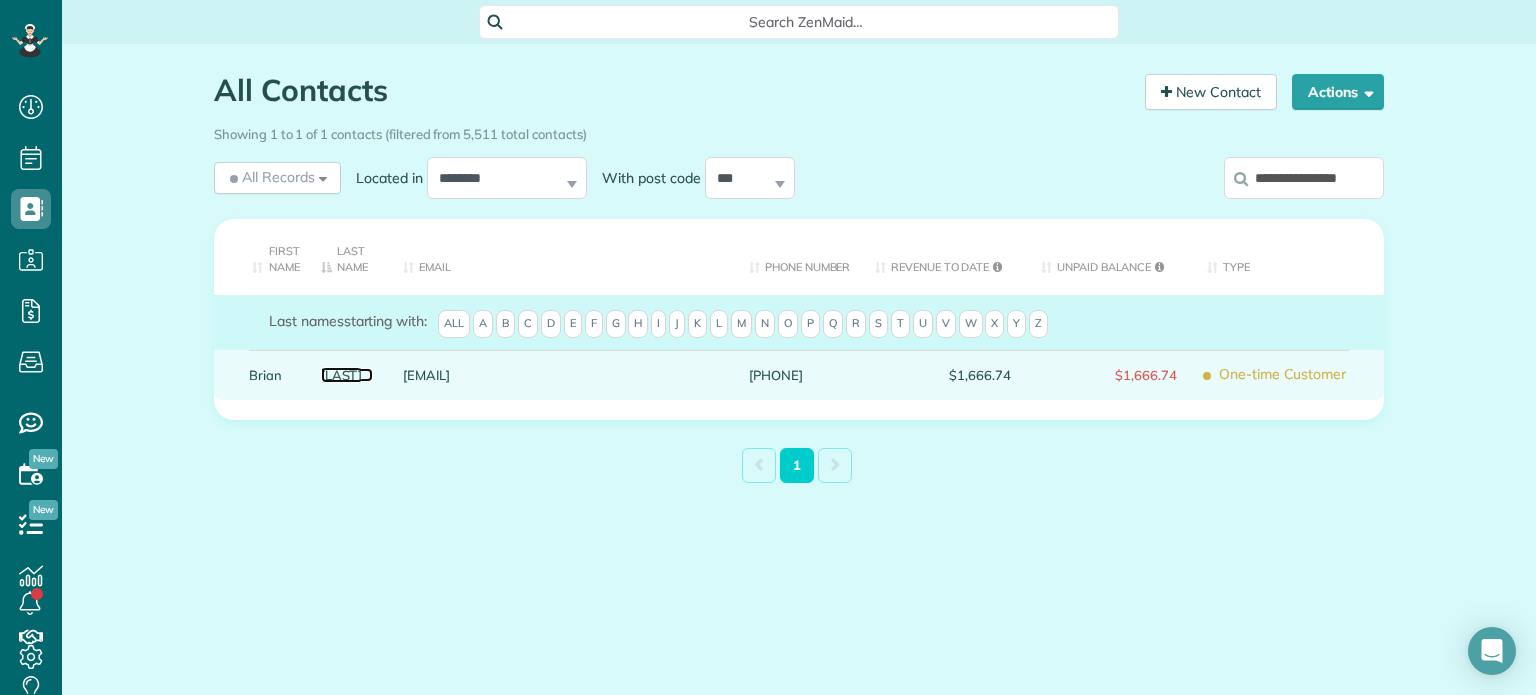 click on "[LAST]" at bounding box center (347, 375) 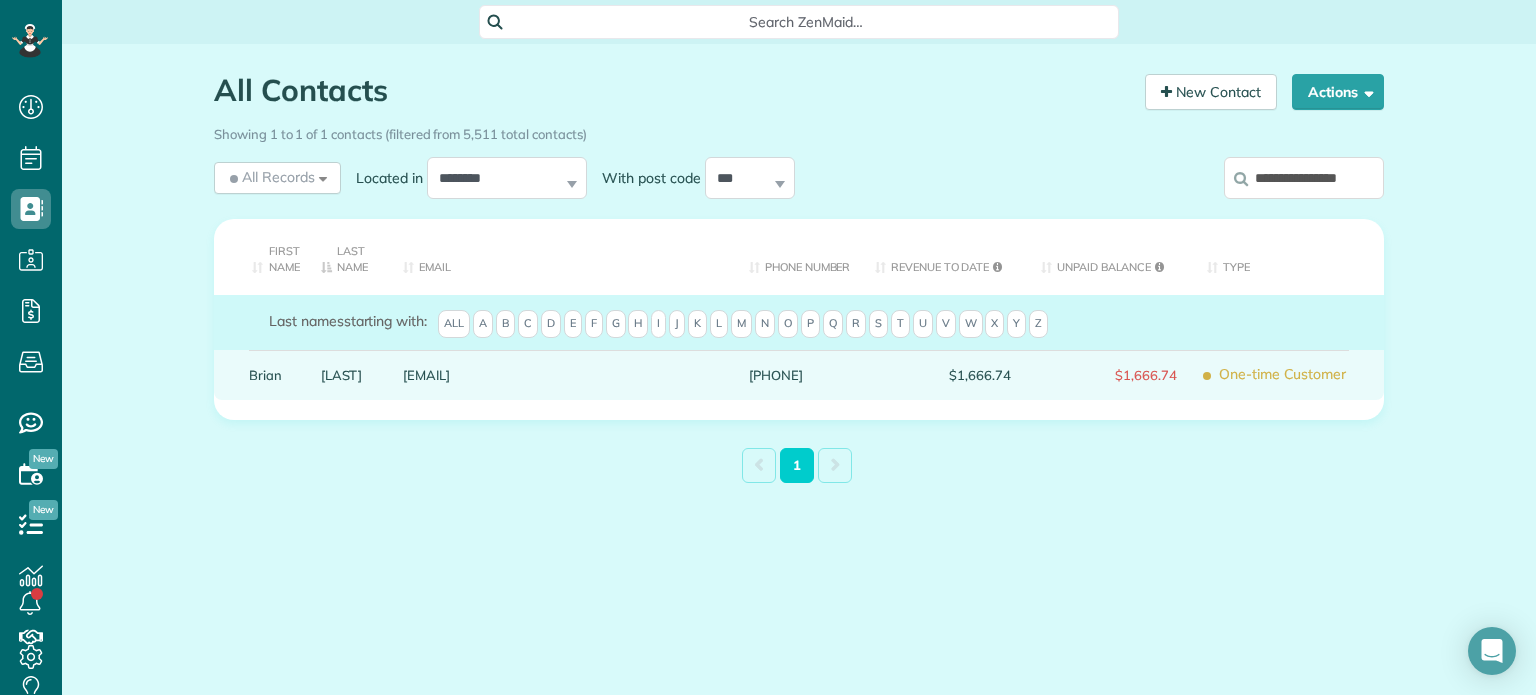 scroll, scrollTop: 0, scrollLeft: 0, axis: both 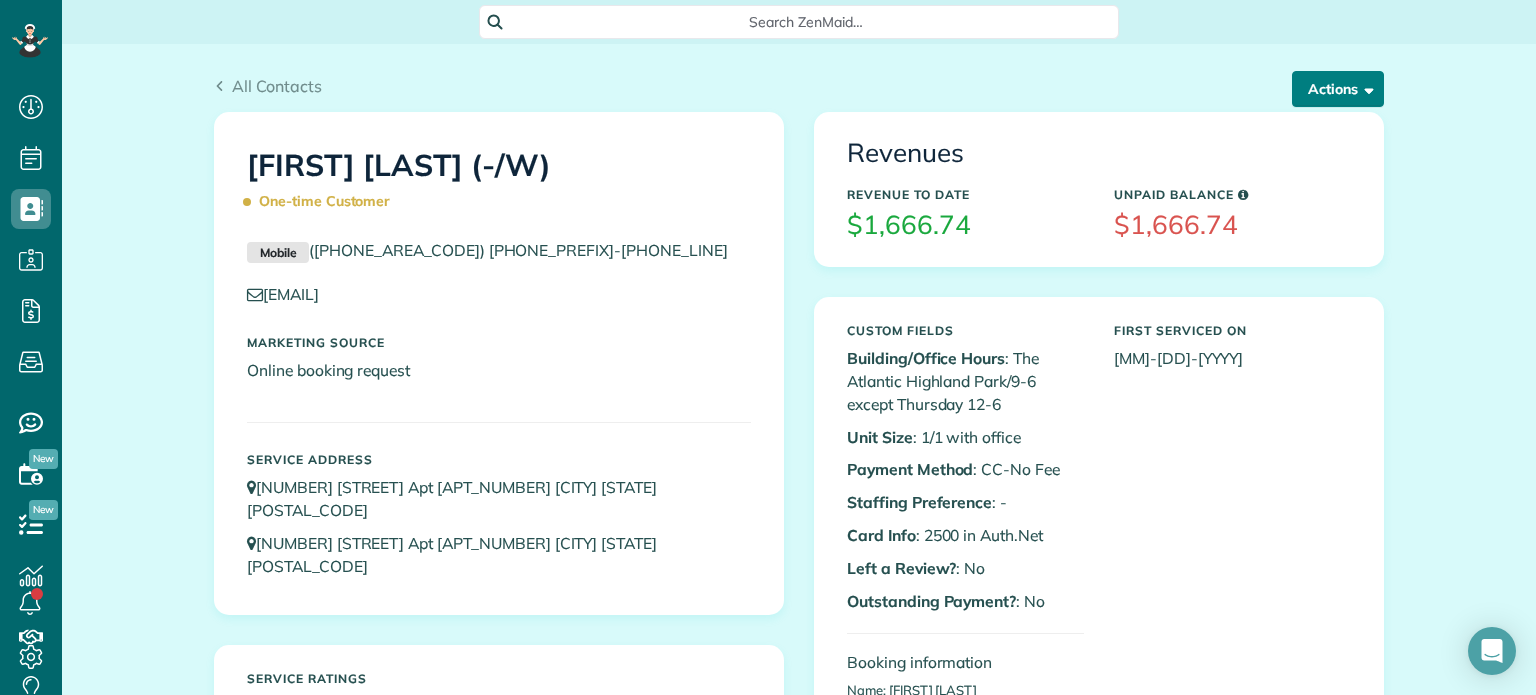 click on "Actions" at bounding box center (1338, 89) 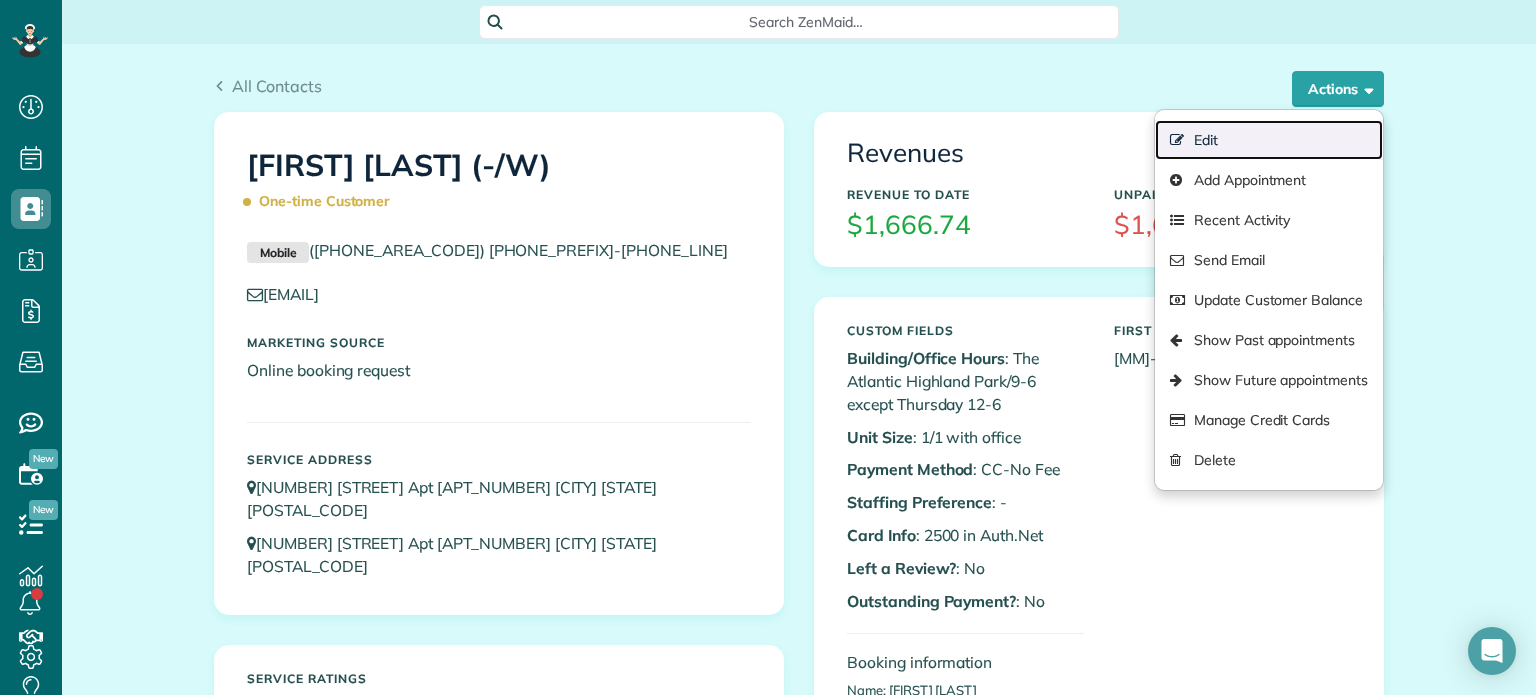 click on "Edit" at bounding box center (1269, 140) 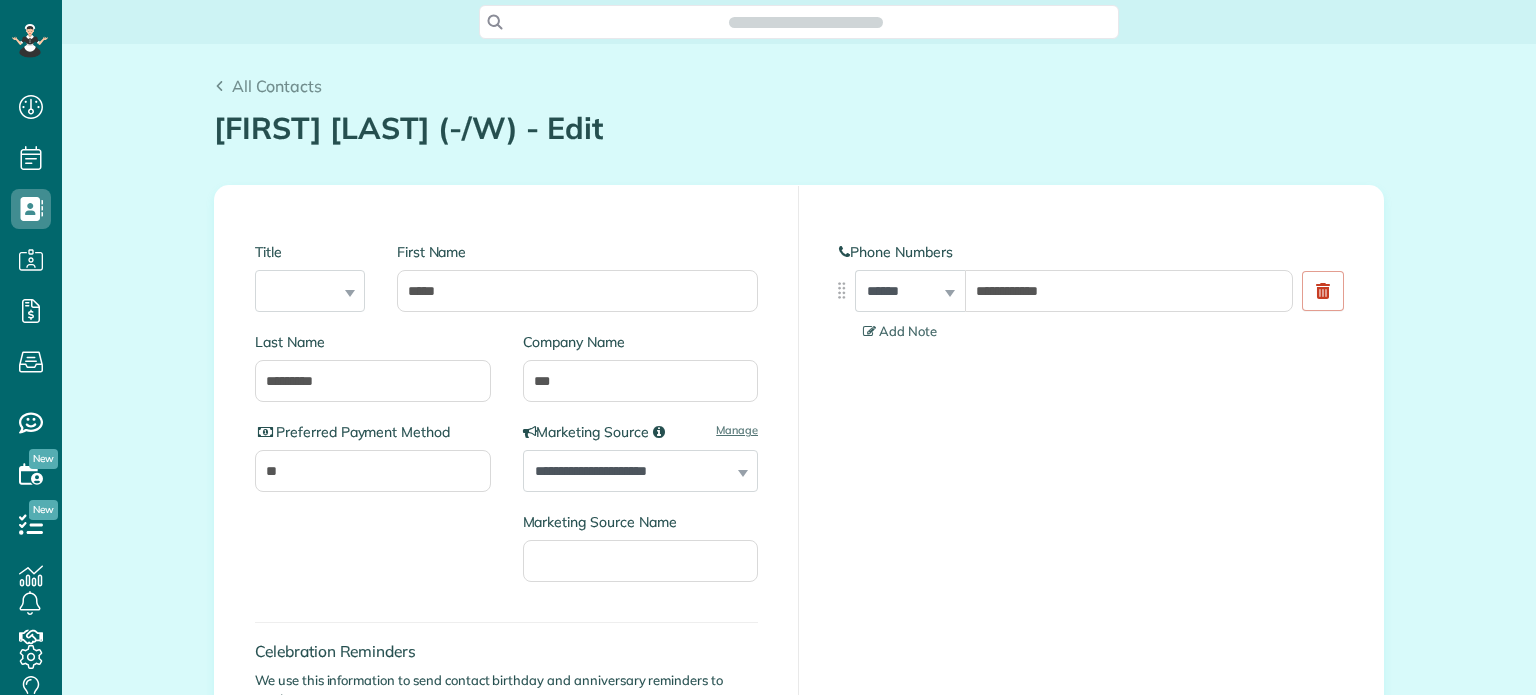 scroll, scrollTop: 0, scrollLeft: 0, axis: both 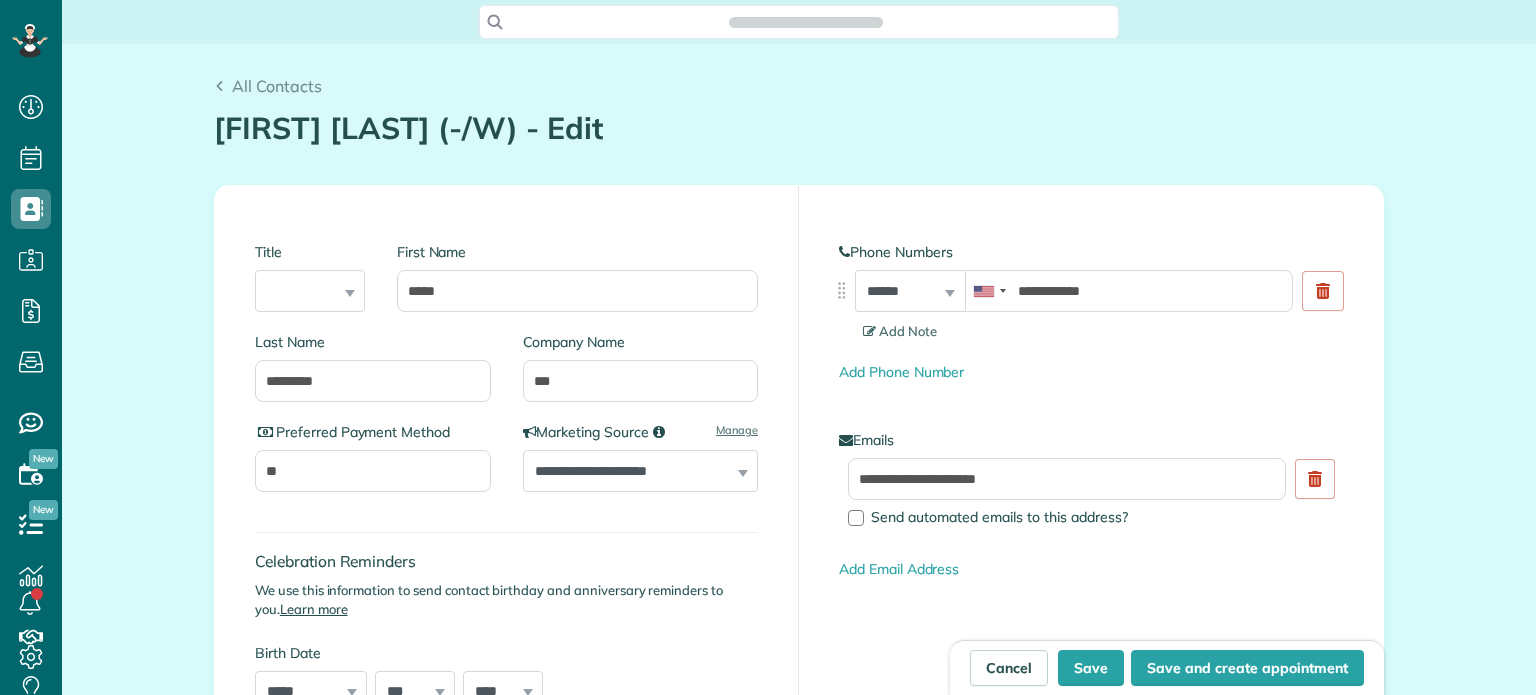 type on "**********" 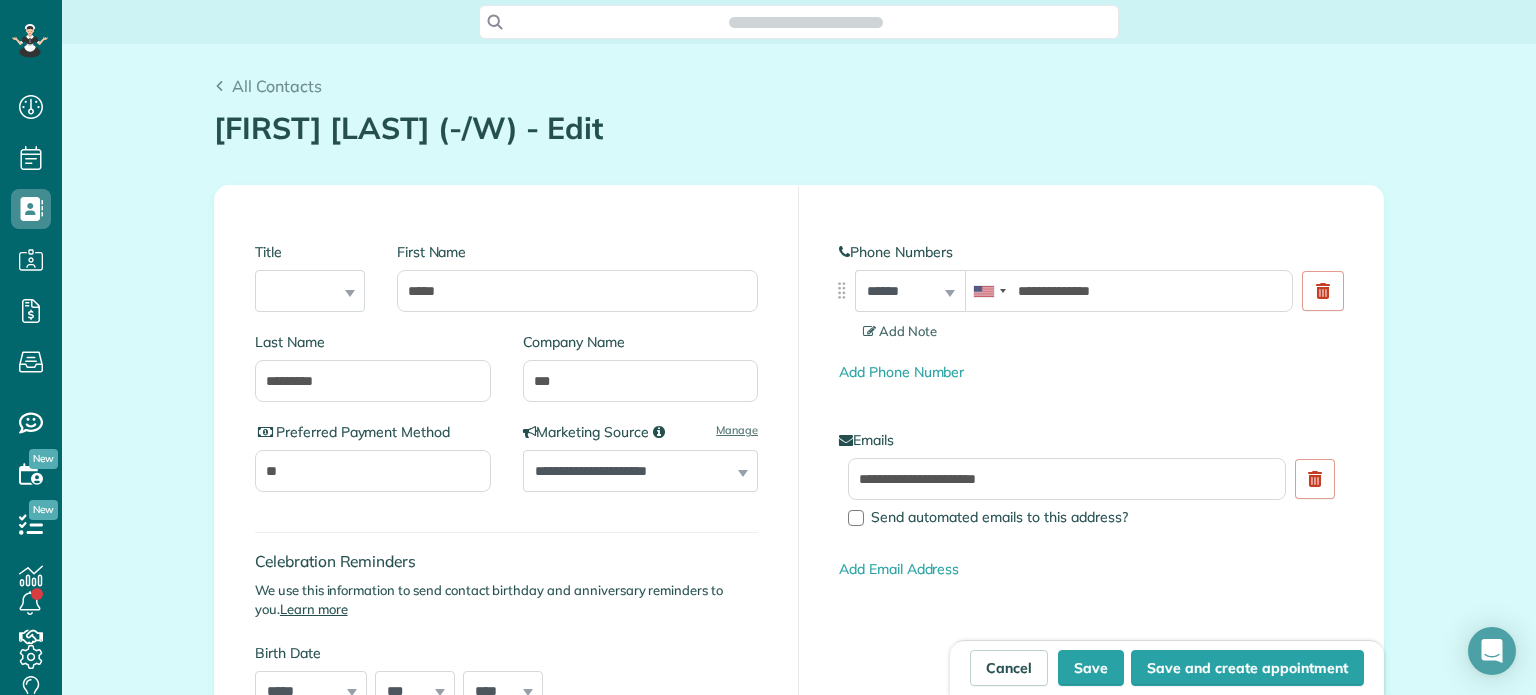 scroll, scrollTop: 695, scrollLeft: 61, axis: both 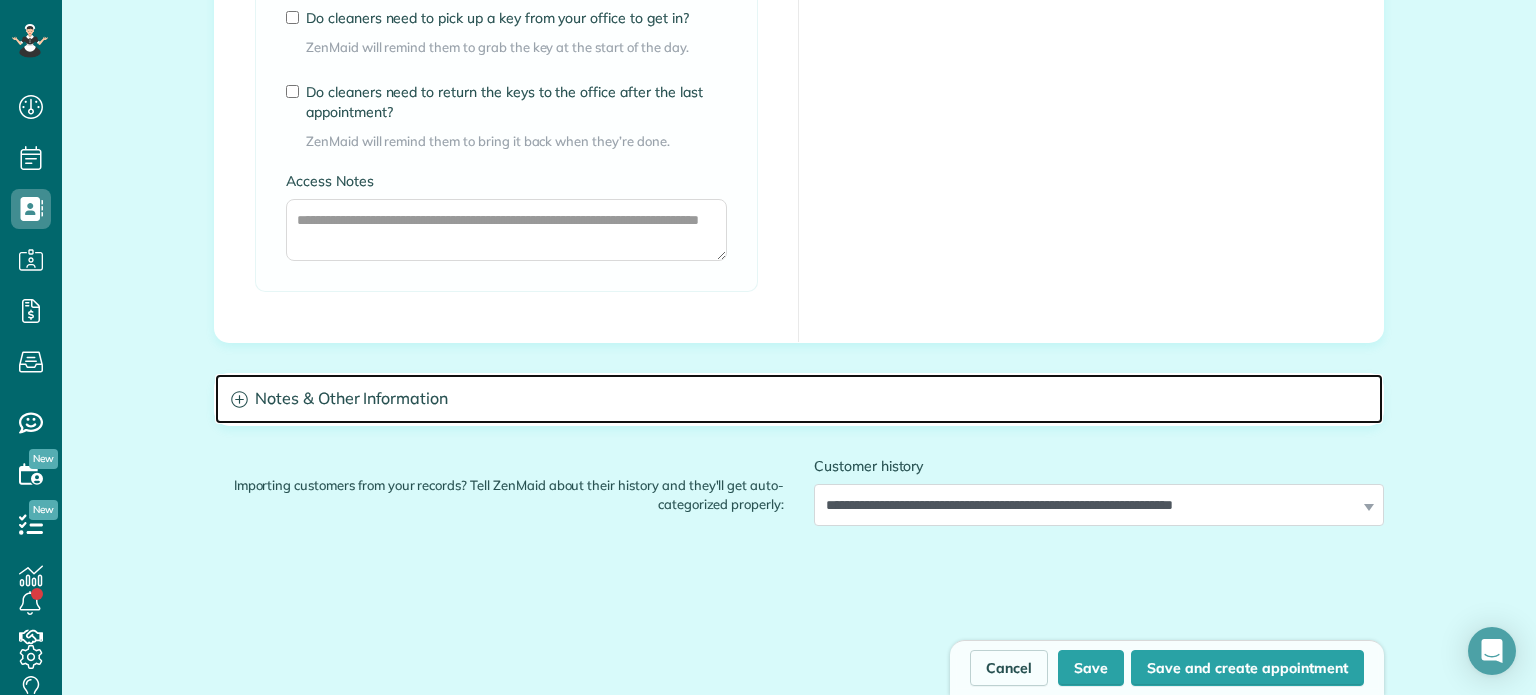 click on "Notes & Other Information" at bounding box center (799, 399) 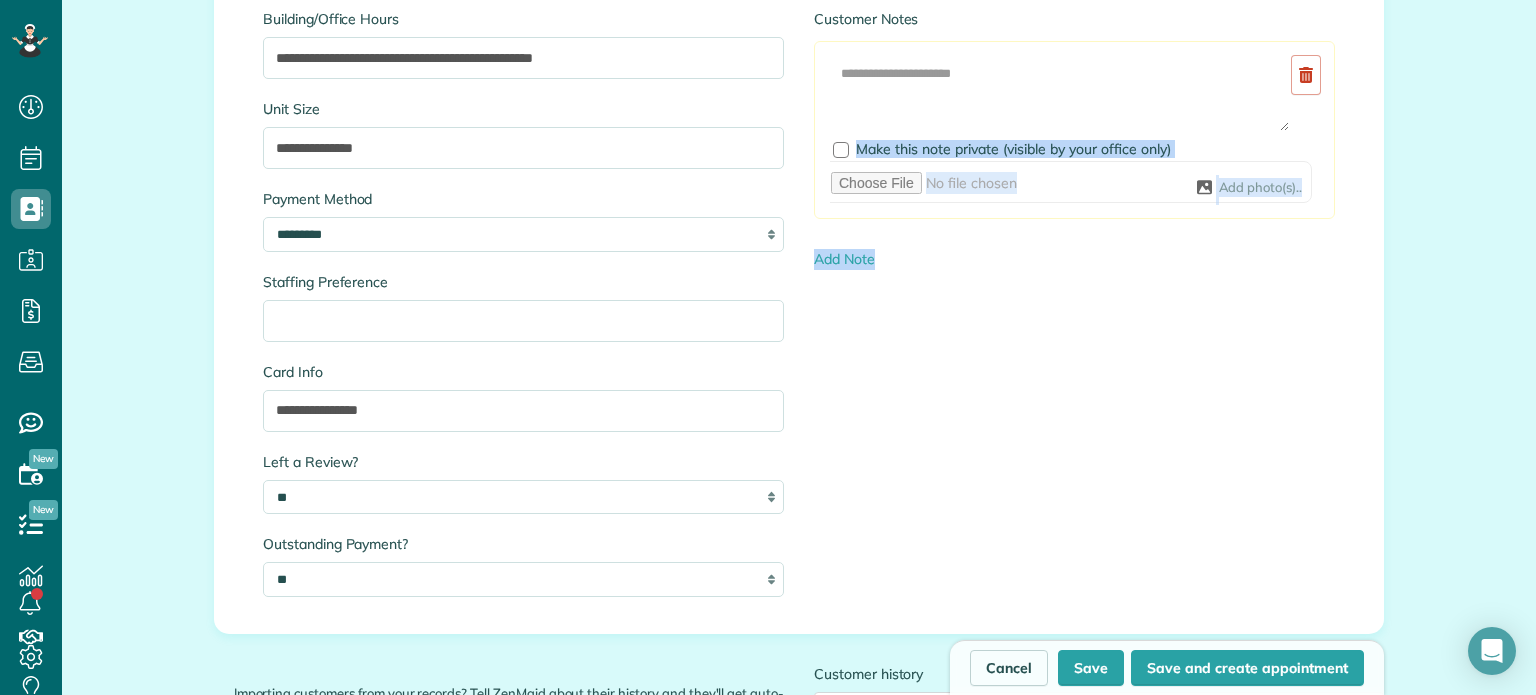 drag, startPoint x: 1535, startPoint y: 438, endPoint x: 1512, endPoint y: 507, distance: 72.73238 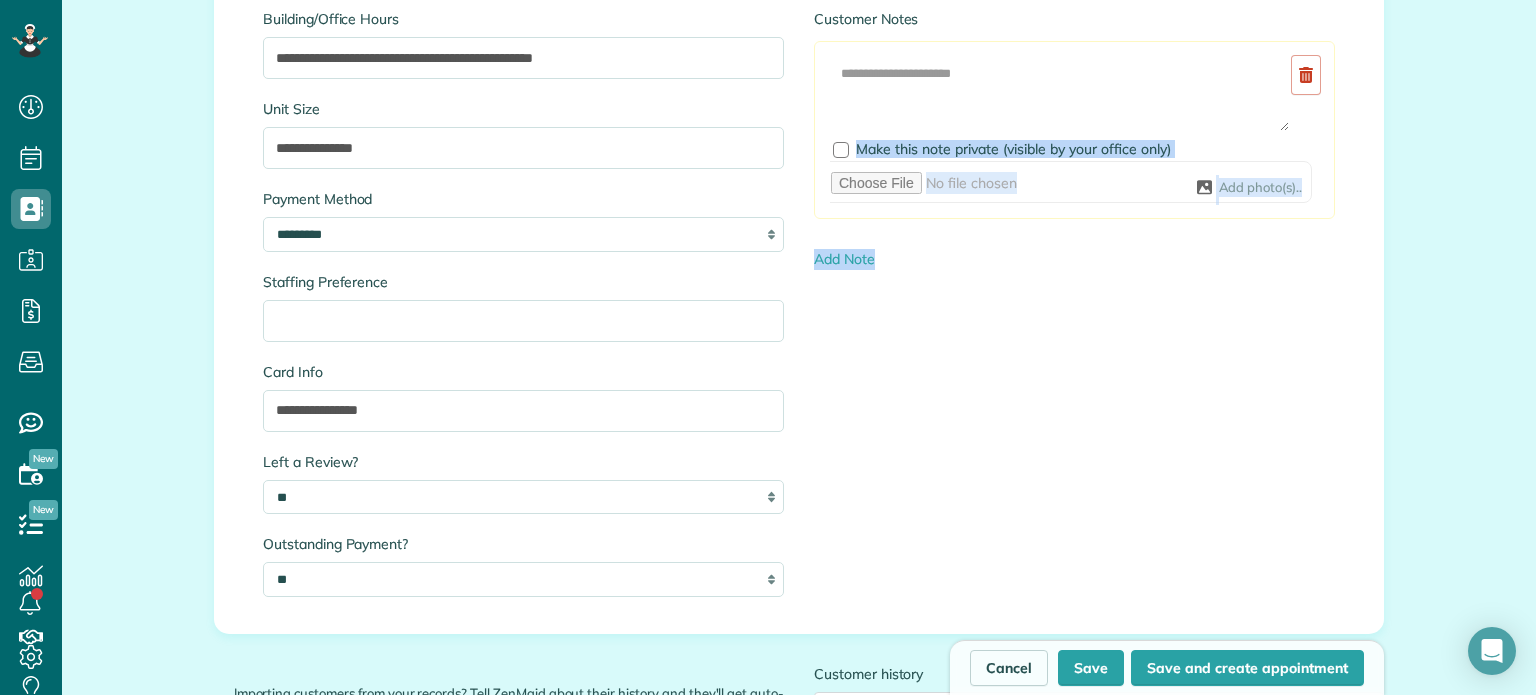 scroll, scrollTop: 2825, scrollLeft: 0, axis: vertical 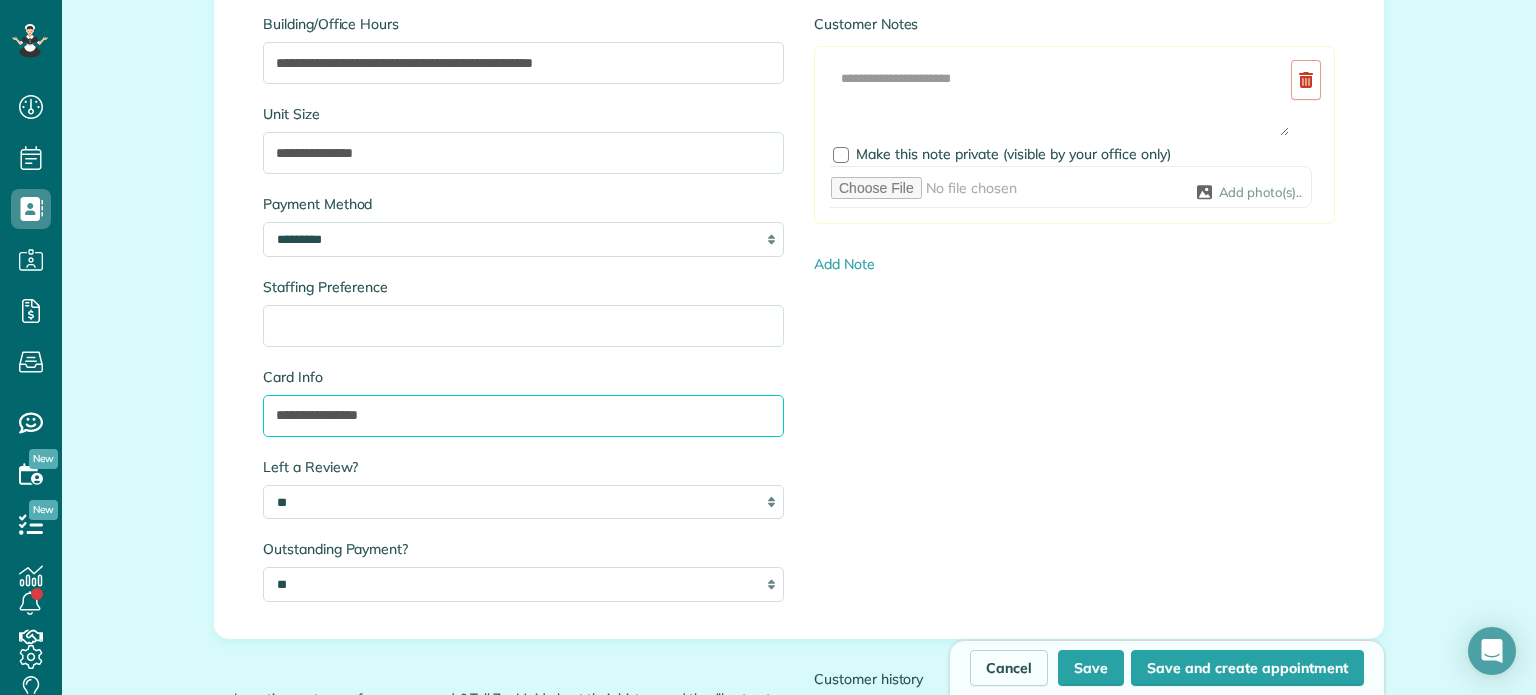 click on "**********" at bounding box center [523, 416] 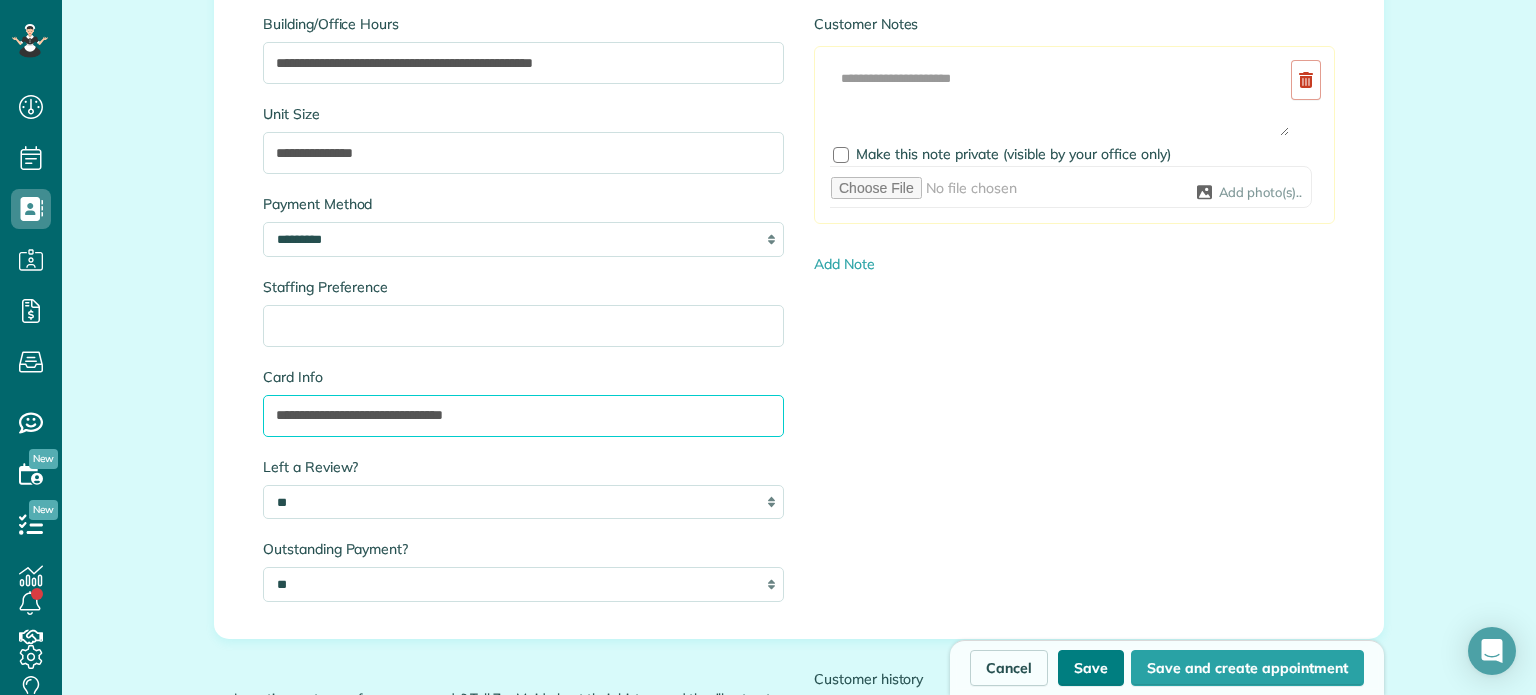 type on "**********" 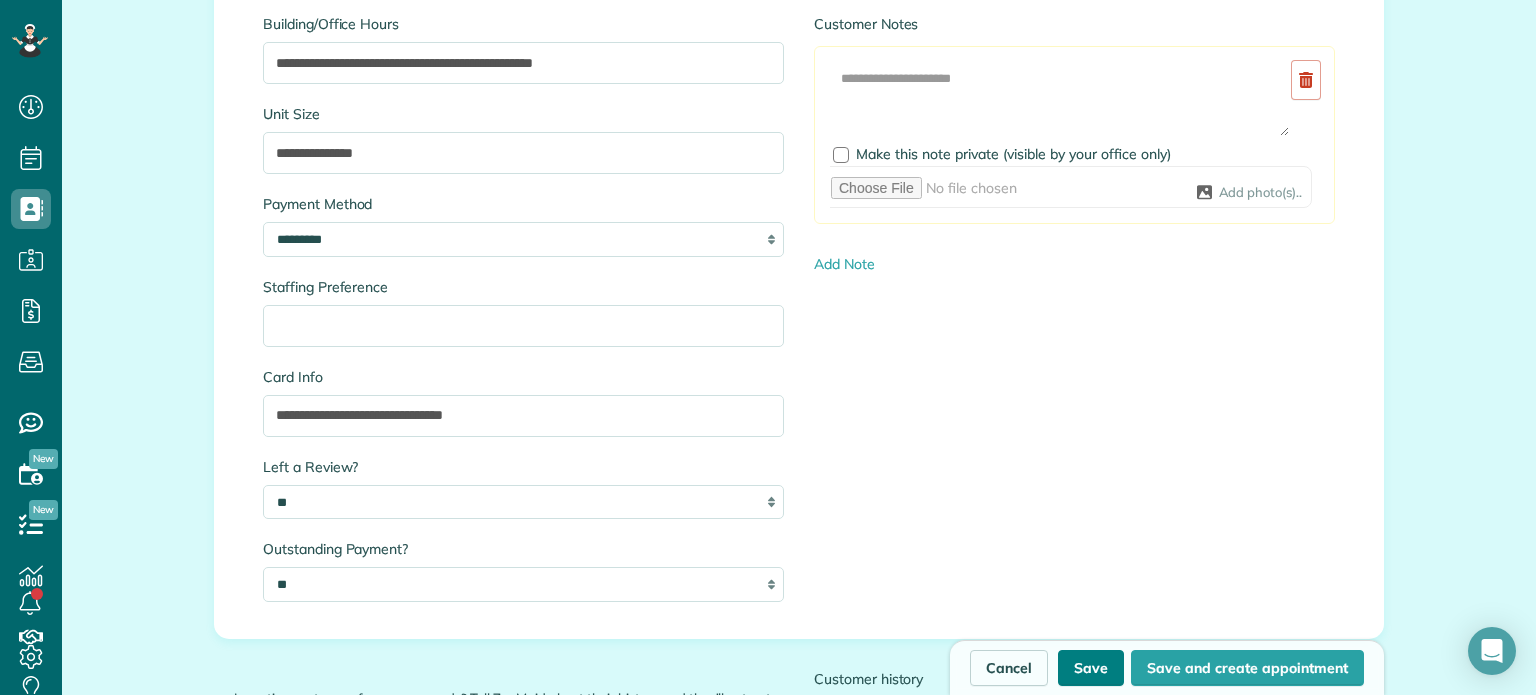 click on "Save" at bounding box center (1091, 668) 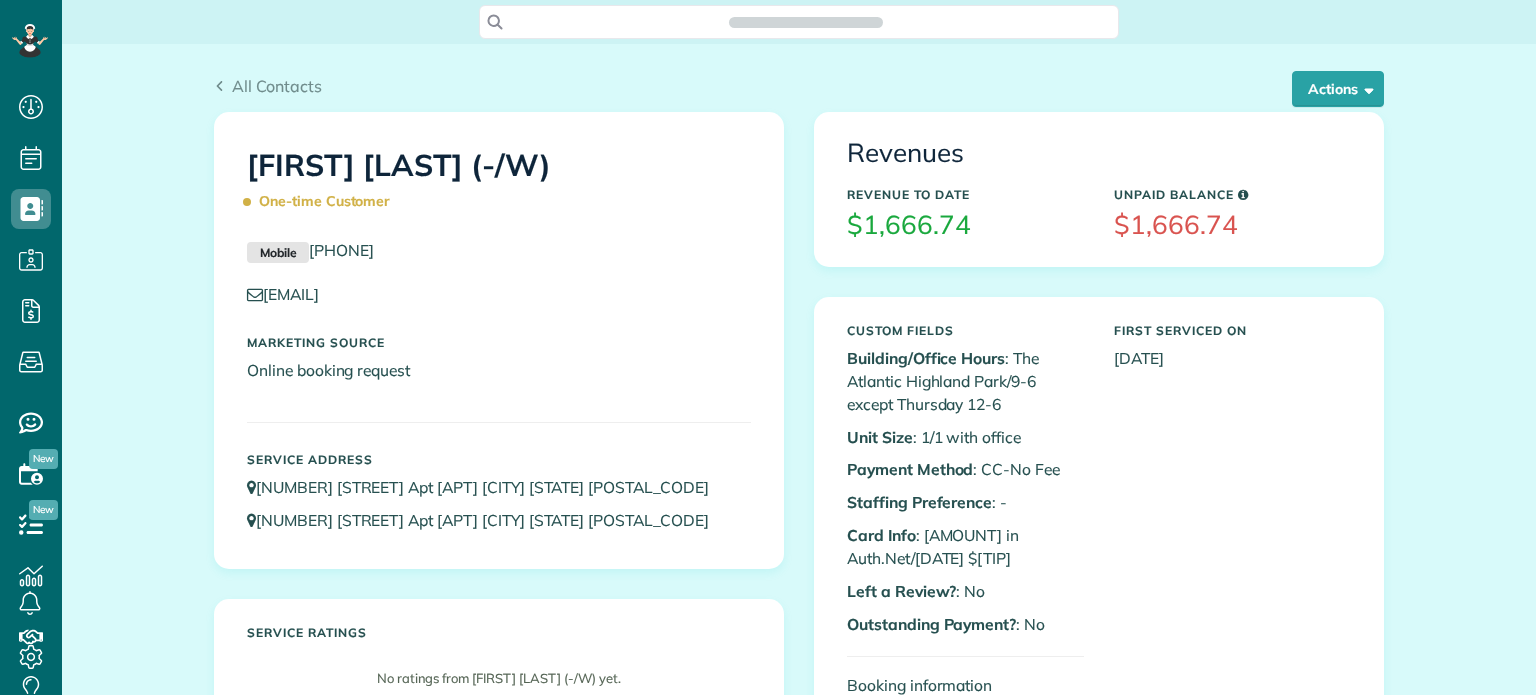 scroll, scrollTop: 0, scrollLeft: 0, axis: both 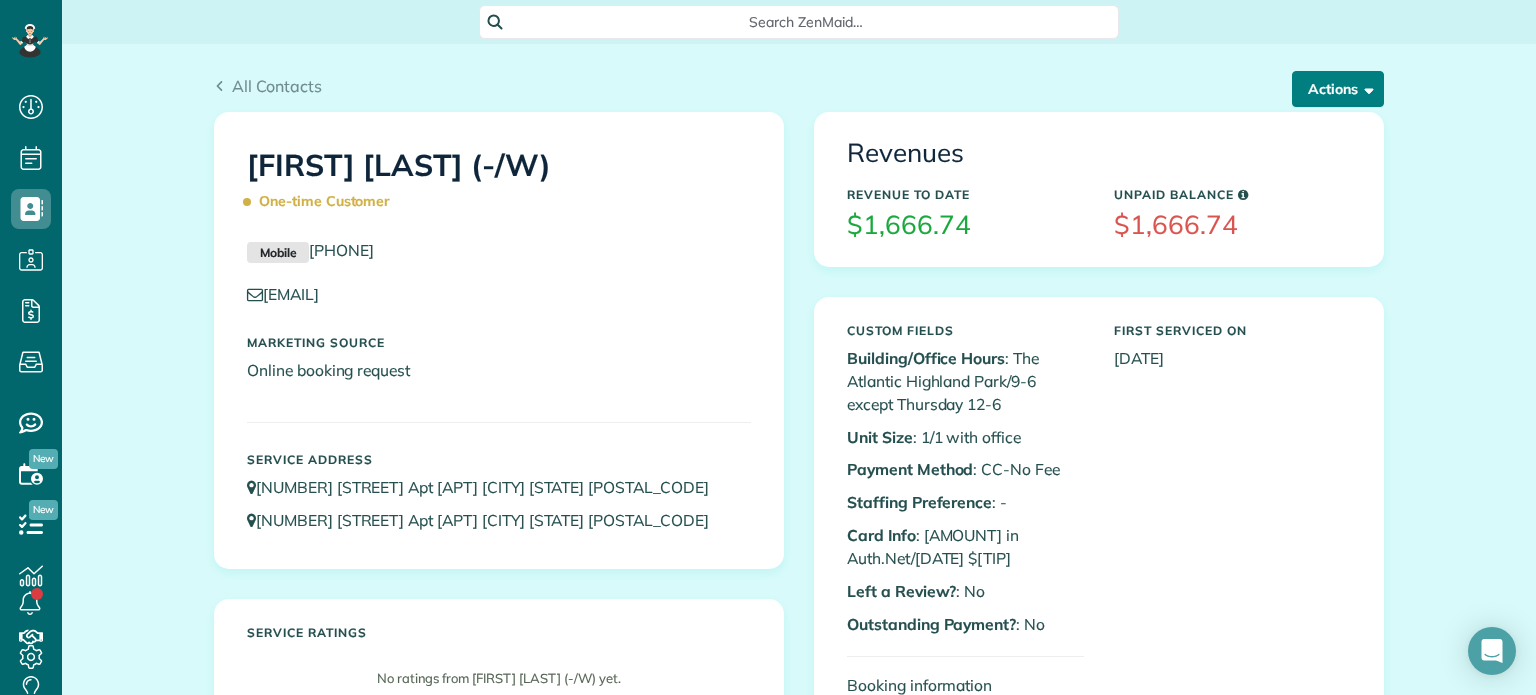click at bounding box center [1365, 88] 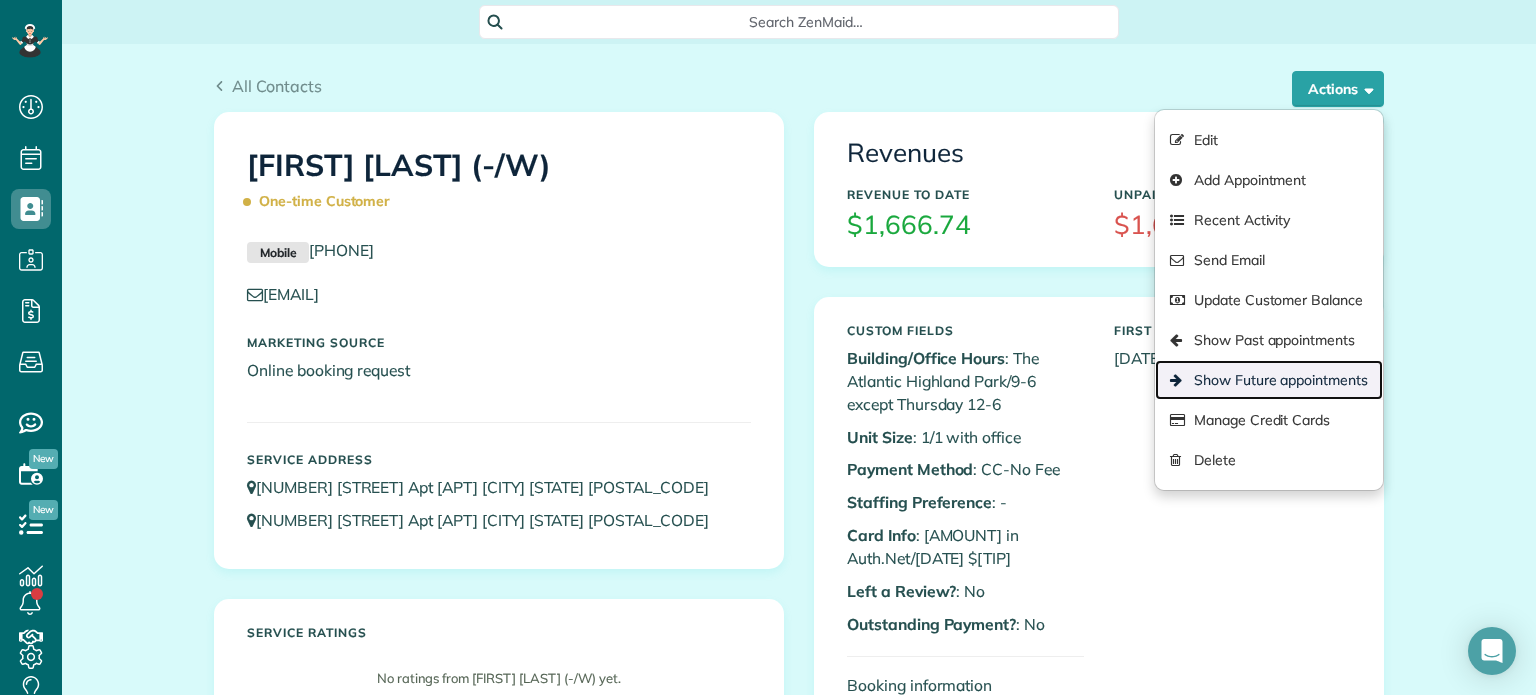 click on "Show Future appointments" at bounding box center (1269, 380) 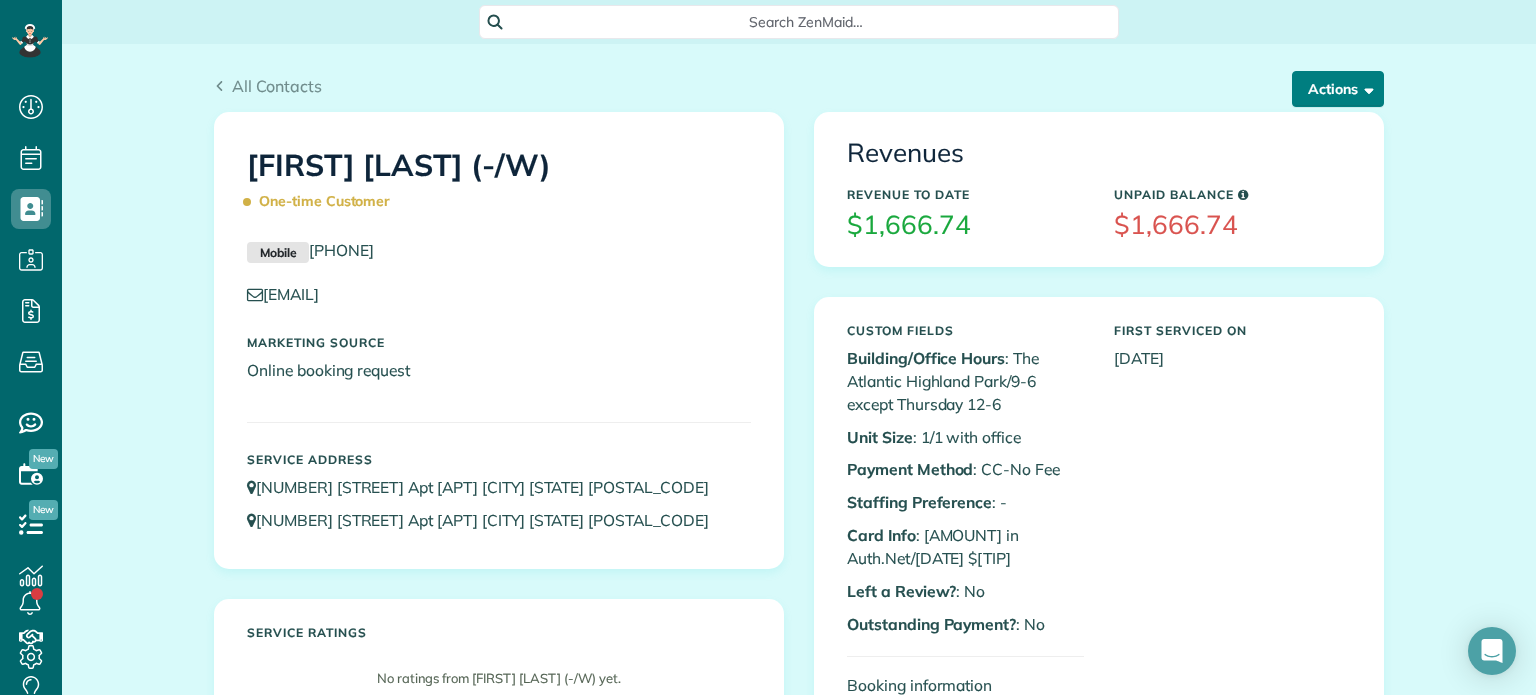 click at bounding box center [1365, 88] 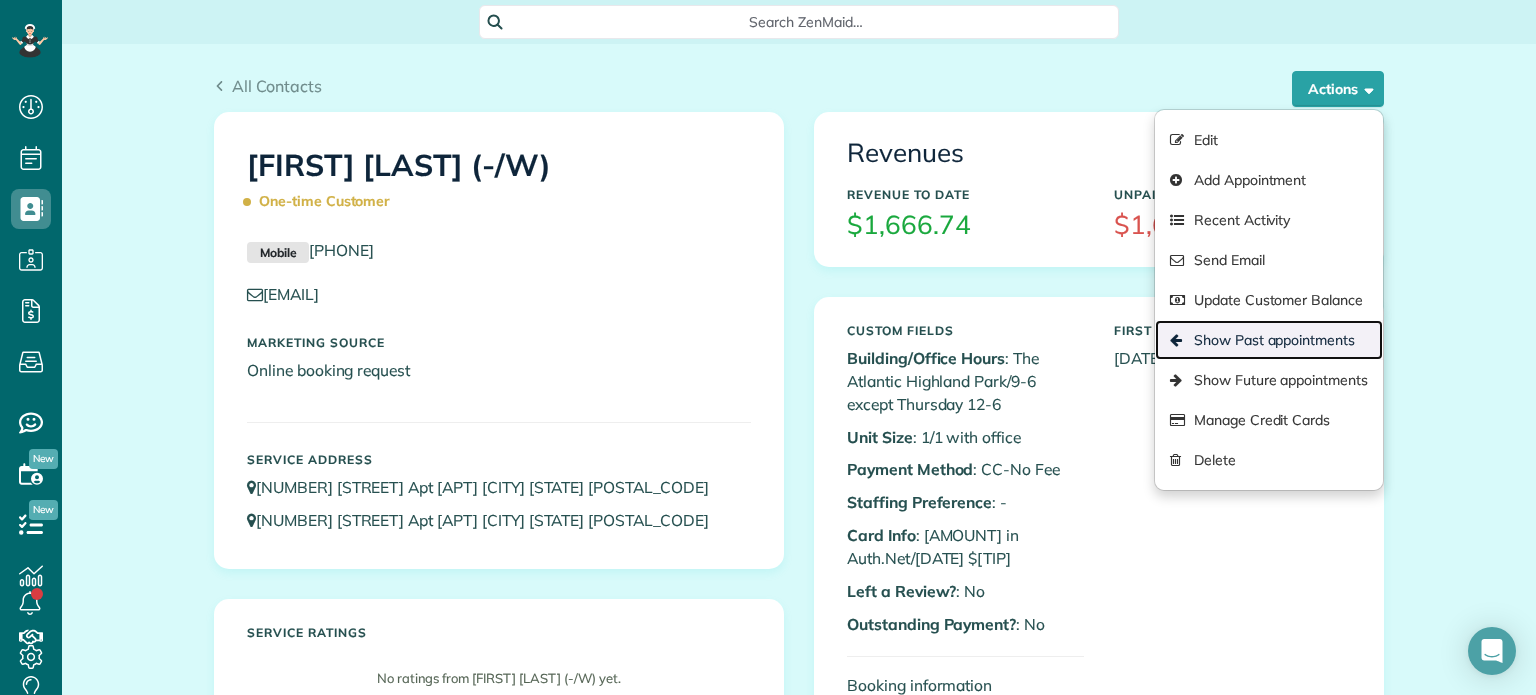 click on "Show Past appointments" at bounding box center (1269, 340) 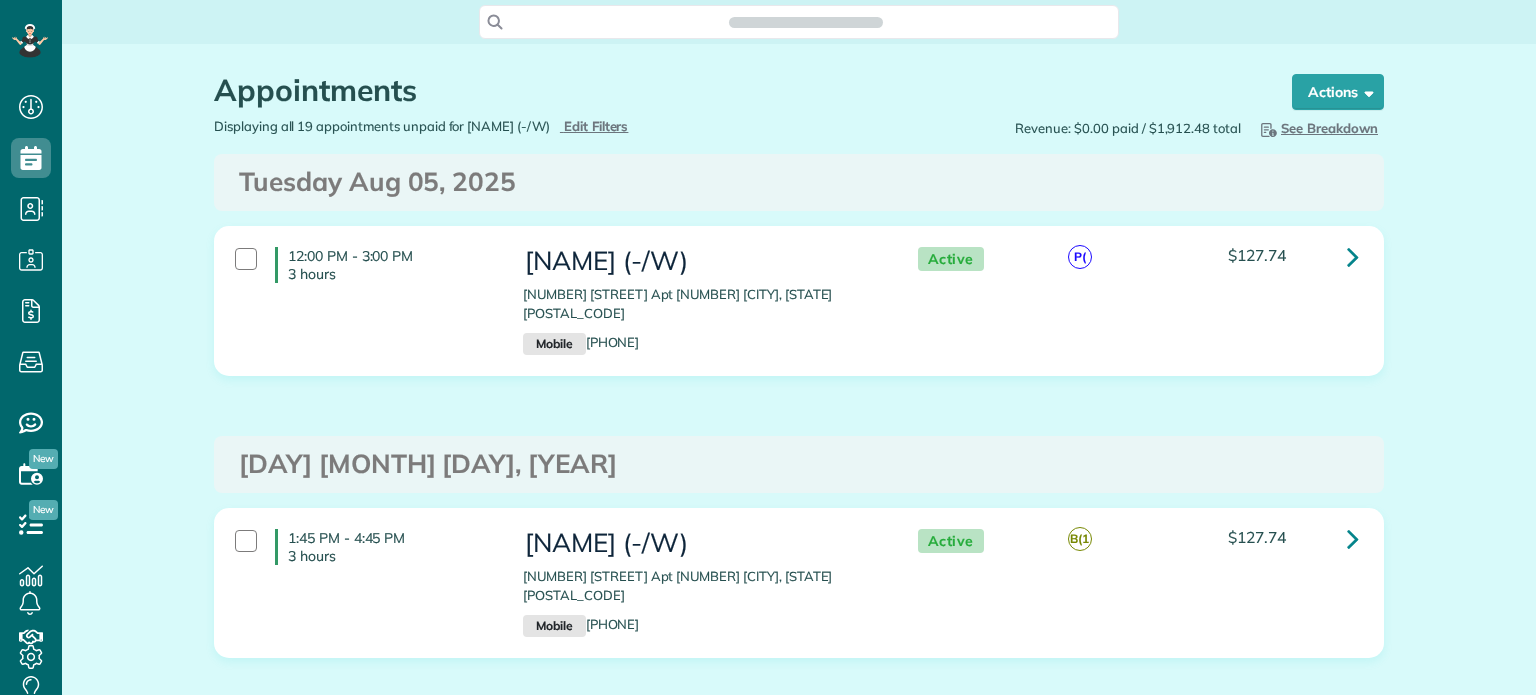 scroll, scrollTop: 0, scrollLeft: 0, axis: both 